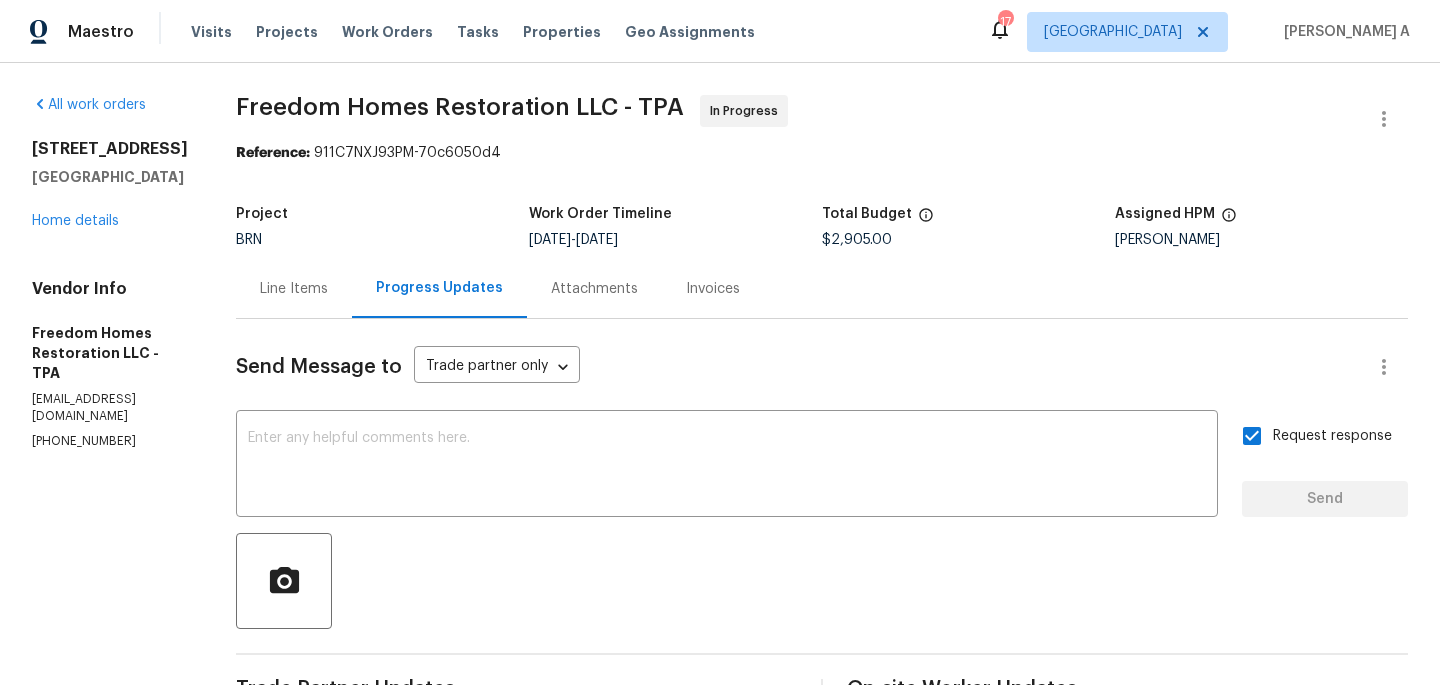 scroll, scrollTop: 0, scrollLeft: 0, axis: both 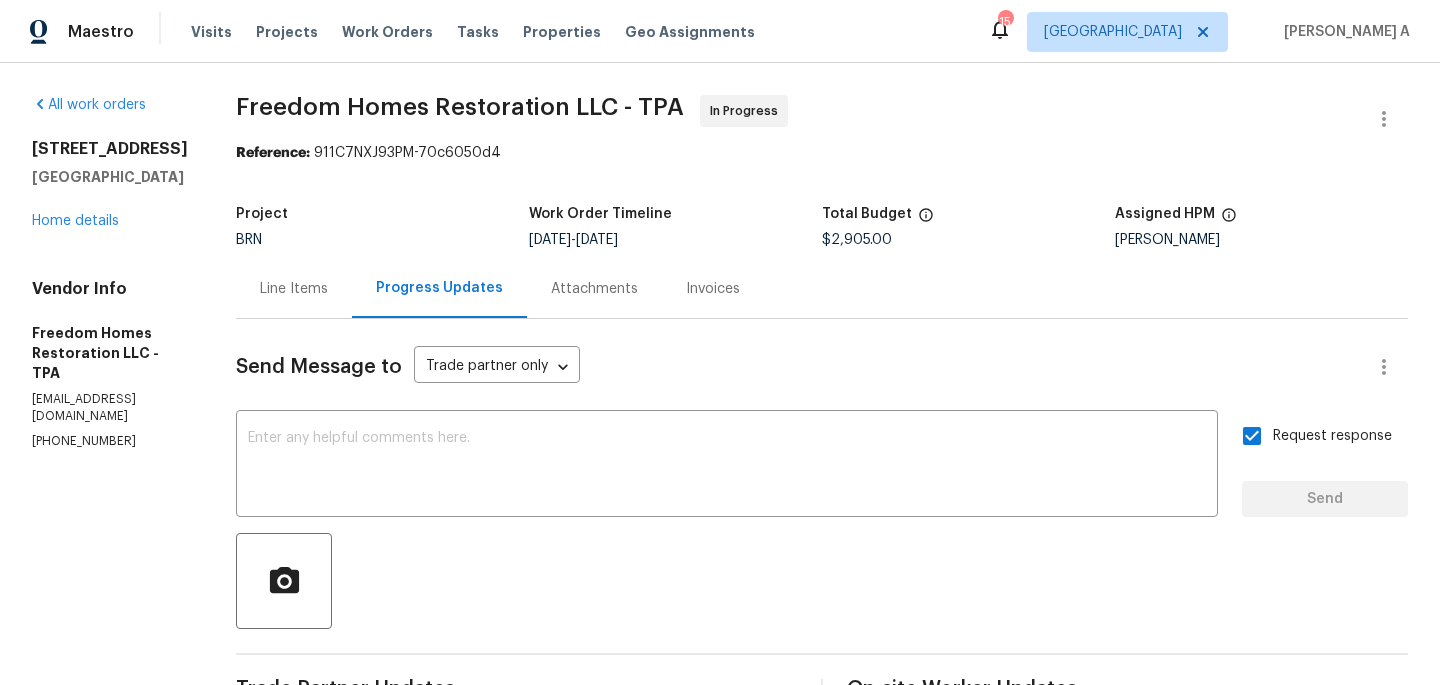 click on "Line Items" at bounding box center (294, 289) 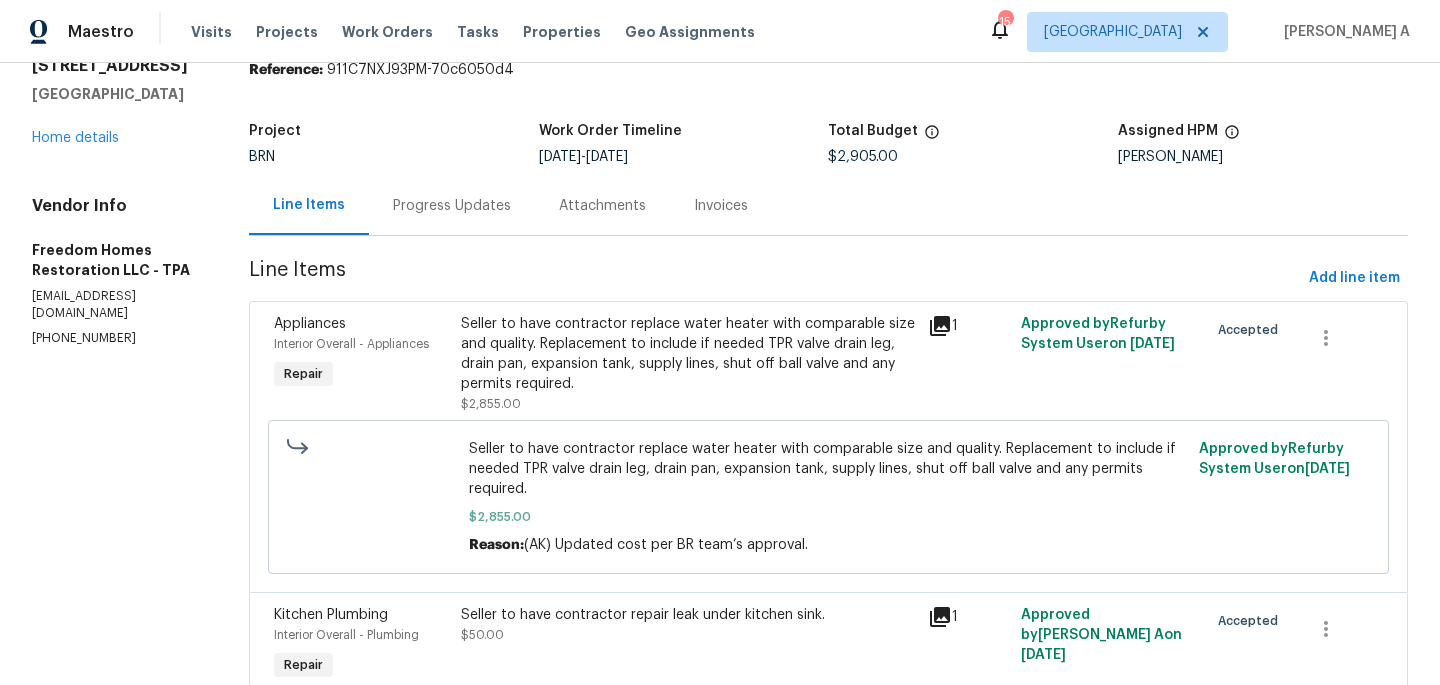 scroll, scrollTop: 0, scrollLeft: 0, axis: both 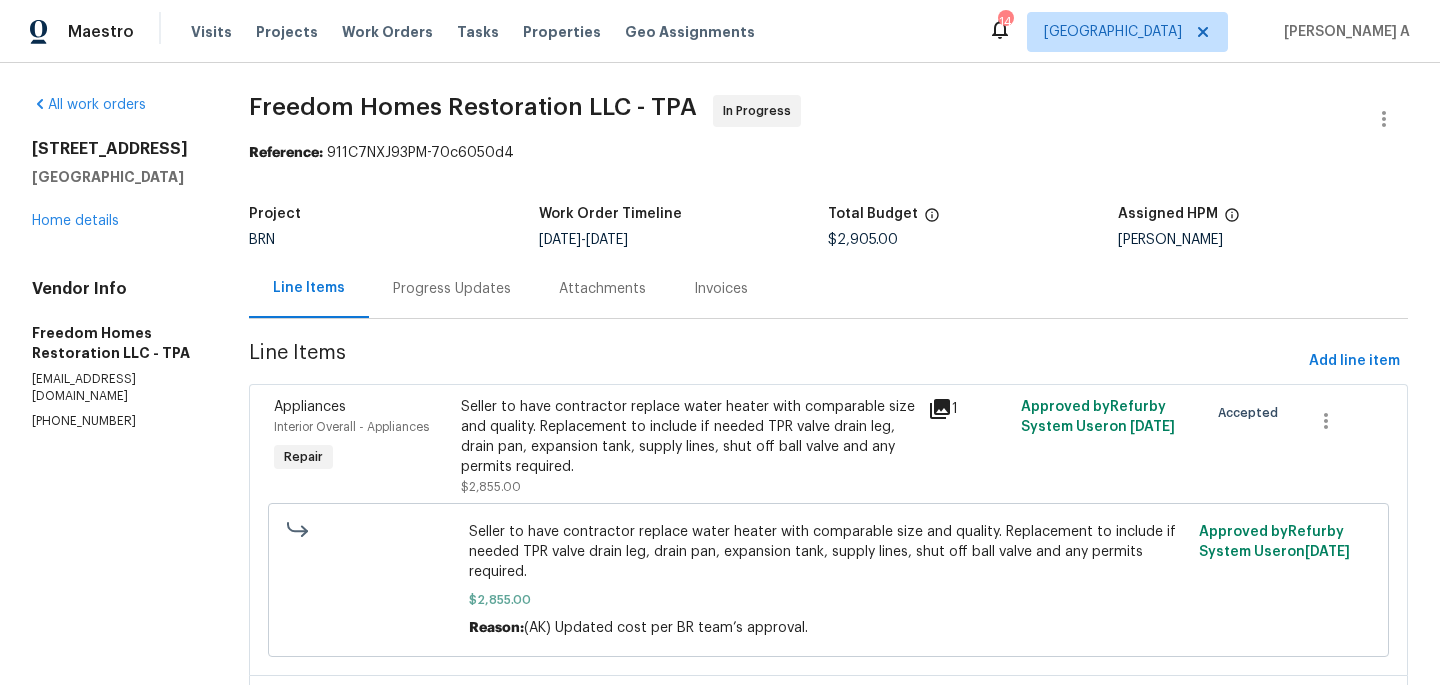 click on "Progress Updates" at bounding box center [452, 289] 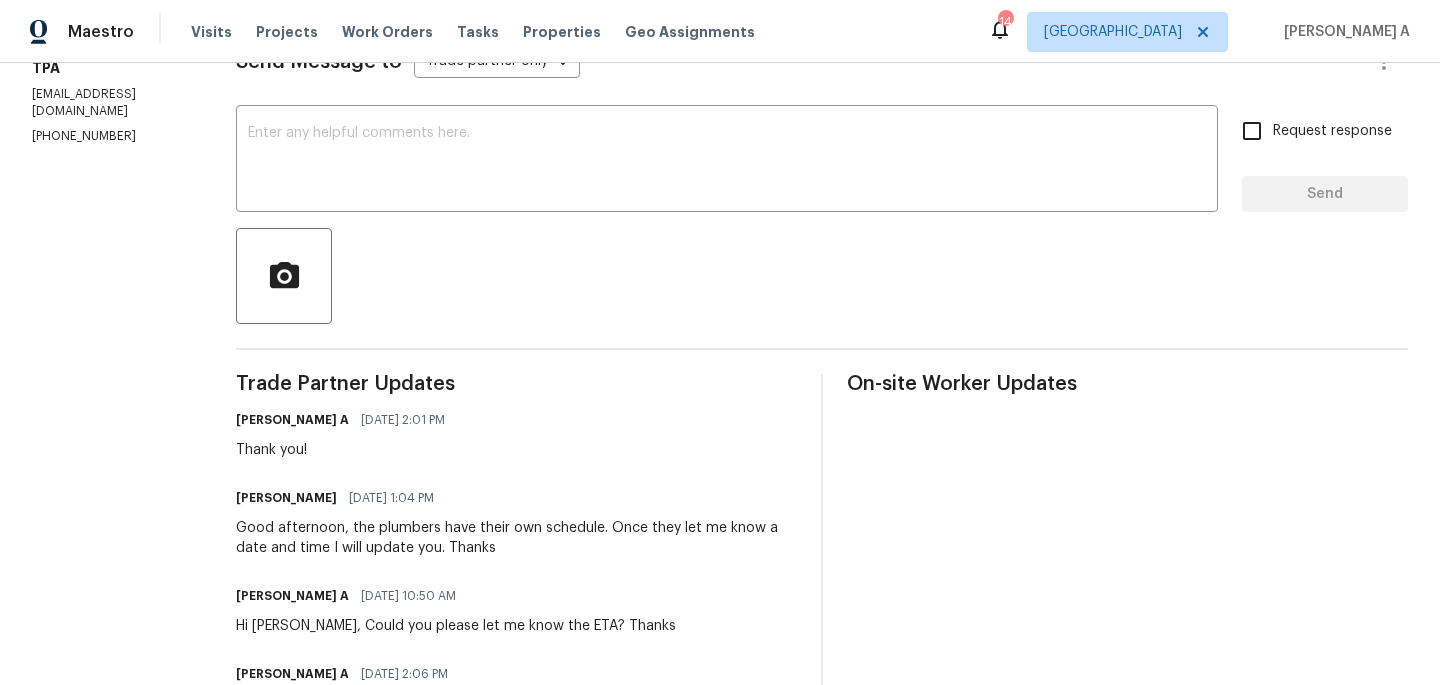 scroll, scrollTop: 0, scrollLeft: 0, axis: both 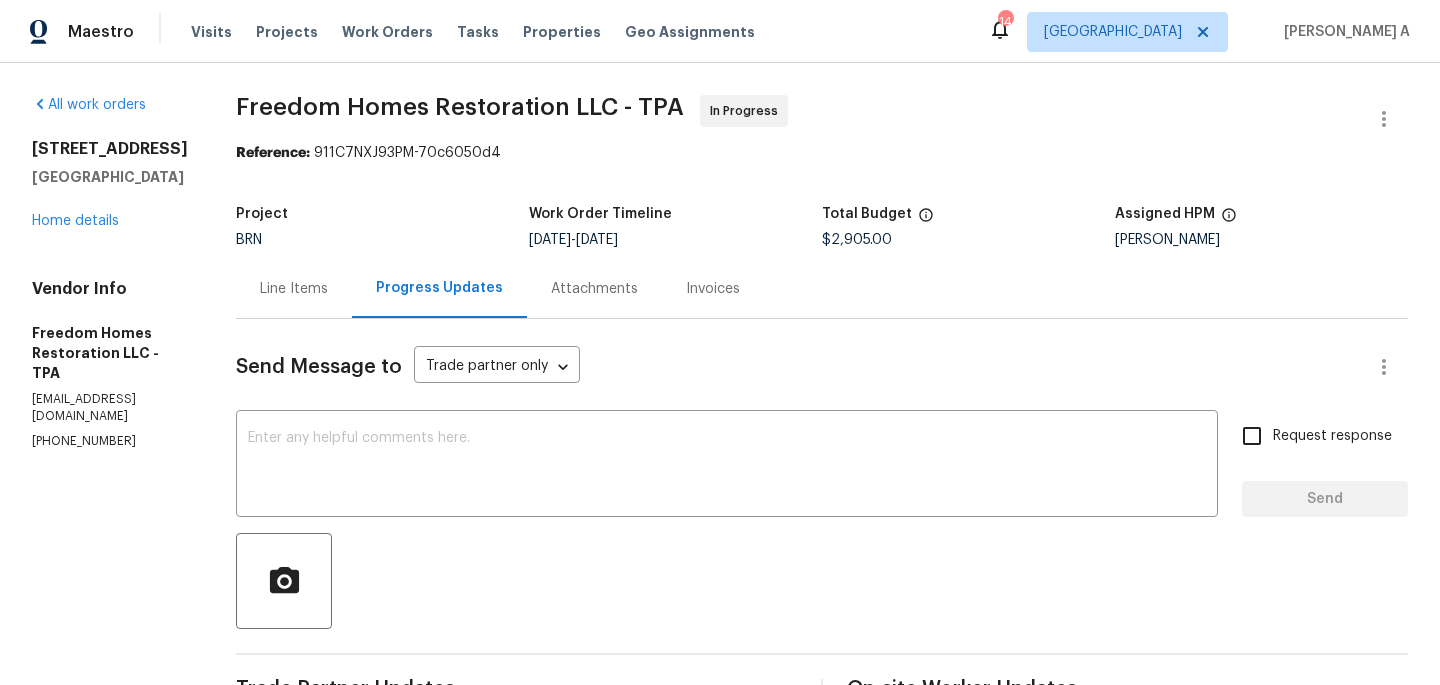click on "Line Items" at bounding box center (294, 289) 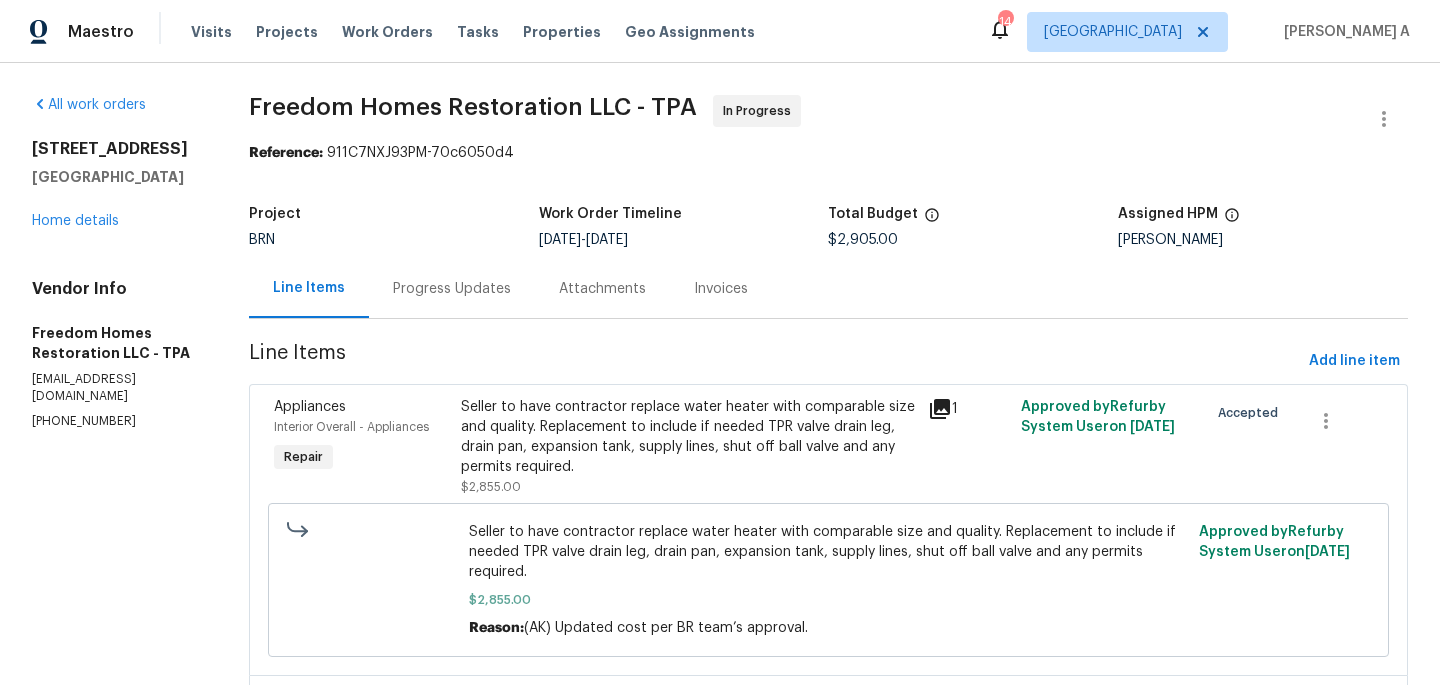 scroll, scrollTop: 177, scrollLeft: 0, axis: vertical 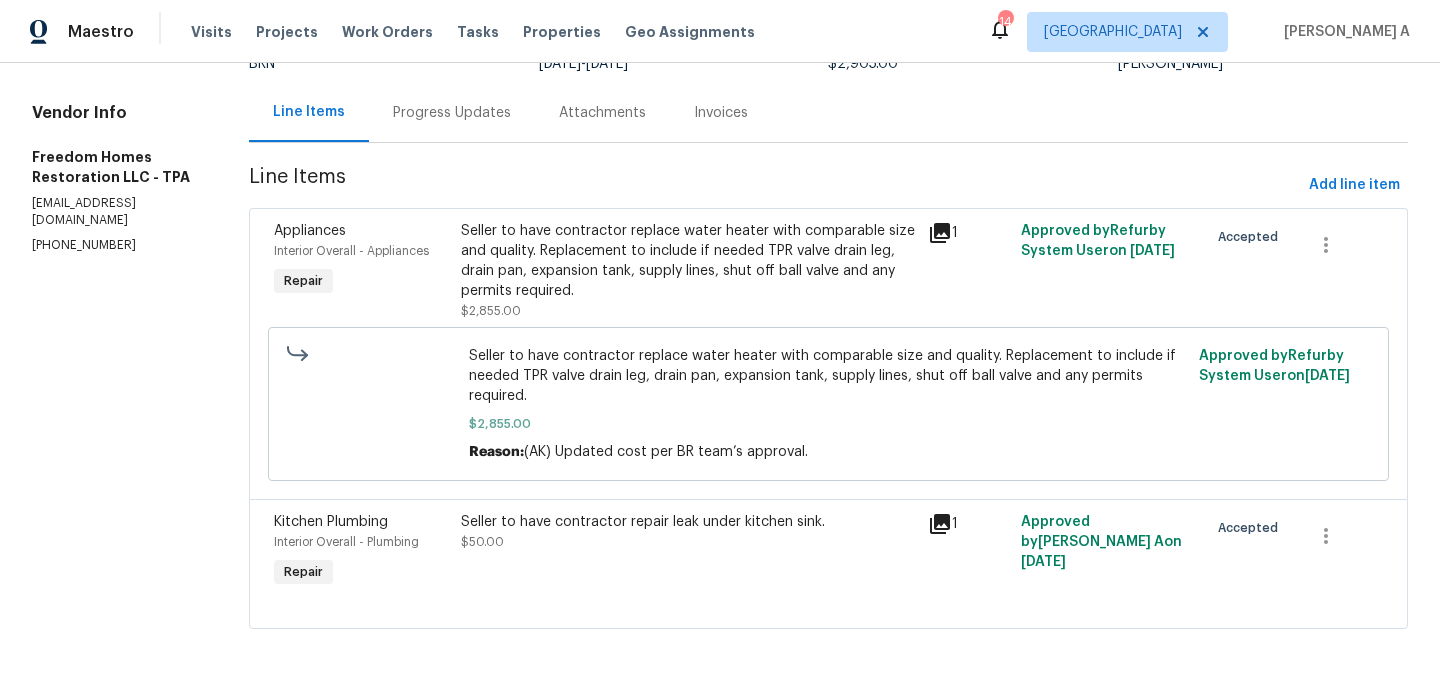 click on "Progress Updates" at bounding box center [452, 113] 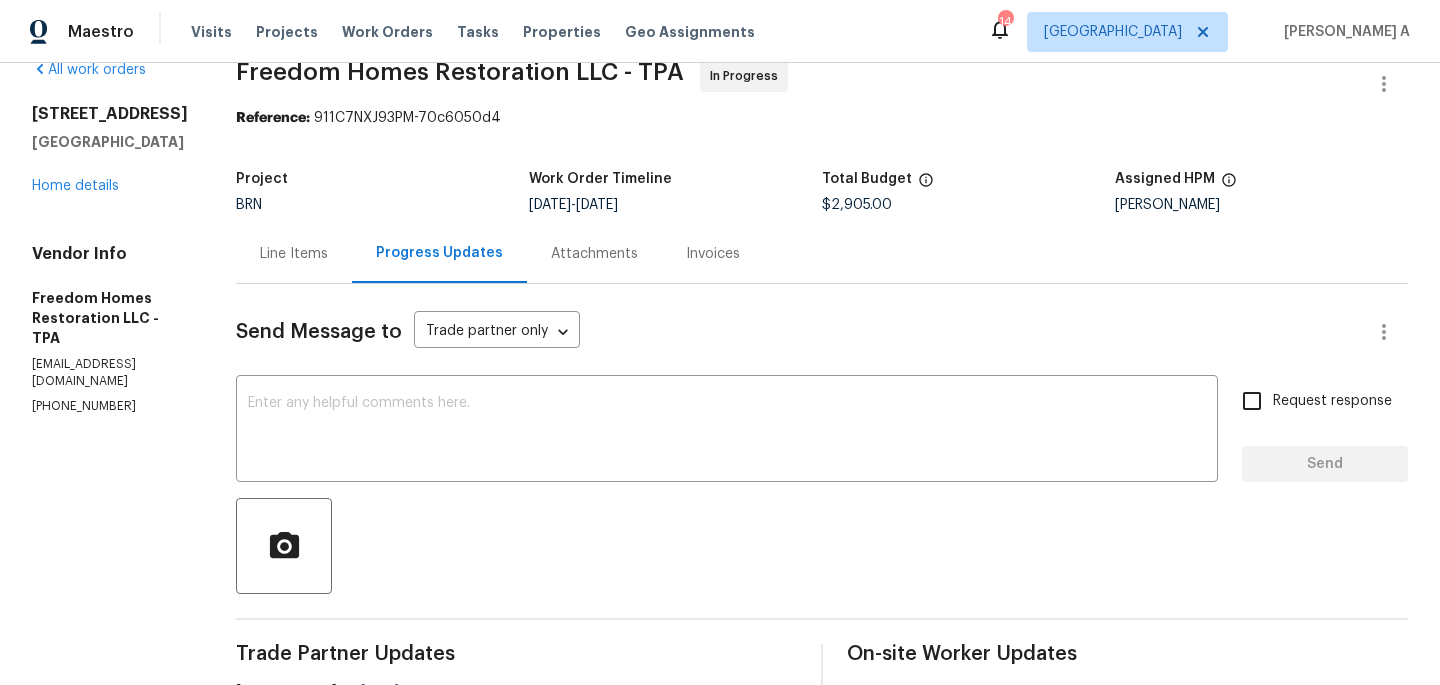scroll, scrollTop: 0, scrollLeft: 0, axis: both 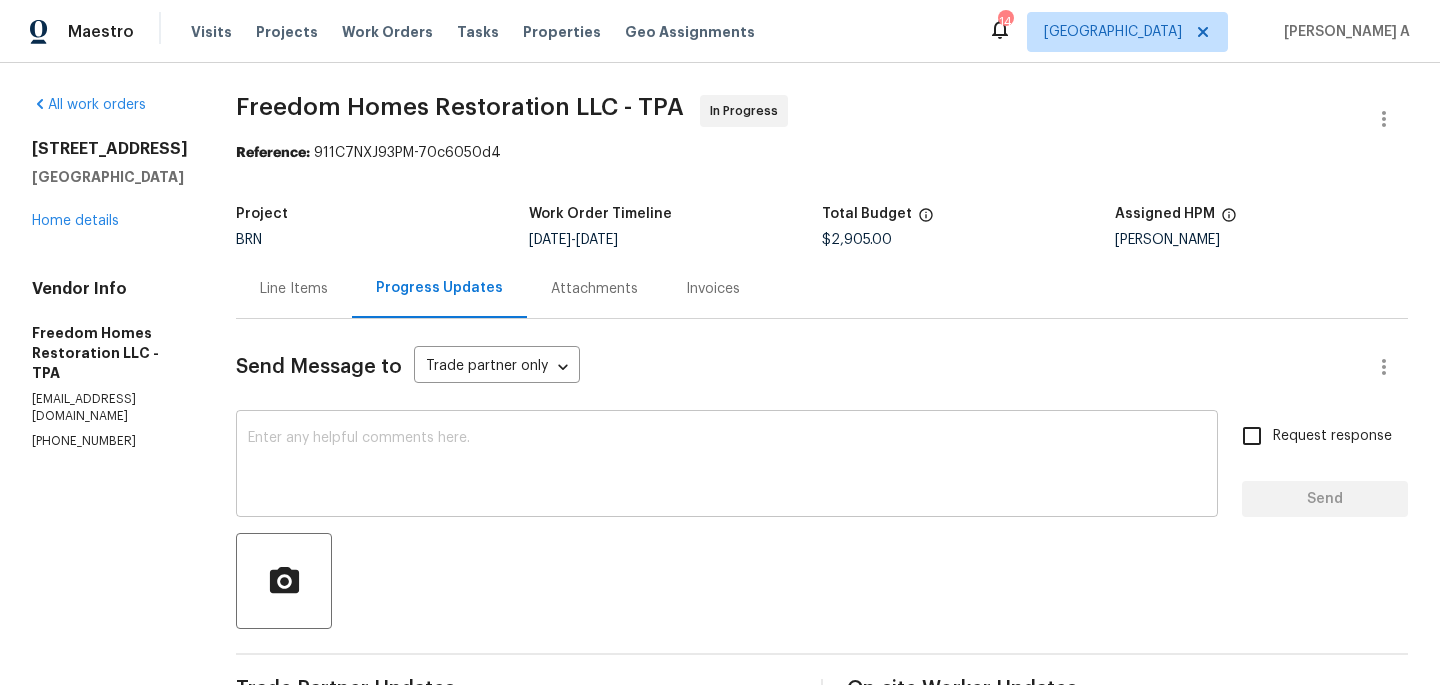 click at bounding box center (727, 466) 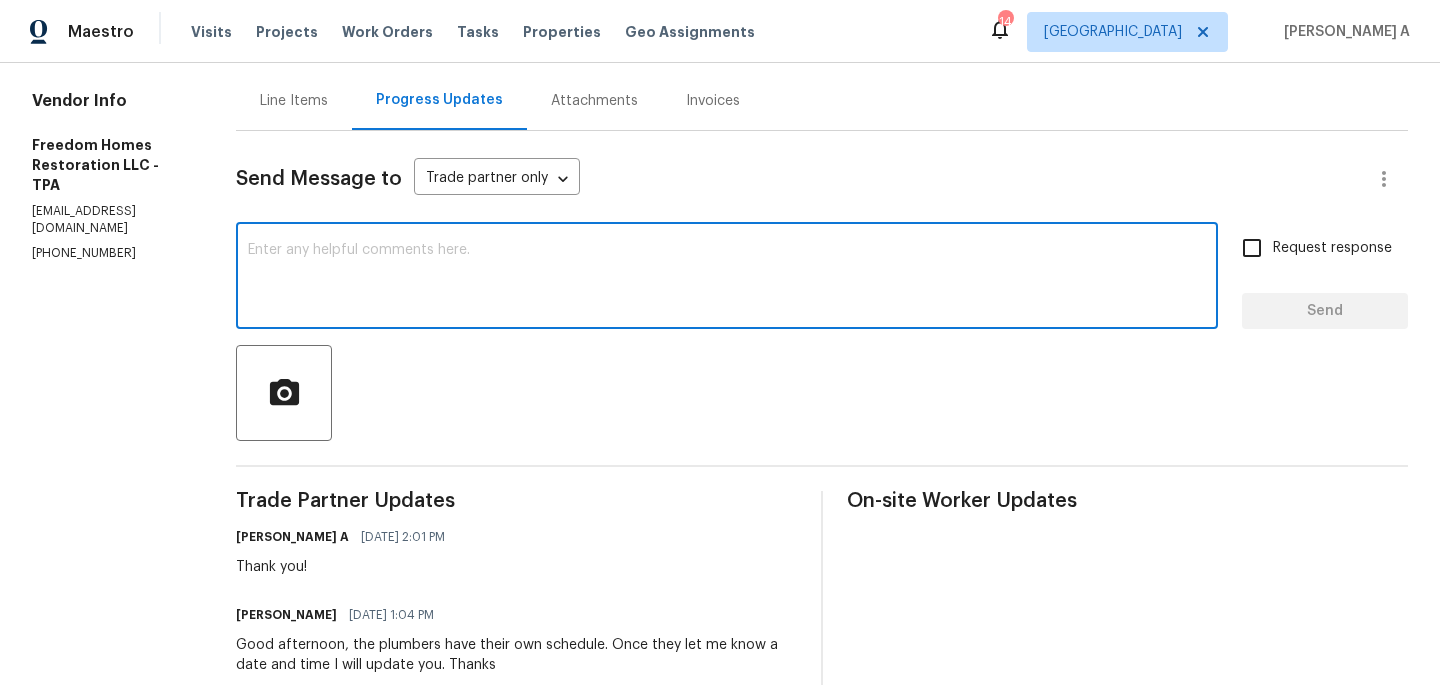 scroll, scrollTop: 0, scrollLeft: 0, axis: both 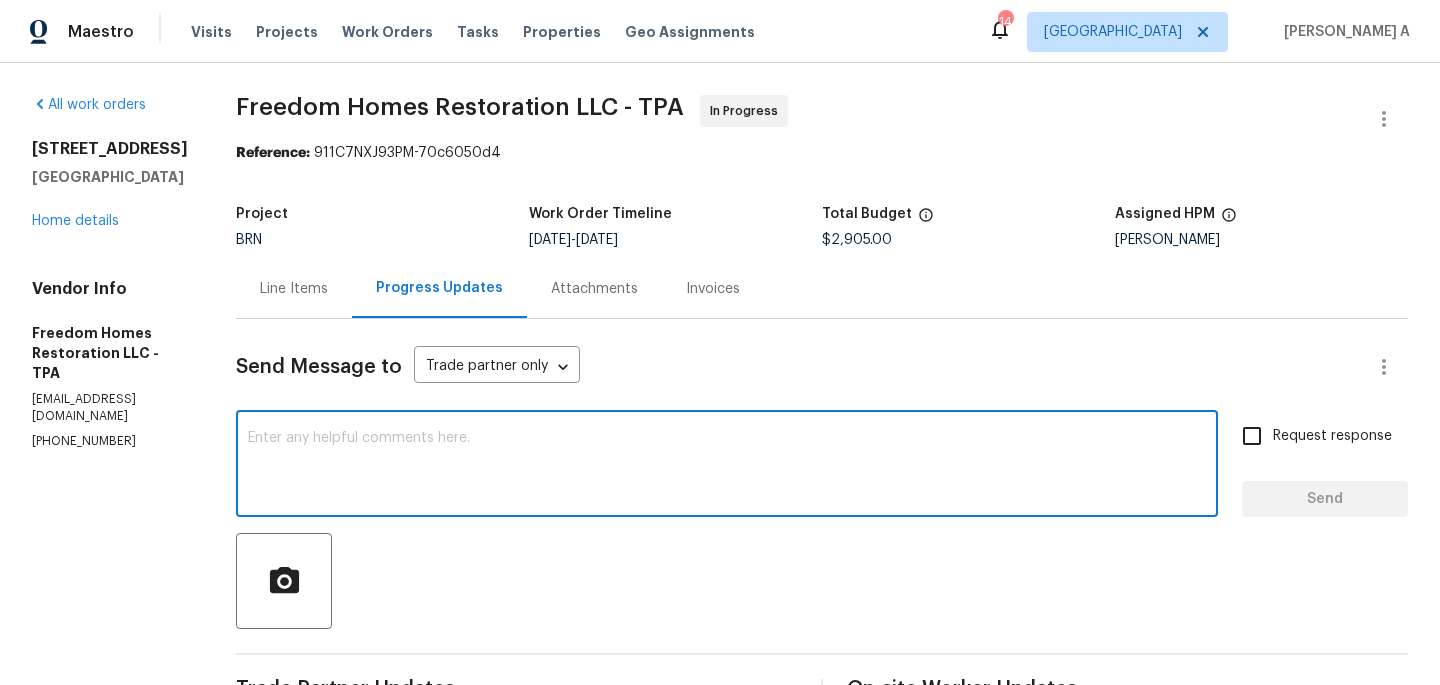 click on "Line Items" at bounding box center (294, 288) 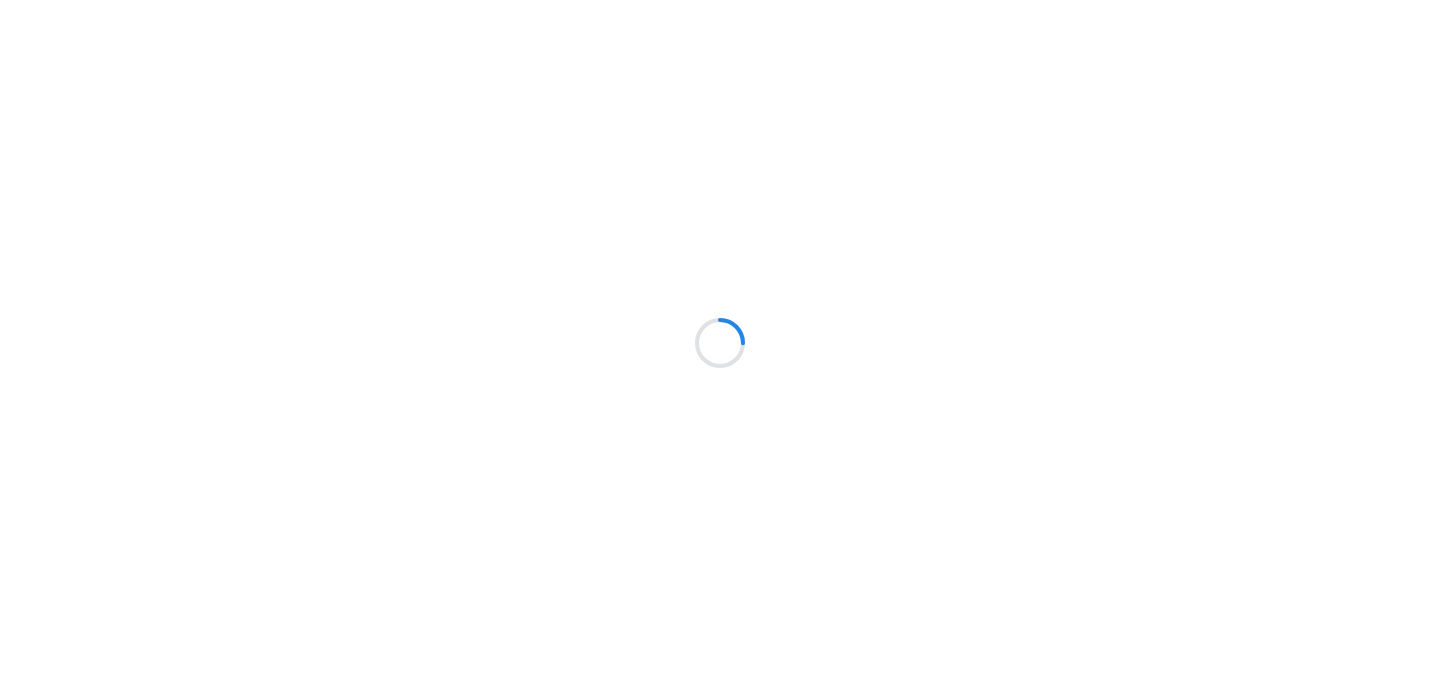 scroll, scrollTop: 0, scrollLeft: 0, axis: both 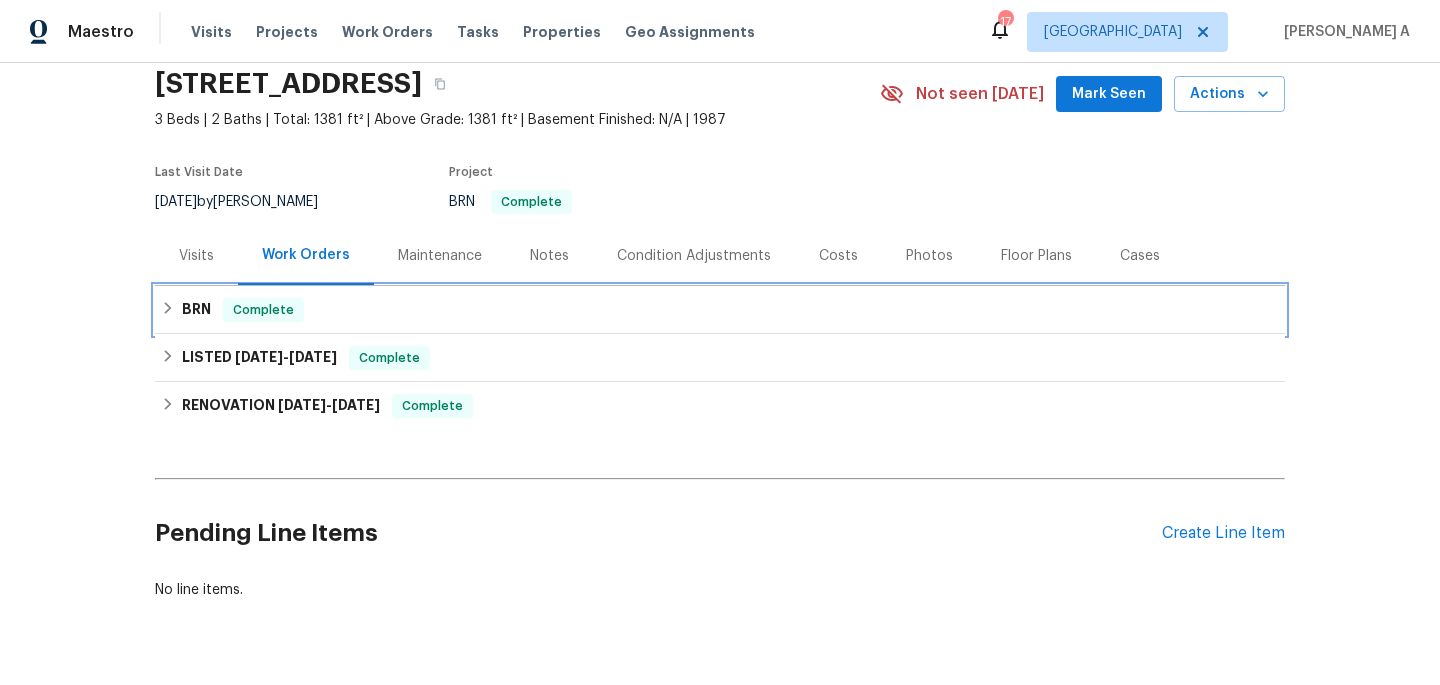 click on "BRN   Complete" at bounding box center [720, 310] 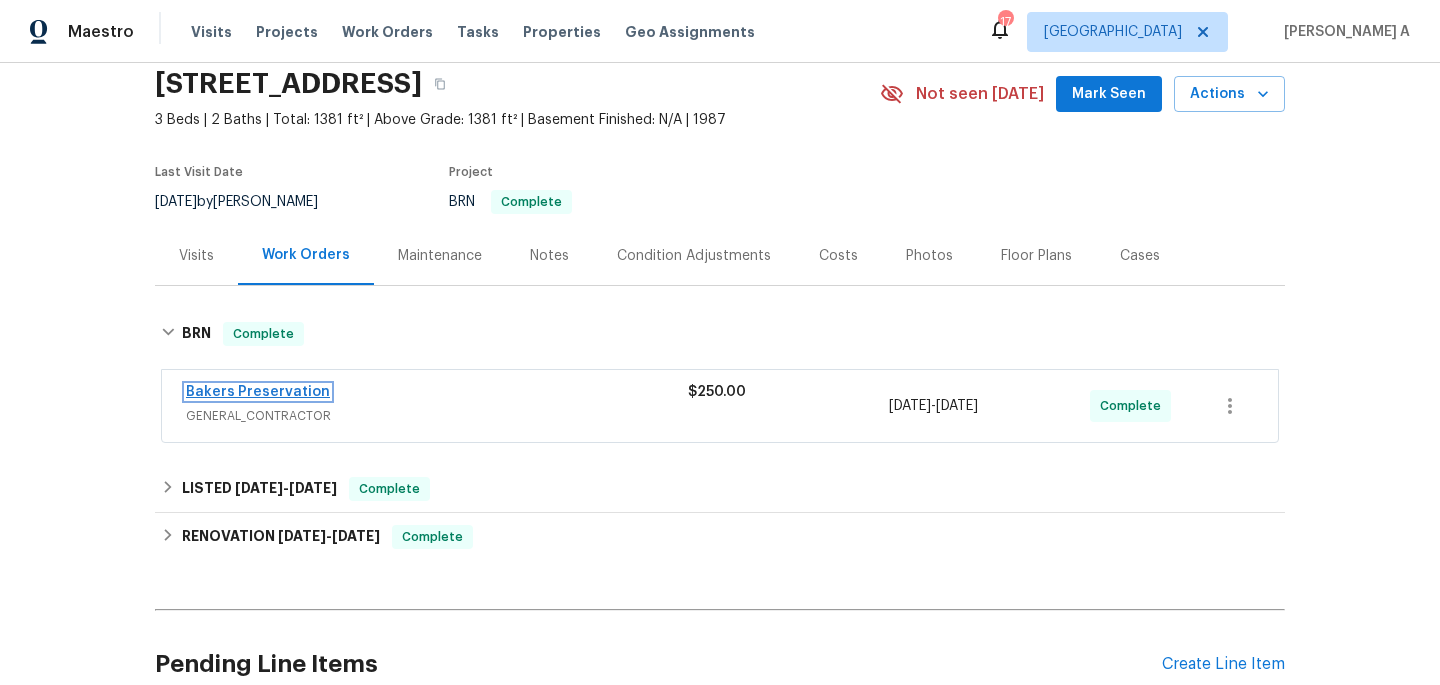 click on "Bakers Preservation" at bounding box center [258, 392] 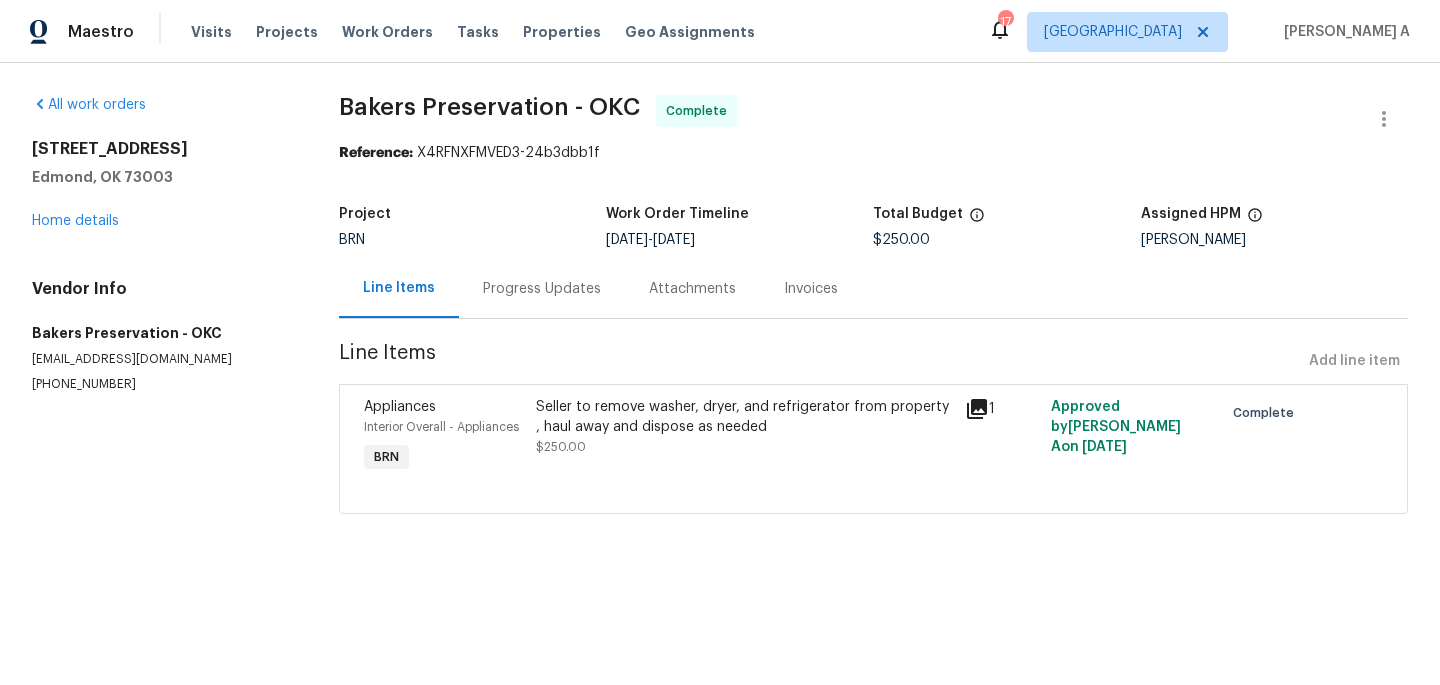 click on "Progress Updates" at bounding box center (542, 289) 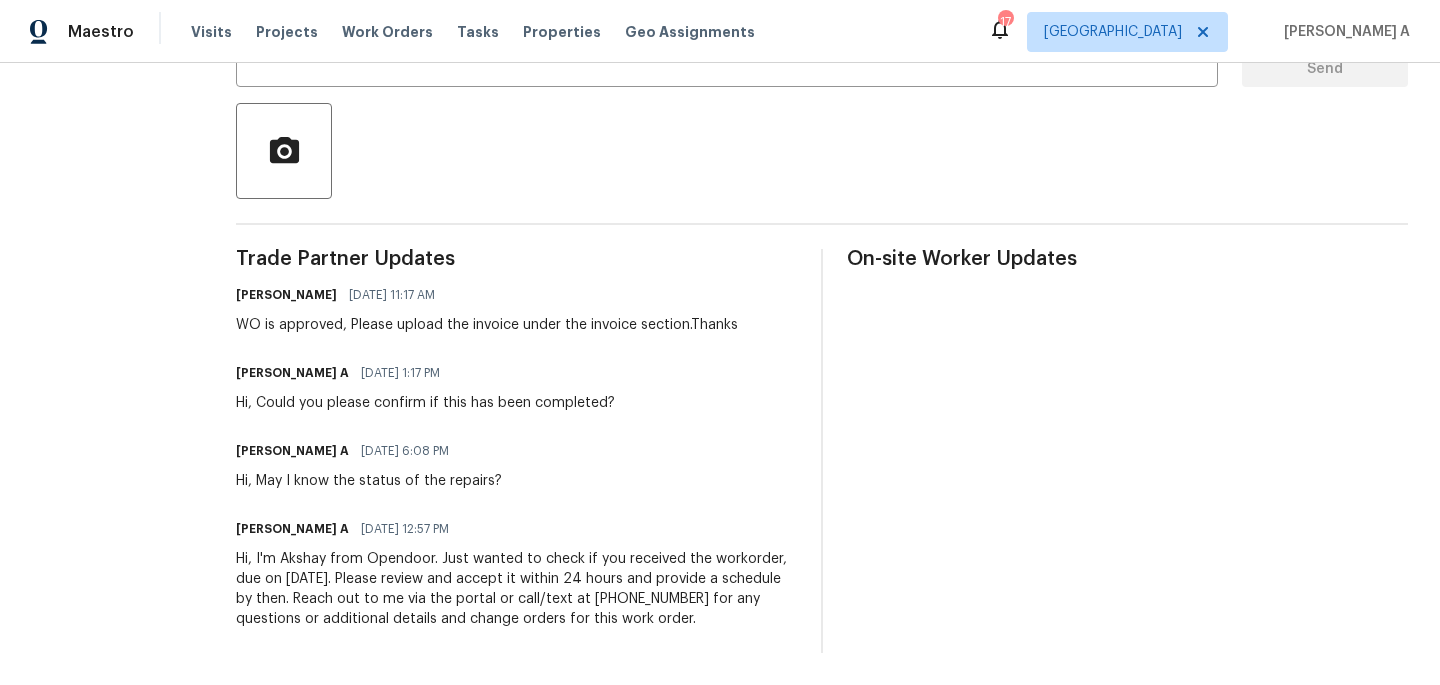 scroll, scrollTop: 0, scrollLeft: 0, axis: both 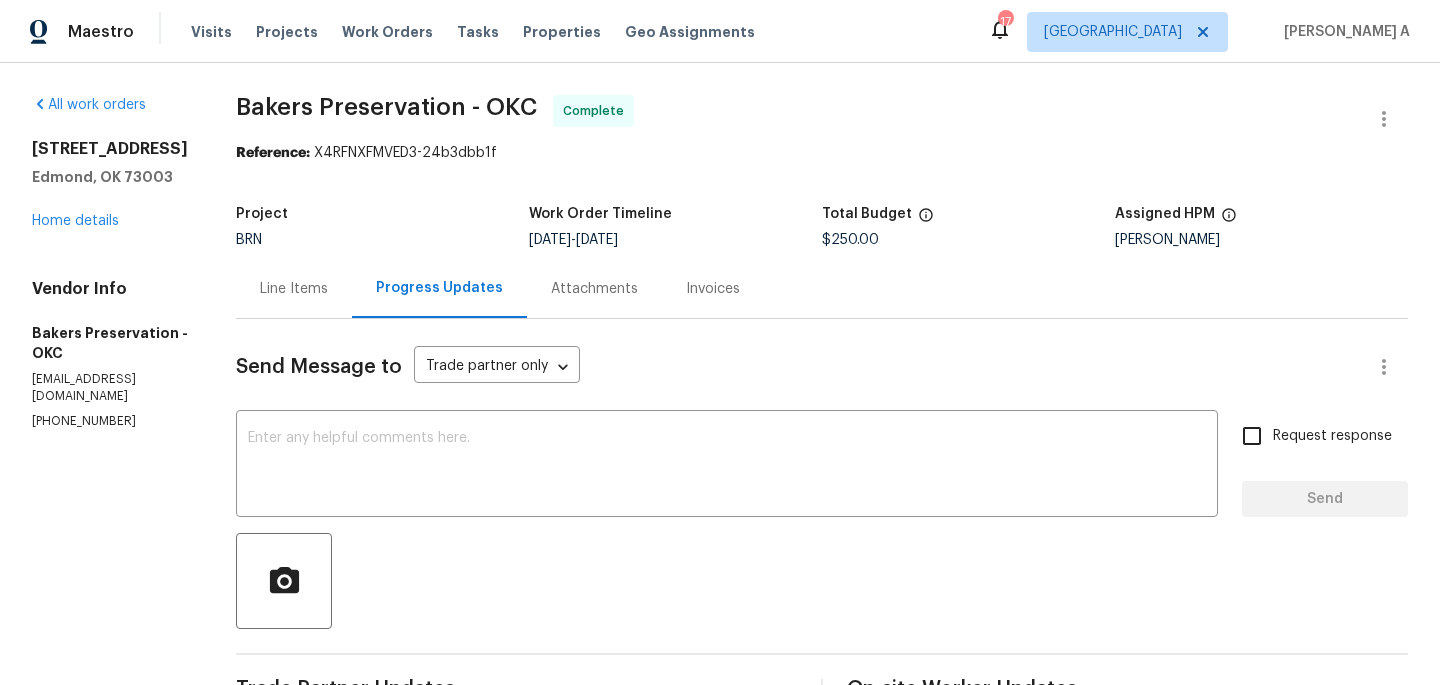 click on "Line Items" at bounding box center (294, 289) 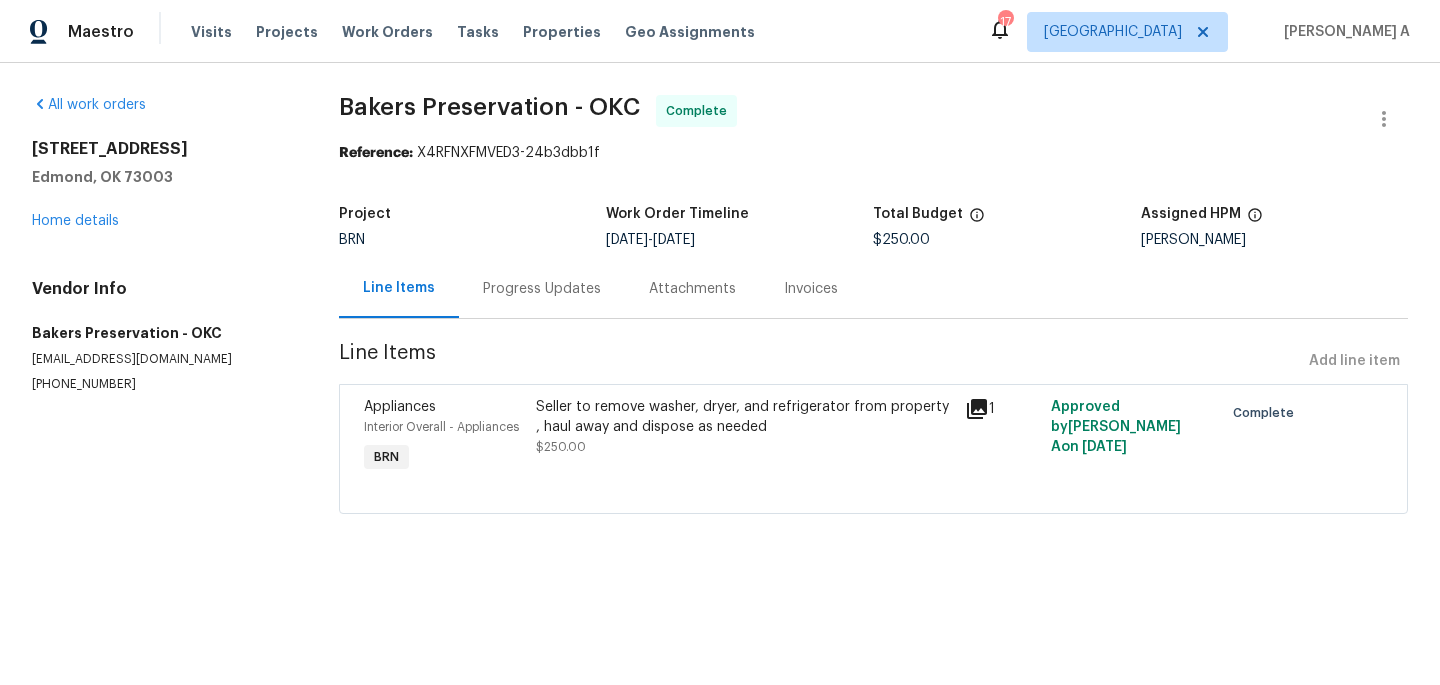 click on "Bakers Preservation - OKC Complete Reference:   X4RFNXFMVED3-24b3dbb1f Project BRN   Work Order Timeline 7/10/2025  -  7/11/2025 Total Budget $250.00 Assigned HPM Jason Leeth Line Items Progress Updates Attachments Invoices Line Items Add line item Appliances Interior Overall - Appliances BRN Seller to remove washer, dryer, and refrigerator from property , haul away and dispose as needed $250.00   1 Approved by  Akshay Ajaya Kumar A  on   7/9/2025 Complete" at bounding box center (873, 316) 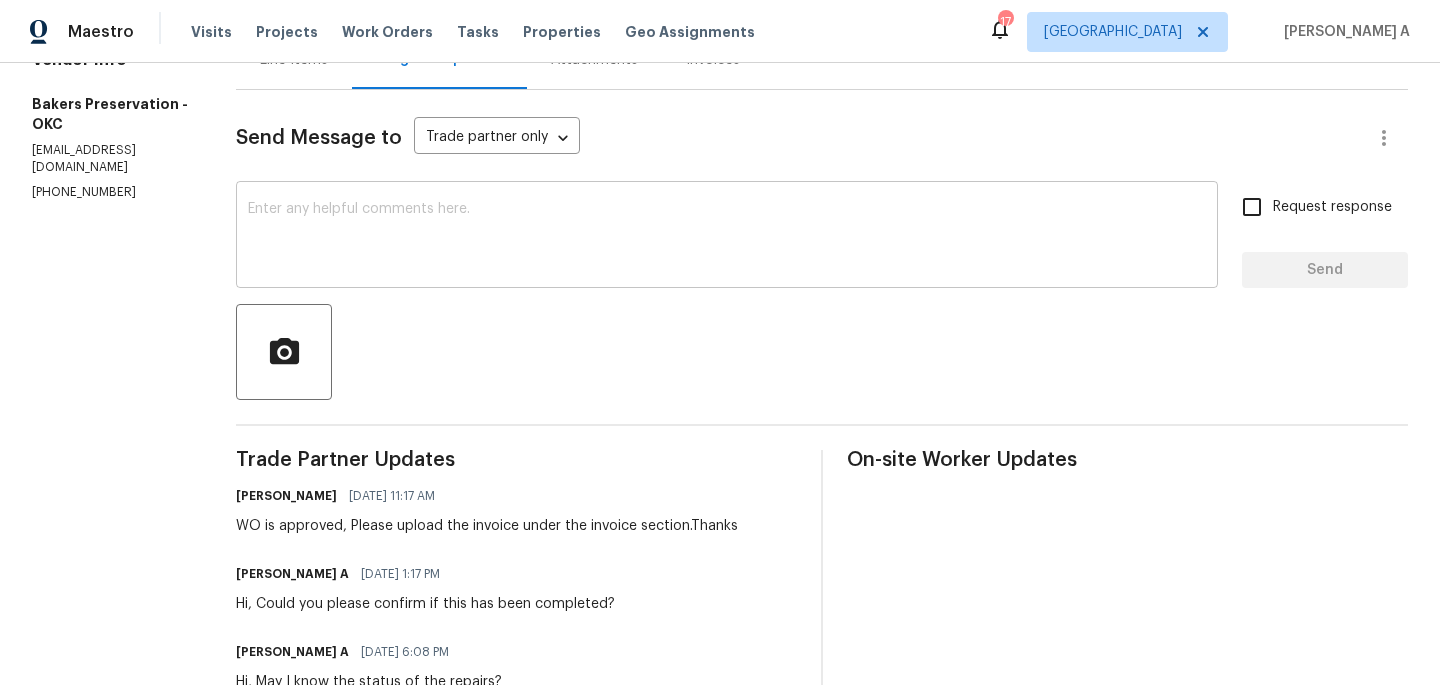 scroll, scrollTop: 51, scrollLeft: 0, axis: vertical 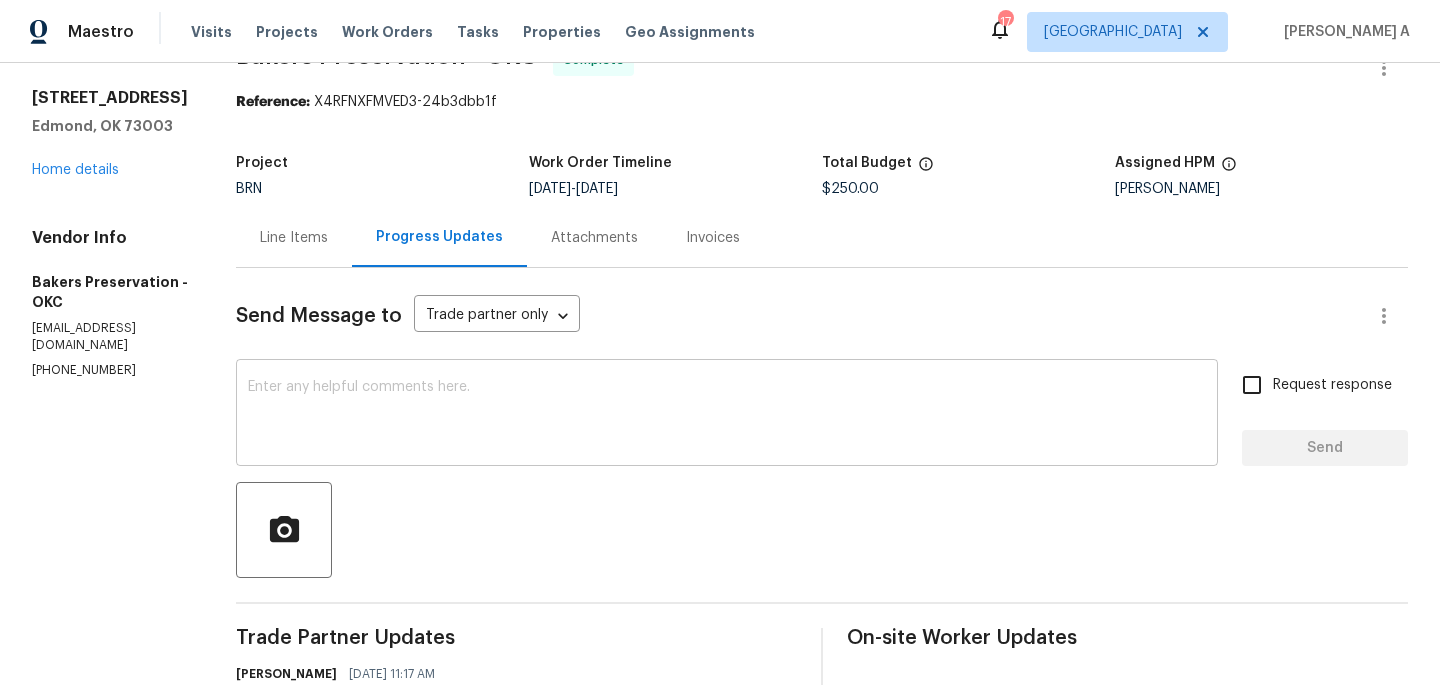 click at bounding box center (727, 415) 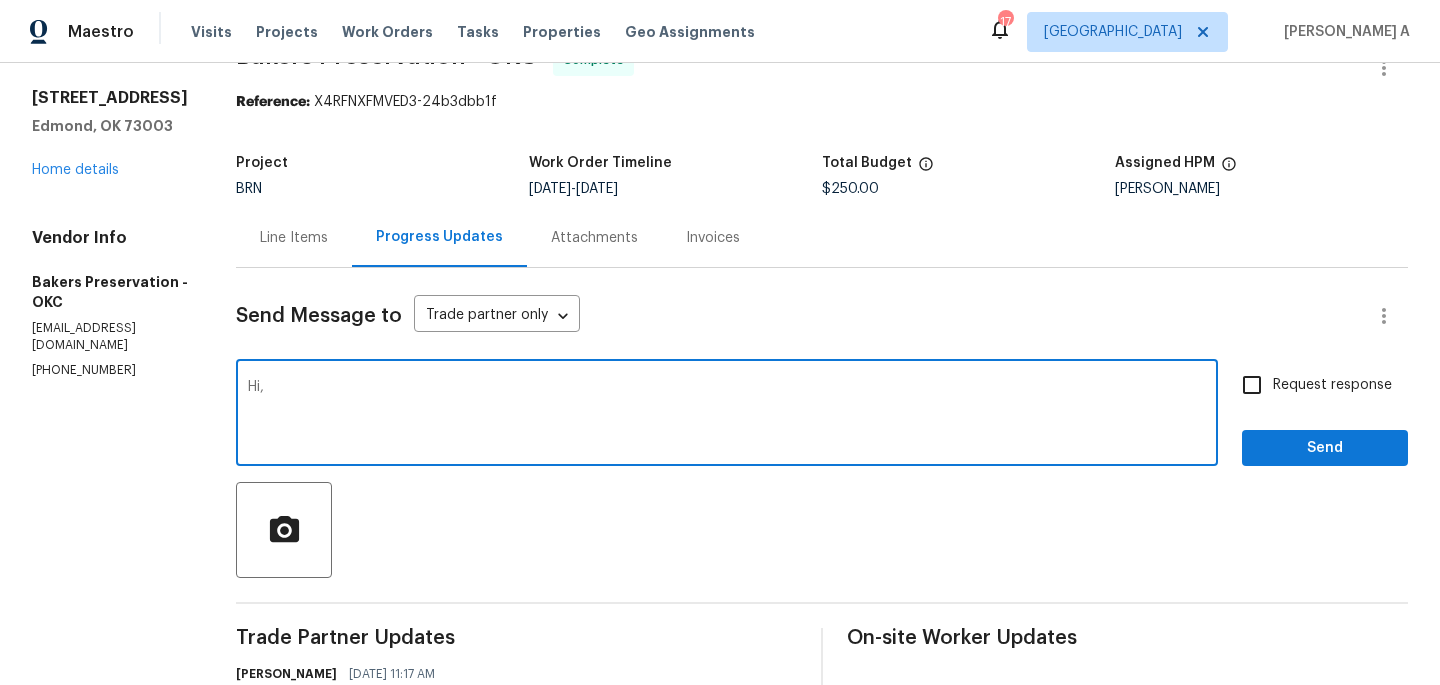 paste on "shut off the water at the main meter during the appliance removal? Or did they use the shutoff valves behind the appliances? Also, do we know if the water lines were capped/sealed after disconnecting the washer and refrigerator?" 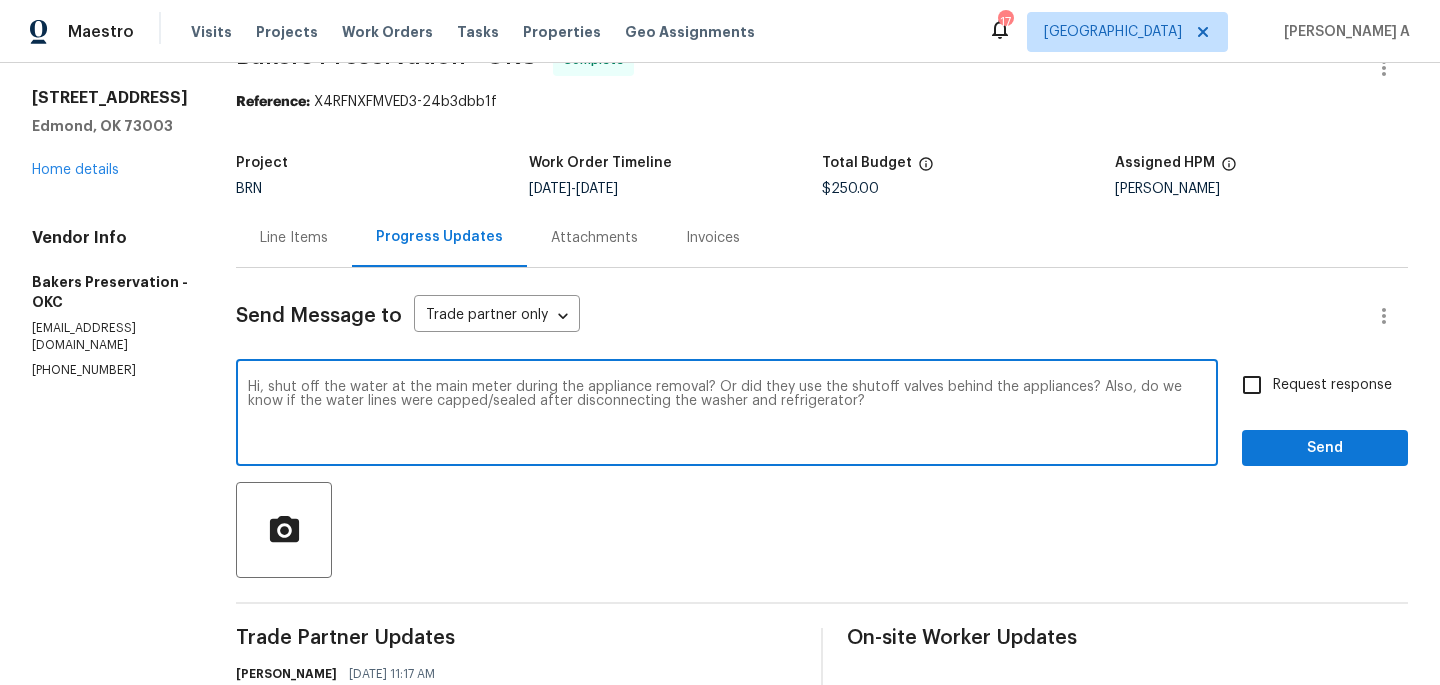 click on "Hi, shut off the water at the main meter during the appliance removal? Or did they use the shutoff valves behind the appliances? Also, do we know if the water lines were capped/sealed after disconnecting the washer and refrigerator?" at bounding box center [727, 415] 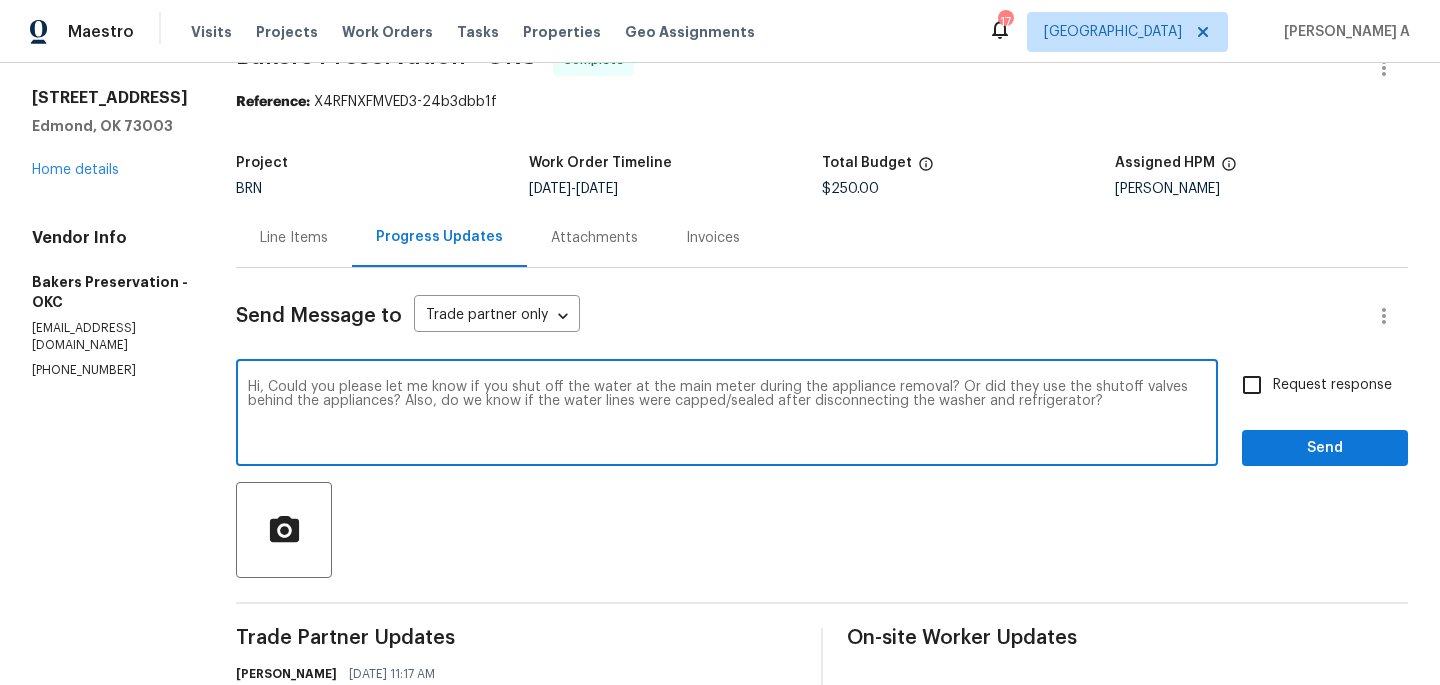 click on "Hi, Could you please let me know if you shut off the water at the main meter during the appliance removal? Or did they use the shutoff valves behind the appliances? Also, do we know if the water lines were capped/sealed after disconnecting the washer and refrigerator?" at bounding box center [727, 415] 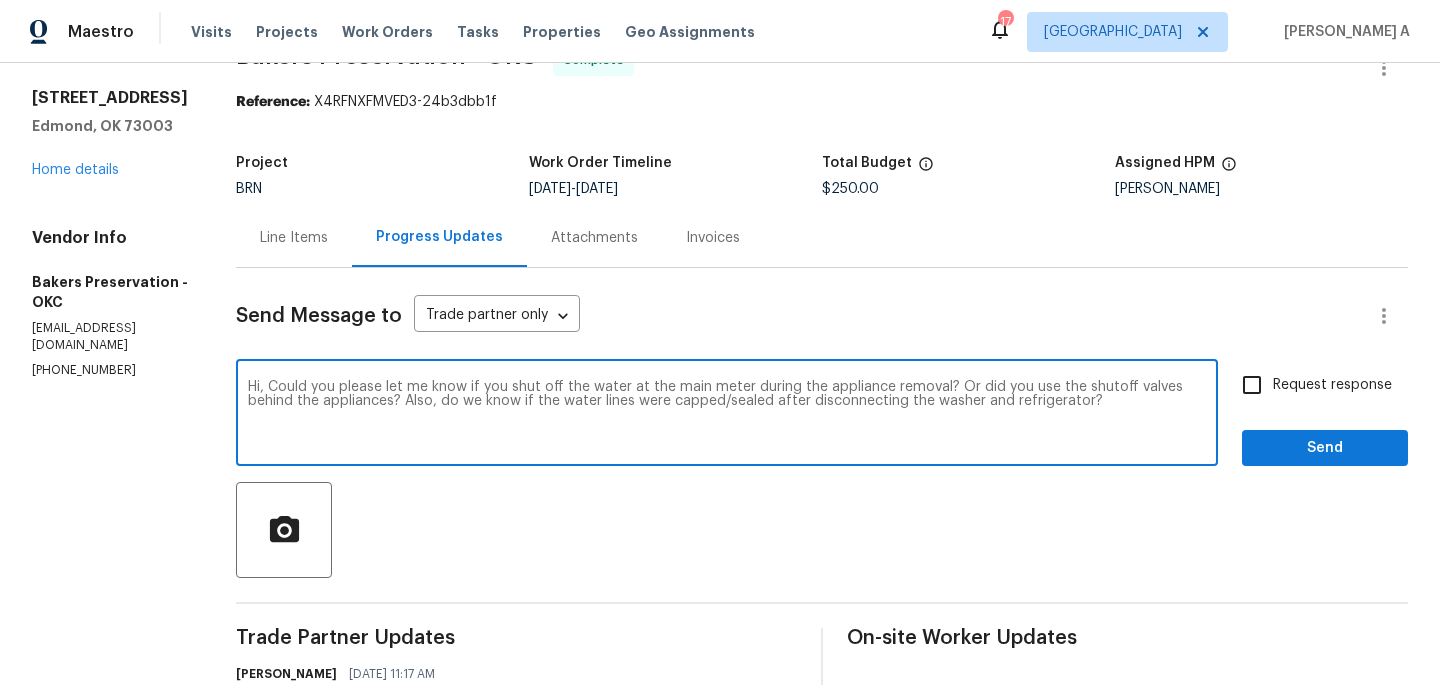 click on "Hi, Could you please let me know if you shut off the water at the main meter during the appliance removal? Or did you use the shutoff valves behind the appliances? Also, do we know if the water lines were capped/sealed after disconnecting the washer and refrigerator?" at bounding box center [727, 415] 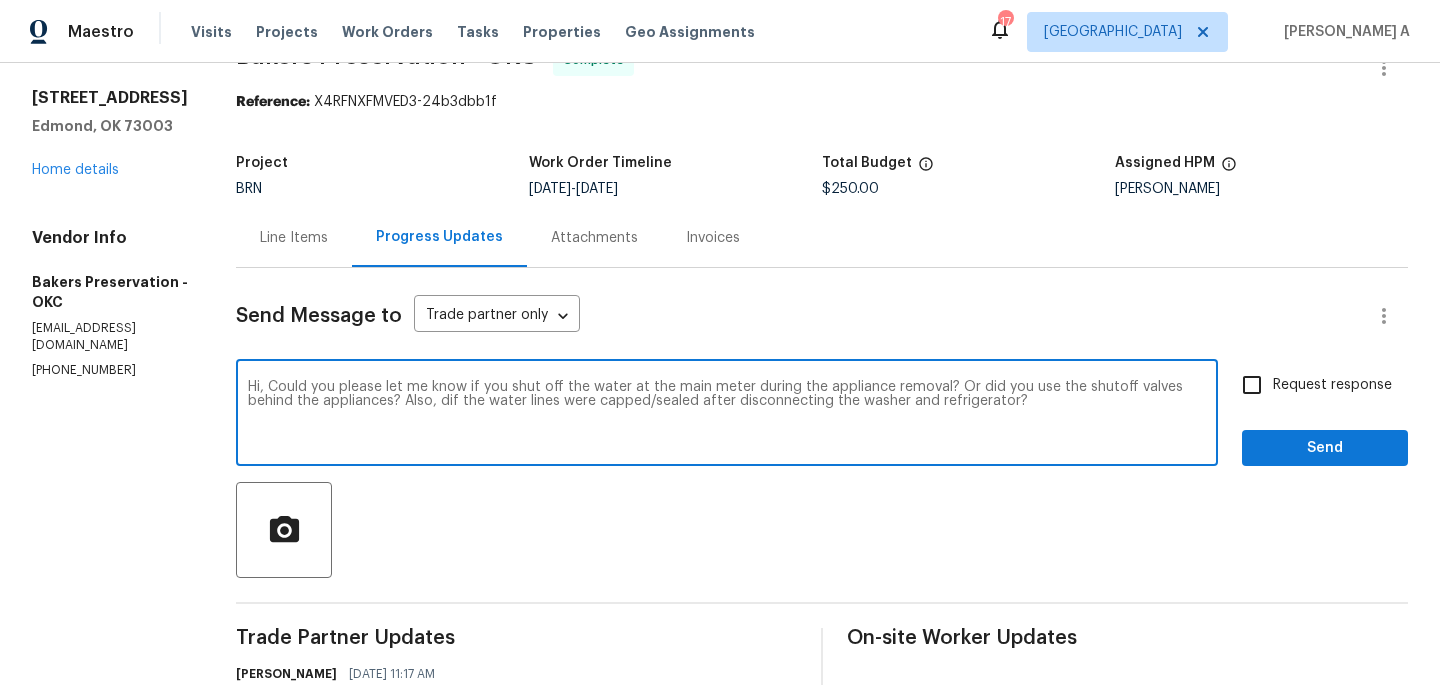 type on "Hi, Could you please let me know if you shut off the water at the main meter during the appliance removal? Or did you use the shutoff valves behind the appliances? Also, if the water lines were capped/sealed after disconnecting the washer and refrigerator?" 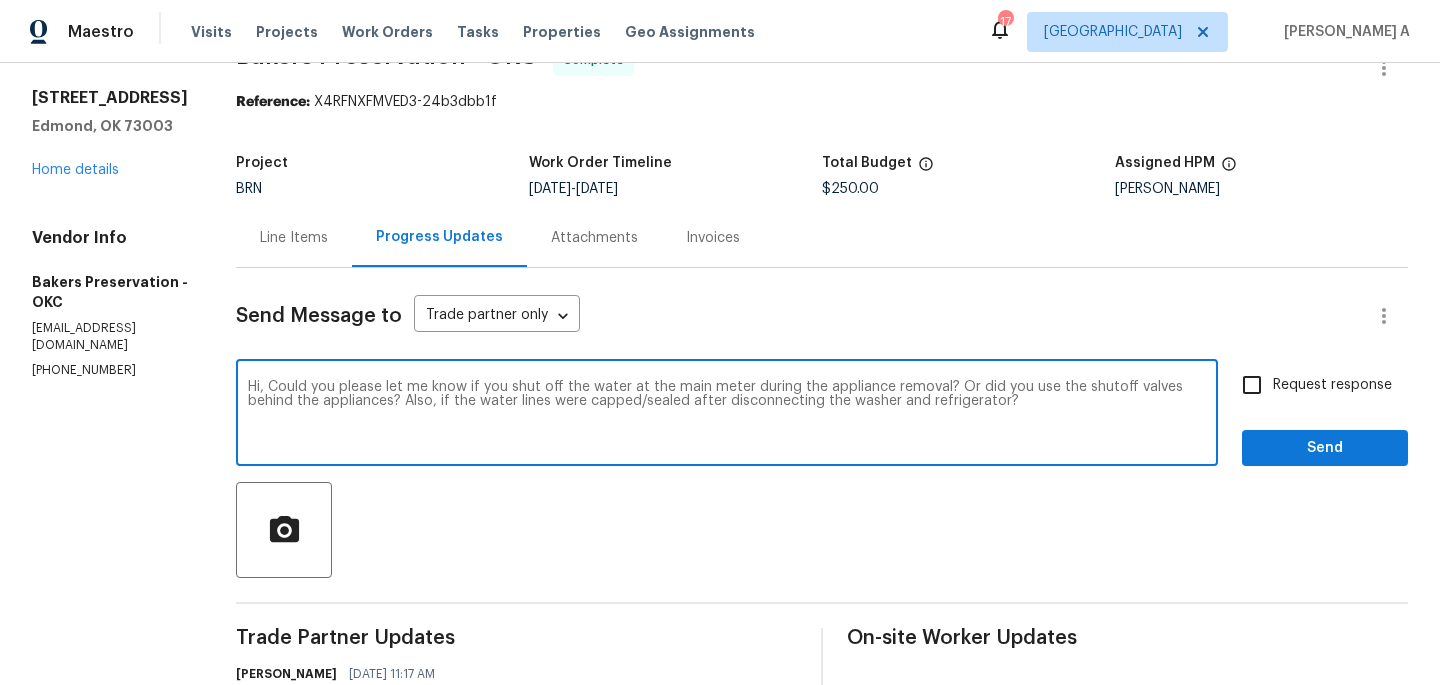 drag, startPoint x: 1092, startPoint y: 411, endPoint x: 343, endPoint y: 372, distance: 750.01465 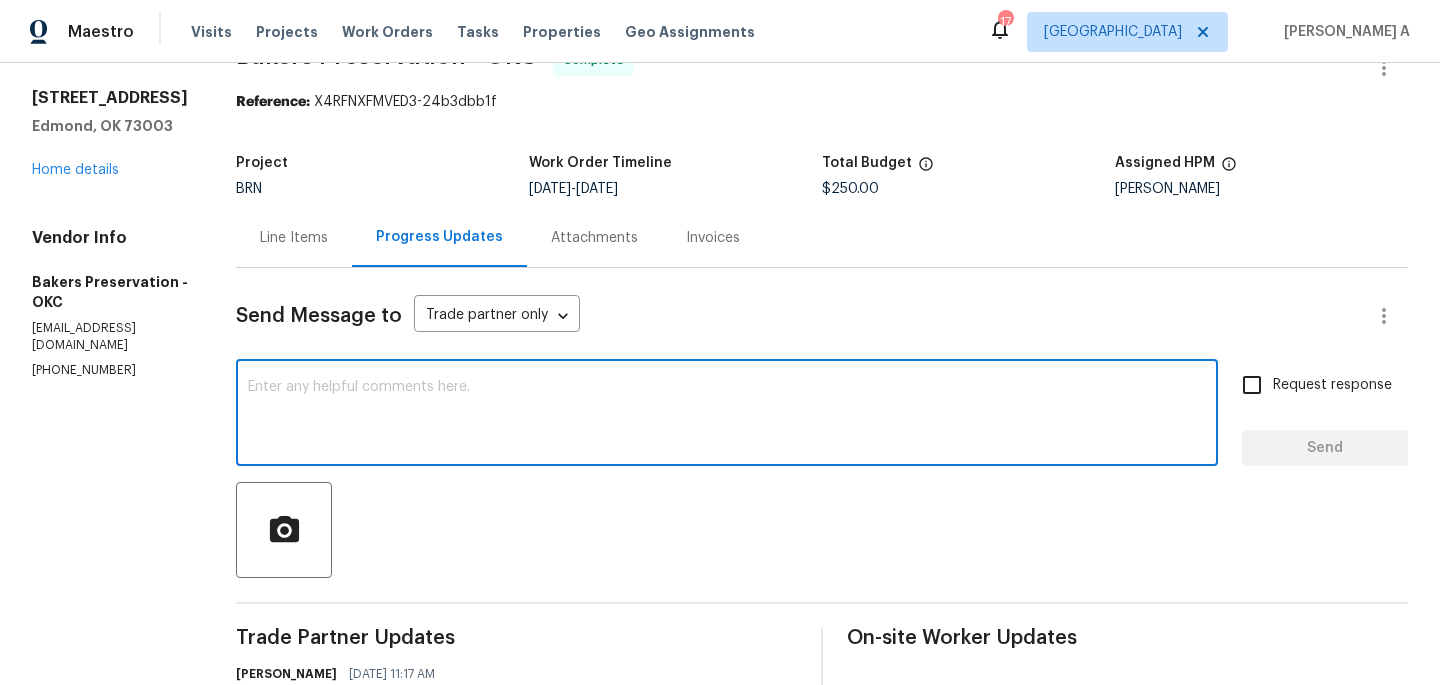 click at bounding box center (727, 415) 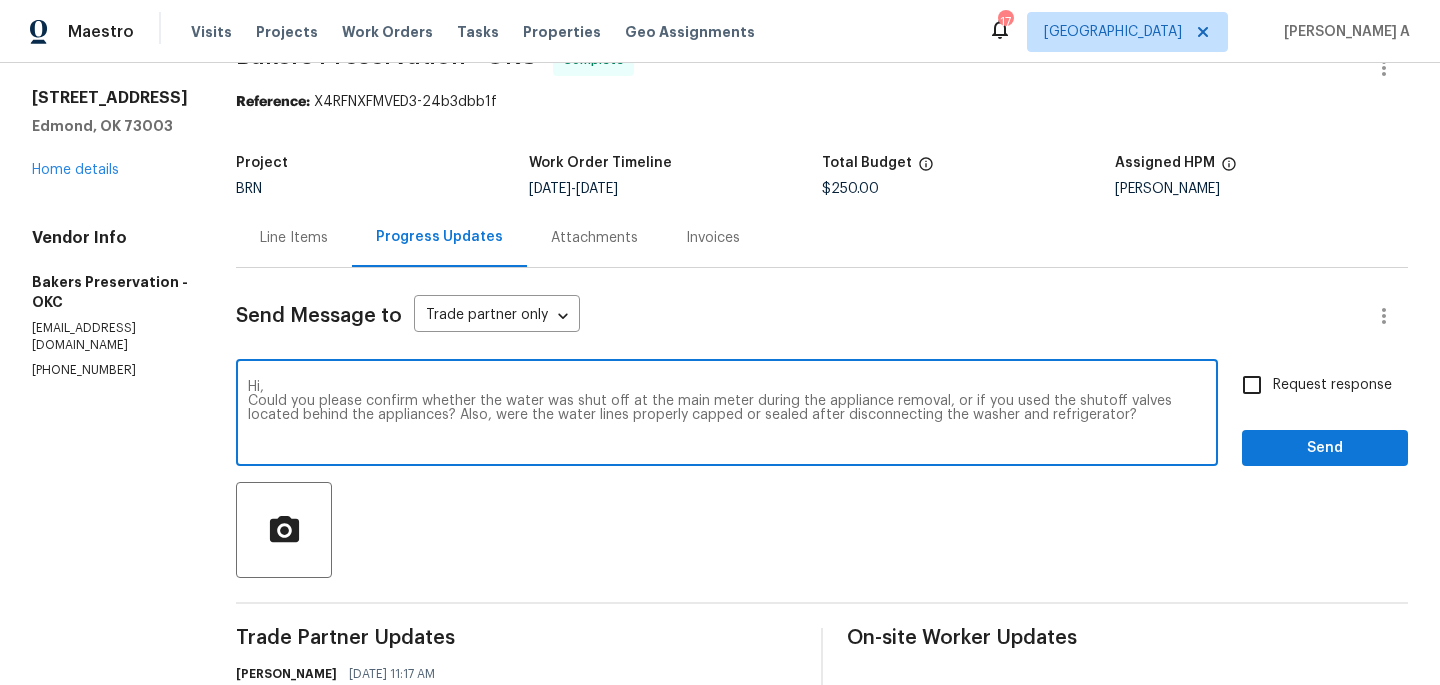 type on "Hi,
Could you please confirm whether the water was shut off at the main meter during the appliance removal, or if you used the shutoff valves located behind the appliances? Also, were the water lines properly capped or sealed after disconnecting the washer and refrigerator?" 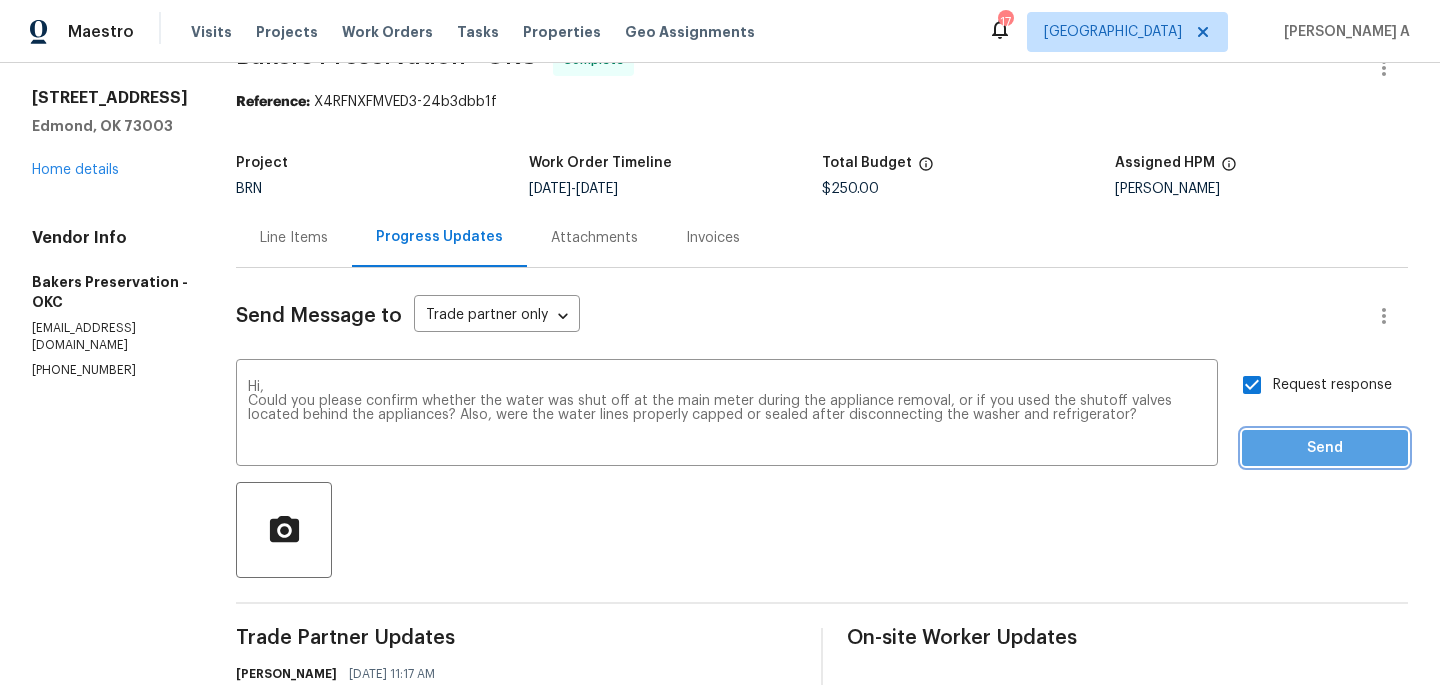 click on "Send" at bounding box center (1325, 448) 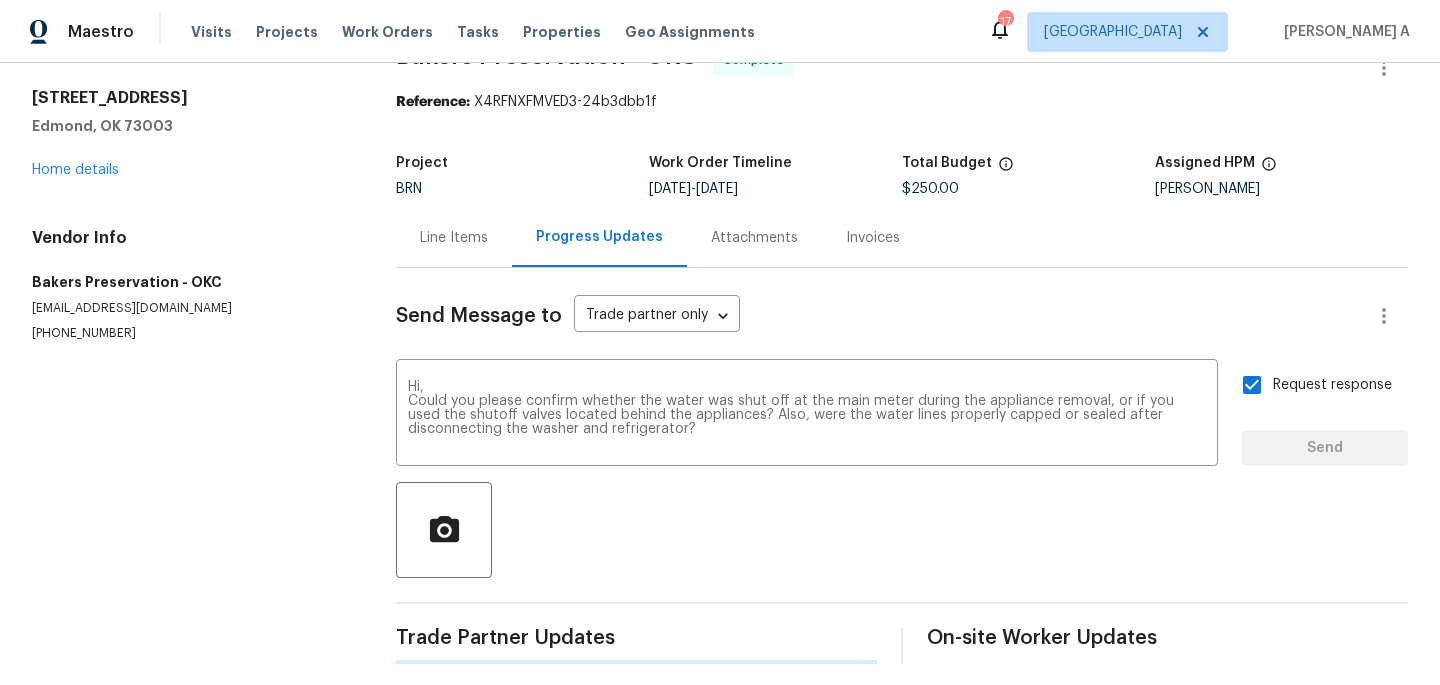 type 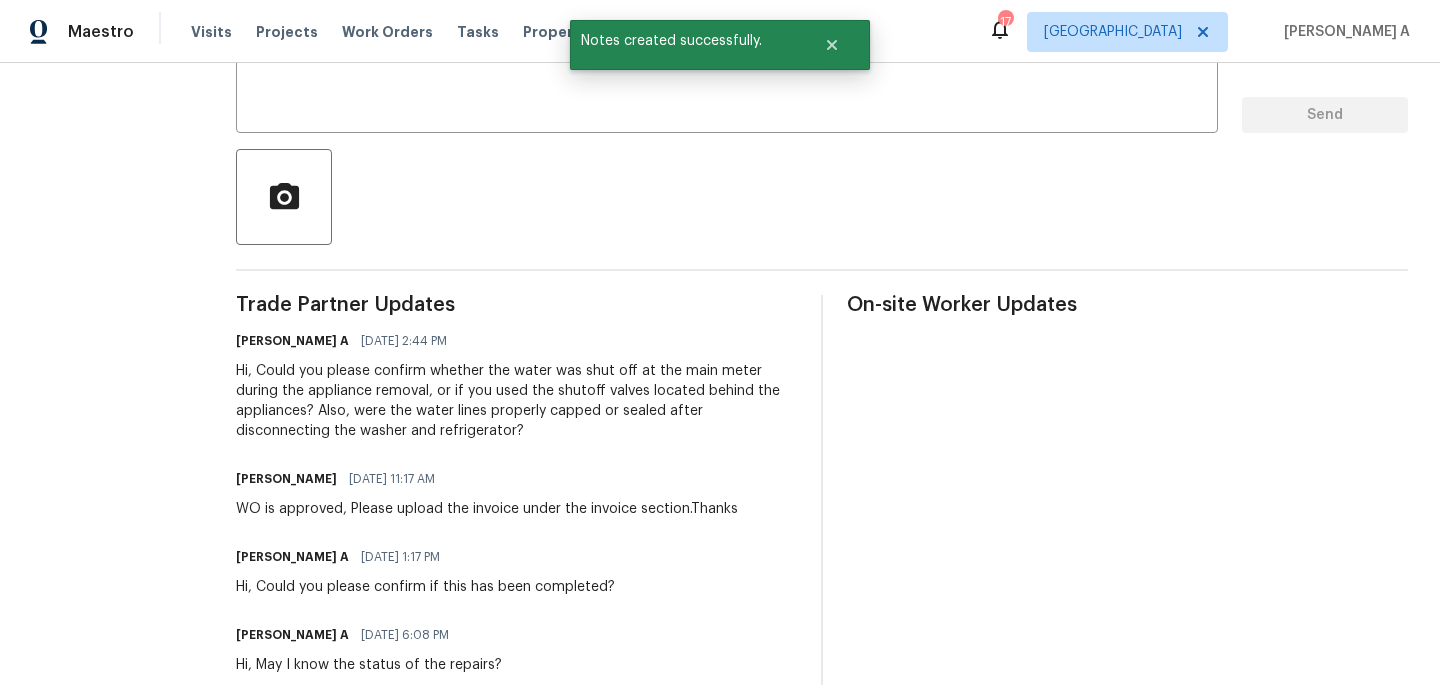 scroll, scrollTop: 0, scrollLeft: 0, axis: both 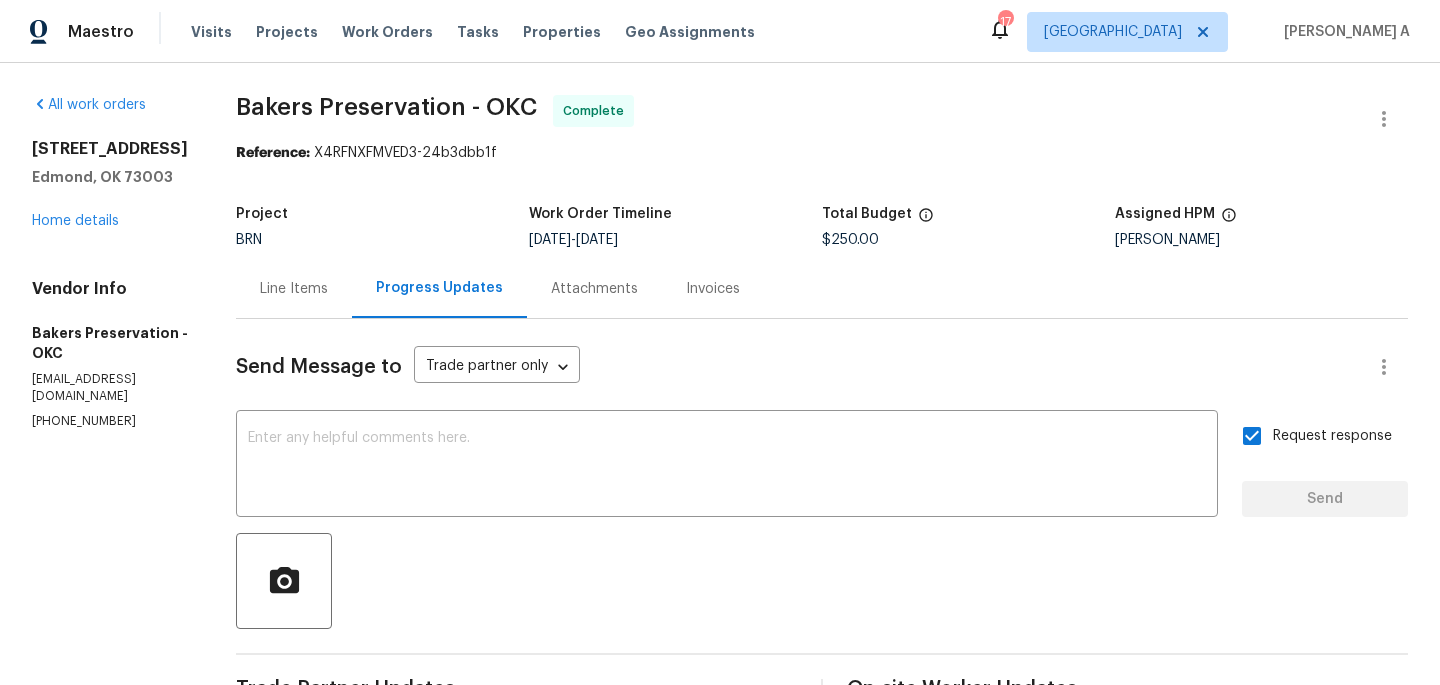click on "(405) 437-9967" at bounding box center (110, 421) 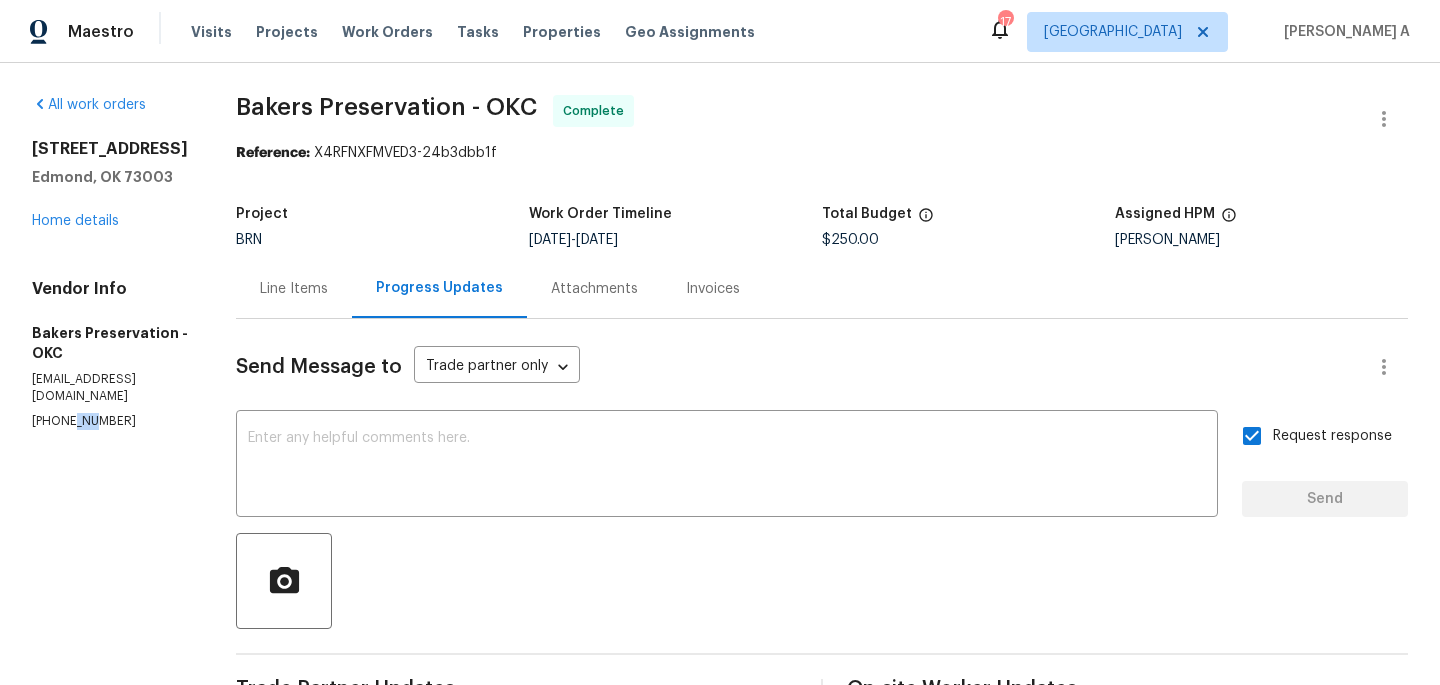 click on "(405) 437-9967" at bounding box center (110, 421) 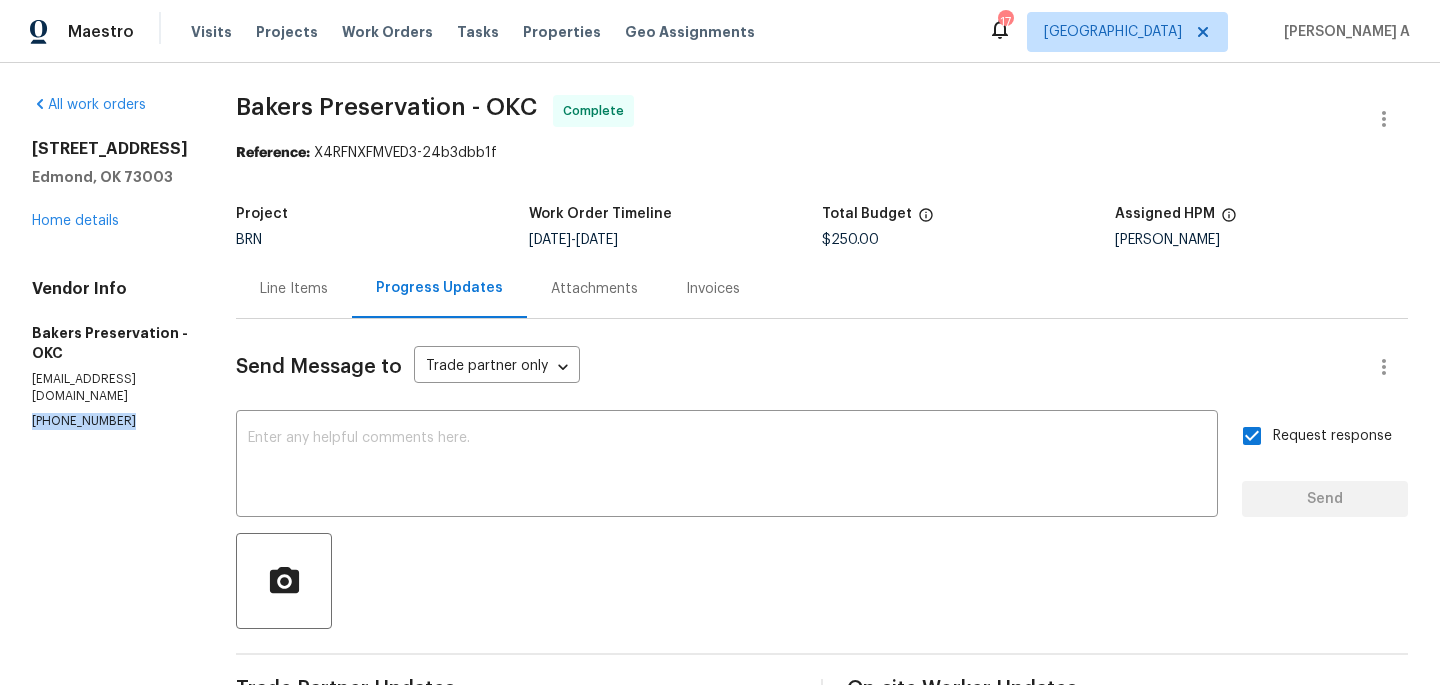 click on "(405) 437-9967" at bounding box center [110, 421] 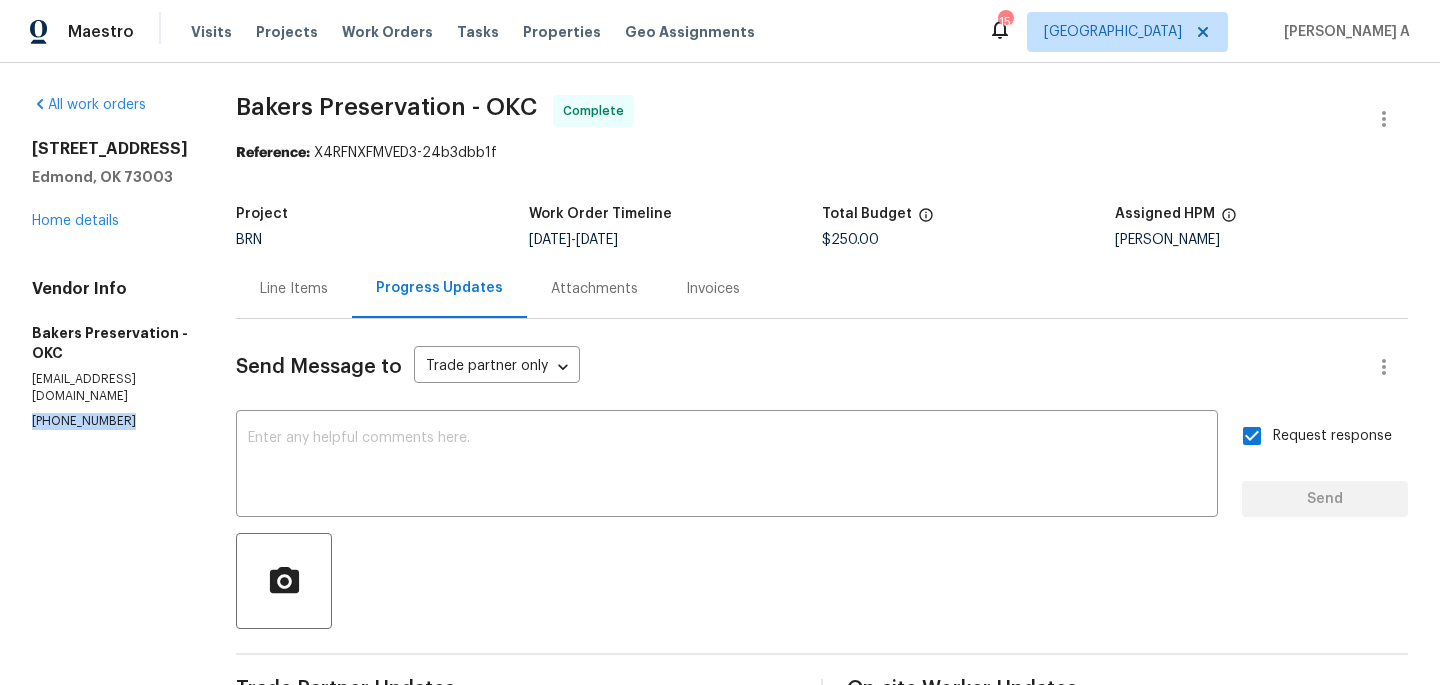 click on "(405) 437-9967" at bounding box center (110, 421) 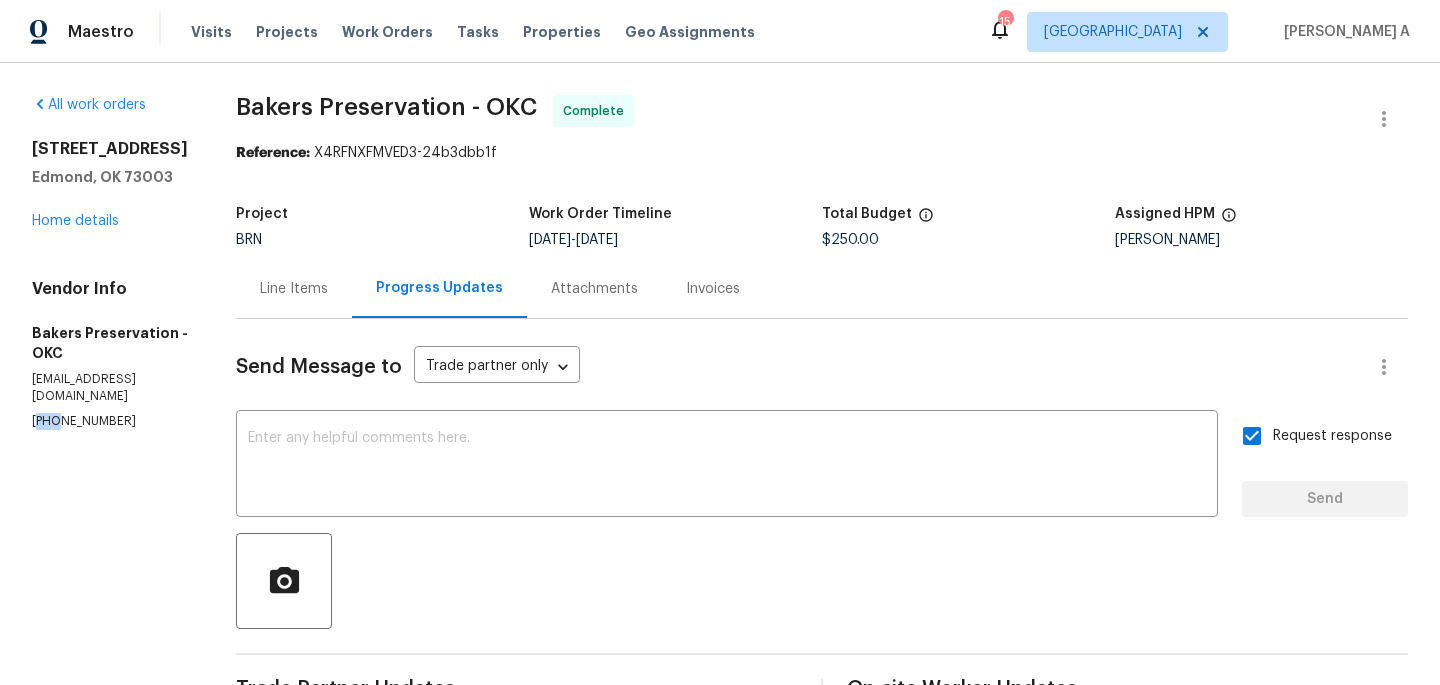click on "(405) 437-9967" at bounding box center (110, 421) 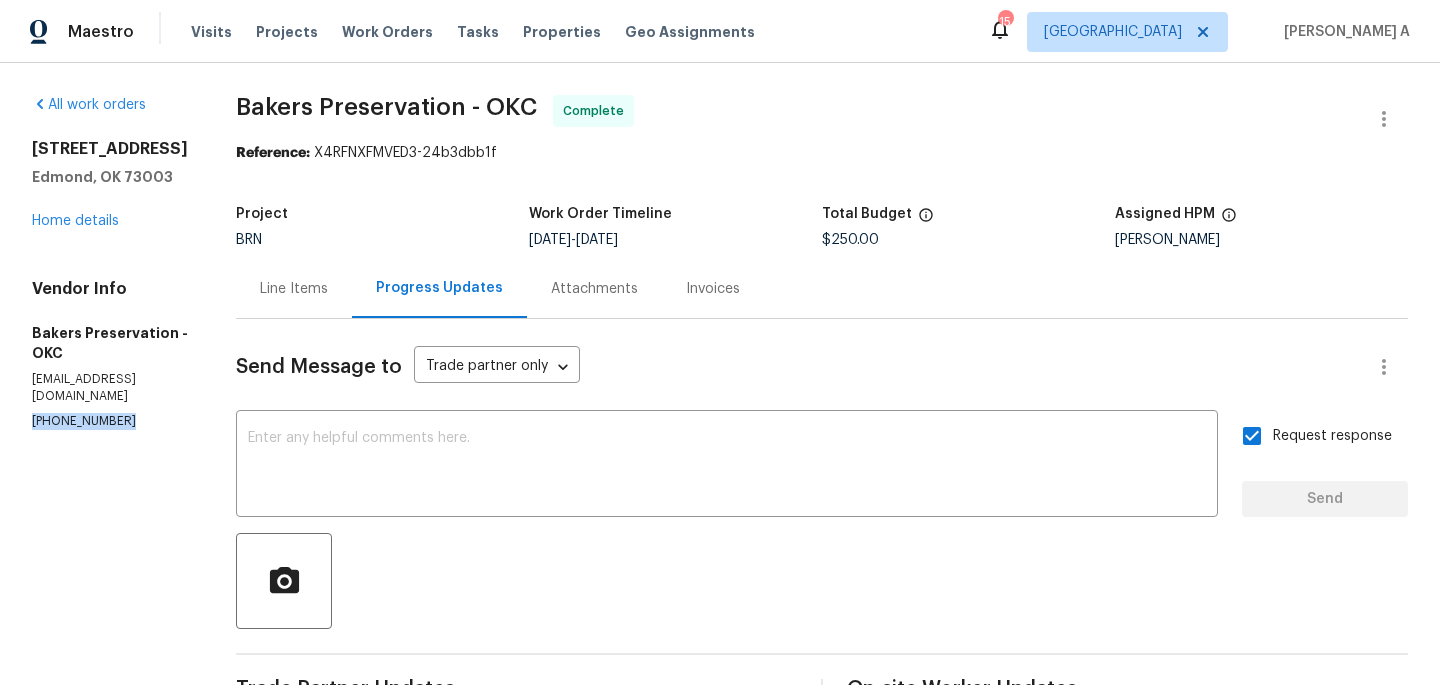click on "(405) 437-9967" at bounding box center (110, 421) 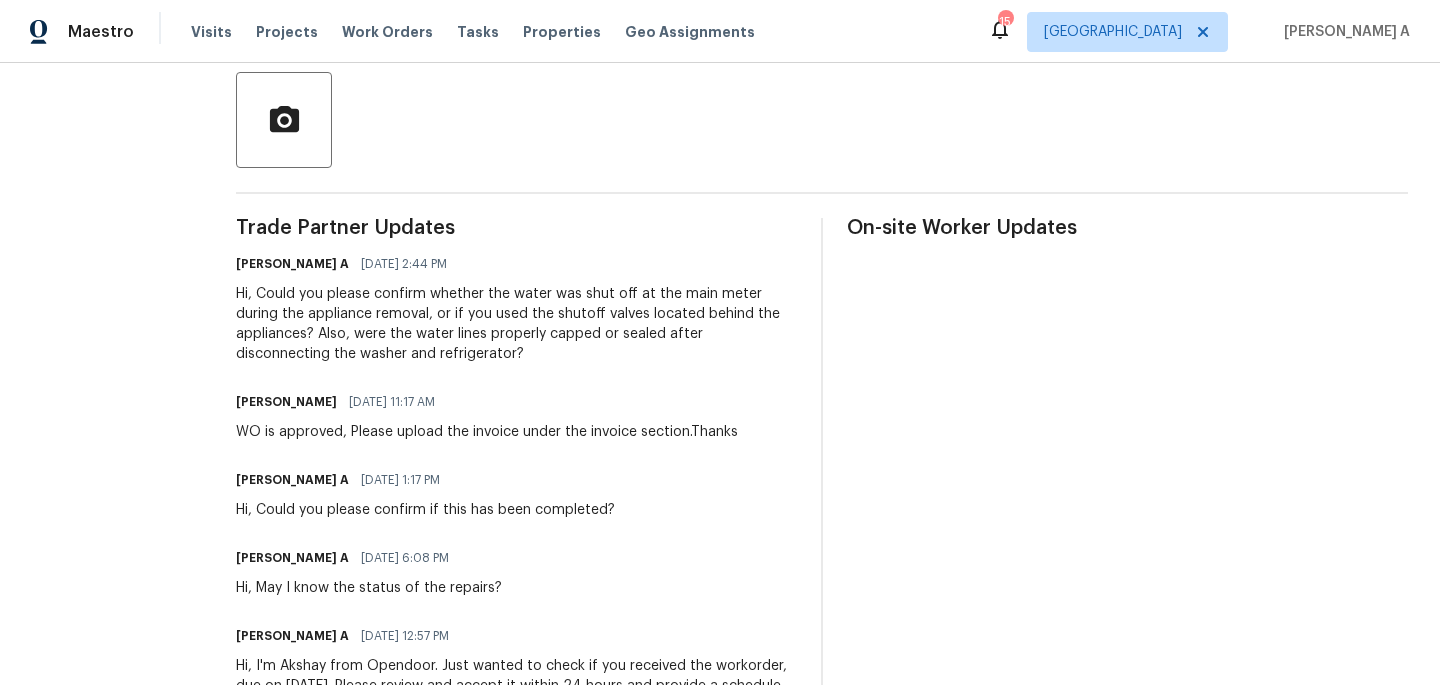 scroll, scrollTop: 462, scrollLeft: 0, axis: vertical 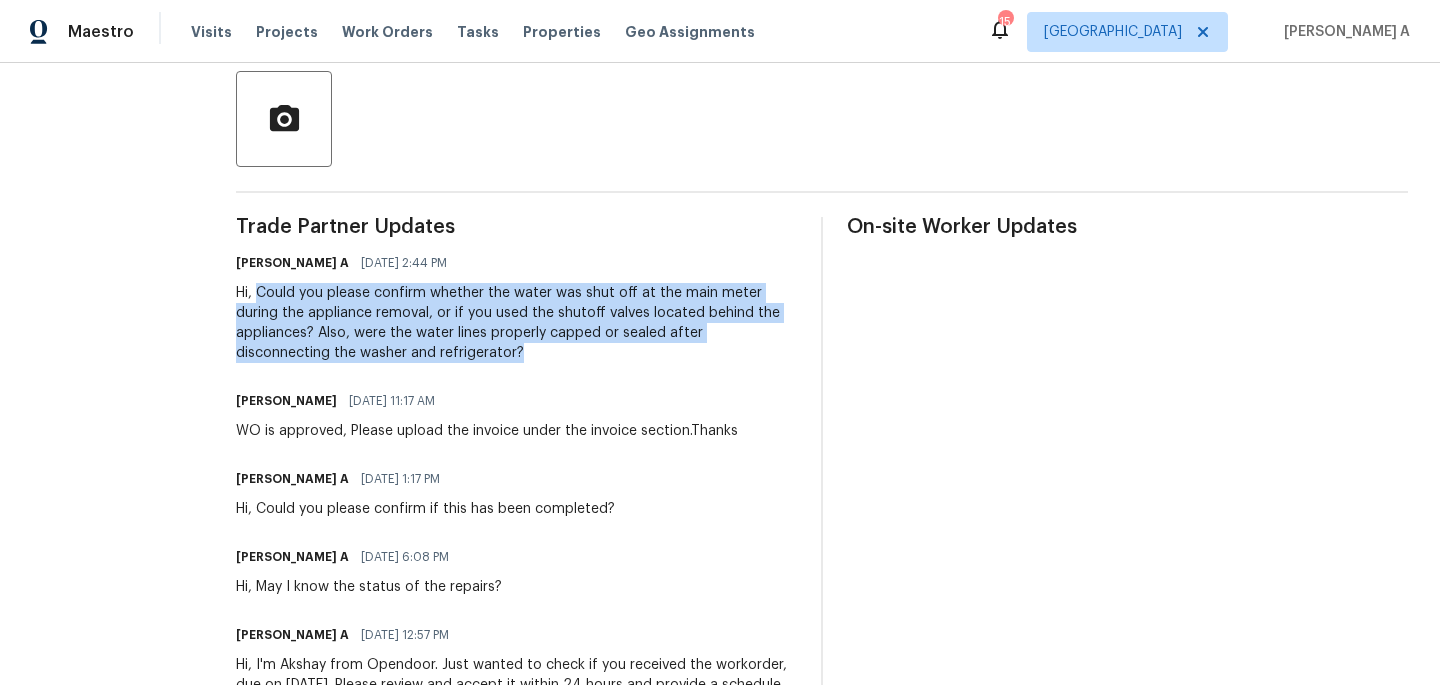 copy on "Could you please confirm whether the water was shut off at the main meter during the appliance removal, or if you used the shutoff valves located behind the appliances? Also, were the water lines properly capped or sealed after disconnecting the washer and refrigerator?" 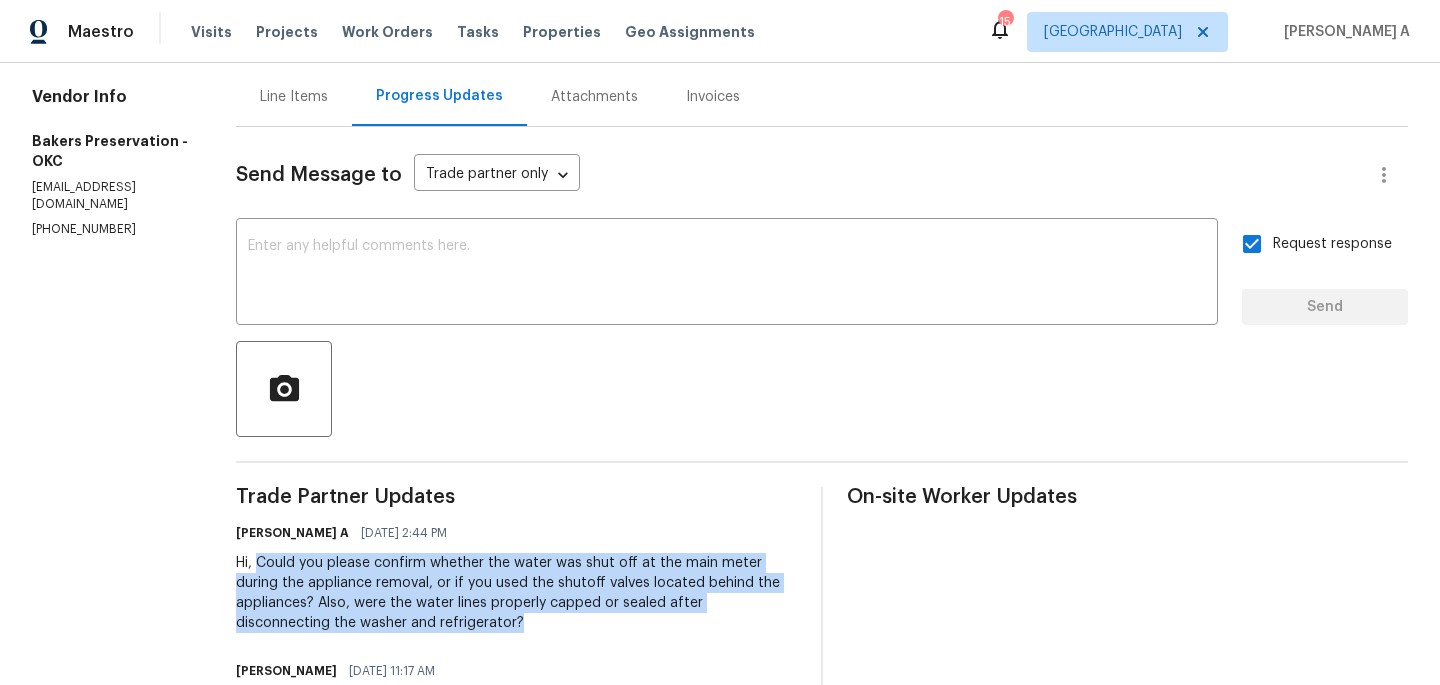 scroll, scrollTop: 34, scrollLeft: 0, axis: vertical 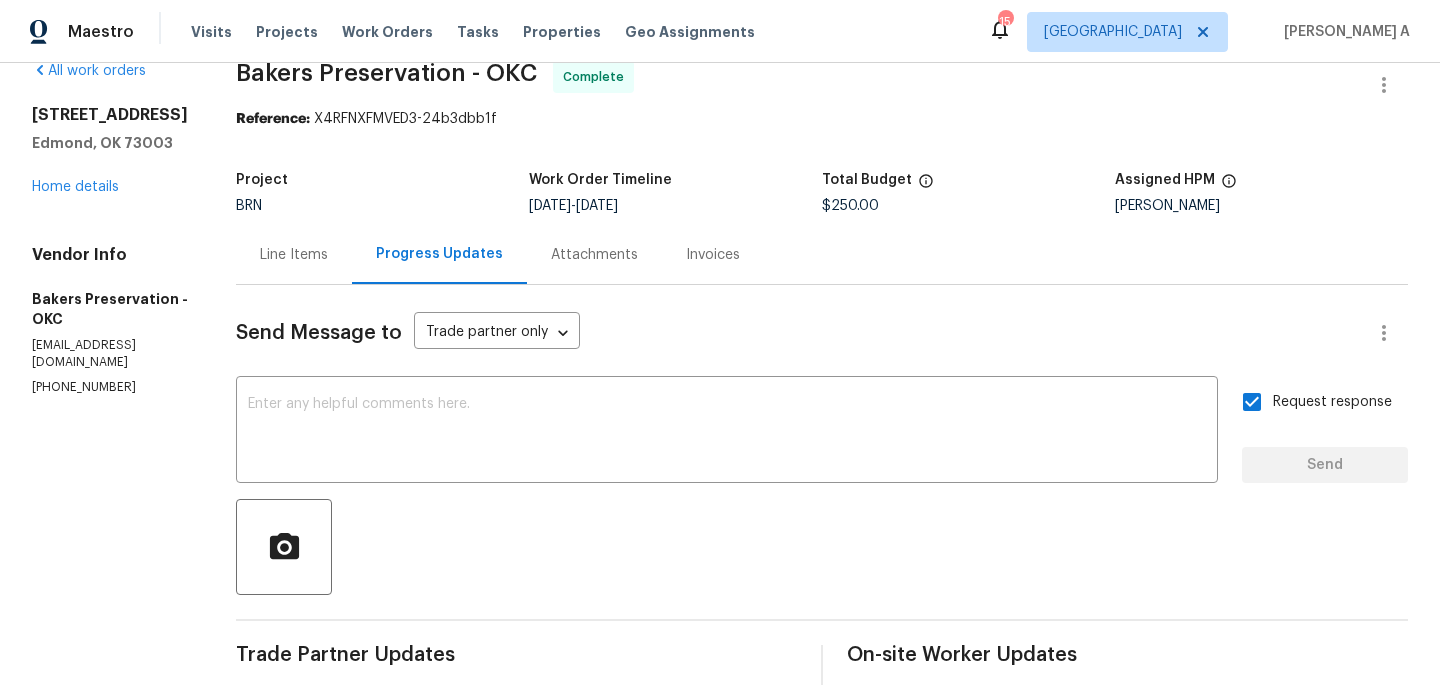 click on "Line Items" at bounding box center [294, 255] 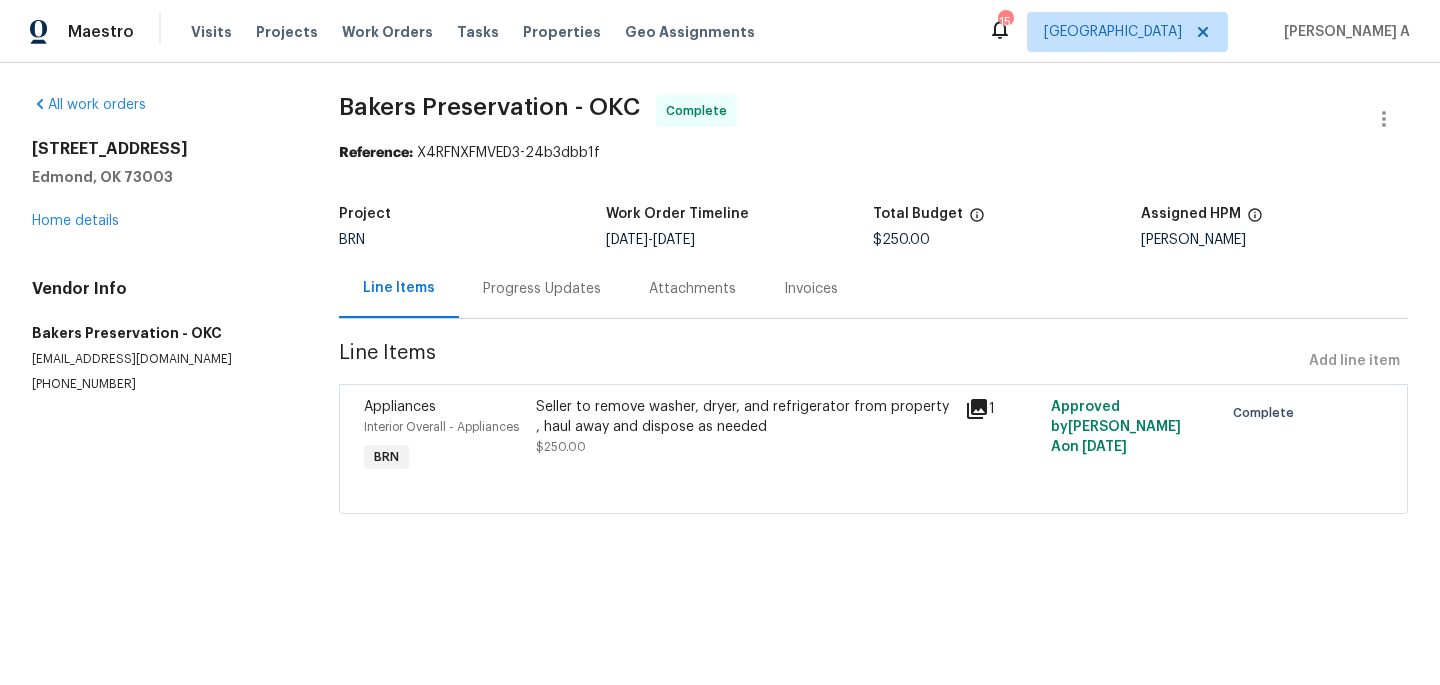 scroll, scrollTop: 0, scrollLeft: 0, axis: both 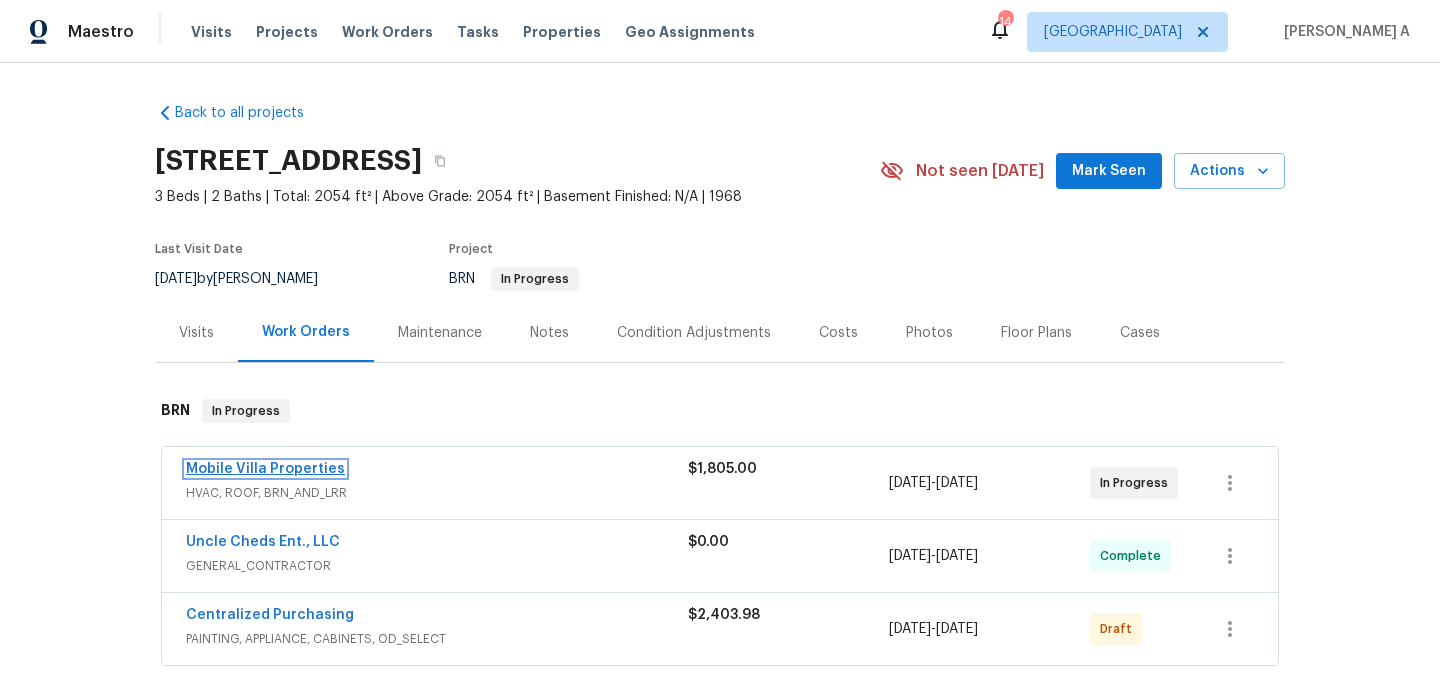 click on "Mobile Villa Properties" at bounding box center (265, 469) 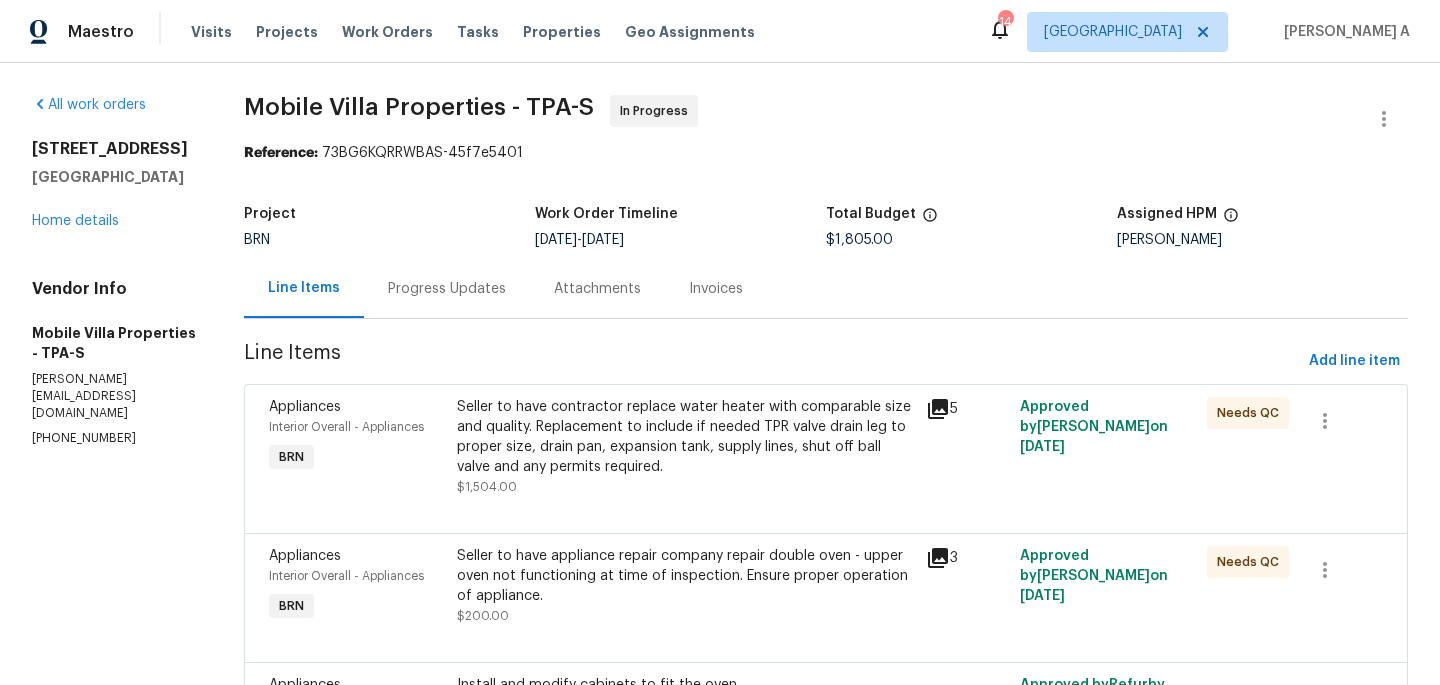 click on "Progress Updates" at bounding box center (447, 288) 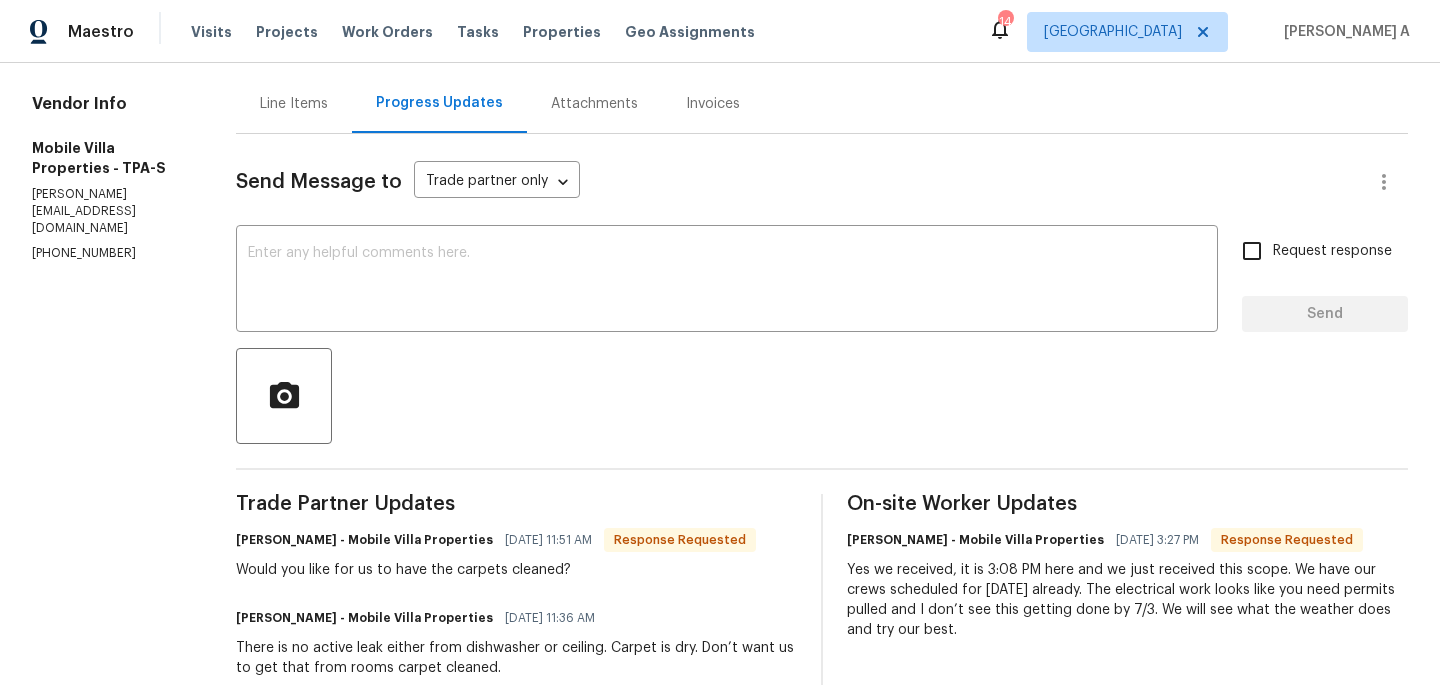 scroll, scrollTop: 186, scrollLeft: 0, axis: vertical 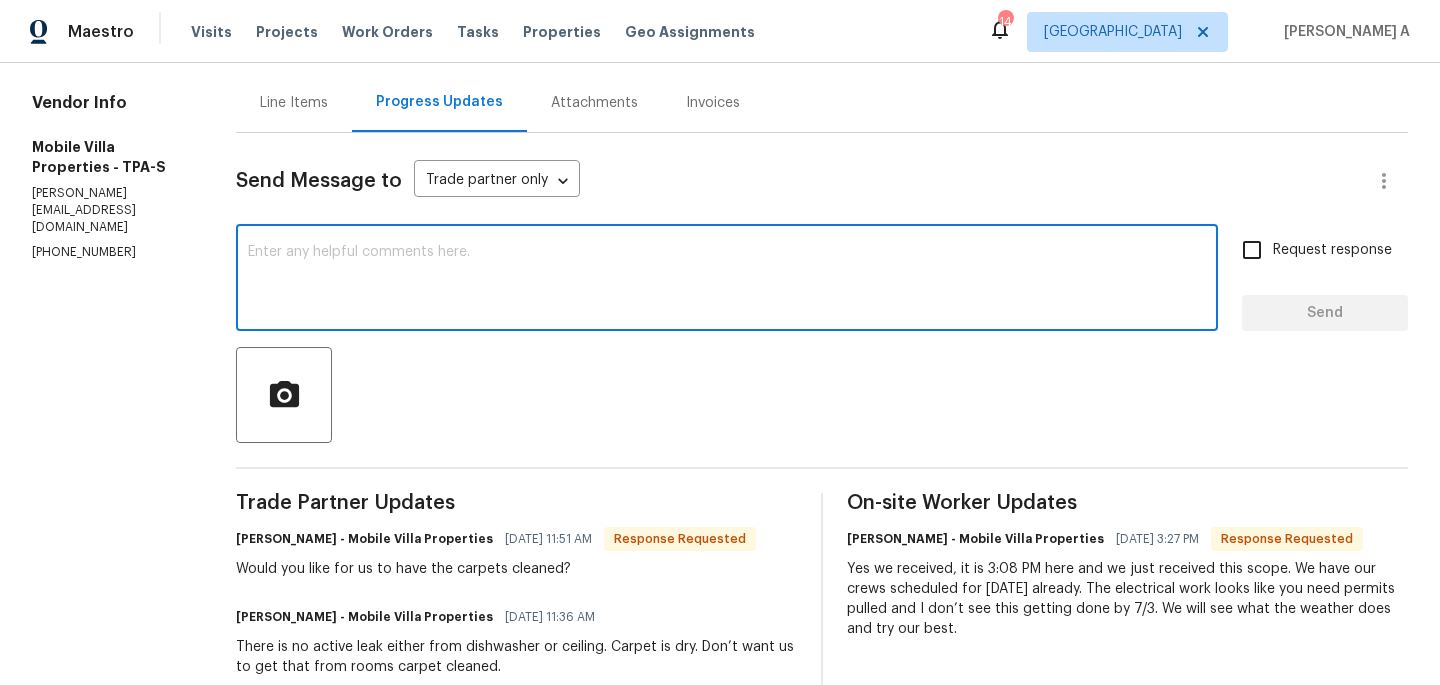 click at bounding box center [727, 280] 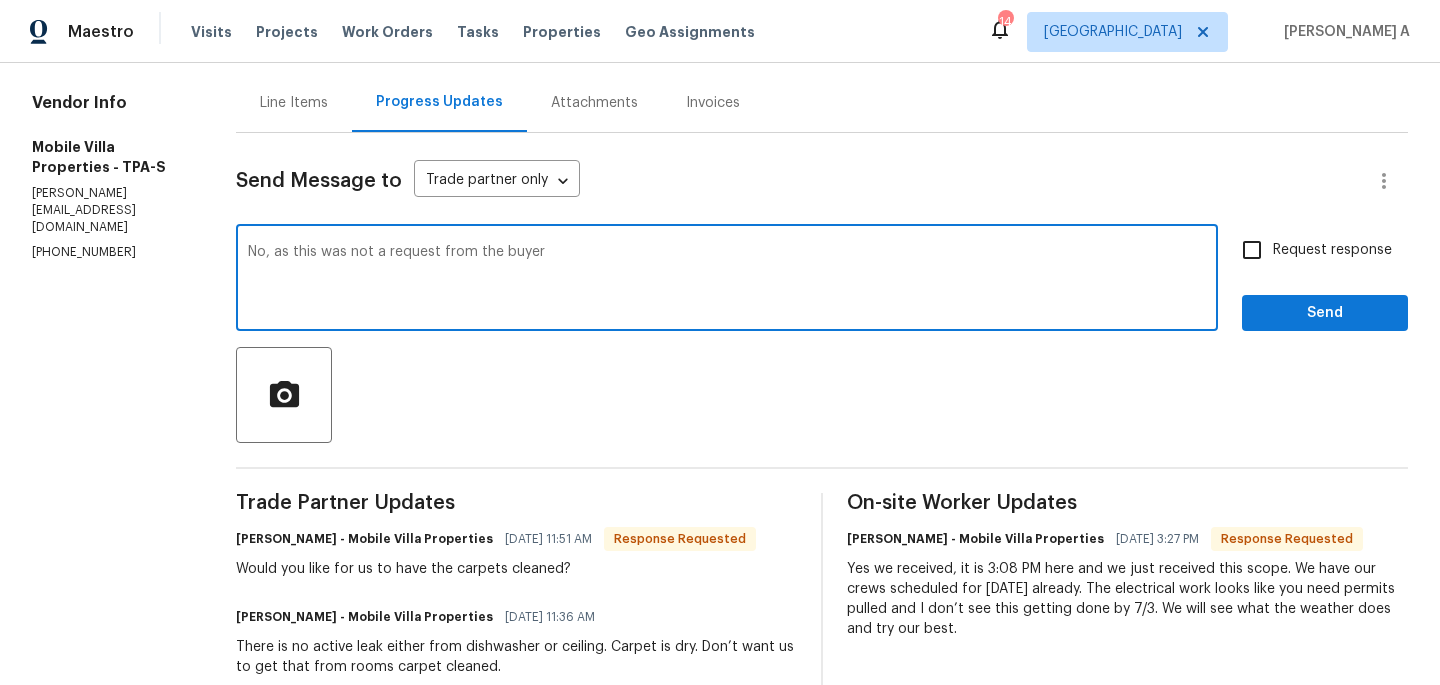 click on "No, as this was not a request from the buyer" at bounding box center [727, 280] 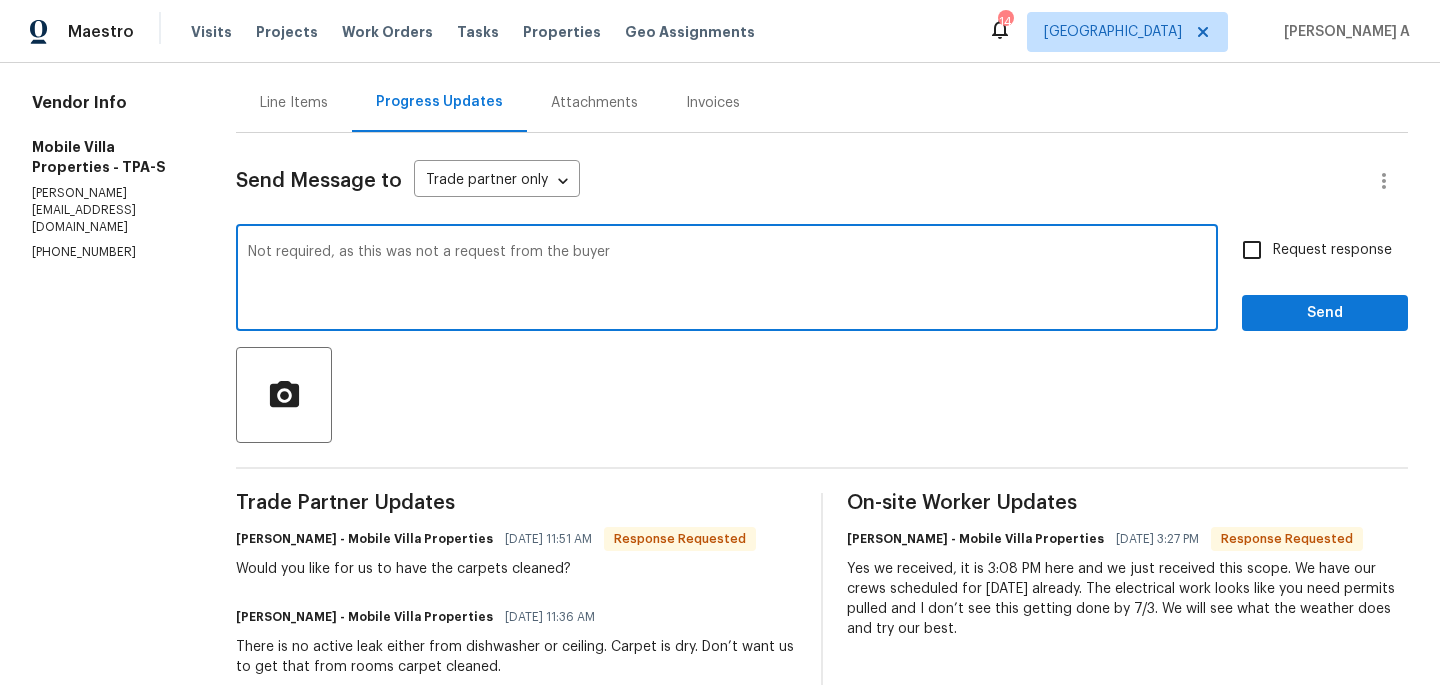 click on "Not required, as this was not a request from the buyer" at bounding box center (727, 280) 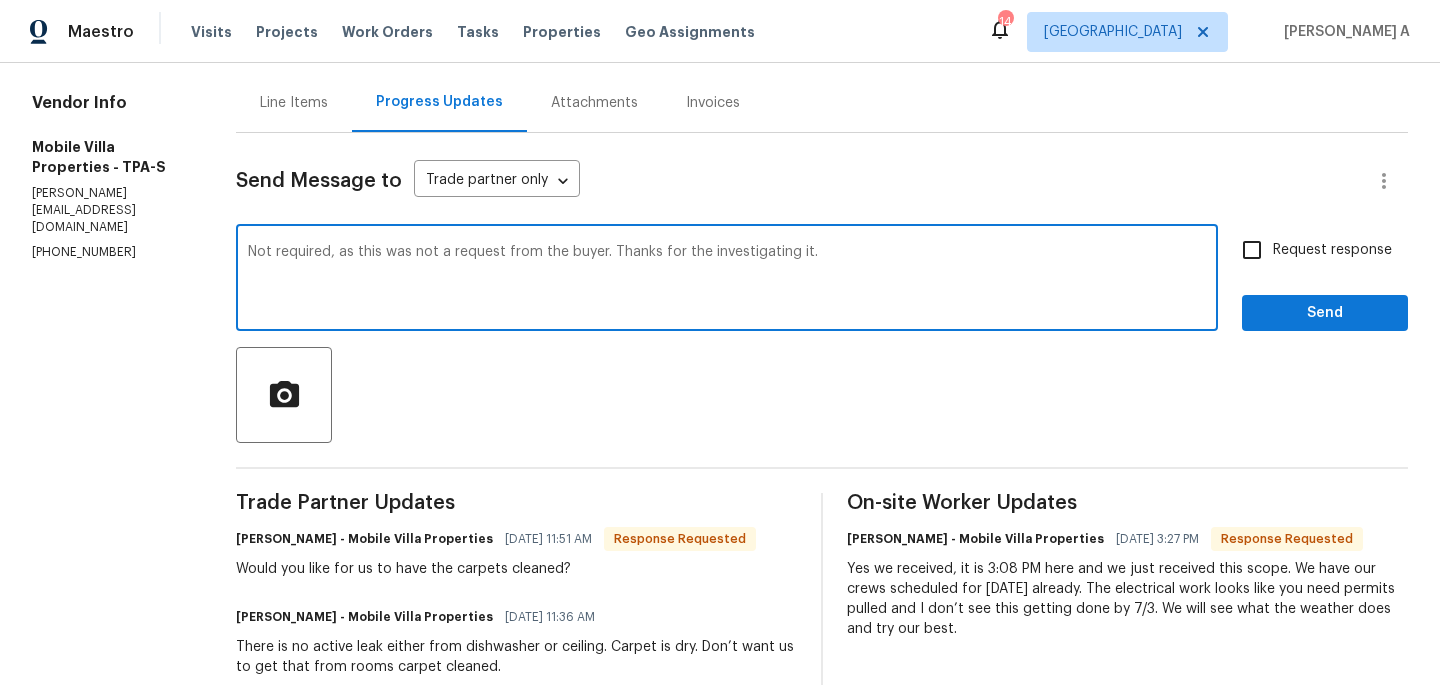 click on "Not required, as this was not a request from the buyer. Thanks for the investigating it." at bounding box center [727, 280] 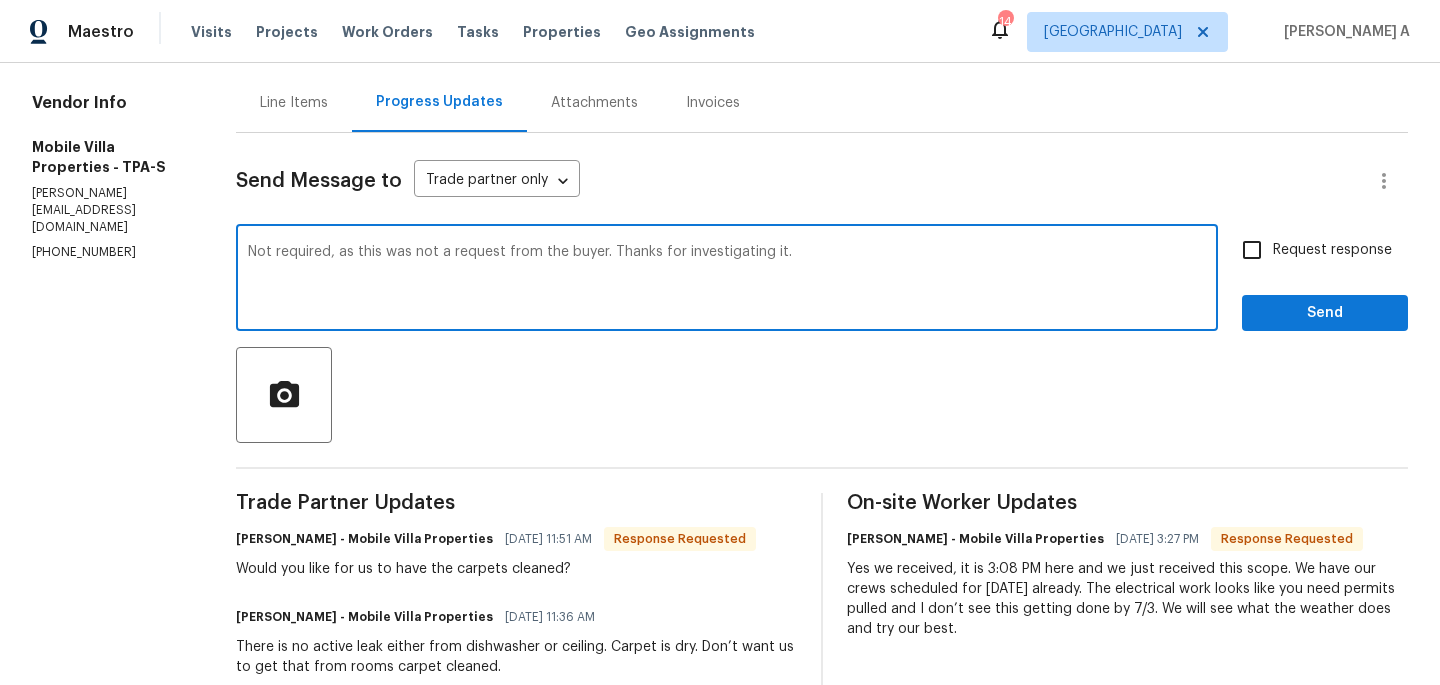 click on "Not required, as this was not a request from the buyer. Thanks for investigating it." at bounding box center (727, 280) 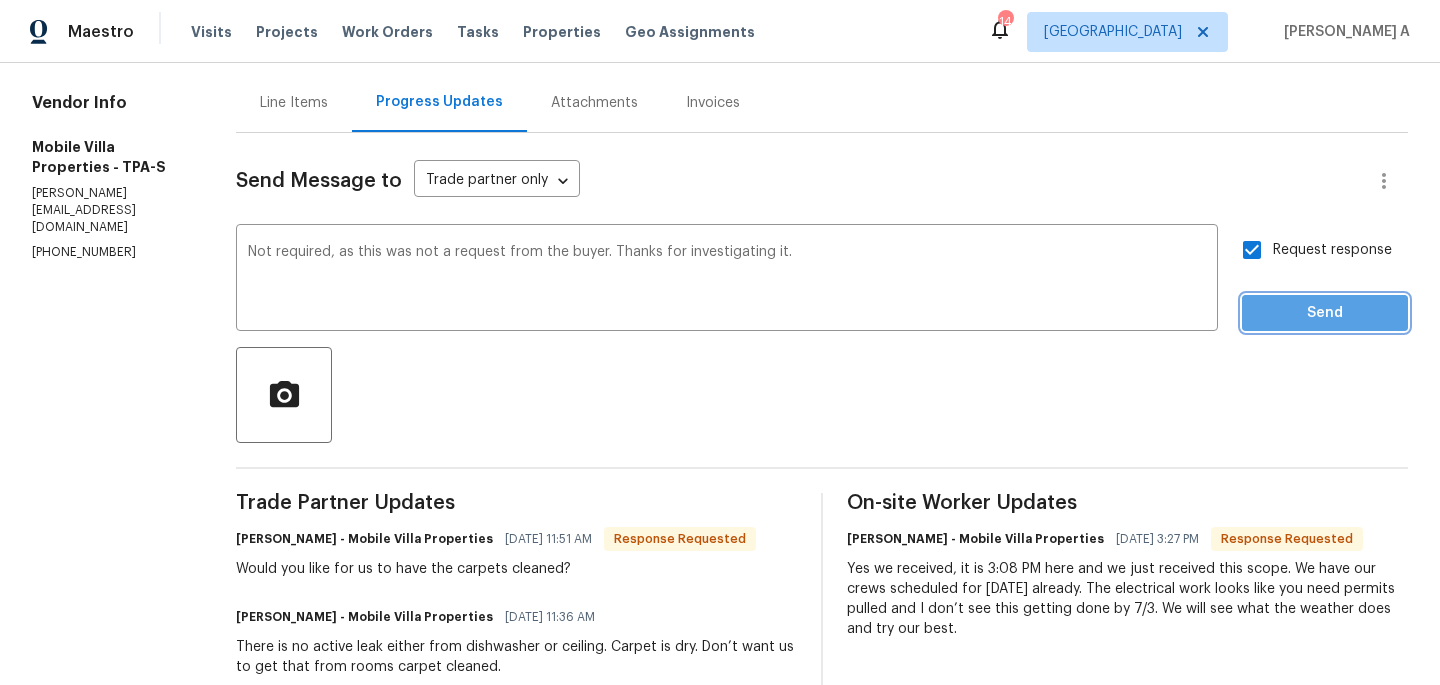 click on "Send" at bounding box center [1325, 313] 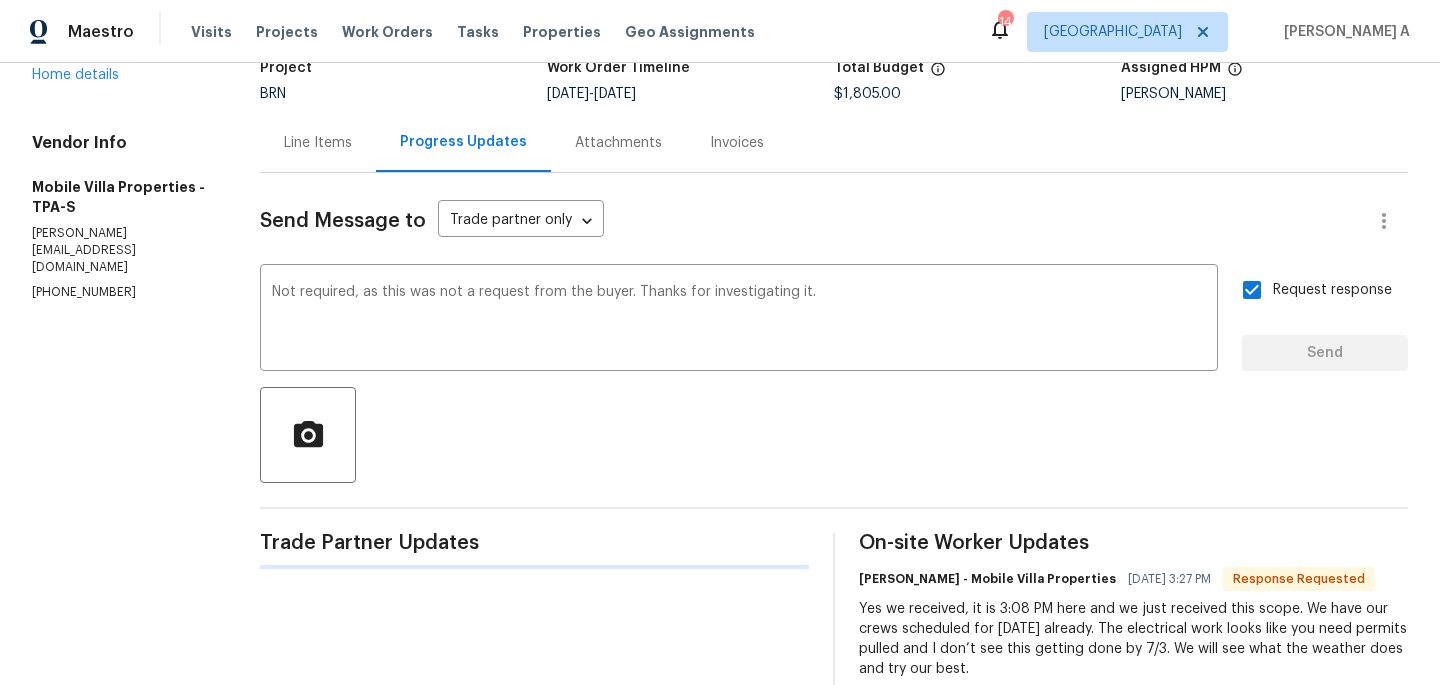 type 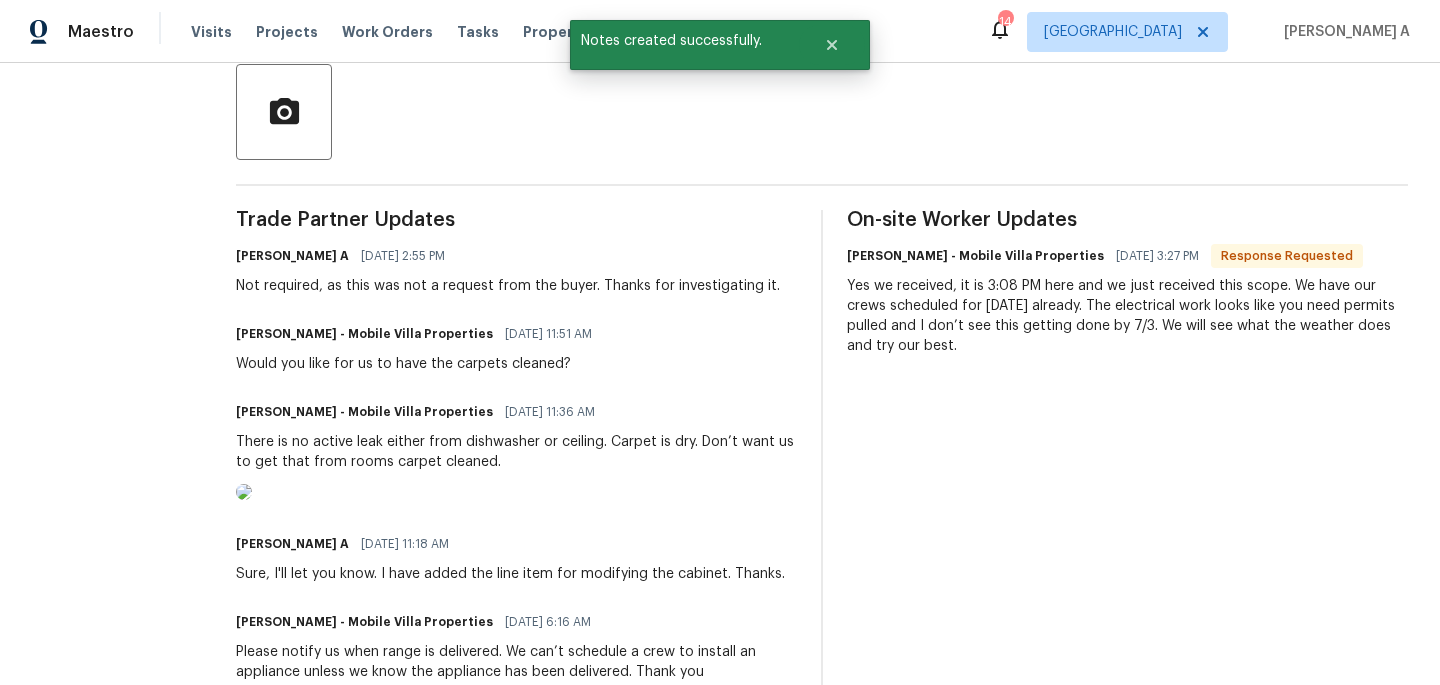 scroll, scrollTop: 483, scrollLeft: 0, axis: vertical 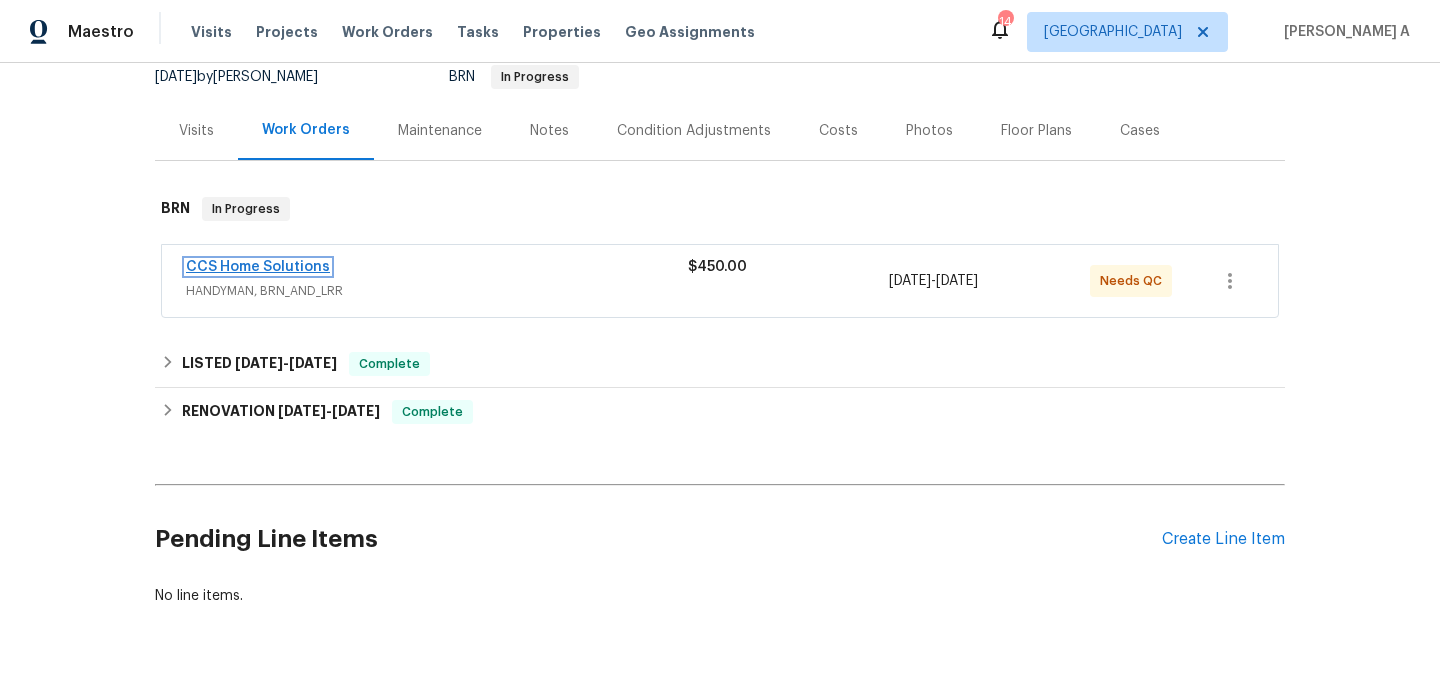 click on "CCS Home Solutions" at bounding box center (258, 267) 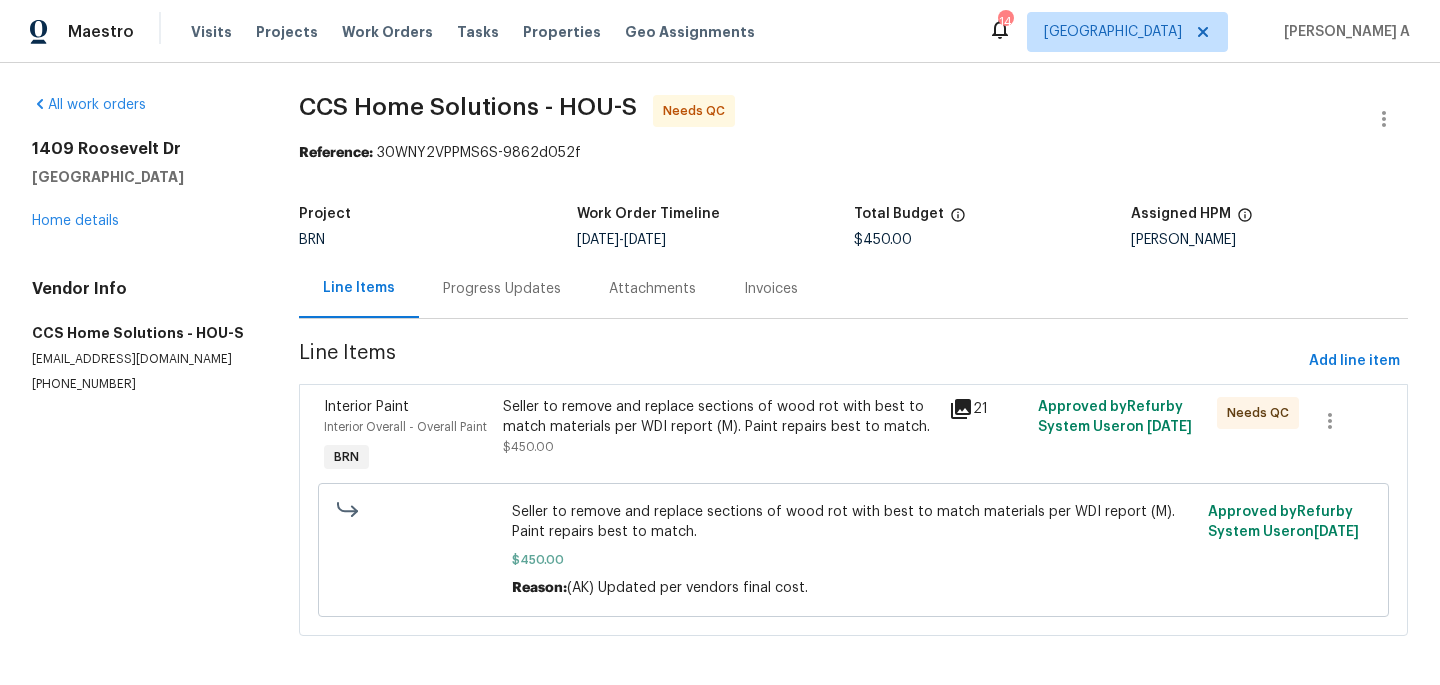 click on "Seller to remove and replace sections of wood rot with best to match materials per WDI report (M). Paint repairs best to match." at bounding box center (720, 417) 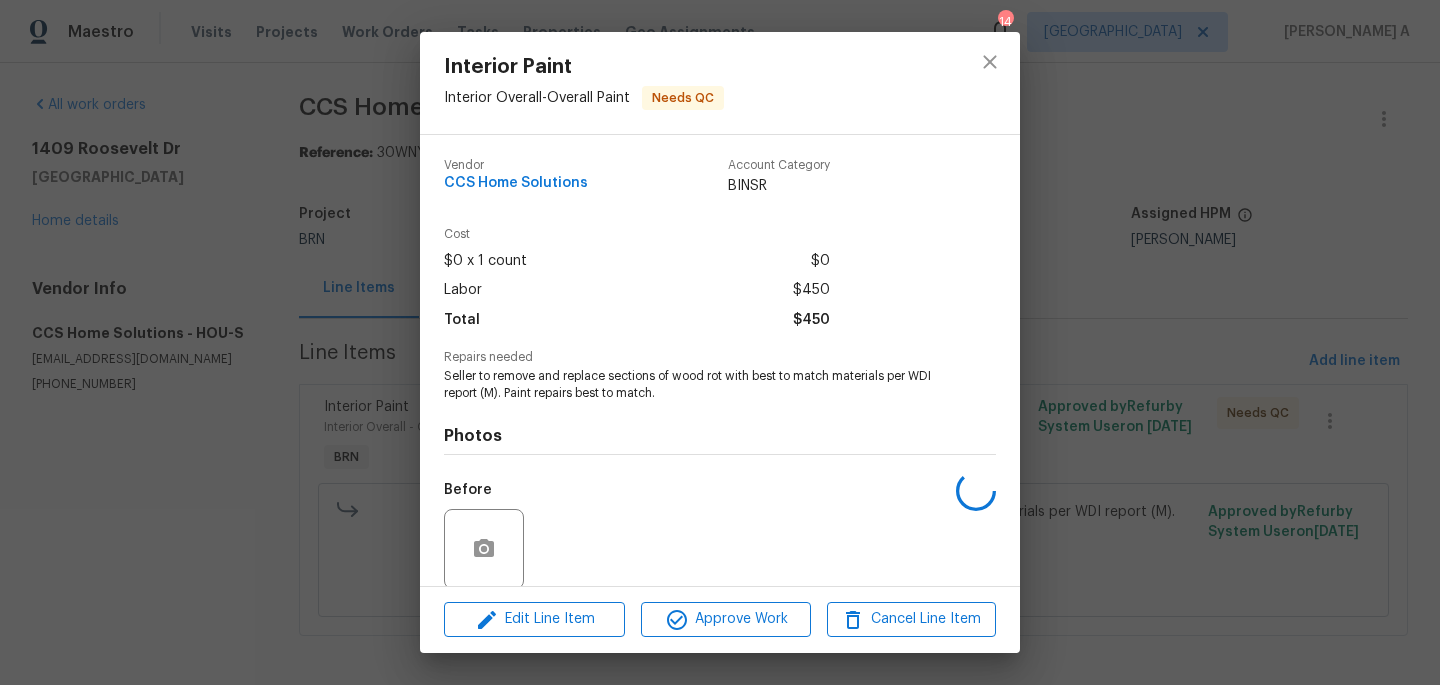 scroll, scrollTop: 152, scrollLeft: 0, axis: vertical 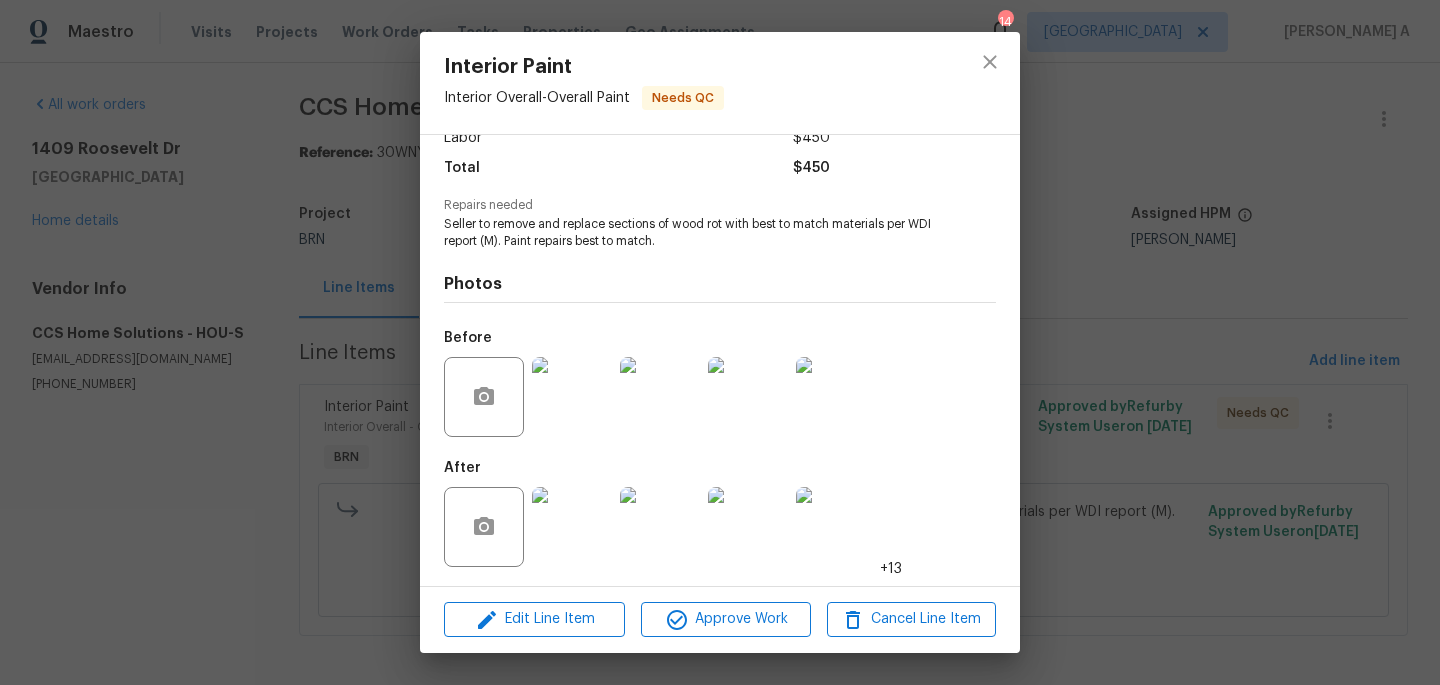 click at bounding box center (572, 527) 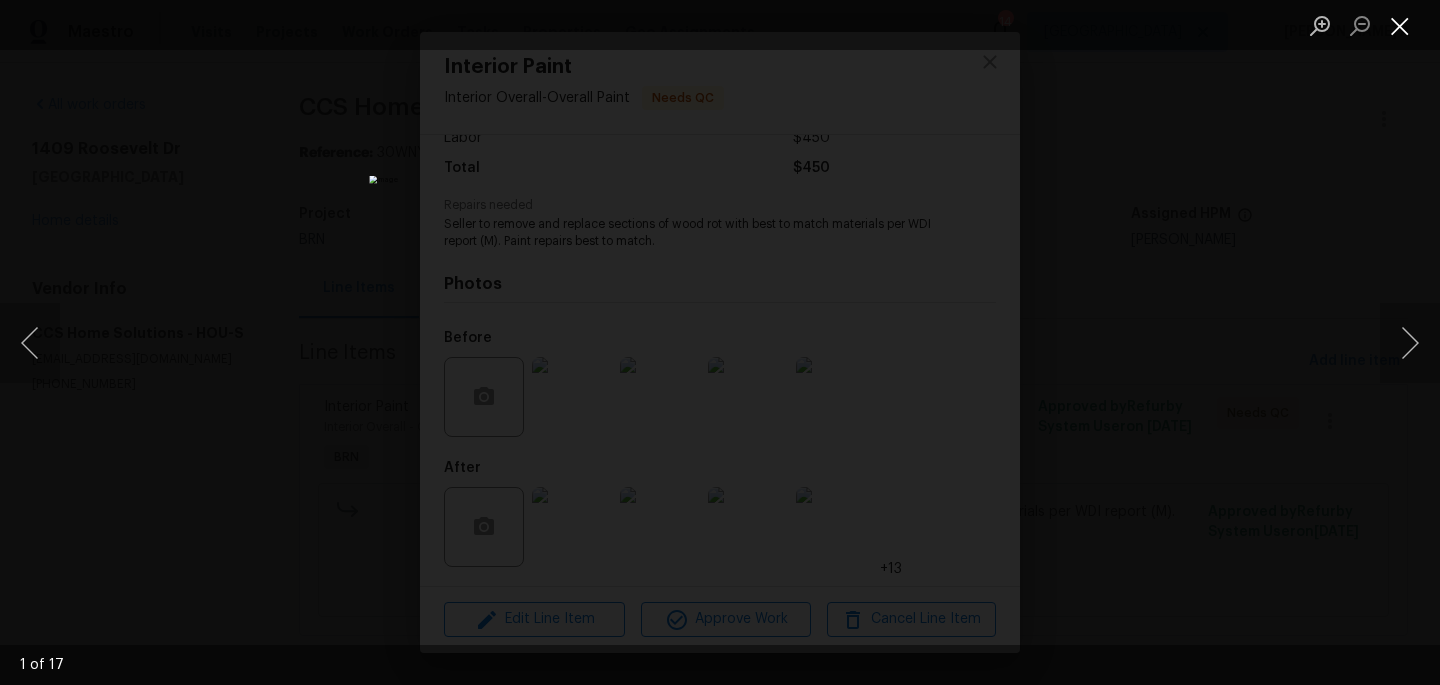 click at bounding box center (1400, 25) 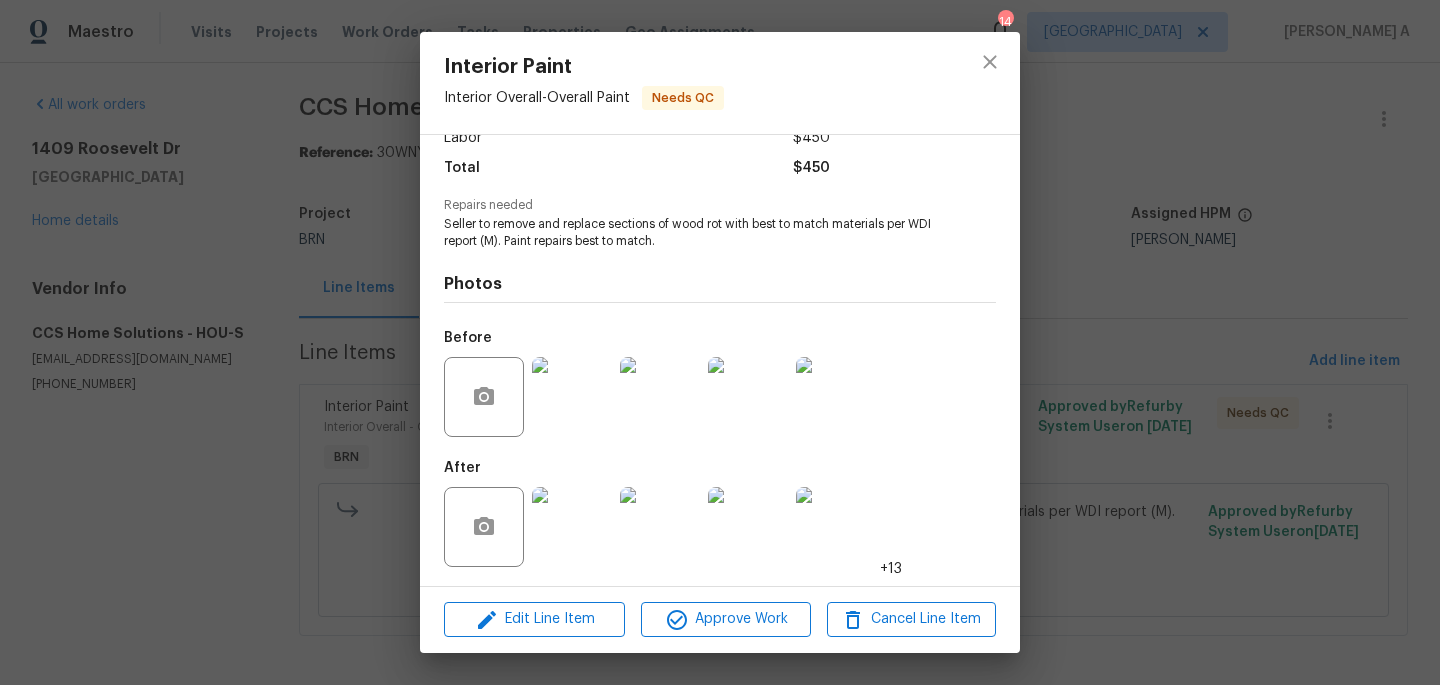 click at bounding box center (660, 397) 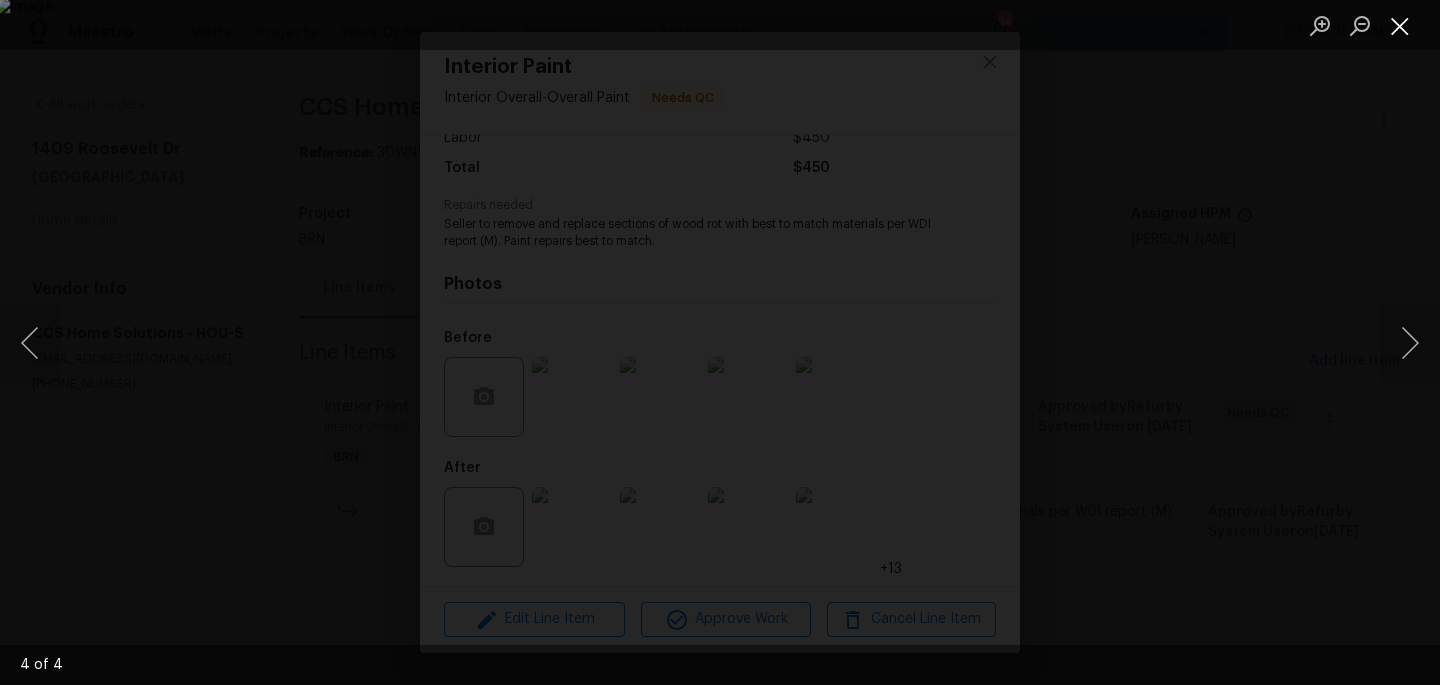 click at bounding box center [1400, 25] 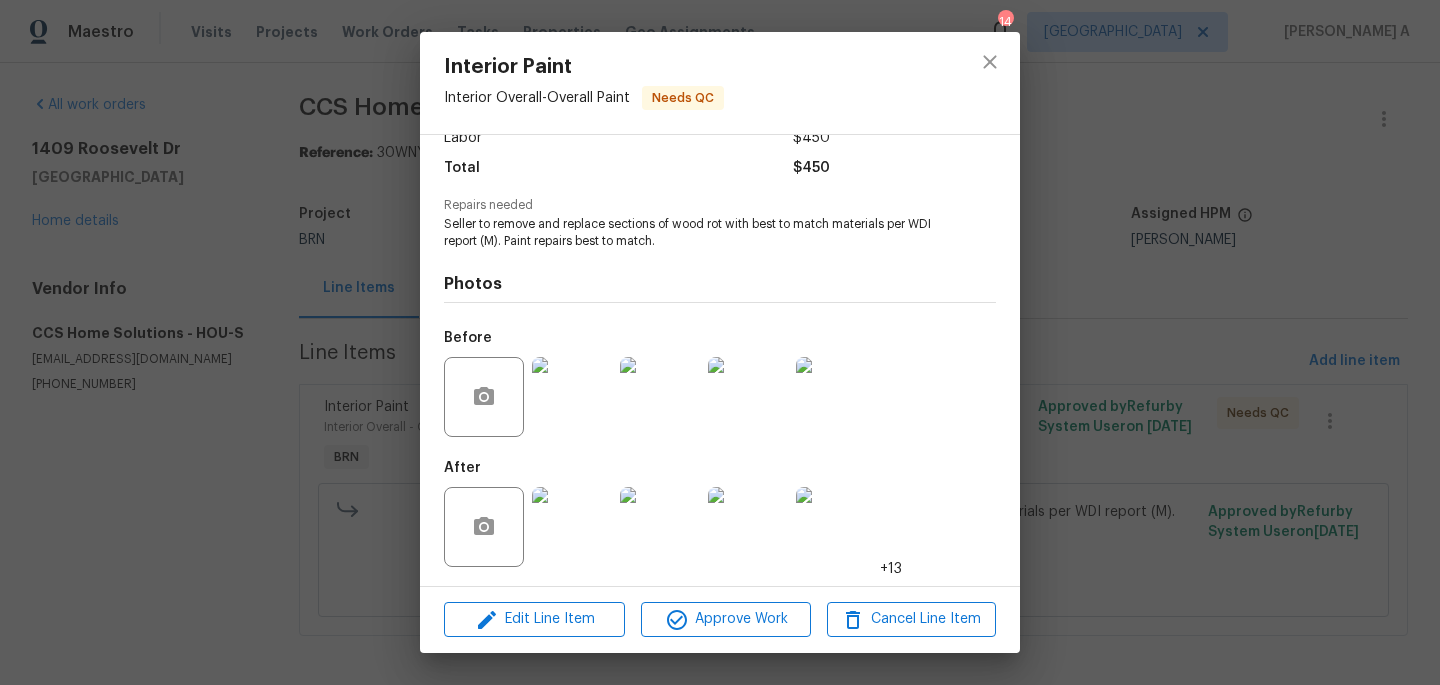 click at bounding box center [572, 527] 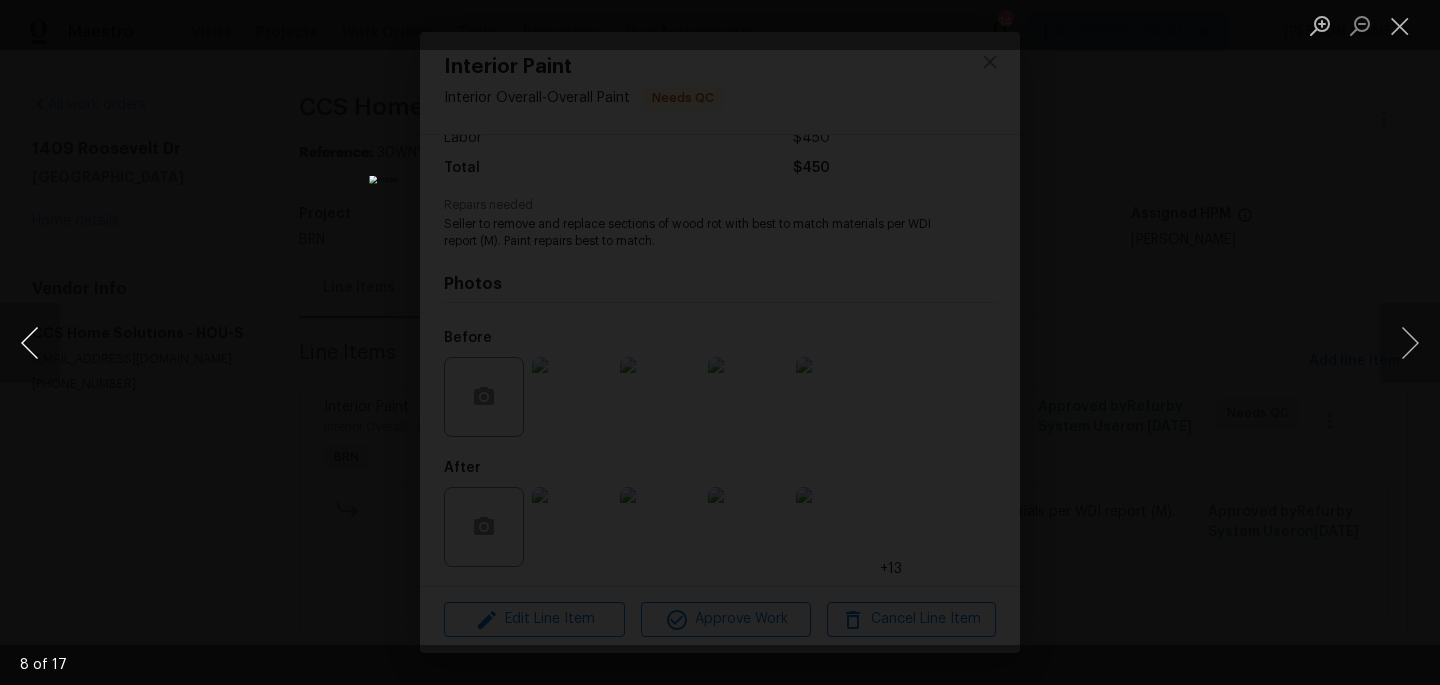 click at bounding box center (30, 343) 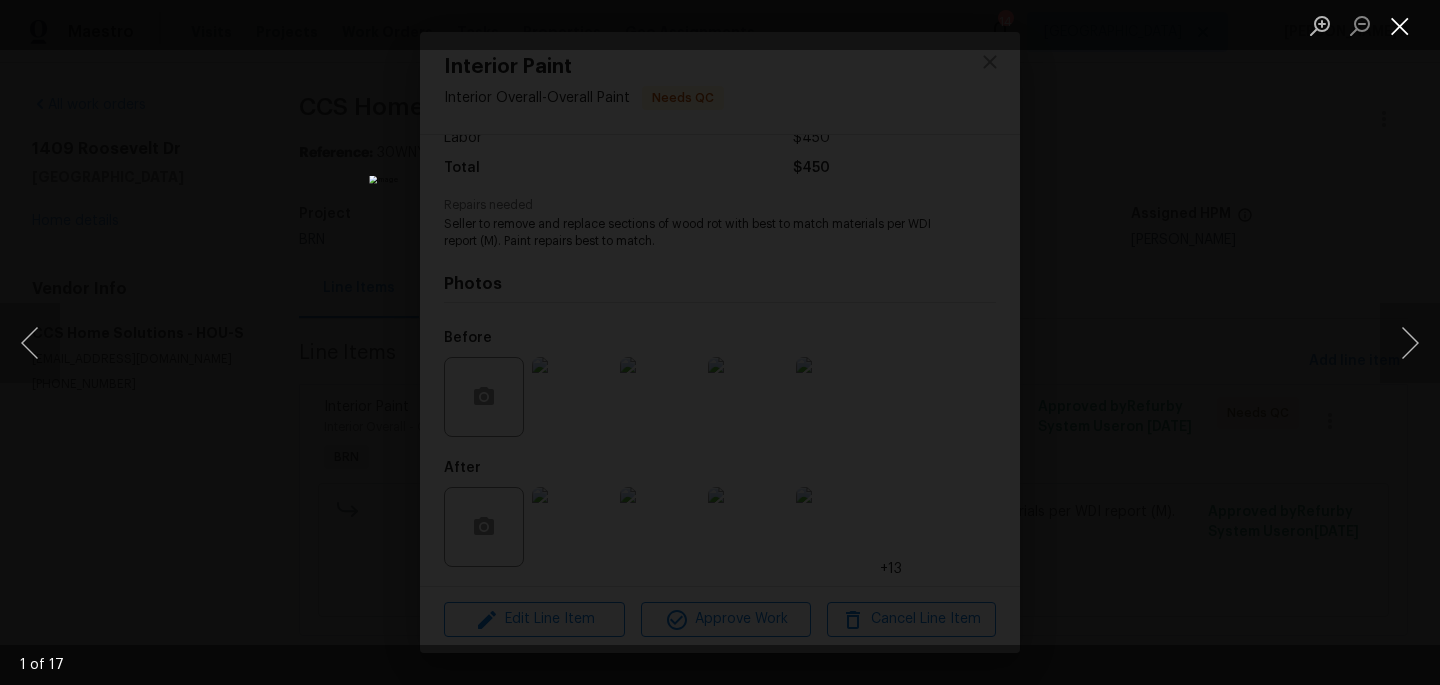 click at bounding box center [1400, 25] 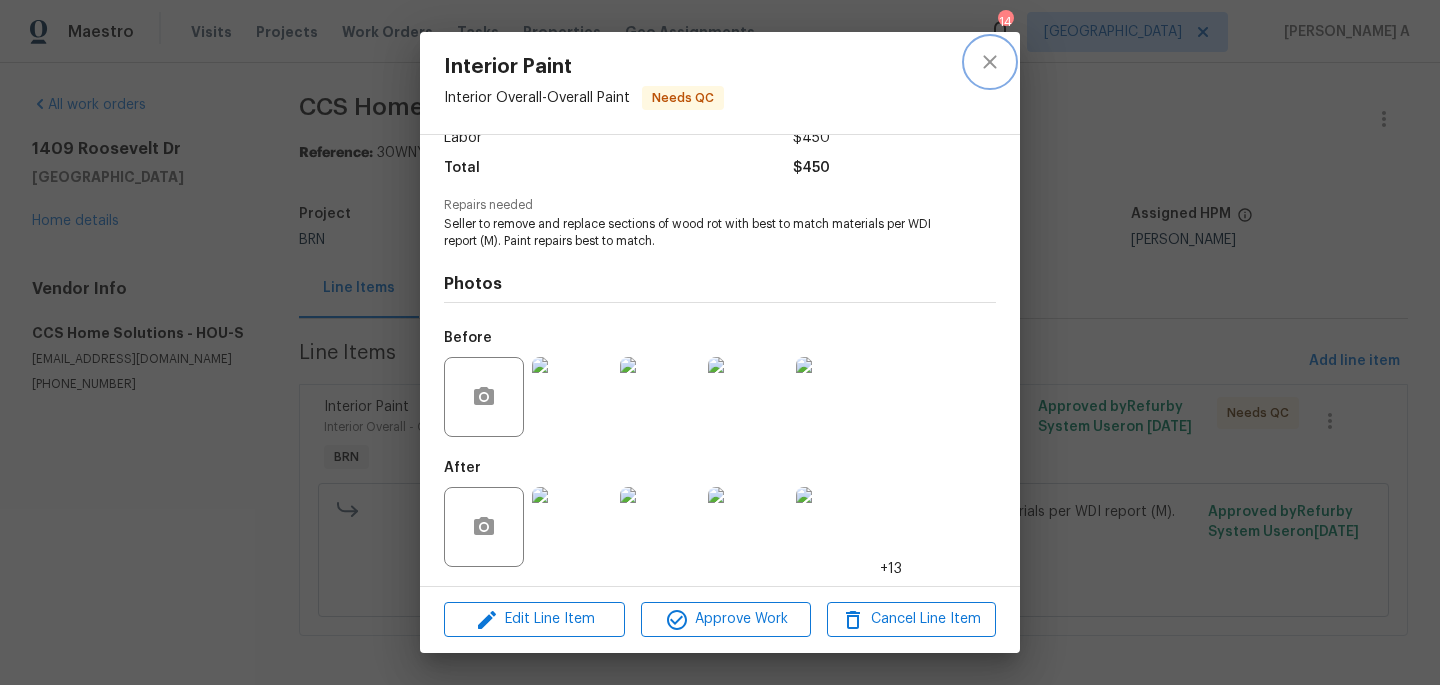 click 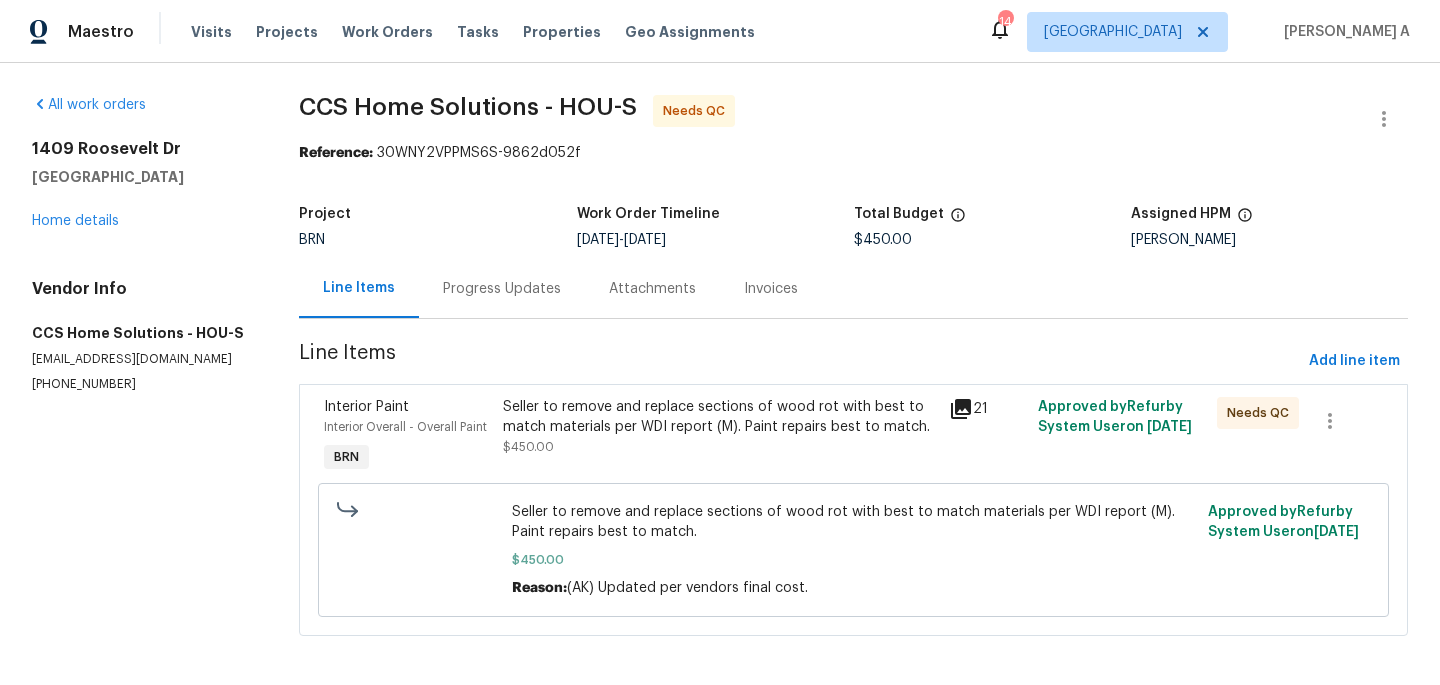 click on "Seller to remove and replace sections of wood rot with best to match materials per WDI report (M). Paint repairs best to match." at bounding box center (720, 417) 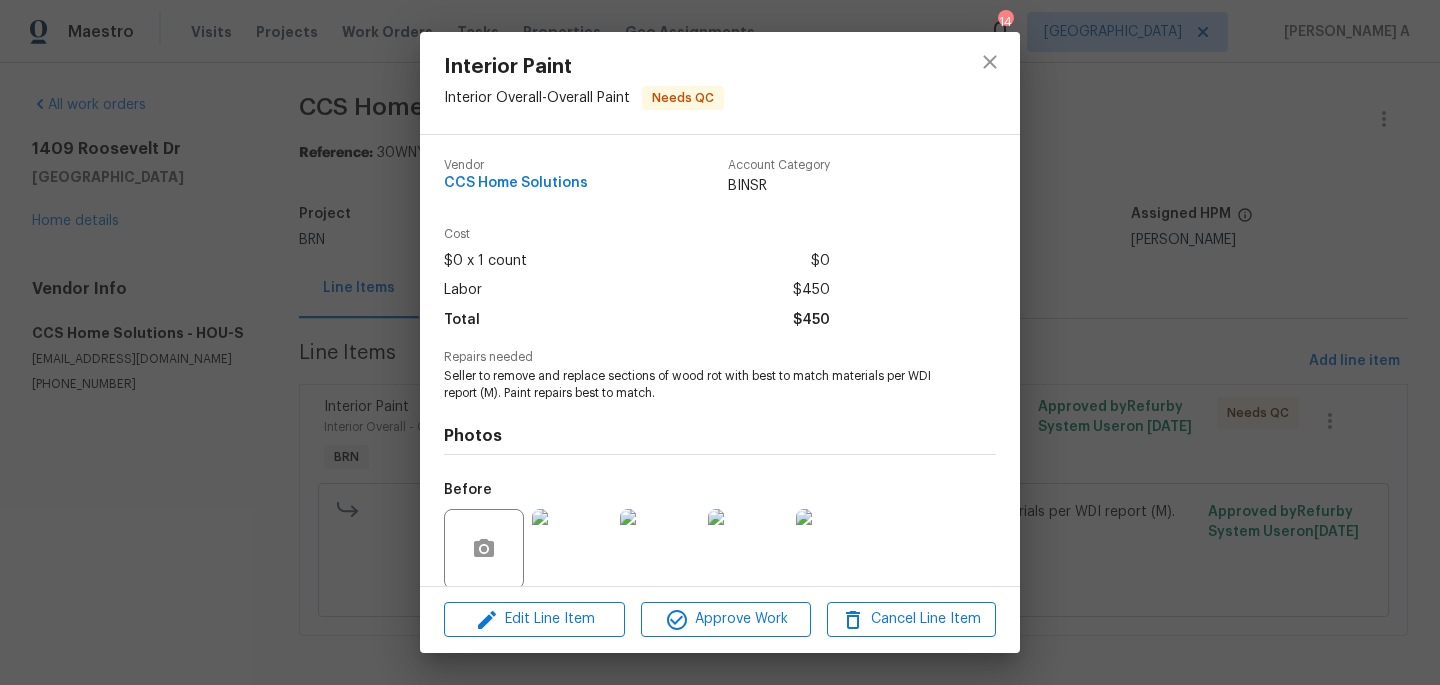 scroll, scrollTop: 152, scrollLeft: 0, axis: vertical 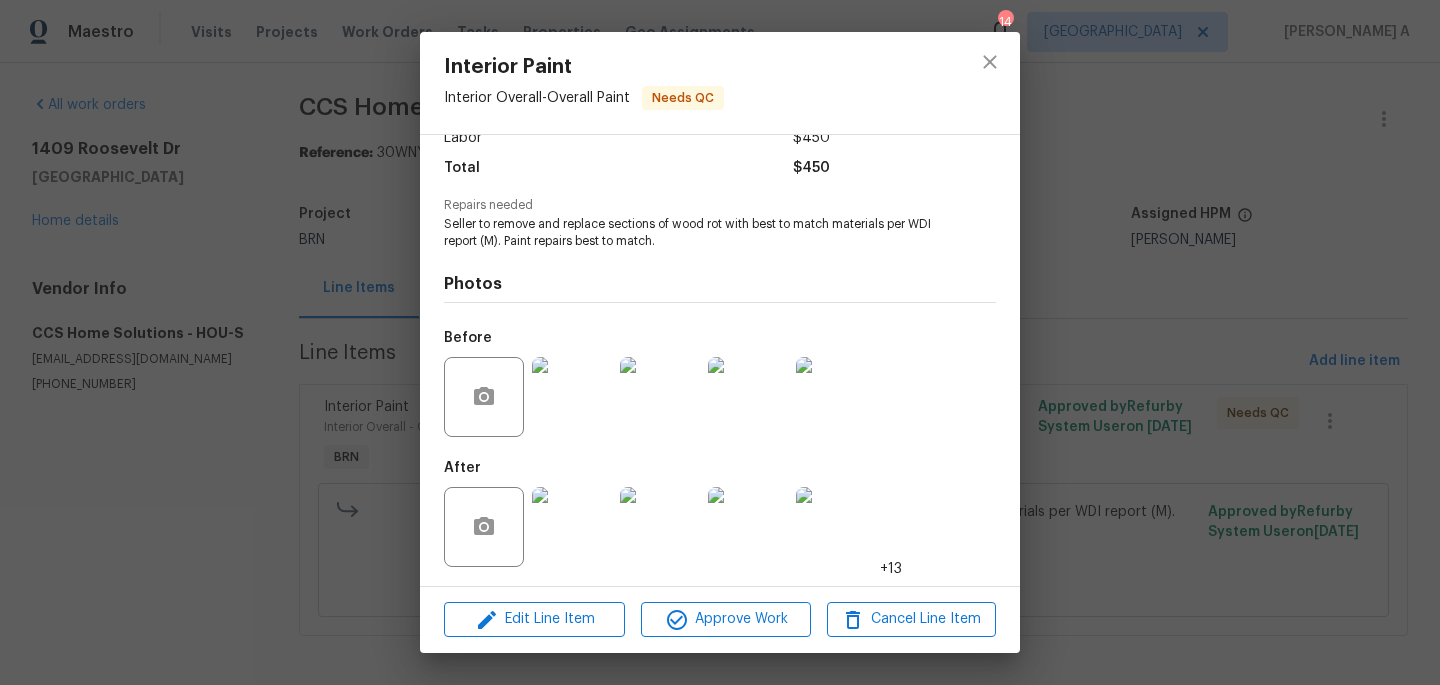 click at bounding box center (836, 397) 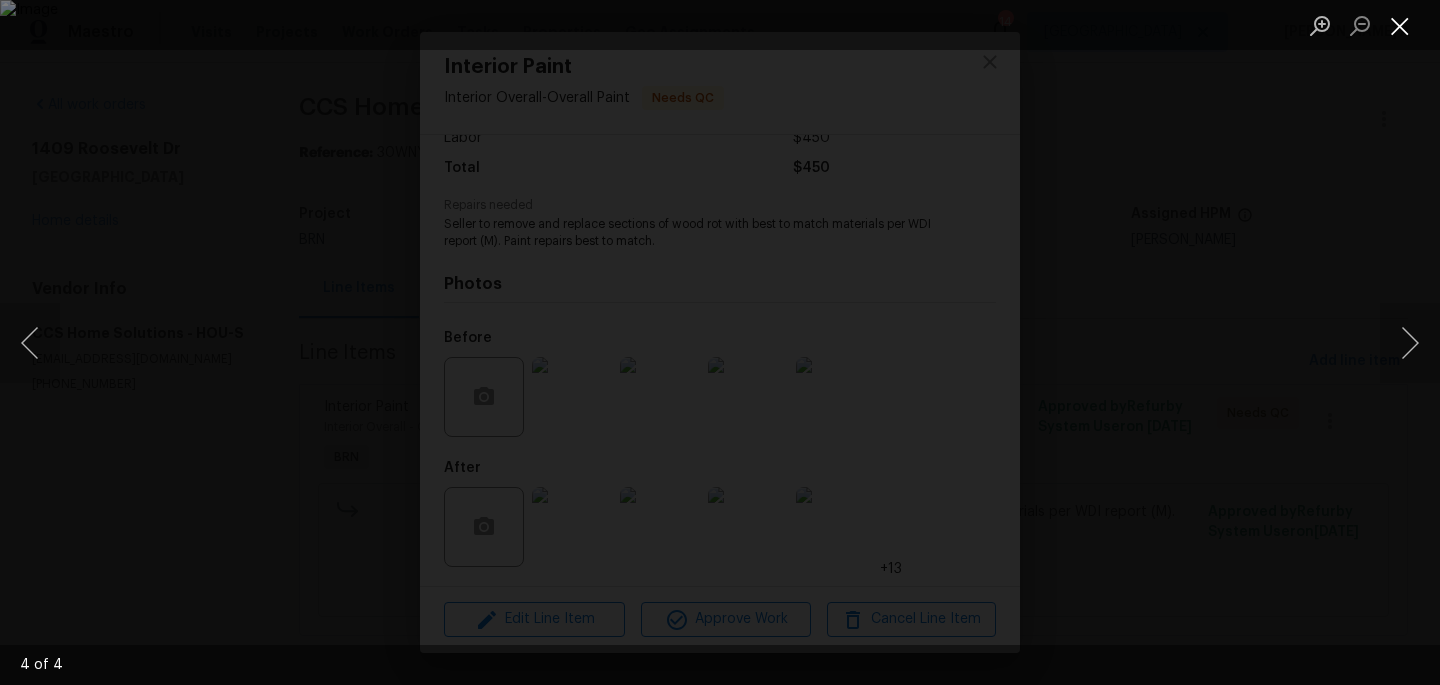 click at bounding box center (1400, 25) 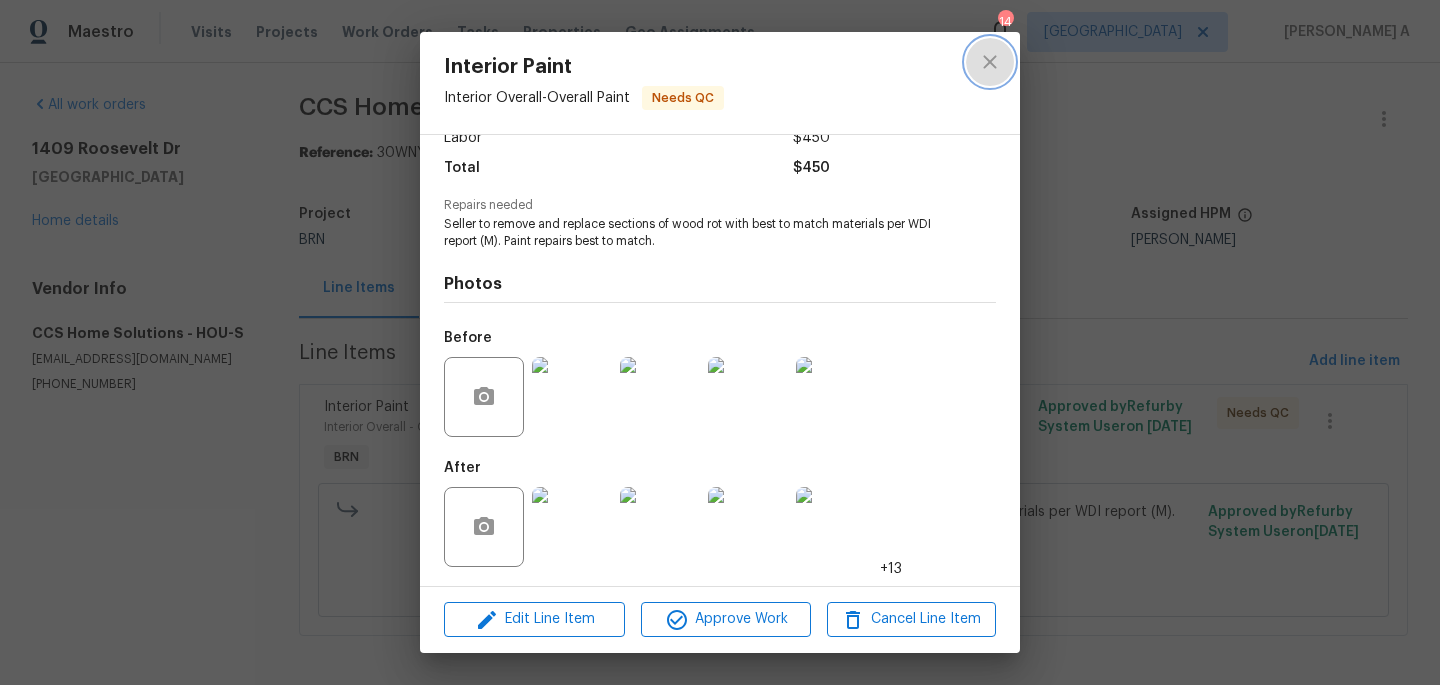 click 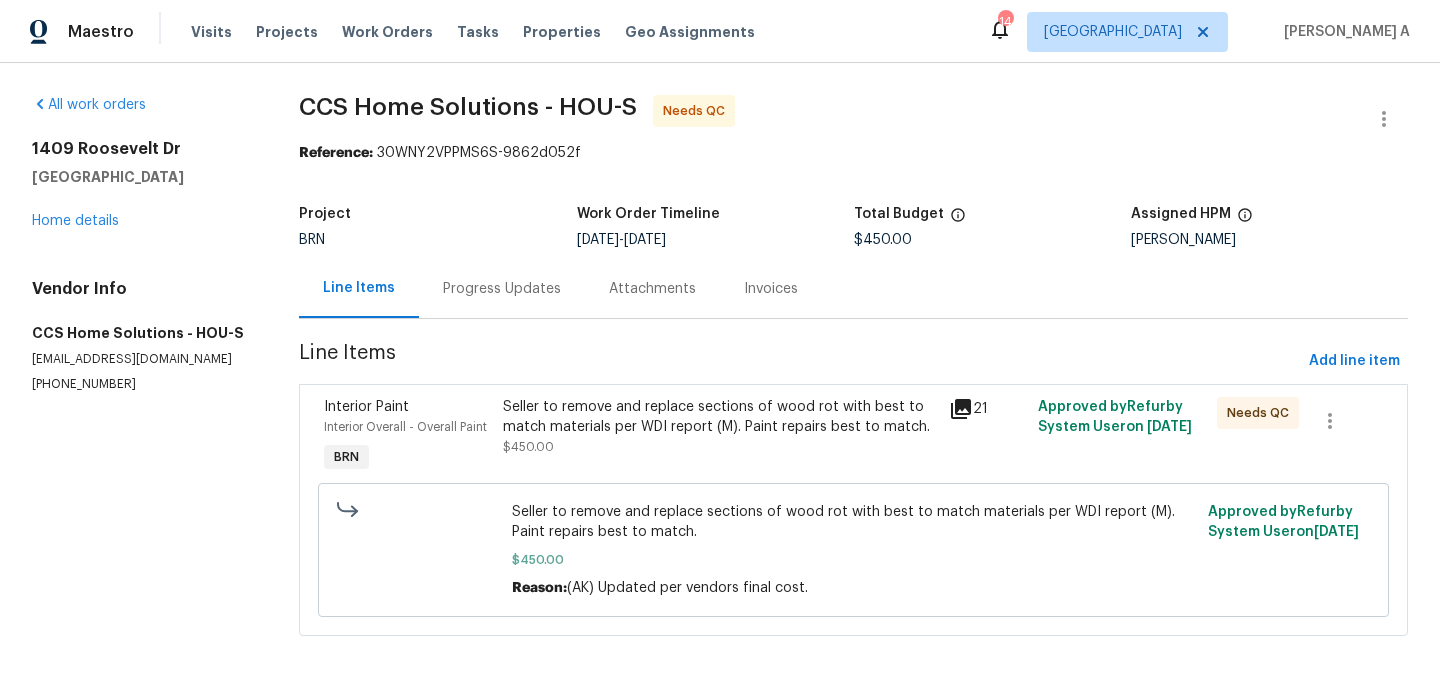 click on "Progress Updates" at bounding box center (502, 288) 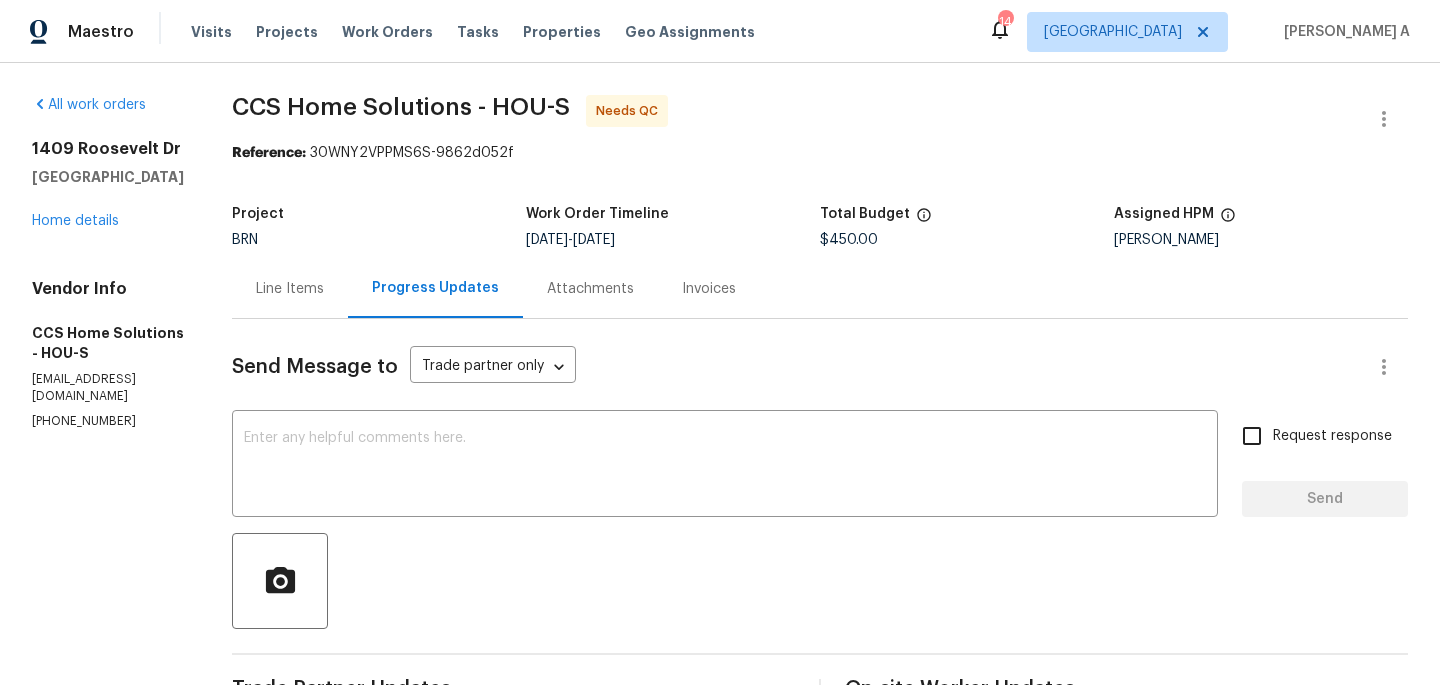 click on "(832) 512-4250" at bounding box center (108, 421) 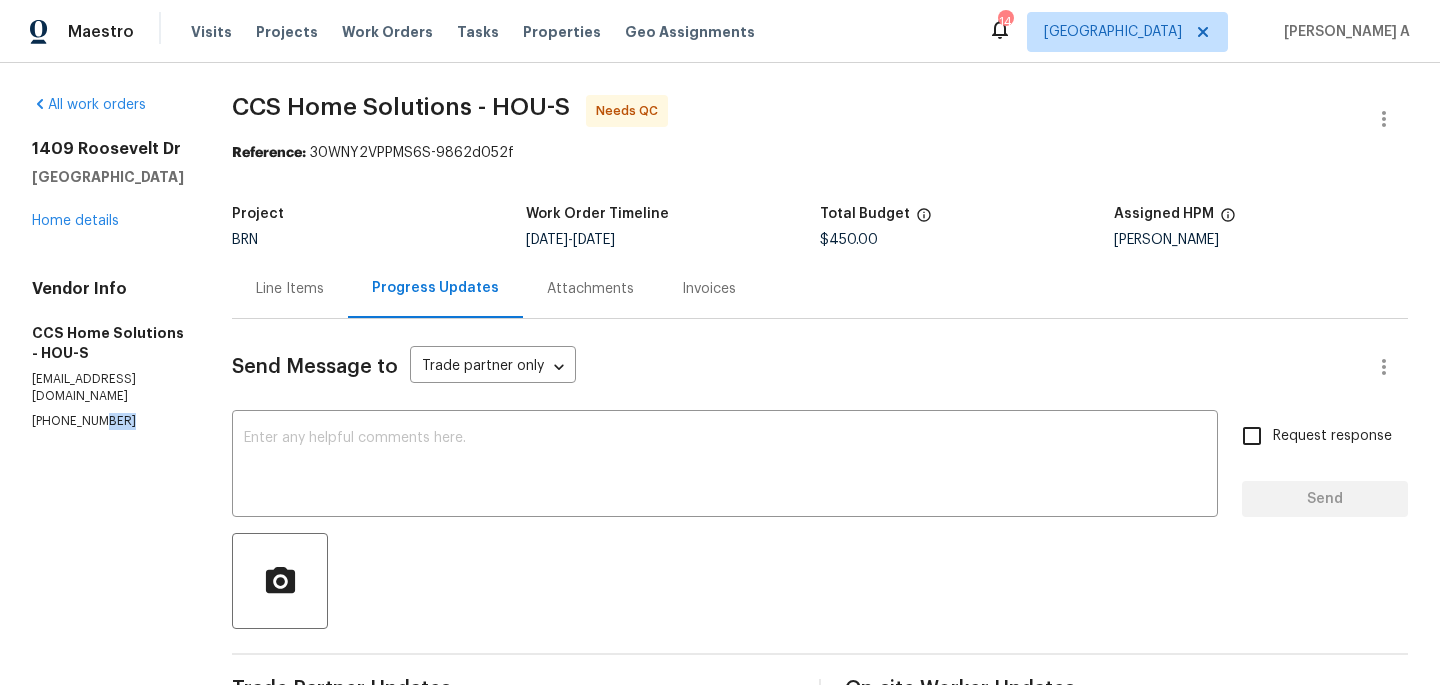 click on "(832) 512-4250" at bounding box center (108, 421) 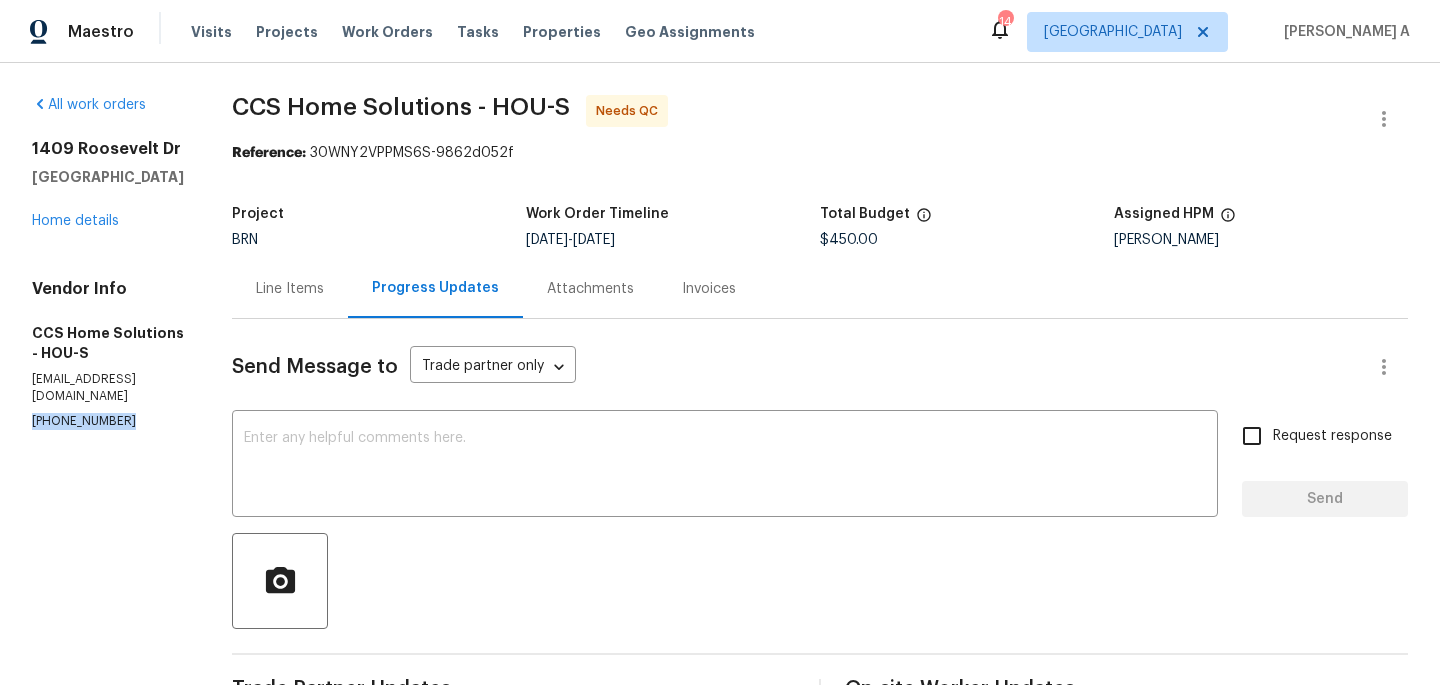 click on "(832) 512-4250" at bounding box center [108, 421] 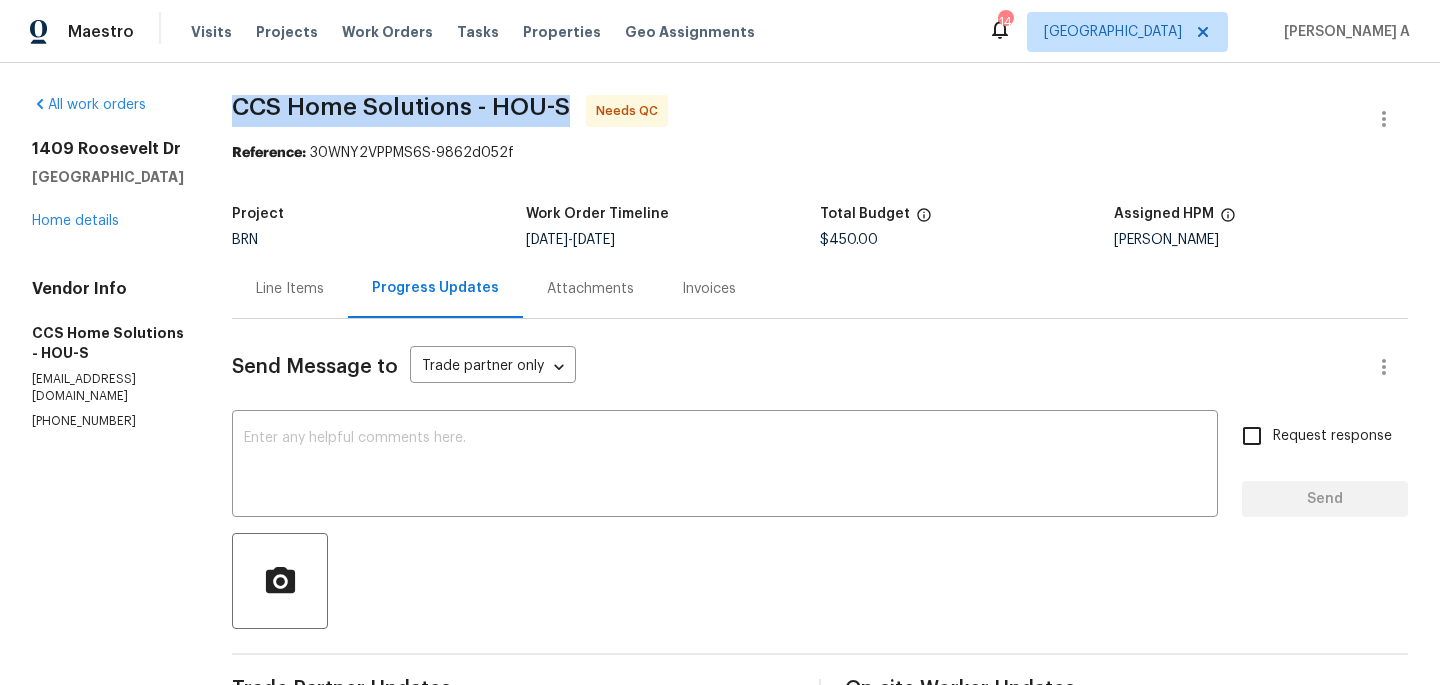 drag, startPoint x: 244, startPoint y: 108, endPoint x: 451, endPoint y: 111, distance: 207.02174 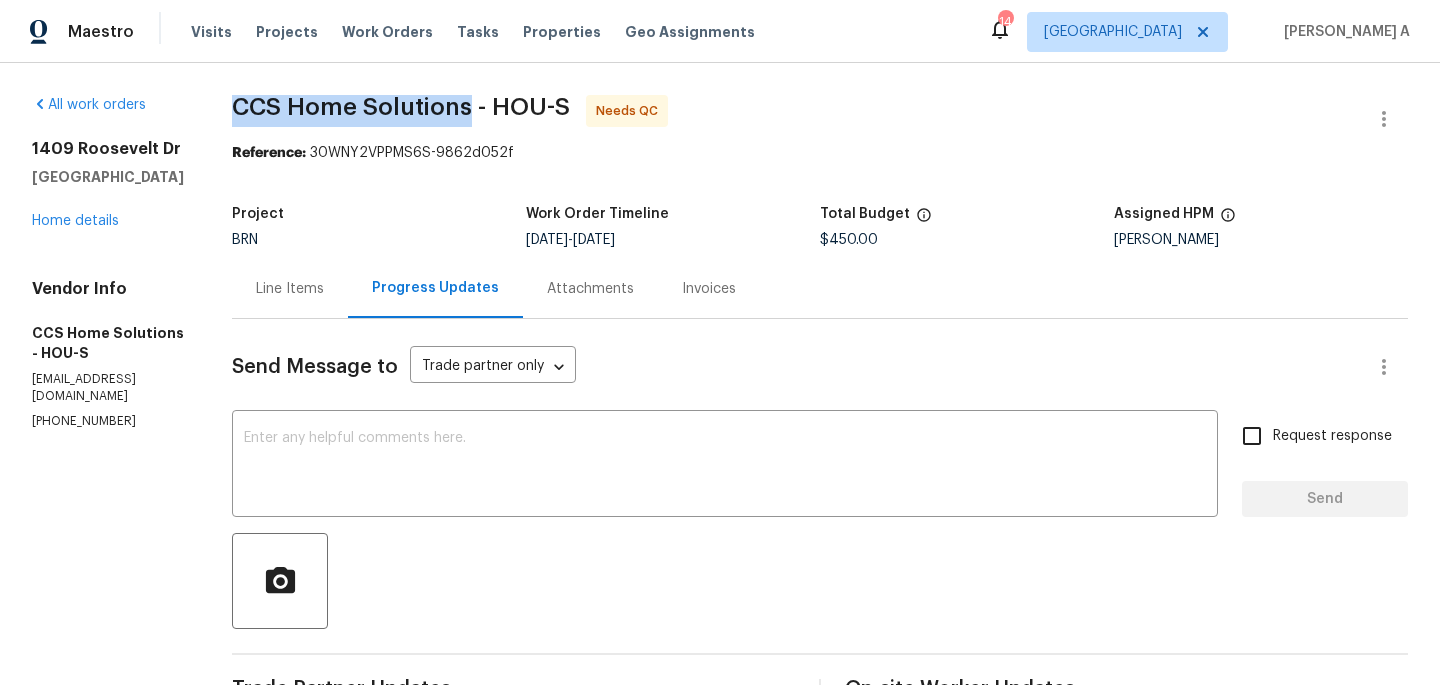 drag, startPoint x: 478, startPoint y: 109, endPoint x: 243, endPoint y: 111, distance: 235.00851 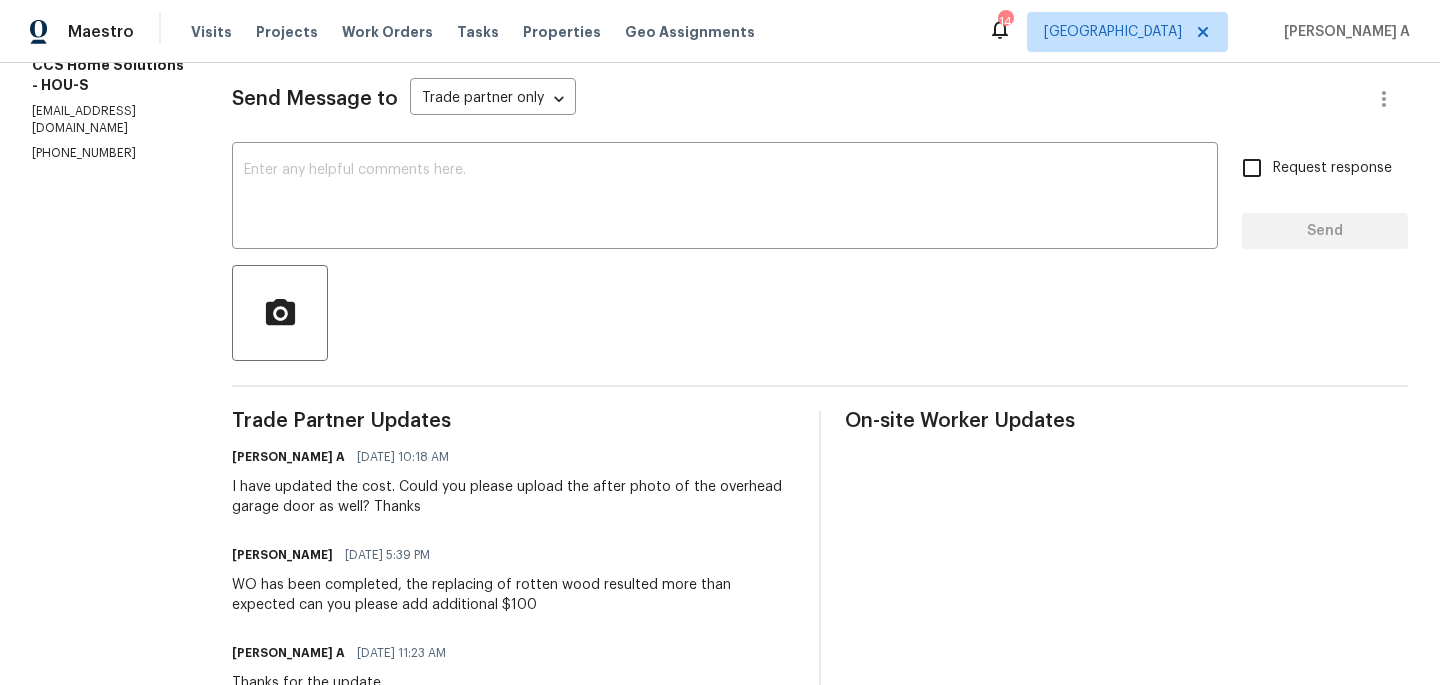 scroll, scrollTop: 267, scrollLeft: 0, axis: vertical 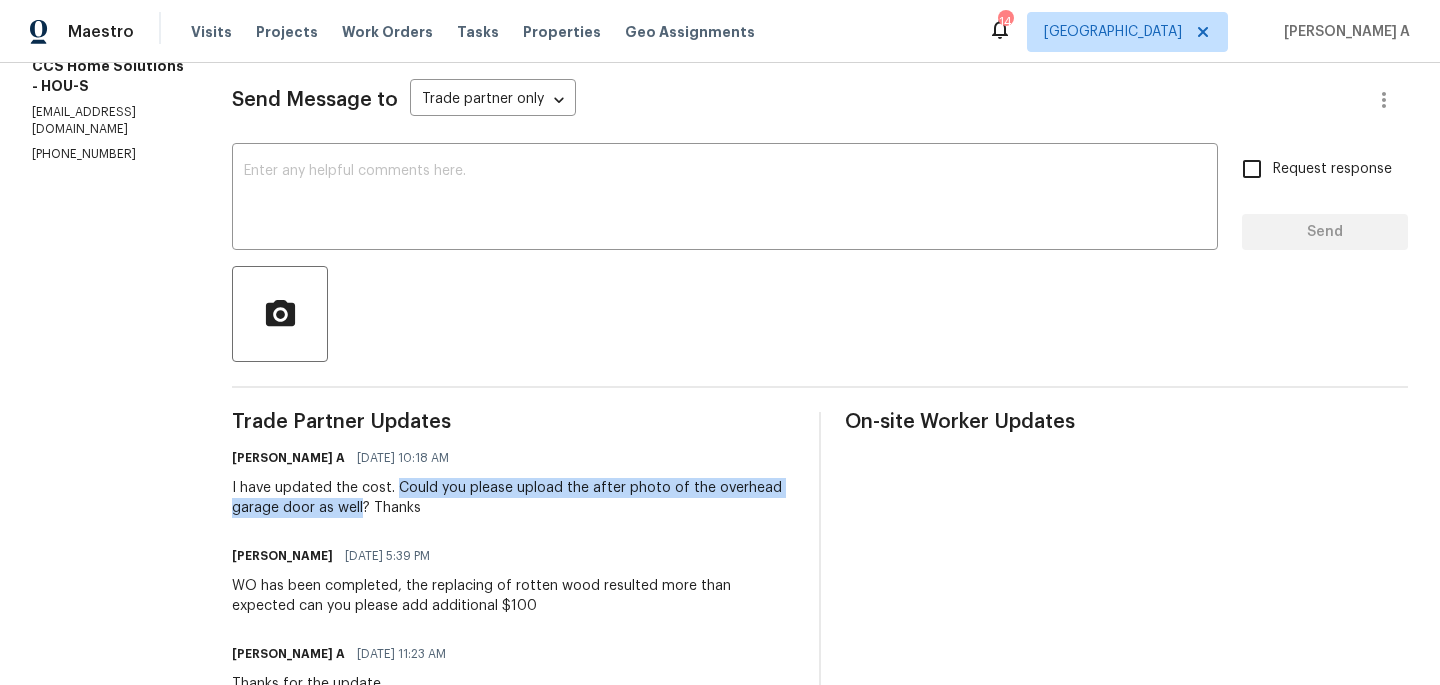 drag, startPoint x: 405, startPoint y: 489, endPoint x: 373, endPoint y: 508, distance: 37.215588 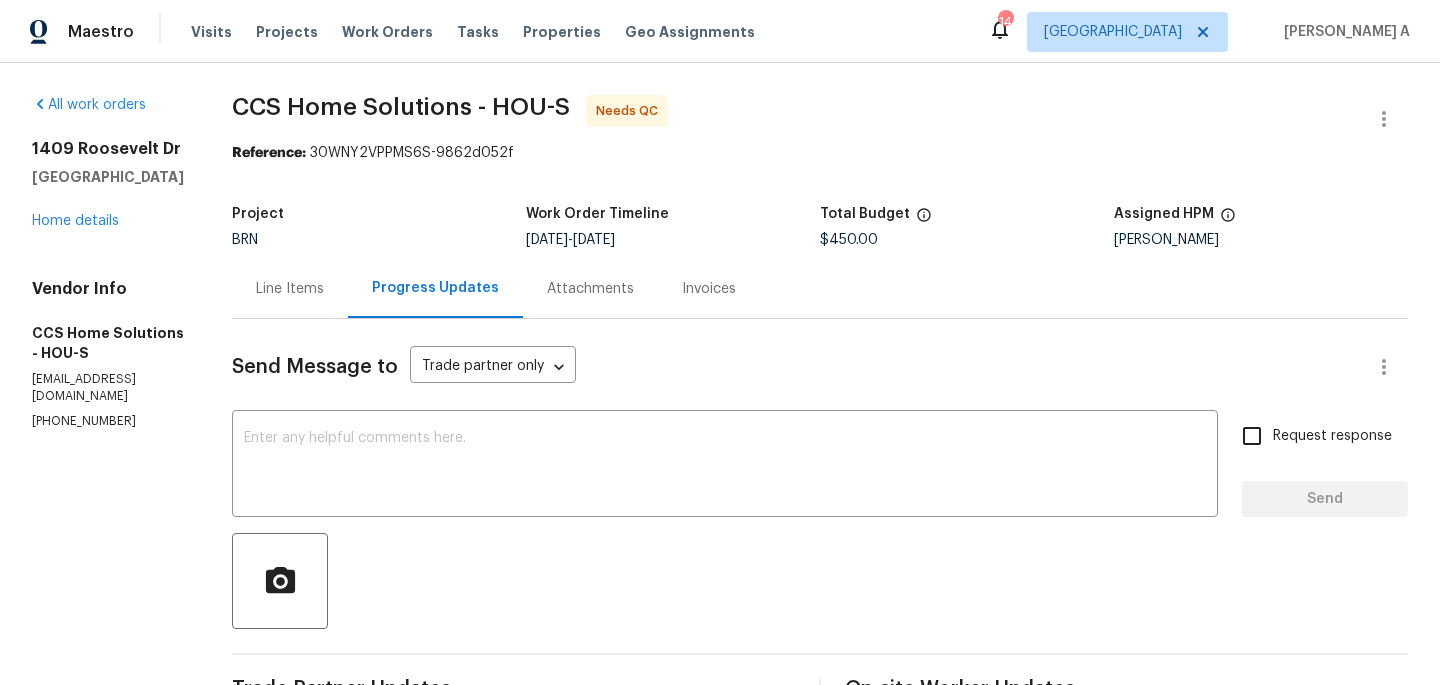 click on "Line Items" at bounding box center [290, 288] 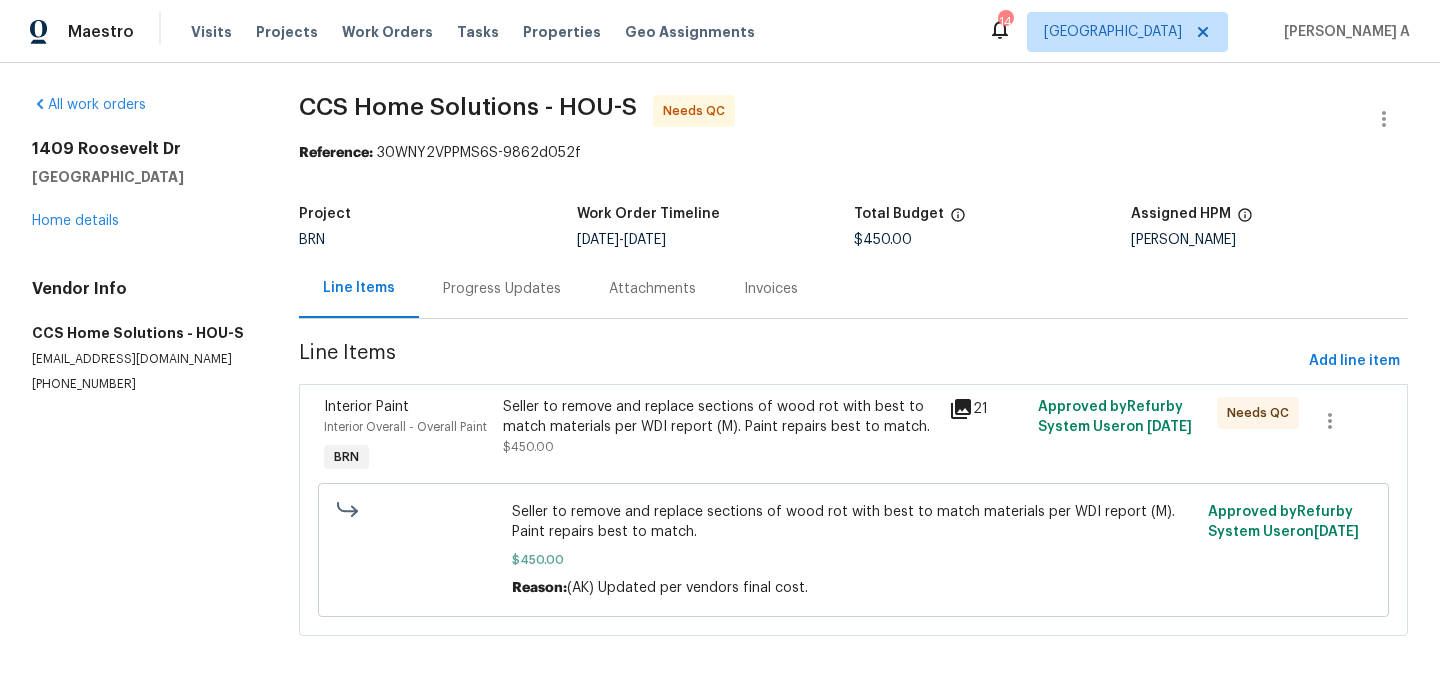 scroll, scrollTop: 8, scrollLeft: 0, axis: vertical 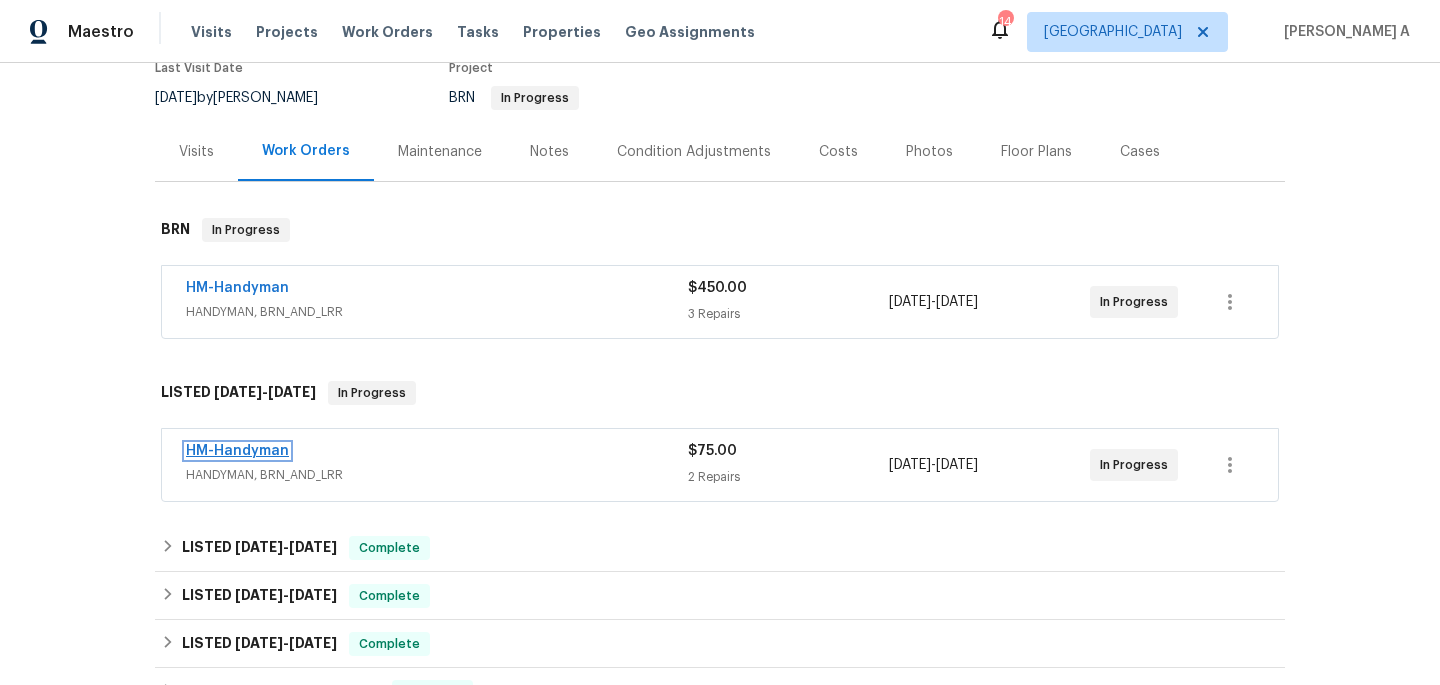 click on "HM-Handyman" at bounding box center (237, 451) 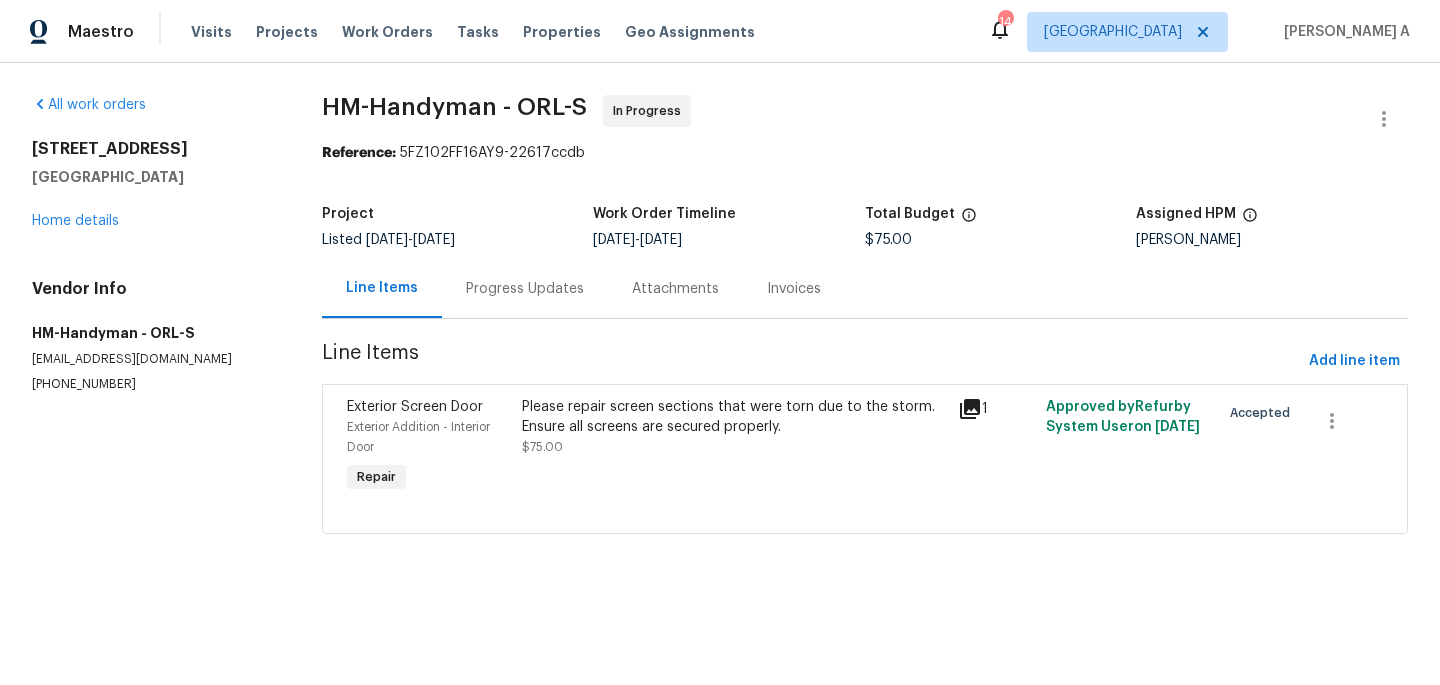 click on "Progress Updates" at bounding box center [525, 288] 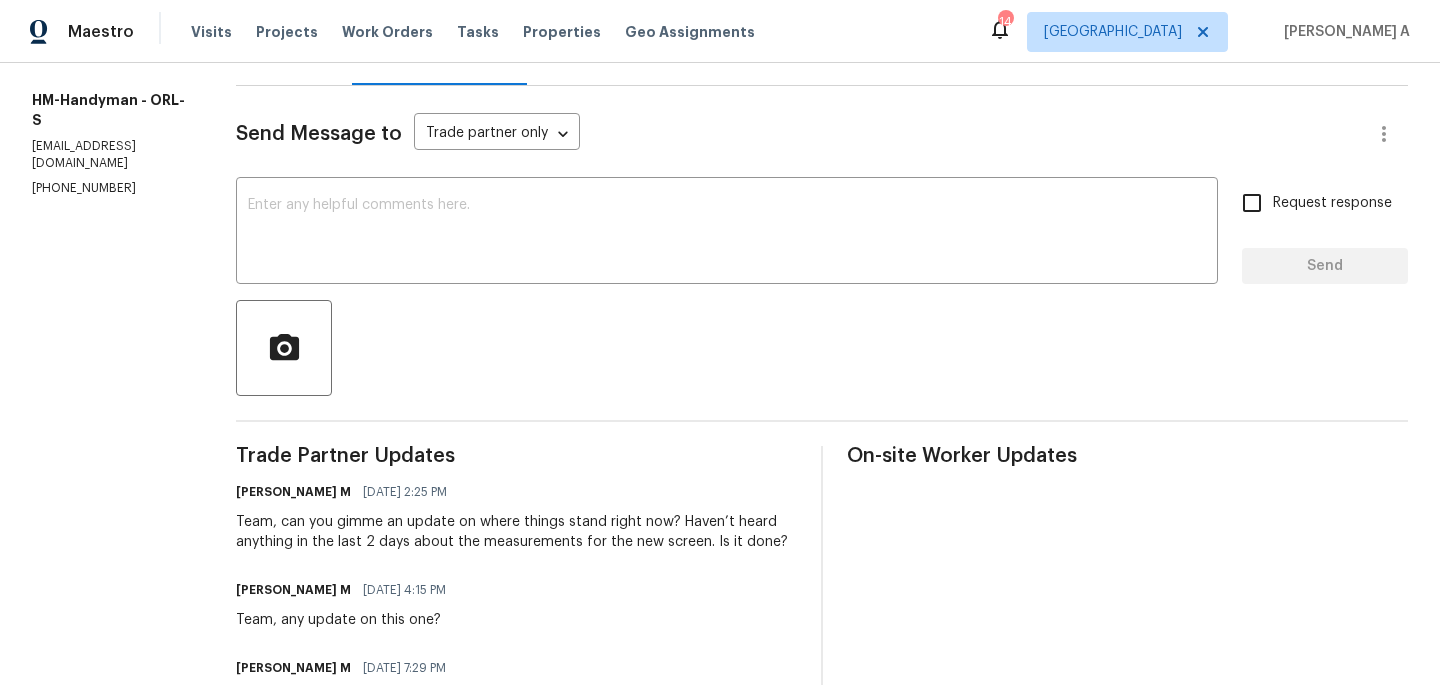 scroll, scrollTop: 0, scrollLeft: 0, axis: both 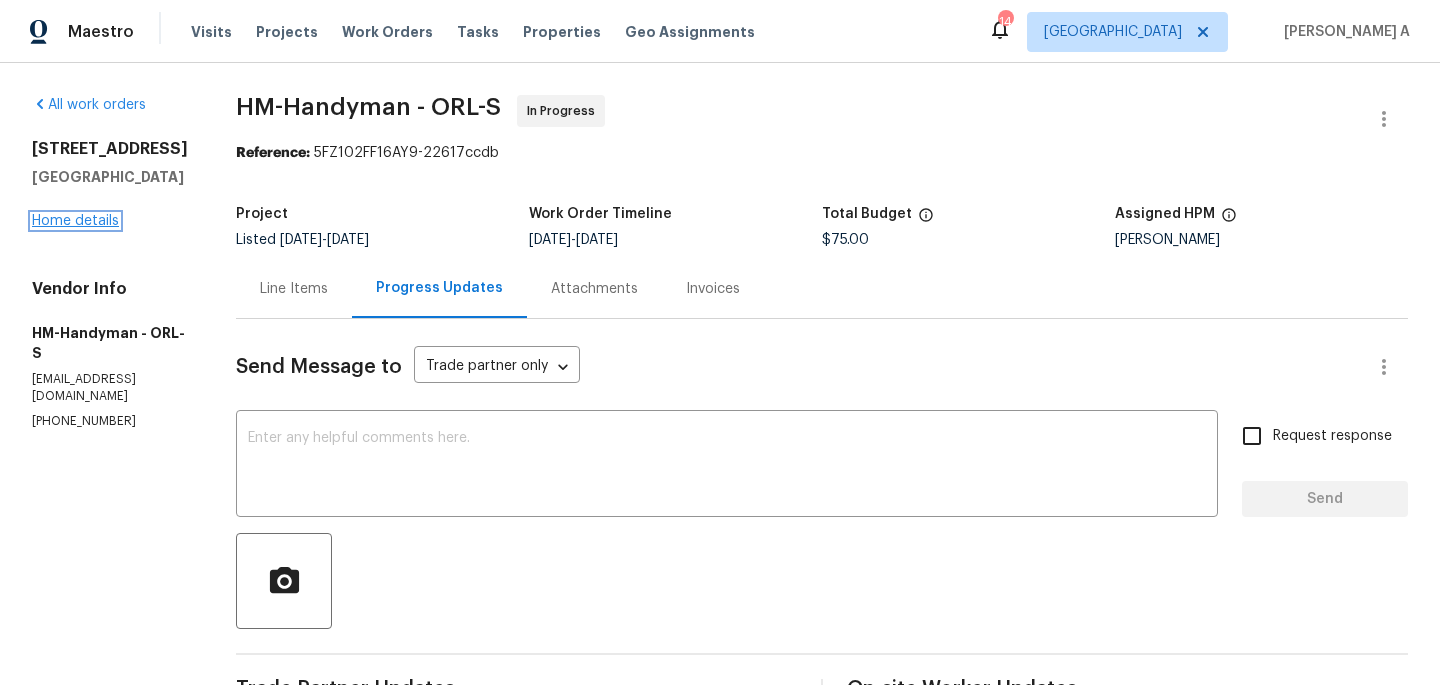 click on "Home details" at bounding box center (75, 221) 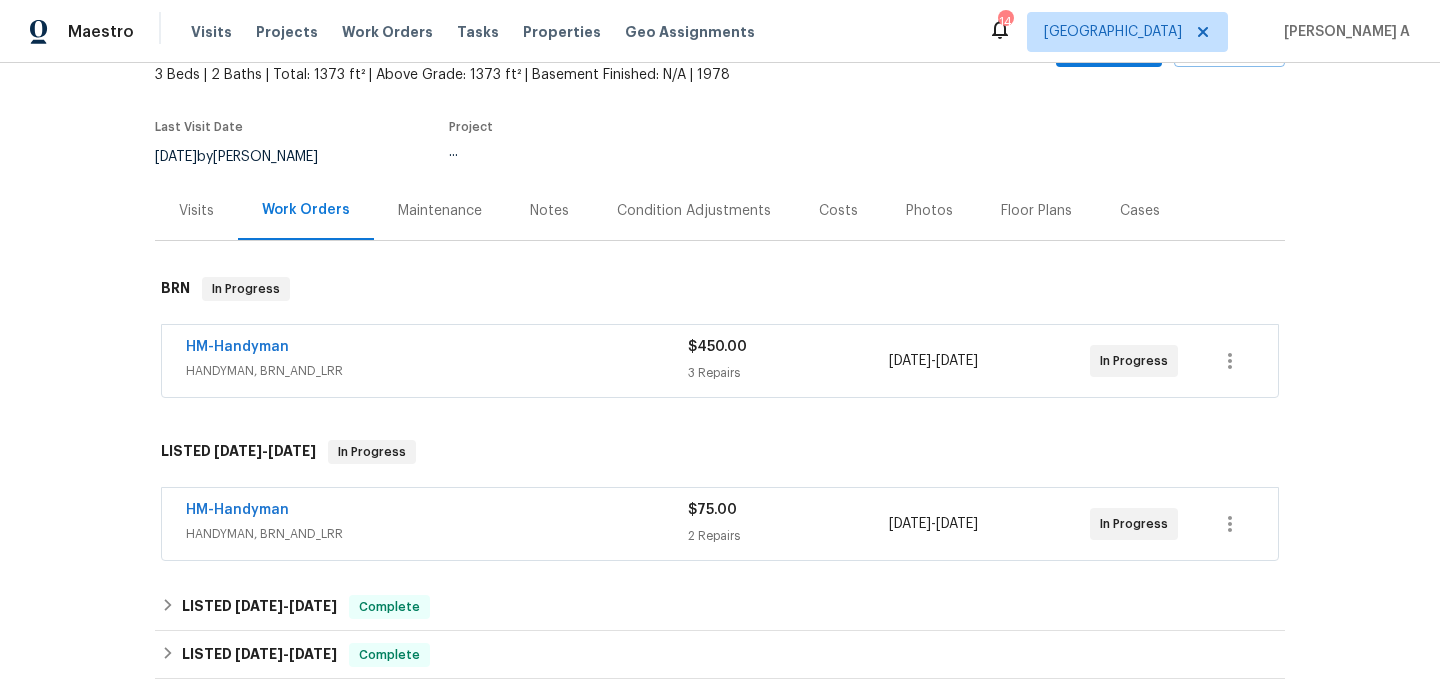 scroll, scrollTop: 134, scrollLeft: 0, axis: vertical 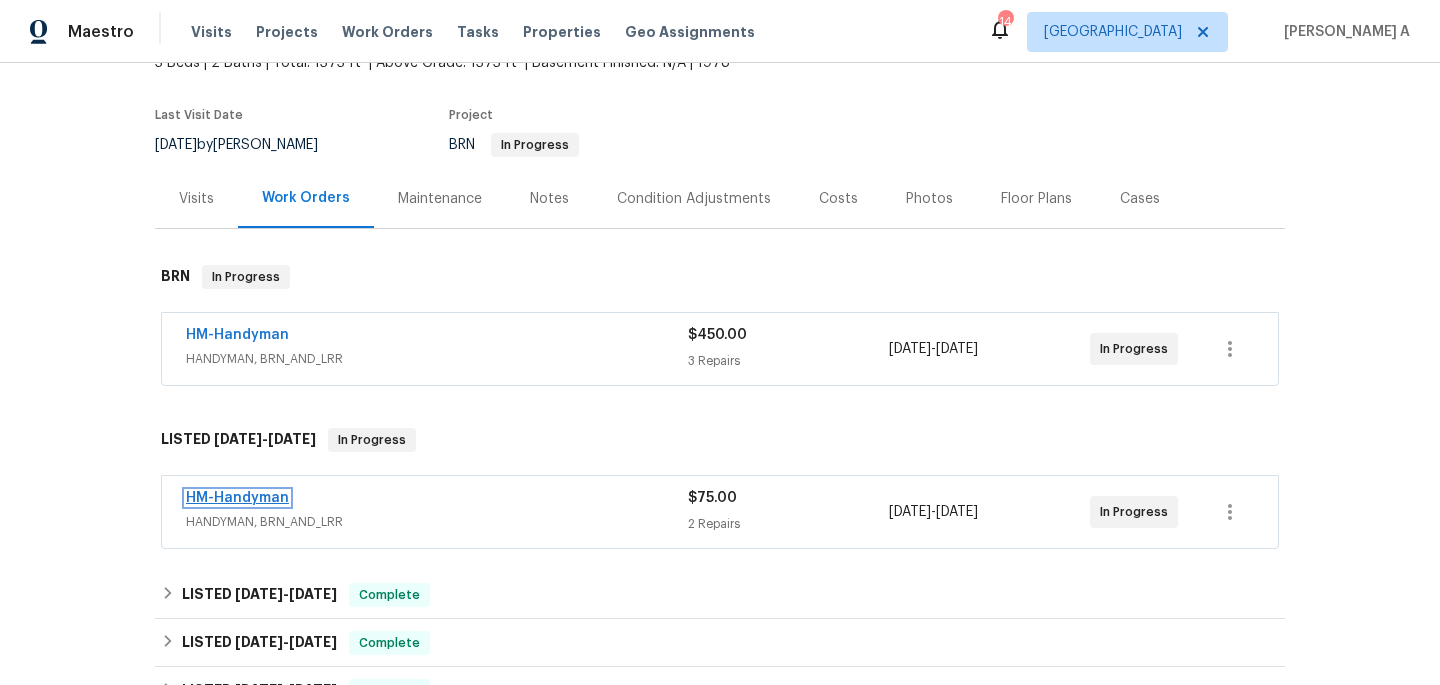 click on "HM-Handyman" at bounding box center (237, 498) 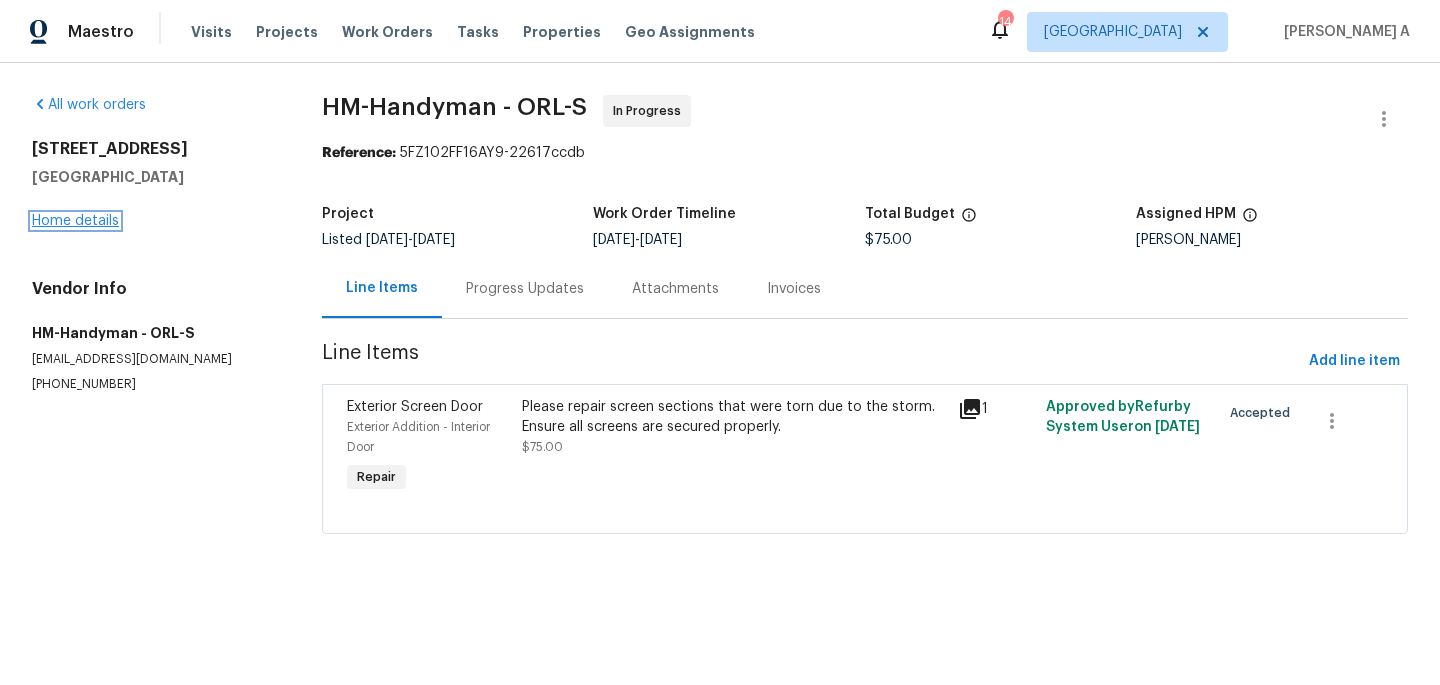 click on "Home details" at bounding box center (75, 221) 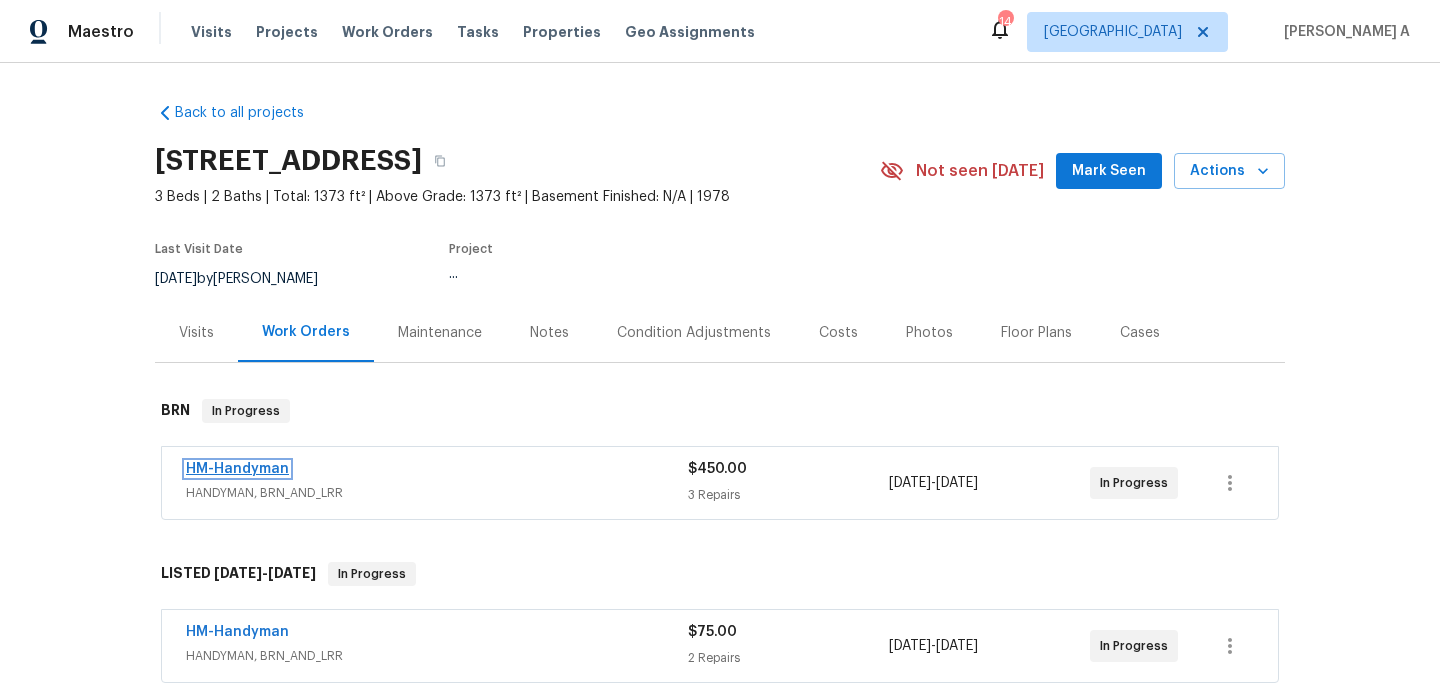 click on "HM-Handyman" at bounding box center (237, 469) 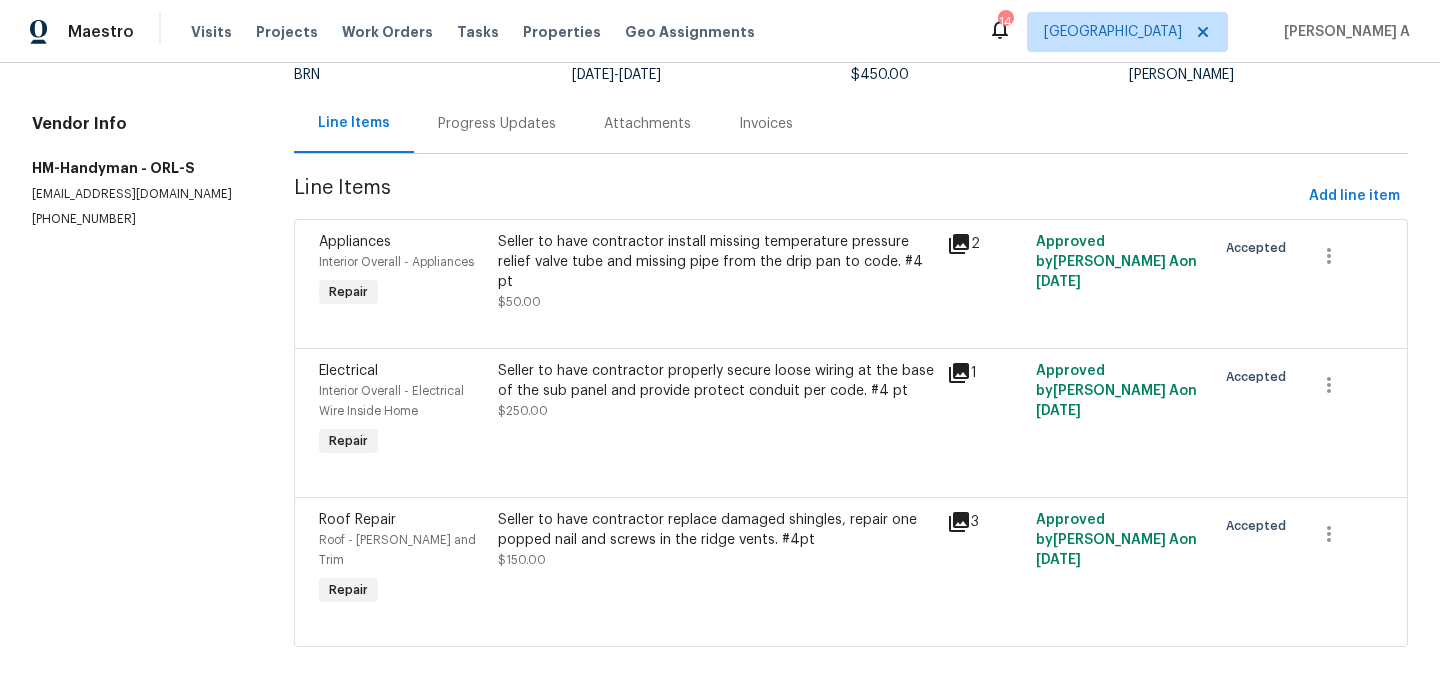 scroll, scrollTop: 0, scrollLeft: 0, axis: both 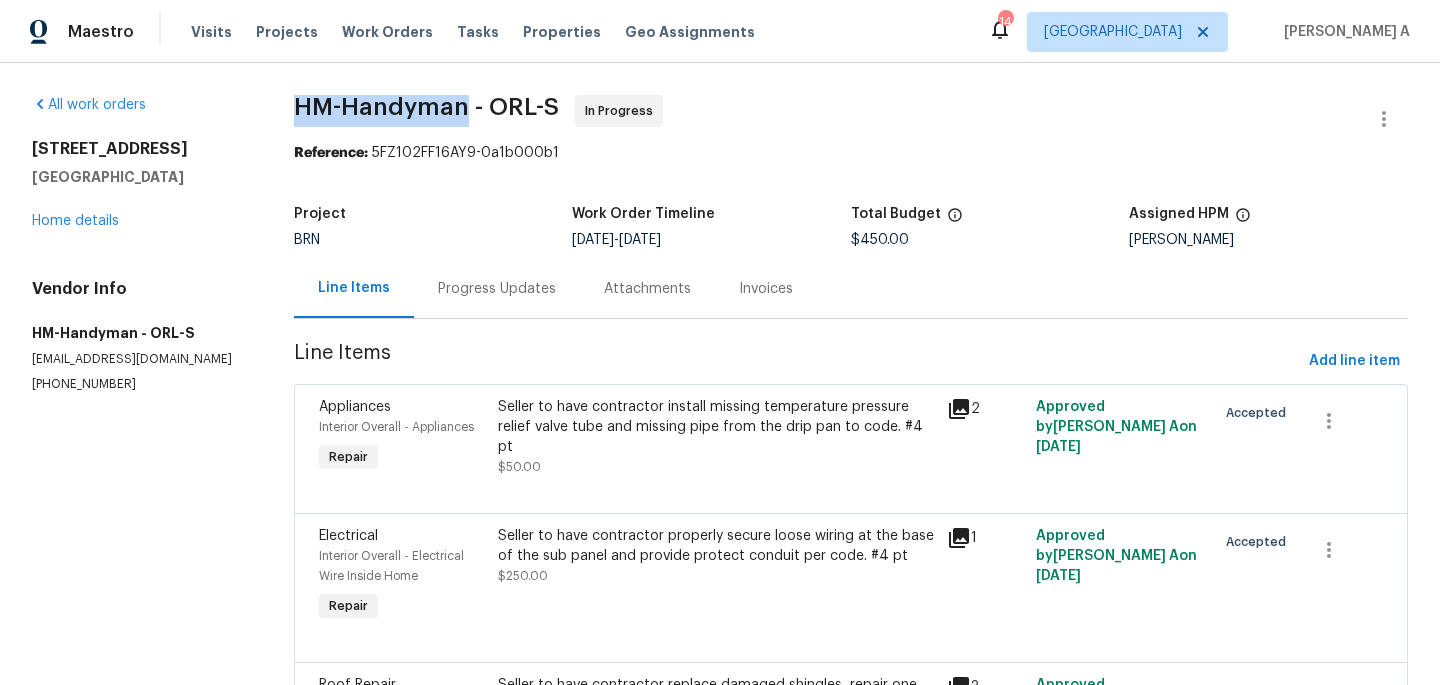 drag, startPoint x: 294, startPoint y: 116, endPoint x: 467, endPoint y: 116, distance: 173 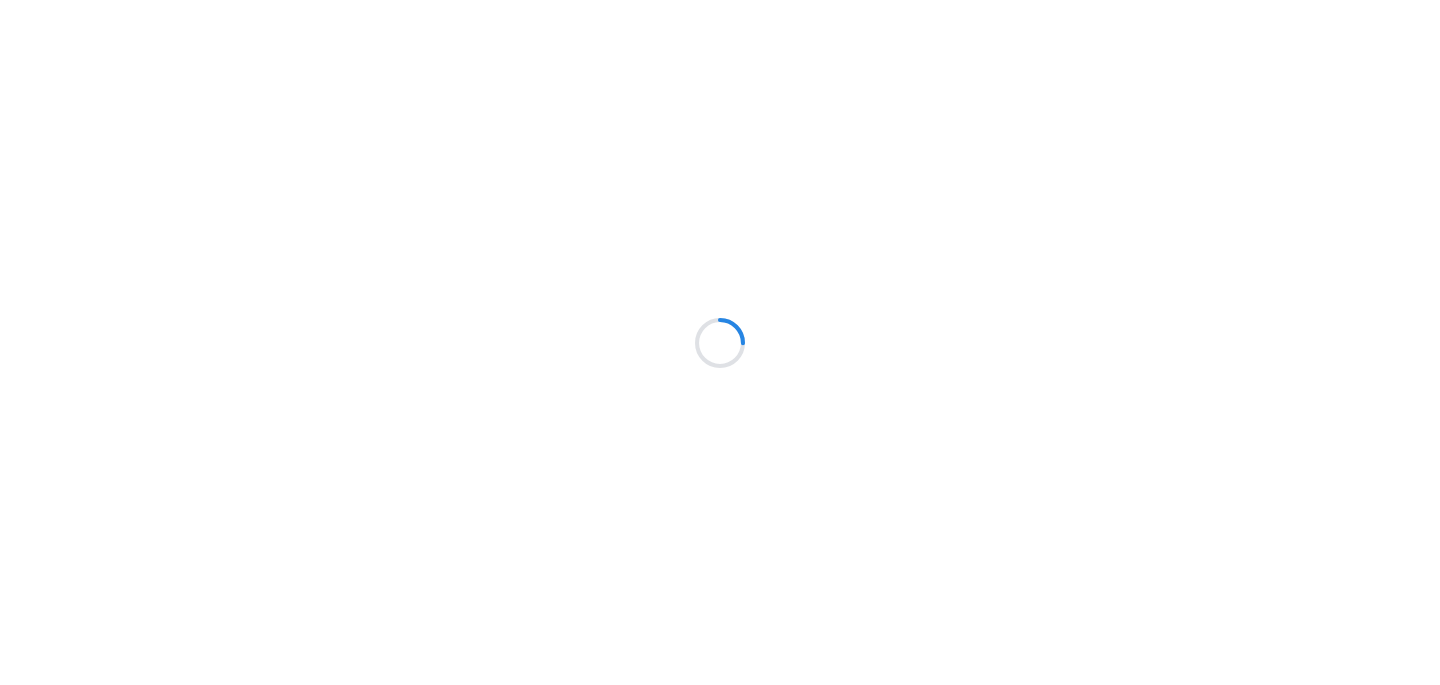 scroll, scrollTop: 0, scrollLeft: 0, axis: both 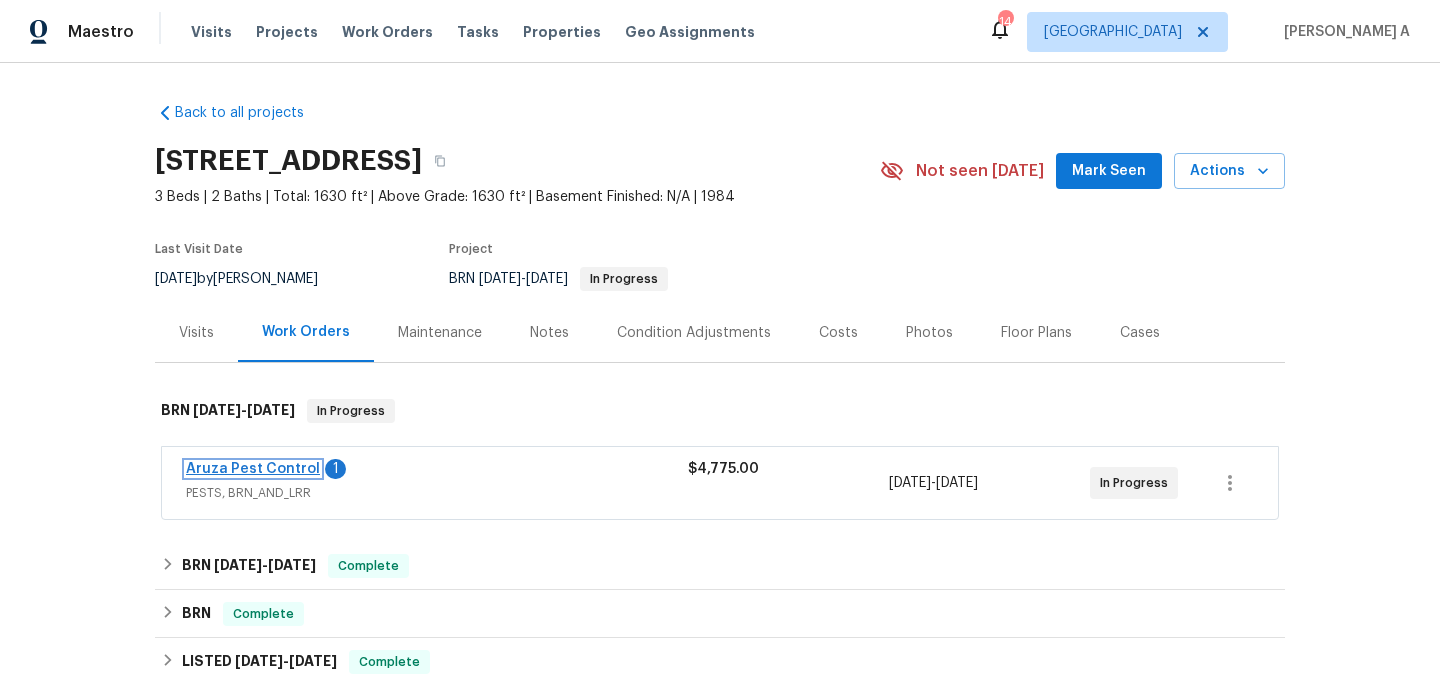 click on "Aruza Pest Control" at bounding box center (253, 469) 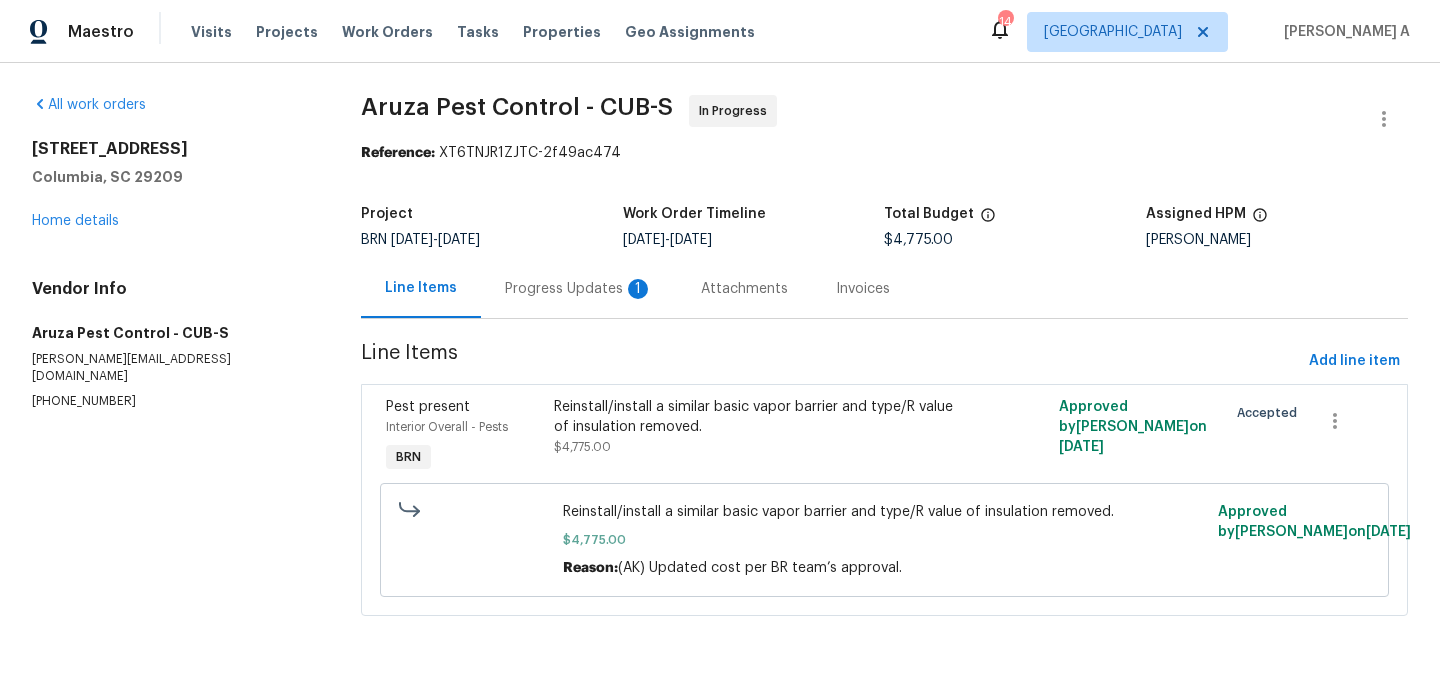 click on "Progress Updates 1" at bounding box center (579, 289) 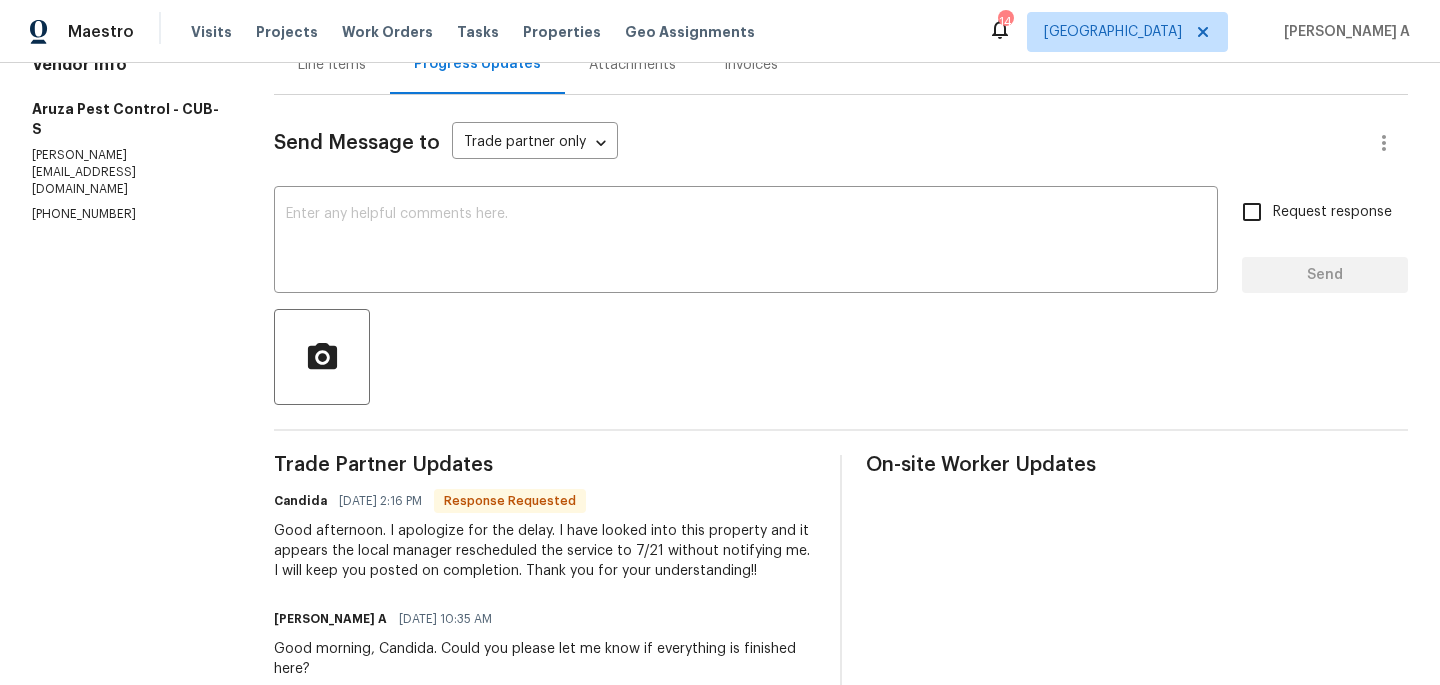 scroll, scrollTop: 206, scrollLeft: 0, axis: vertical 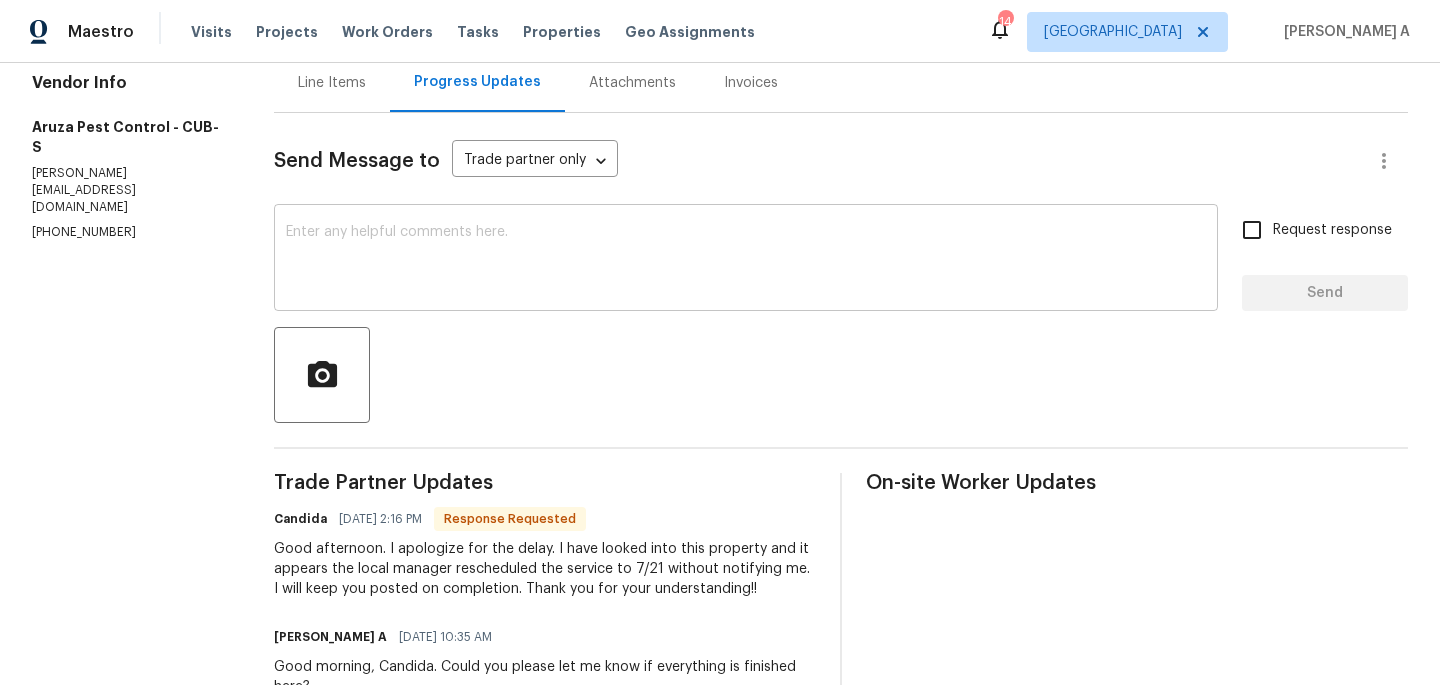 click at bounding box center (746, 260) 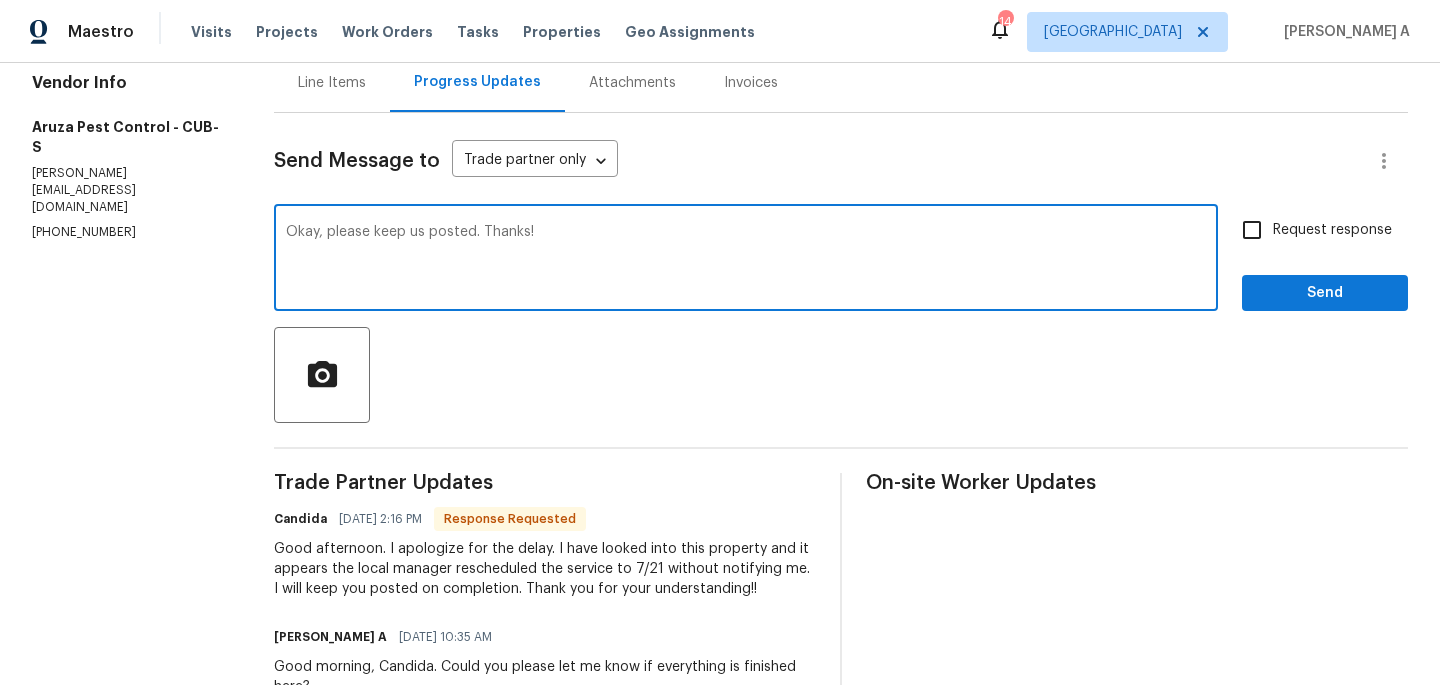 type on "Okay, please keep us posted. Thanks!" 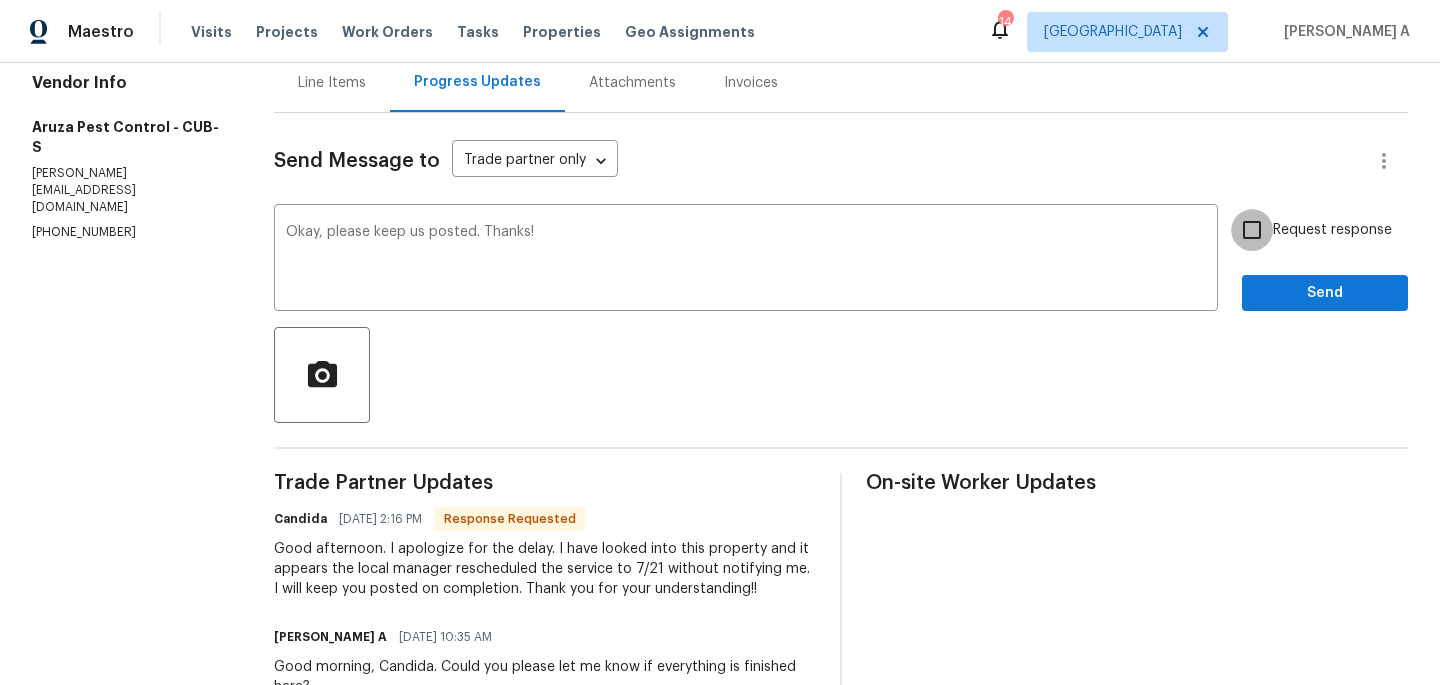 click on "Request response" at bounding box center (1252, 230) 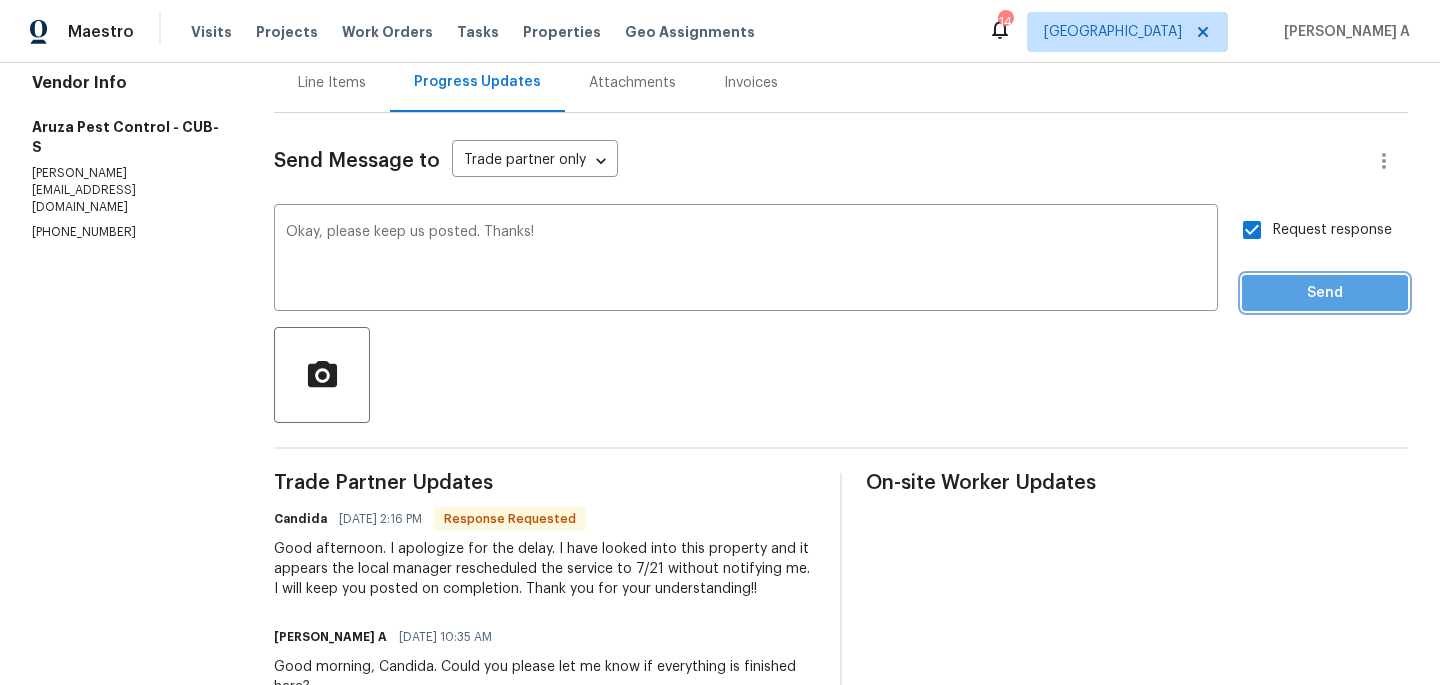 click on "Send" at bounding box center (1325, 293) 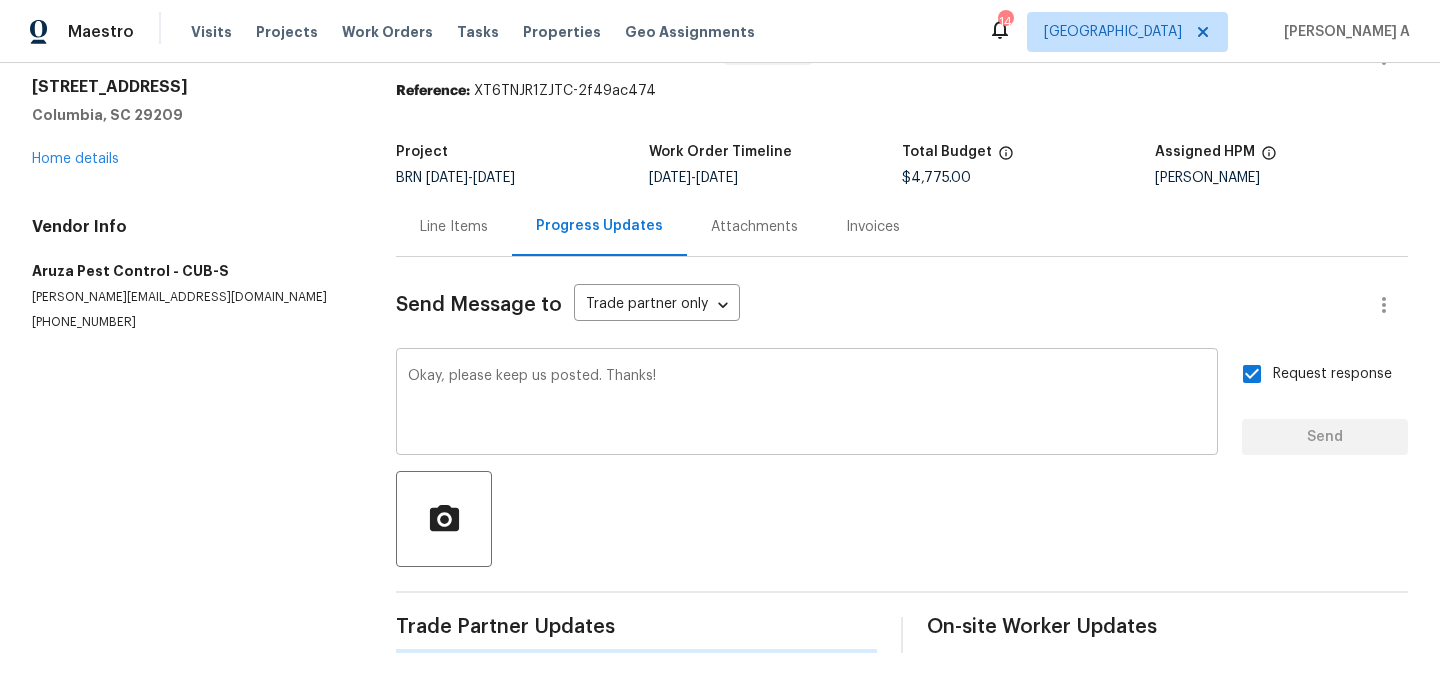 type 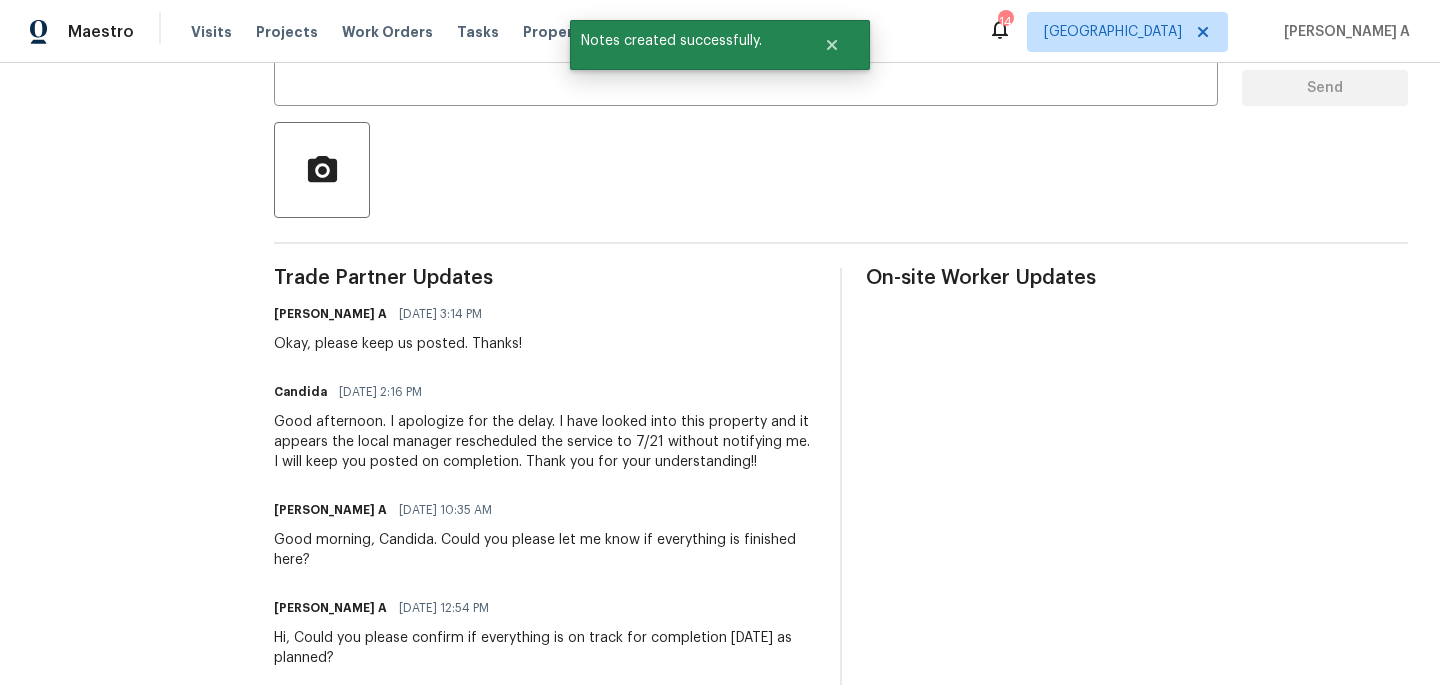 scroll, scrollTop: 428, scrollLeft: 0, axis: vertical 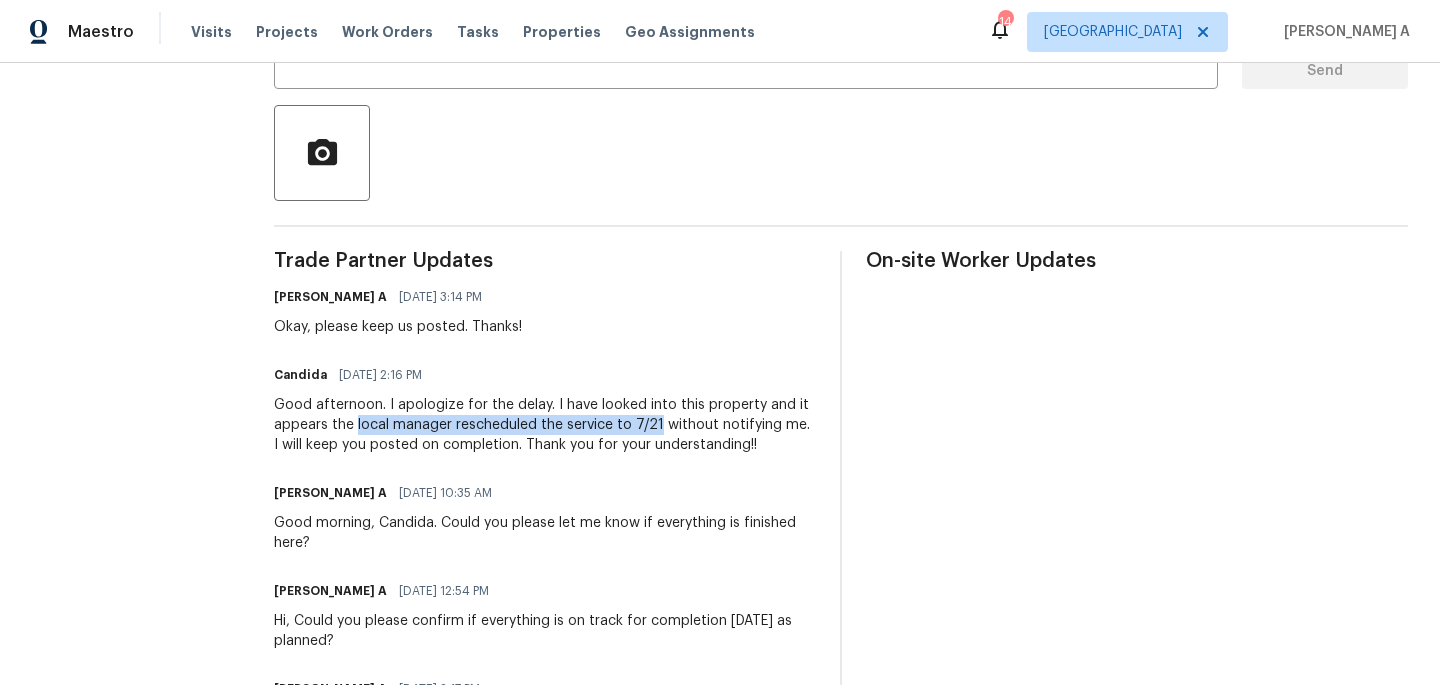 copy on "local manager rescheduled the service to 7/21" 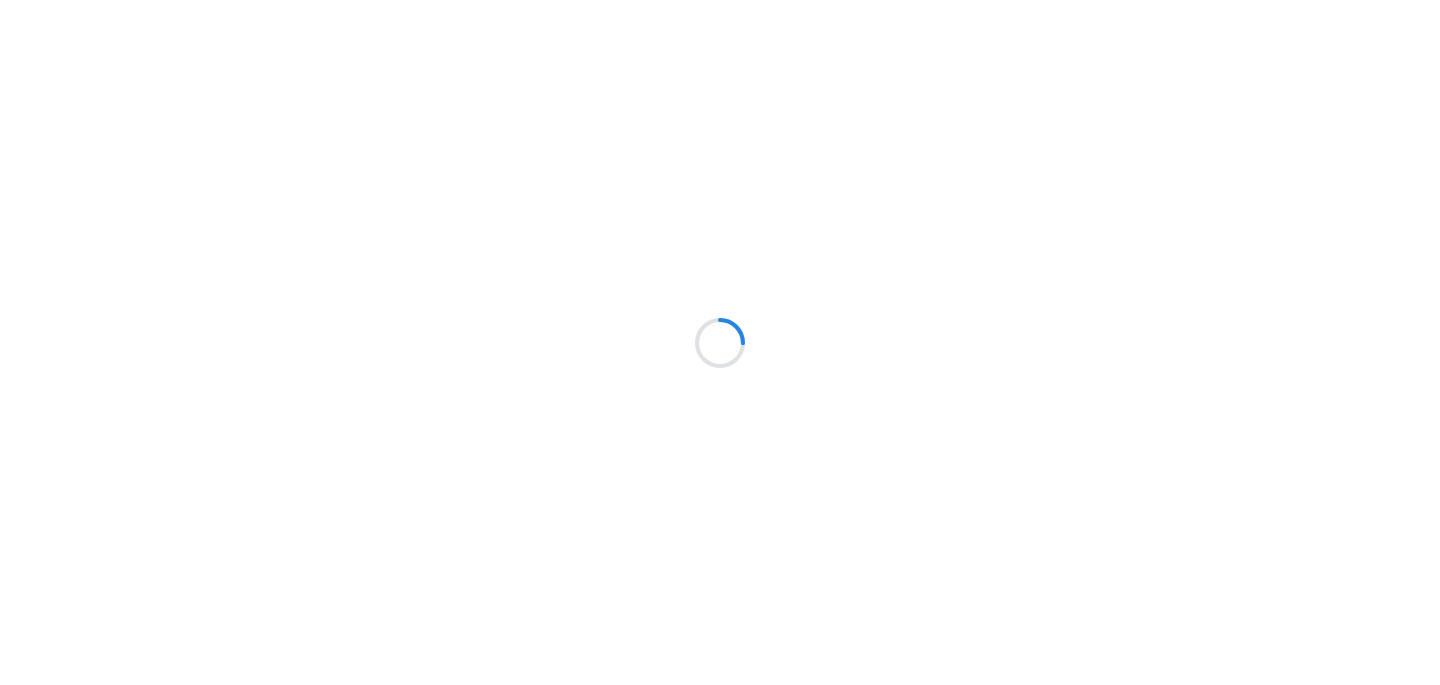 scroll, scrollTop: 0, scrollLeft: 0, axis: both 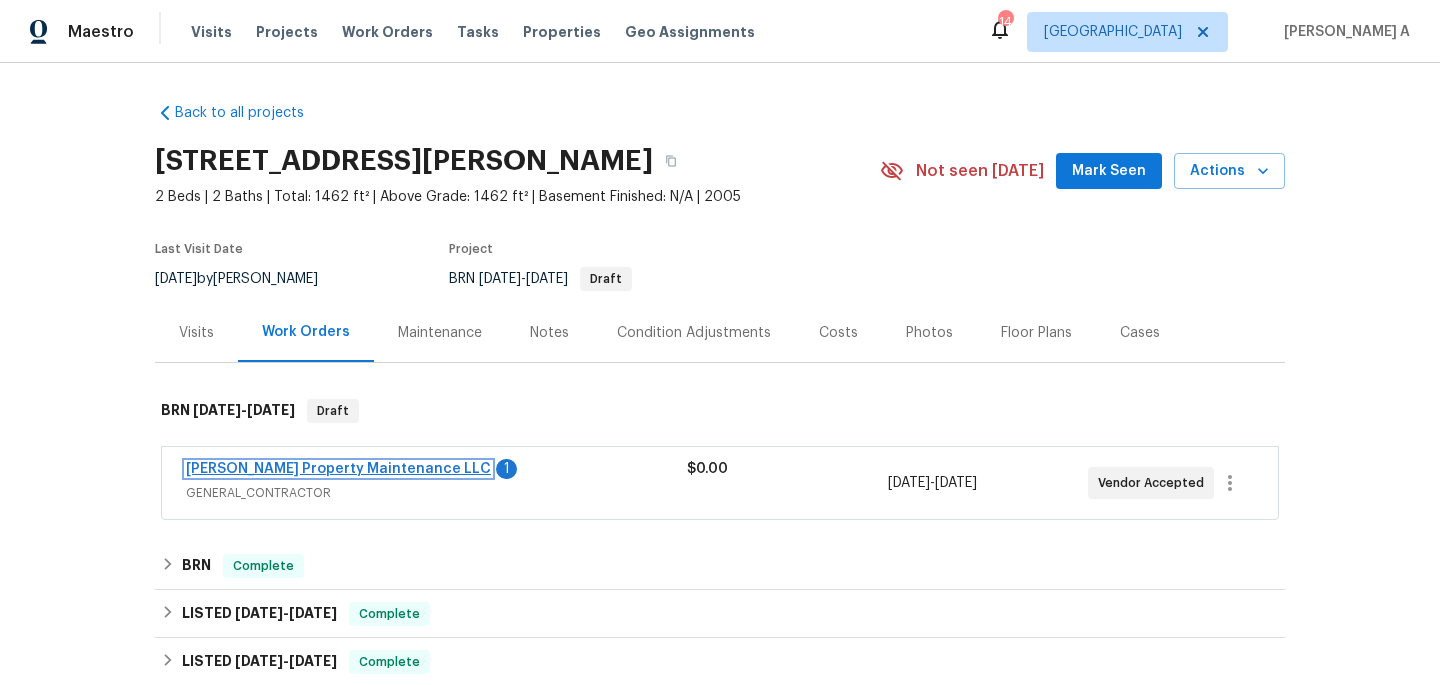 click on "[PERSON_NAME] Property Maintenance LLC" at bounding box center [338, 469] 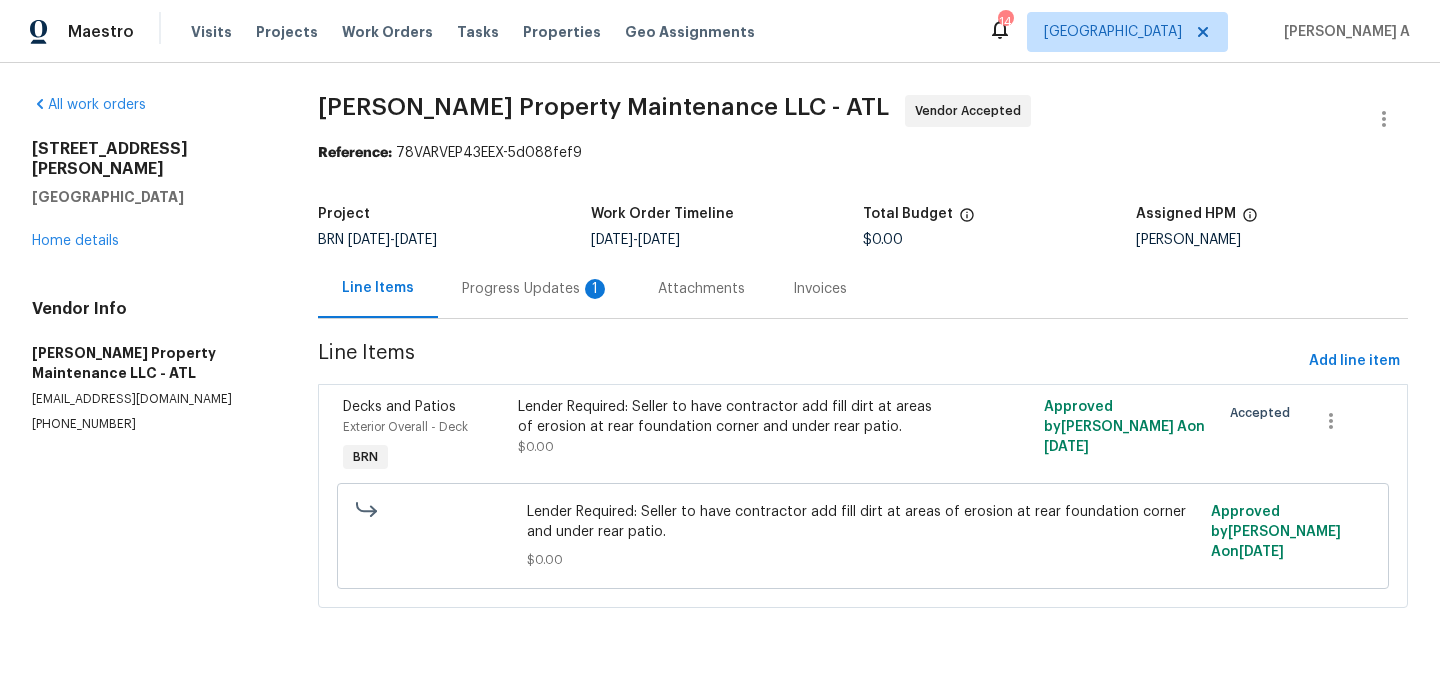 click on "Progress Updates 1" at bounding box center [536, 288] 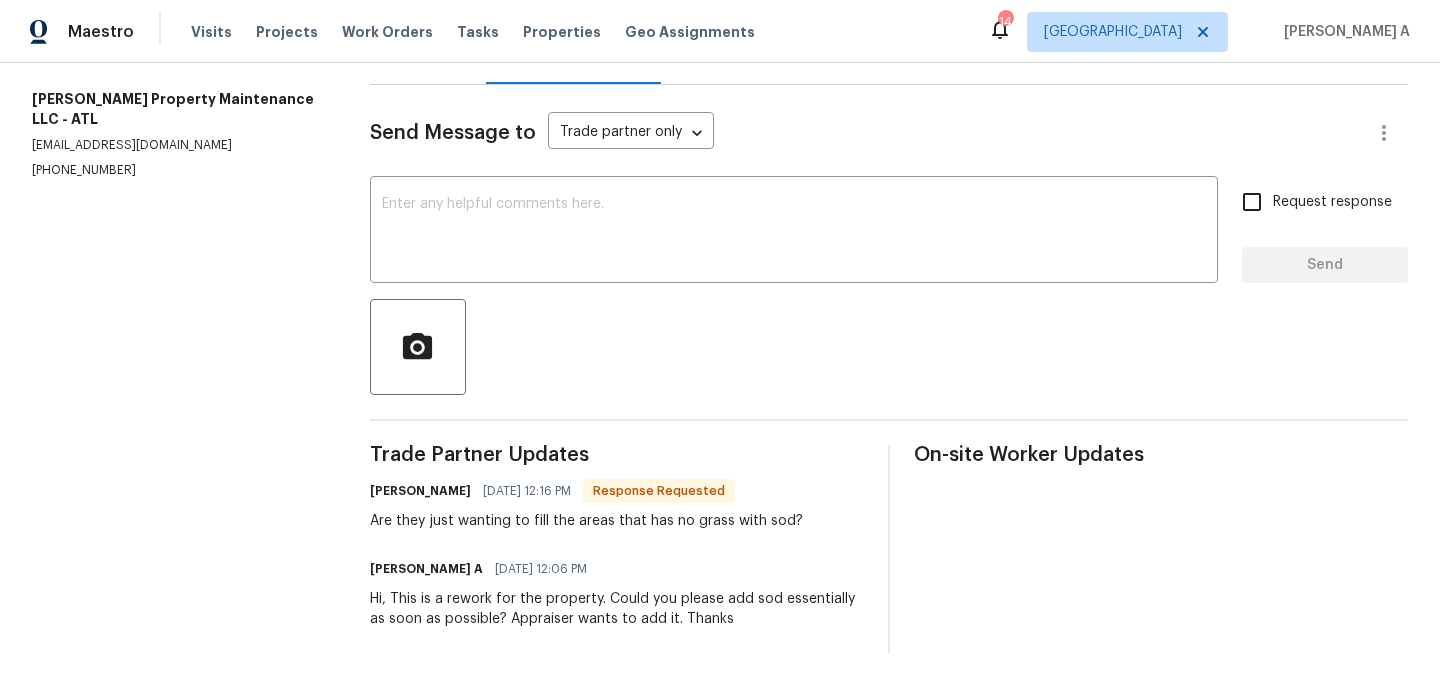 scroll, scrollTop: 0, scrollLeft: 0, axis: both 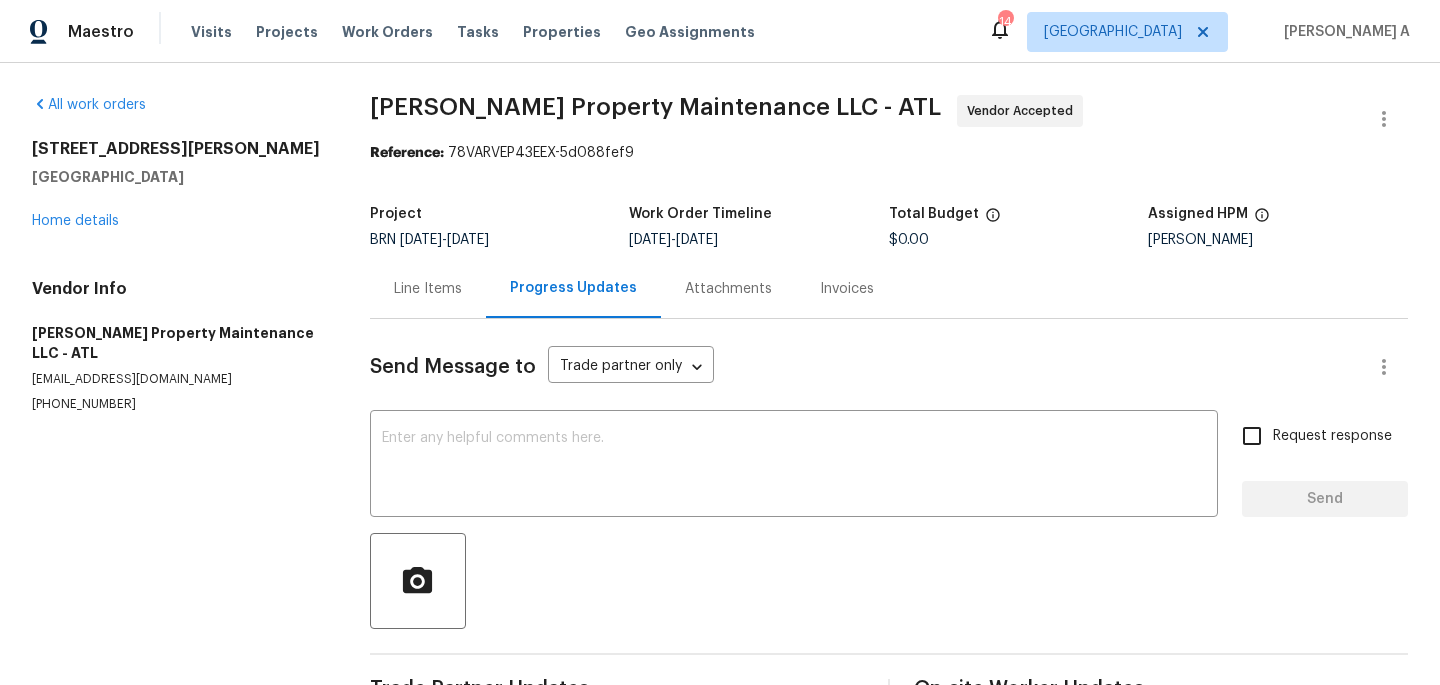 click on "Line Items" at bounding box center (428, 288) 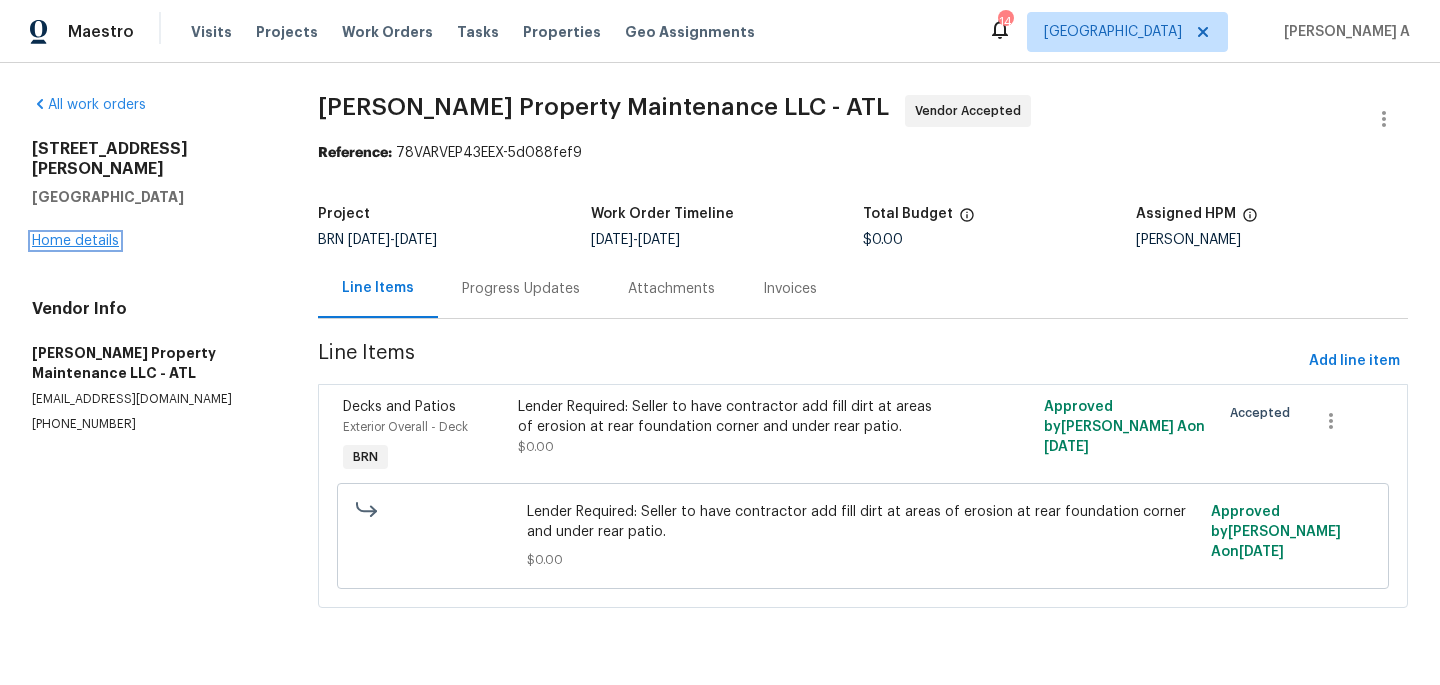 click on "Home details" at bounding box center [75, 241] 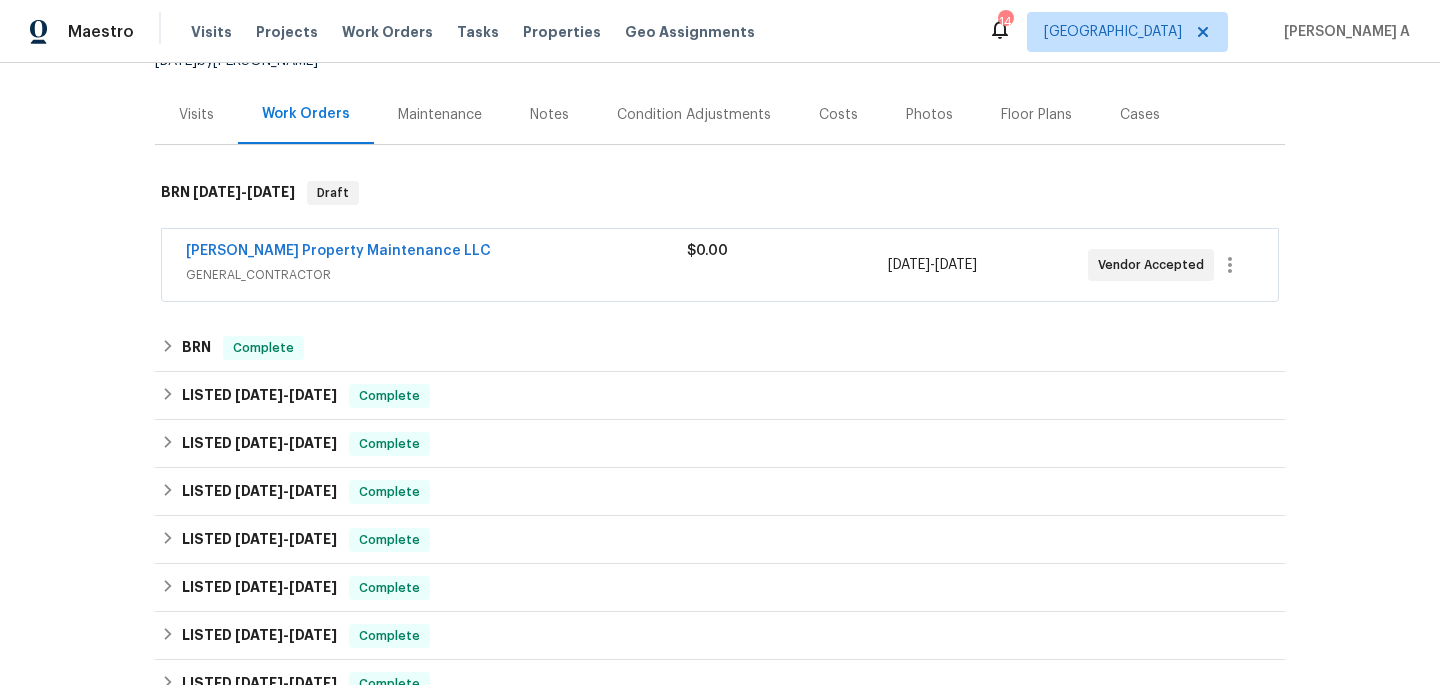 scroll, scrollTop: 227, scrollLeft: 0, axis: vertical 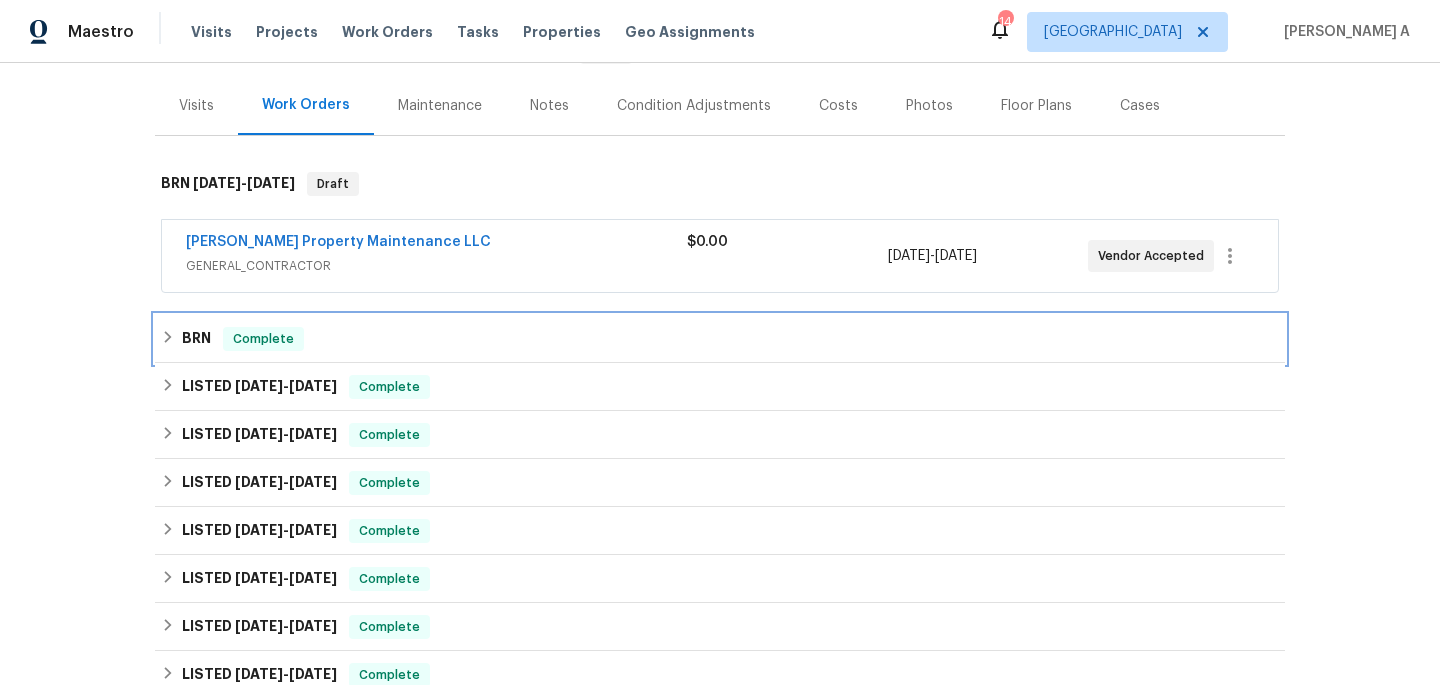 click on "BRN   Complete" at bounding box center [720, 339] 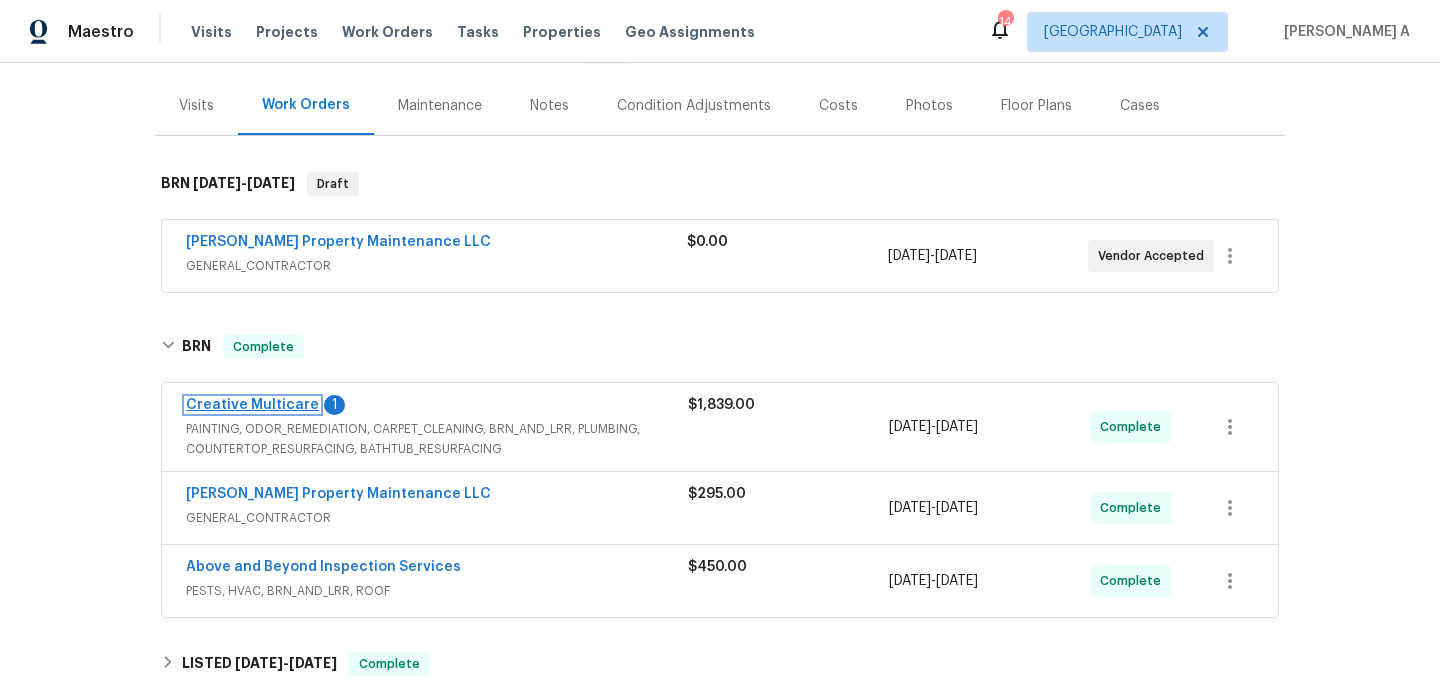 click on "Creative Multicare" at bounding box center (252, 405) 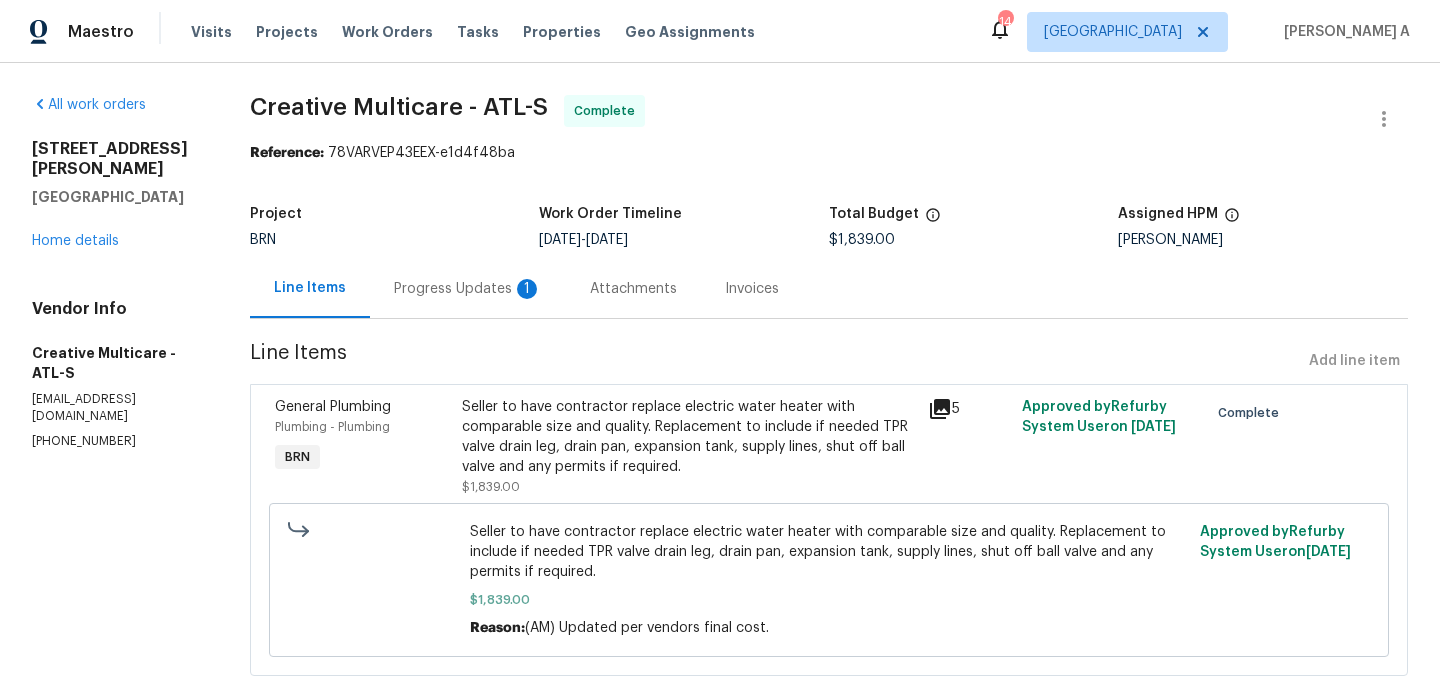click on "Progress Updates 1" at bounding box center (468, 288) 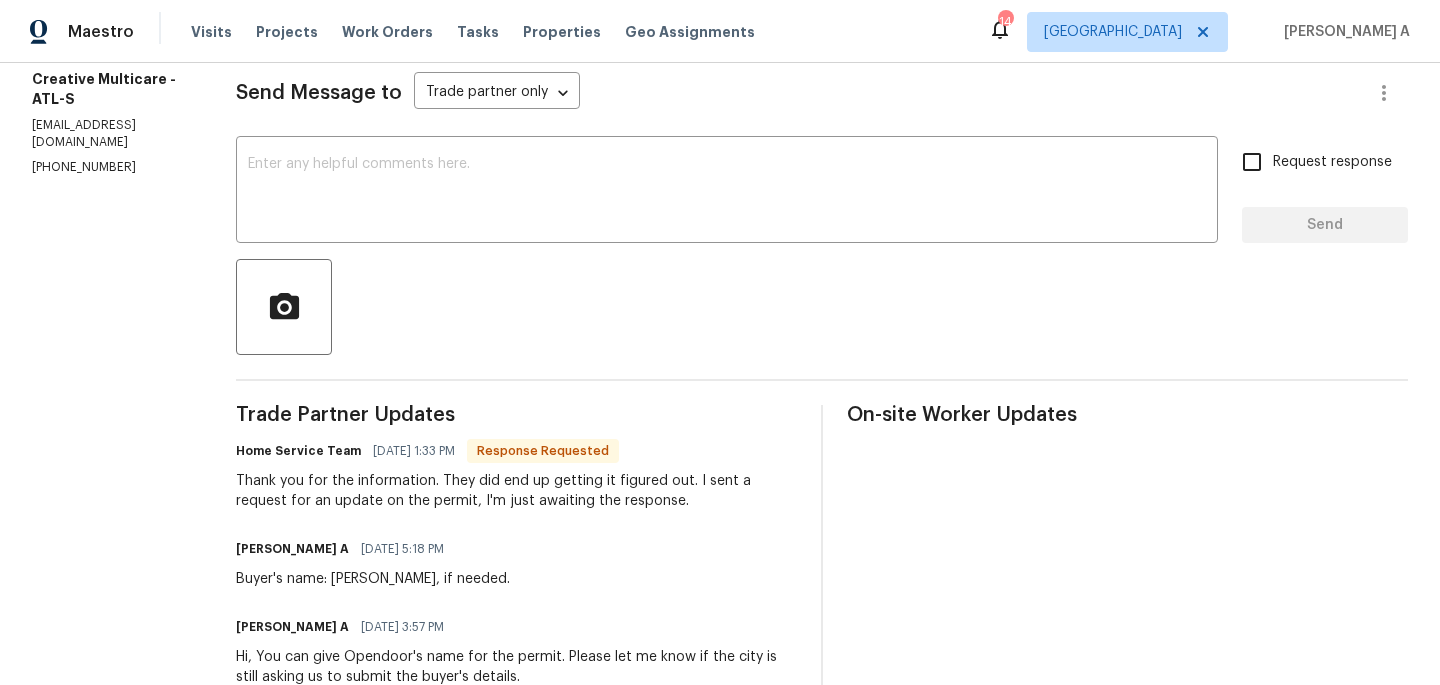 scroll, scrollTop: 228, scrollLeft: 0, axis: vertical 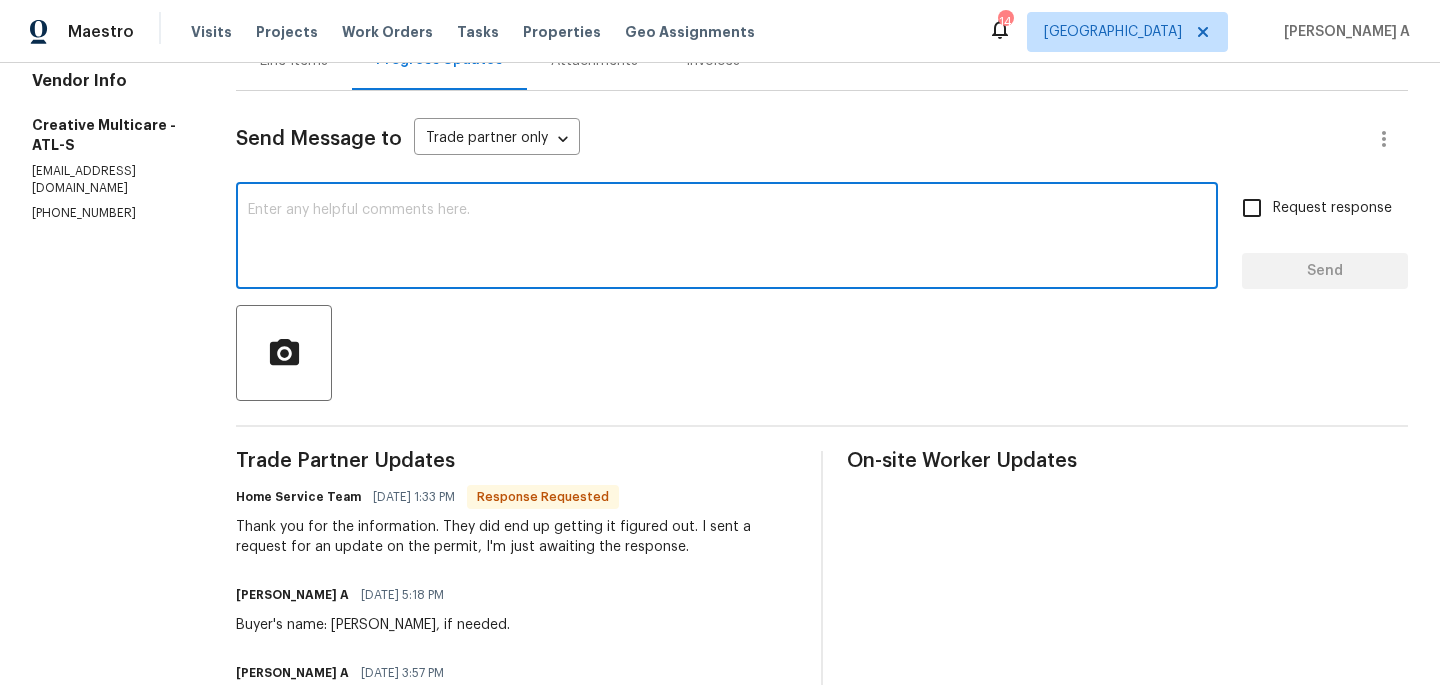 click at bounding box center [727, 238] 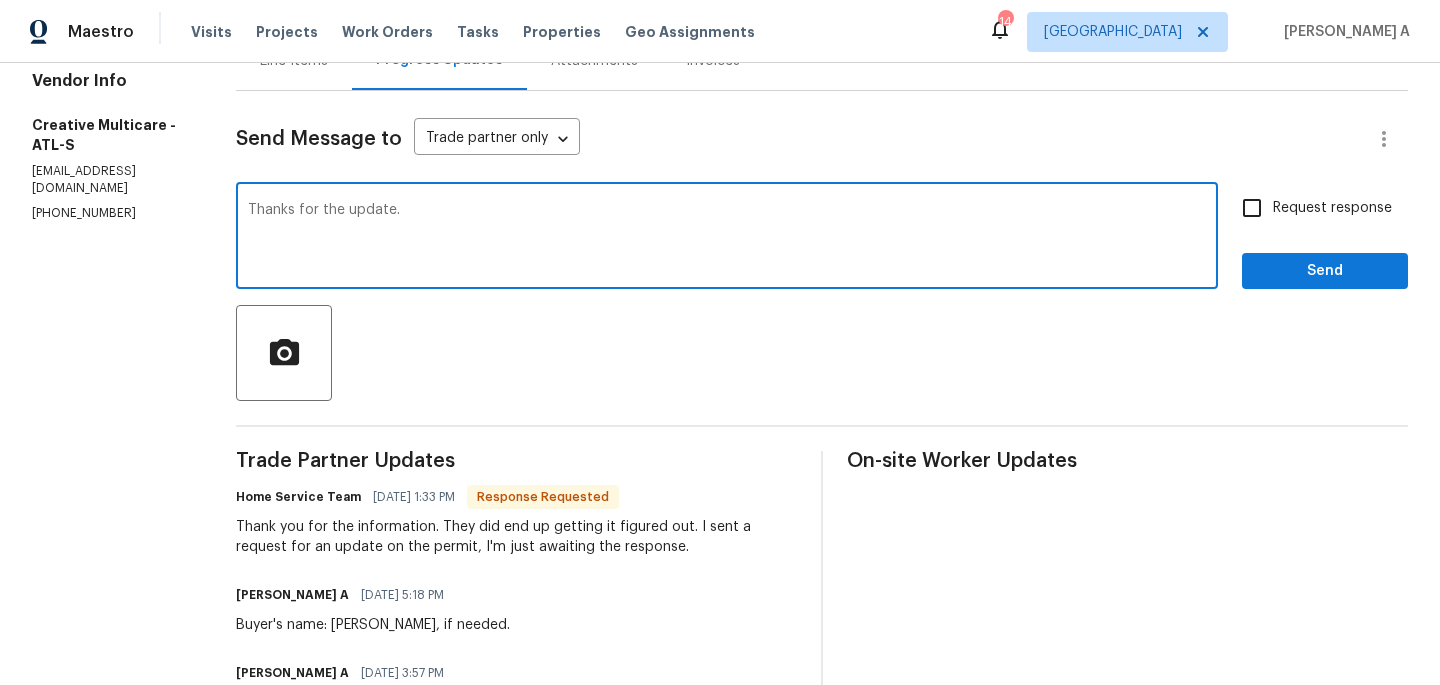 type on "Thanks for the update." 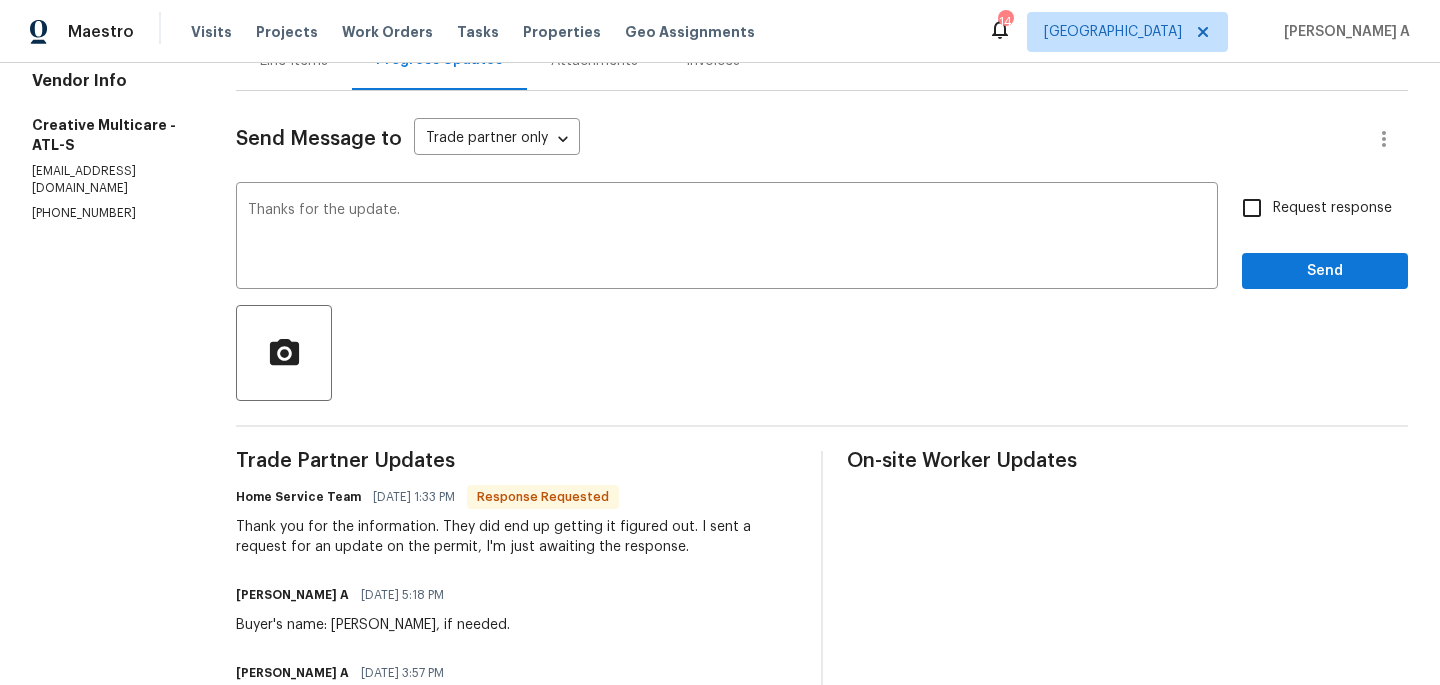 click on "Thanks for the update.  x ​ Request response Send" at bounding box center [822, 238] 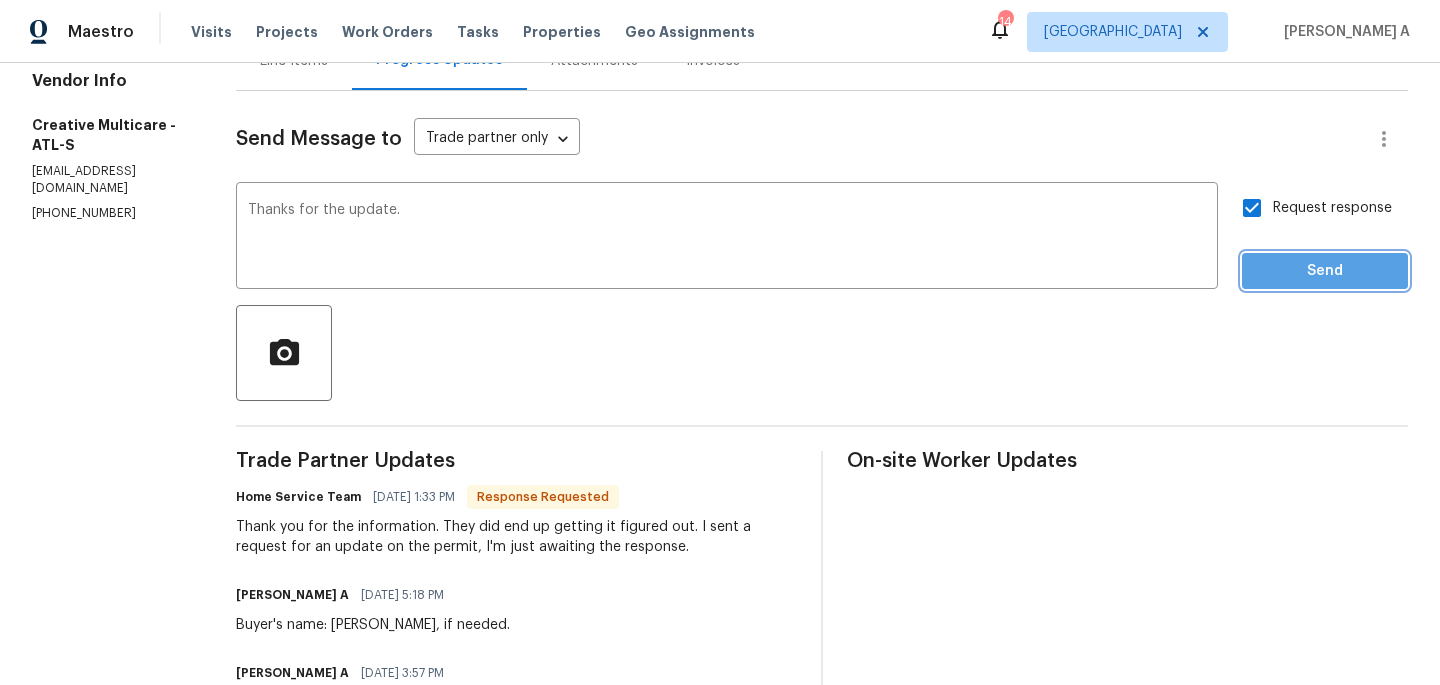 click on "Send" at bounding box center (1325, 271) 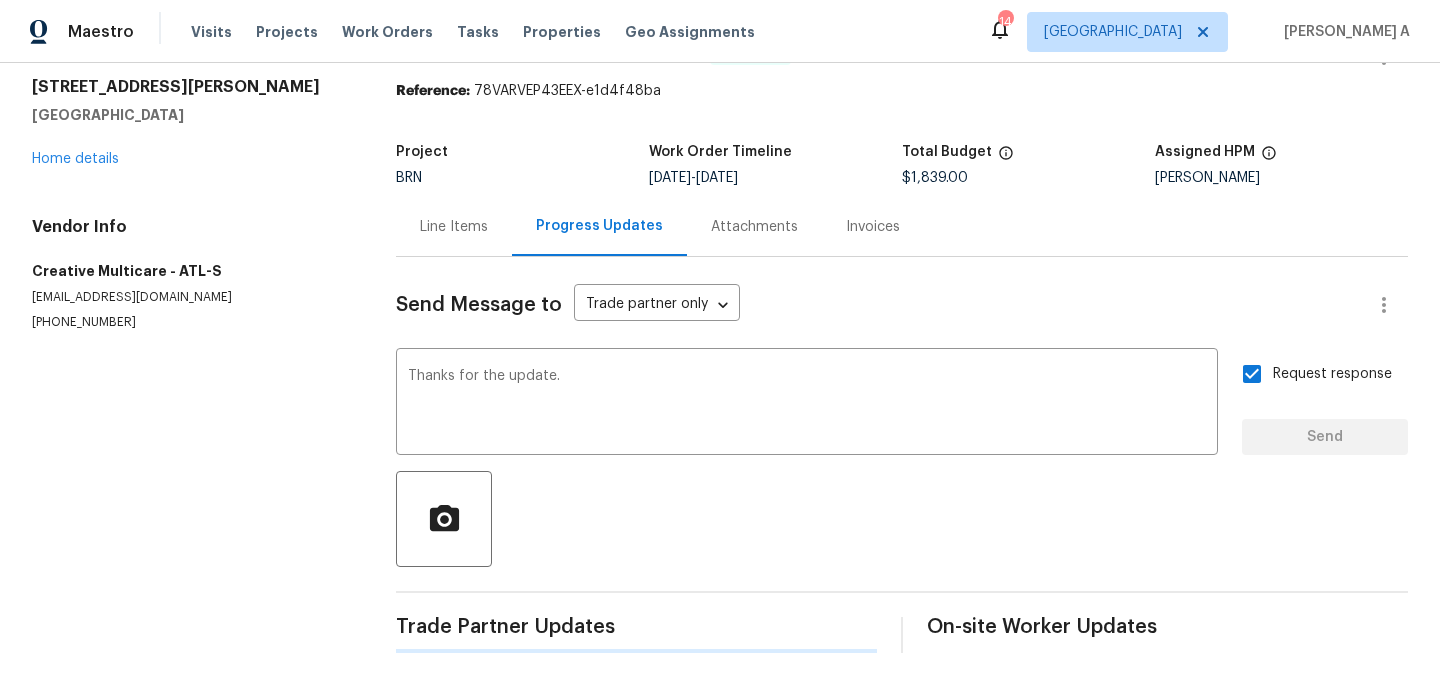 type 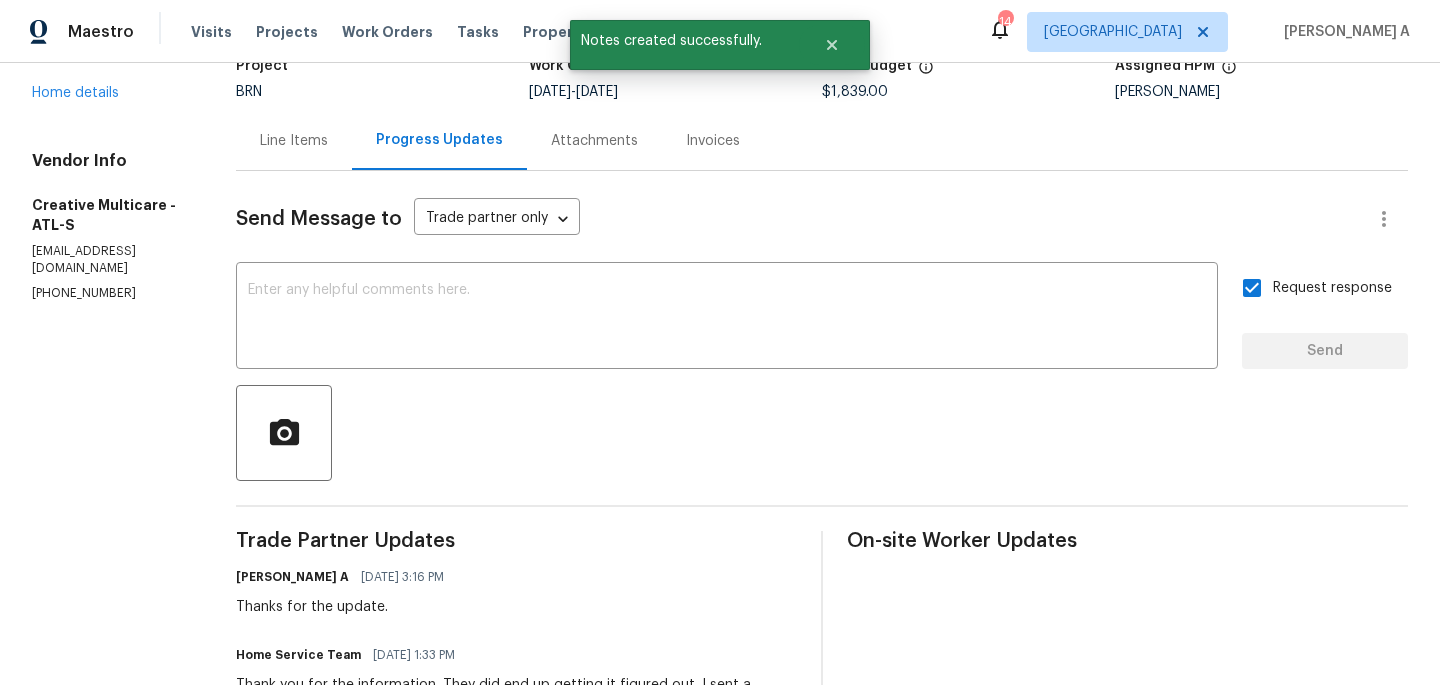 scroll, scrollTop: 0, scrollLeft: 0, axis: both 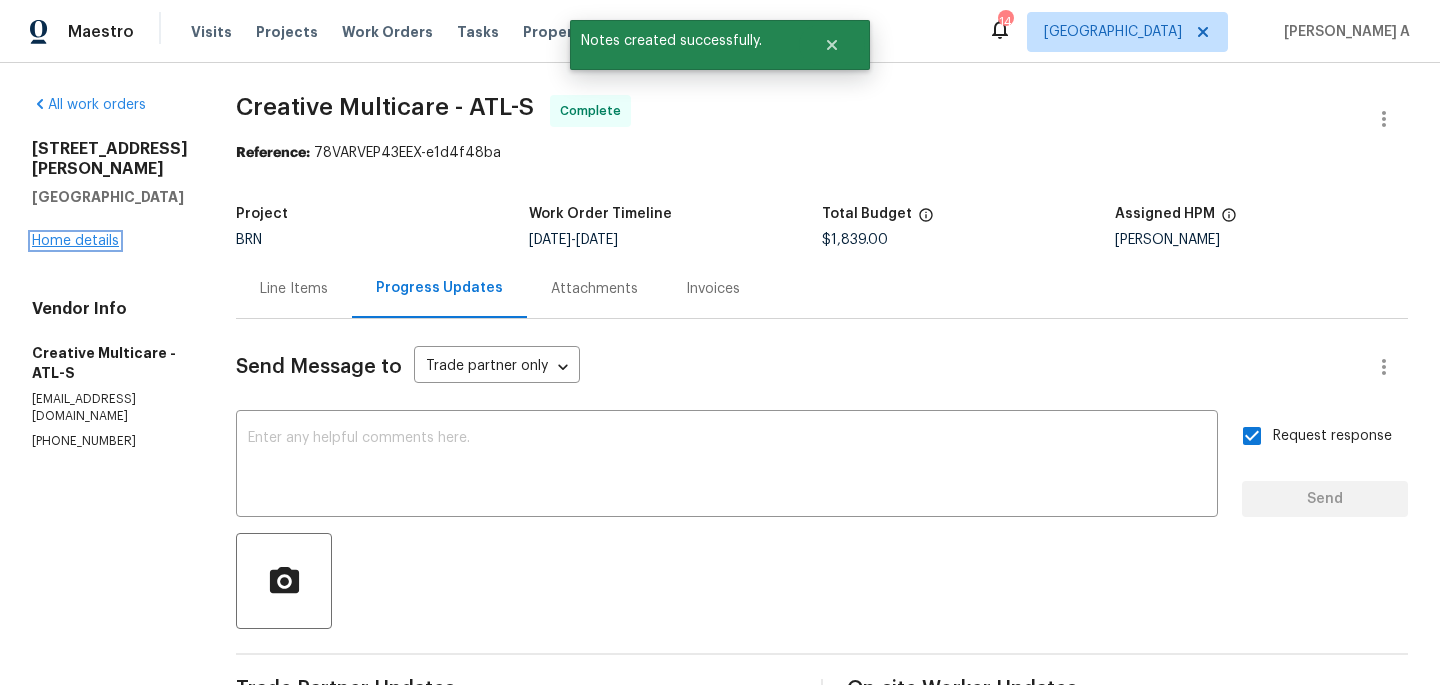 click on "Home details" at bounding box center [75, 241] 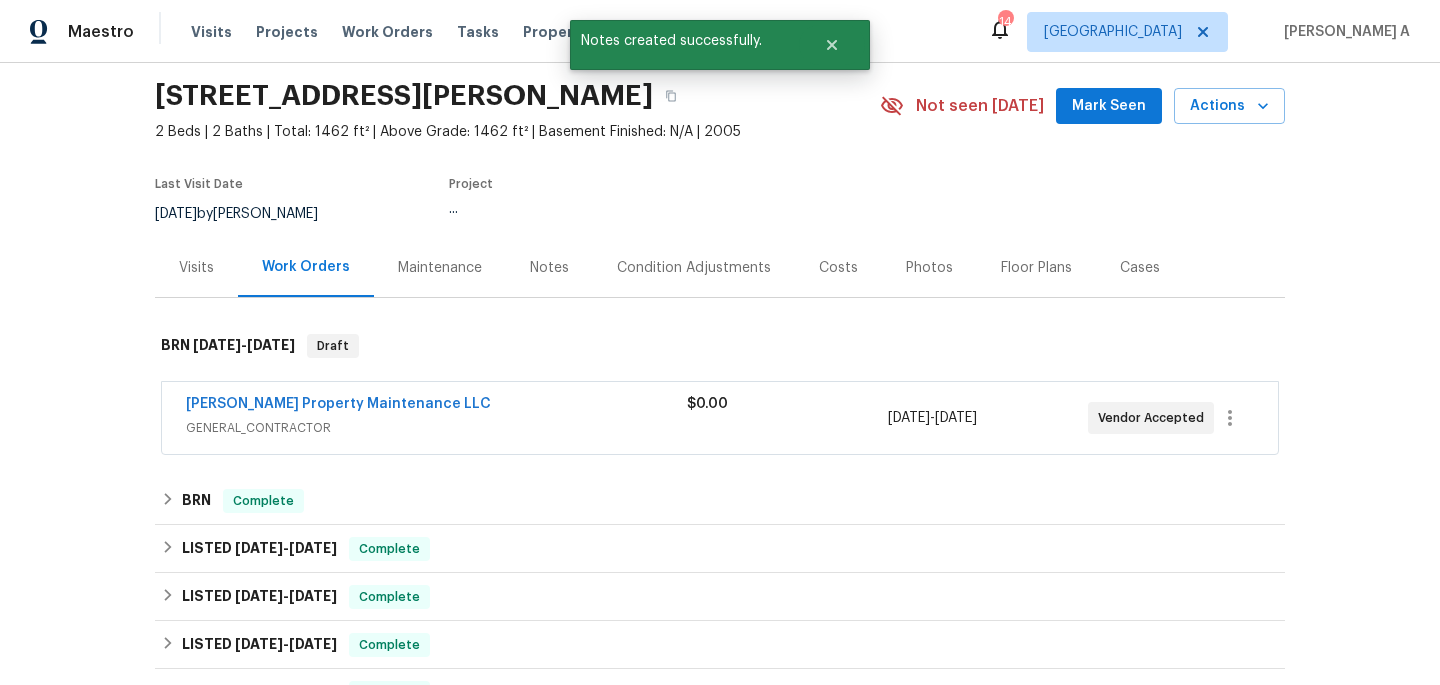 scroll, scrollTop: 175, scrollLeft: 0, axis: vertical 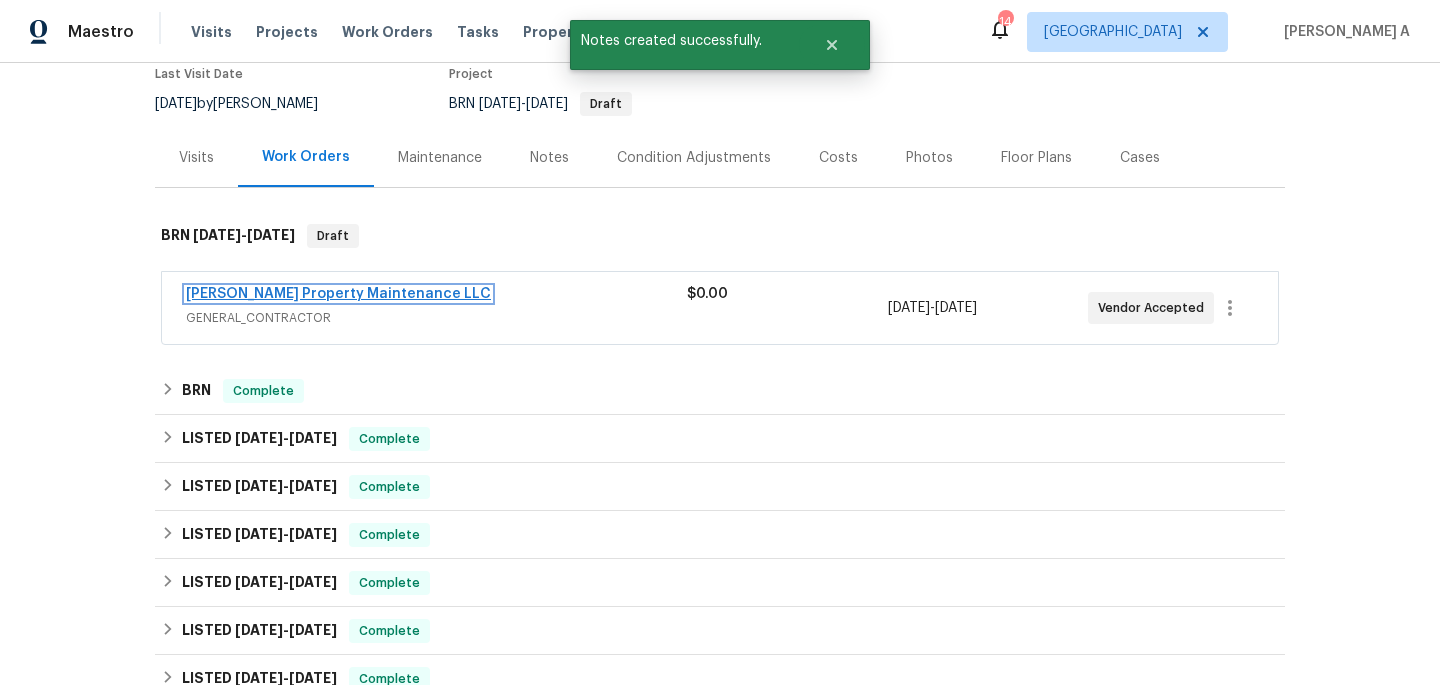 click on "Glen Property Maintenance LLC" at bounding box center [338, 294] 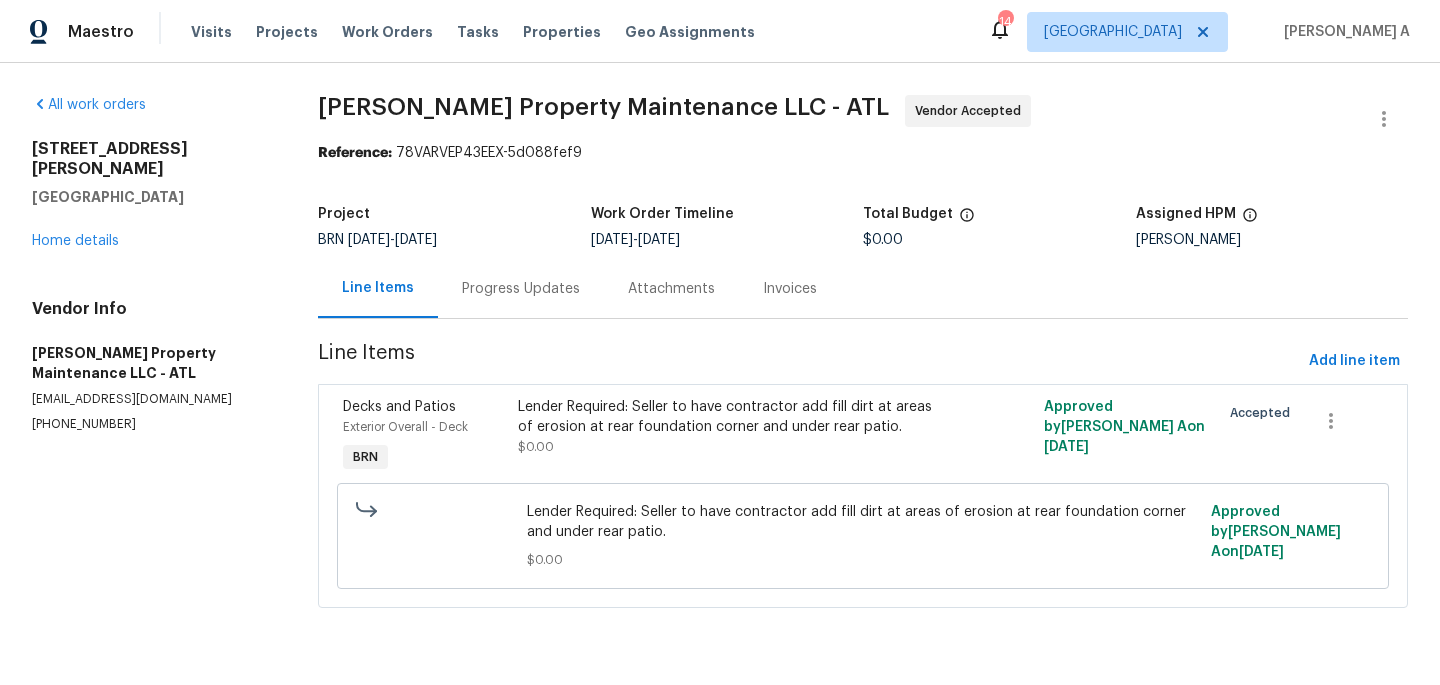 click on "Progress Updates" at bounding box center (521, 289) 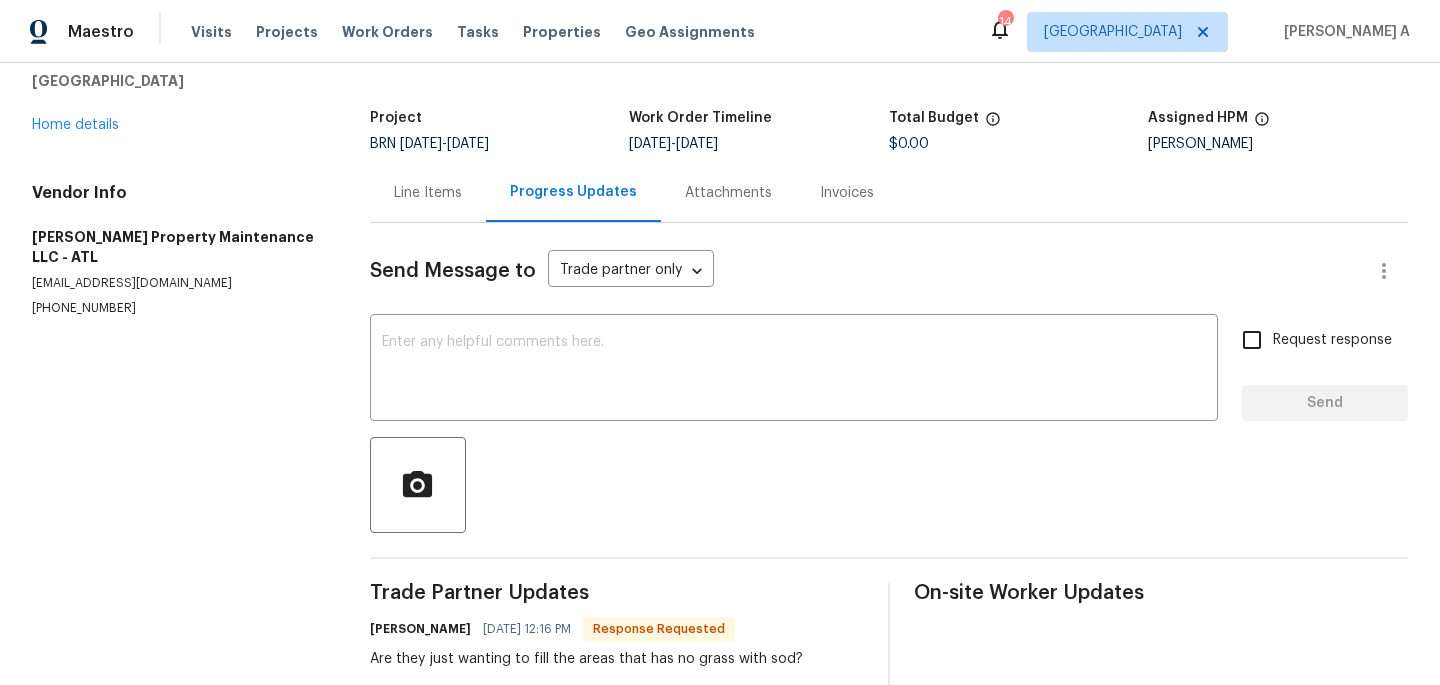 scroll, scrollTop: 0, scrollLeft: 0, axis: both 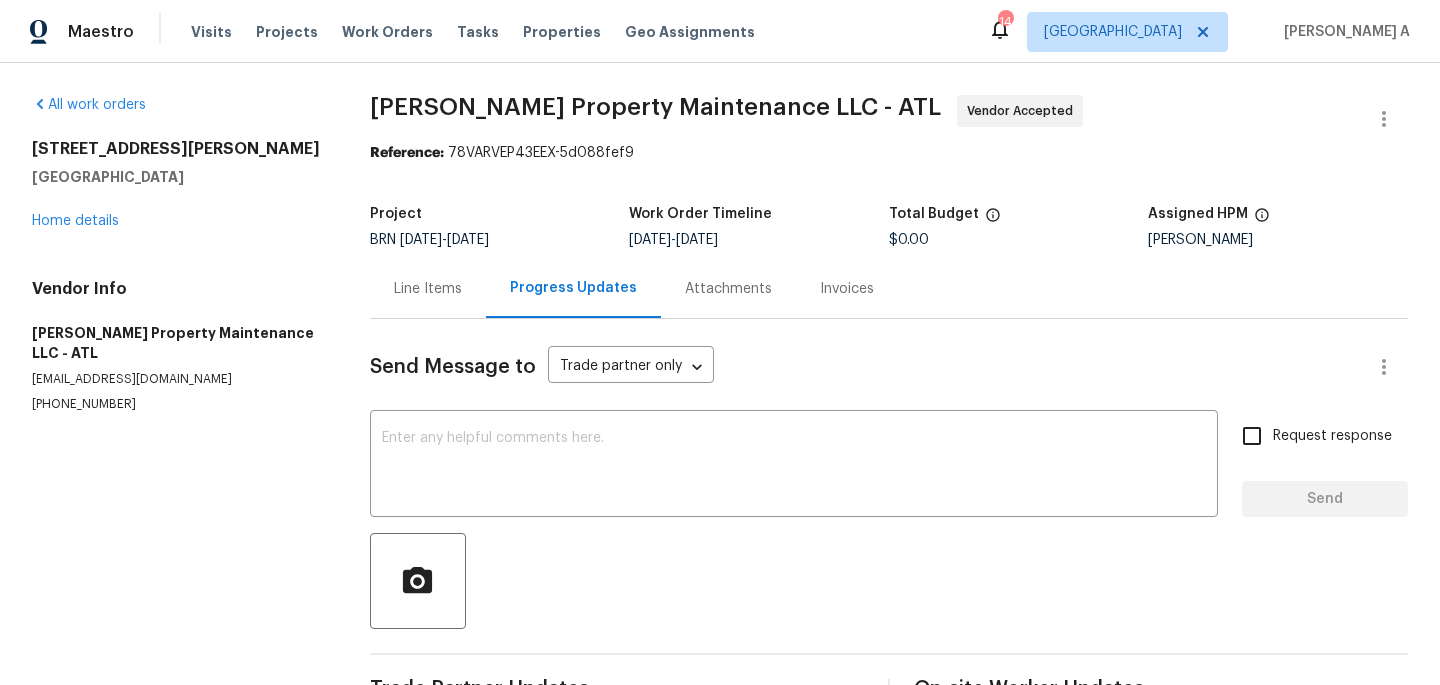 click on "Line Items" at bounding box center (428, 289) 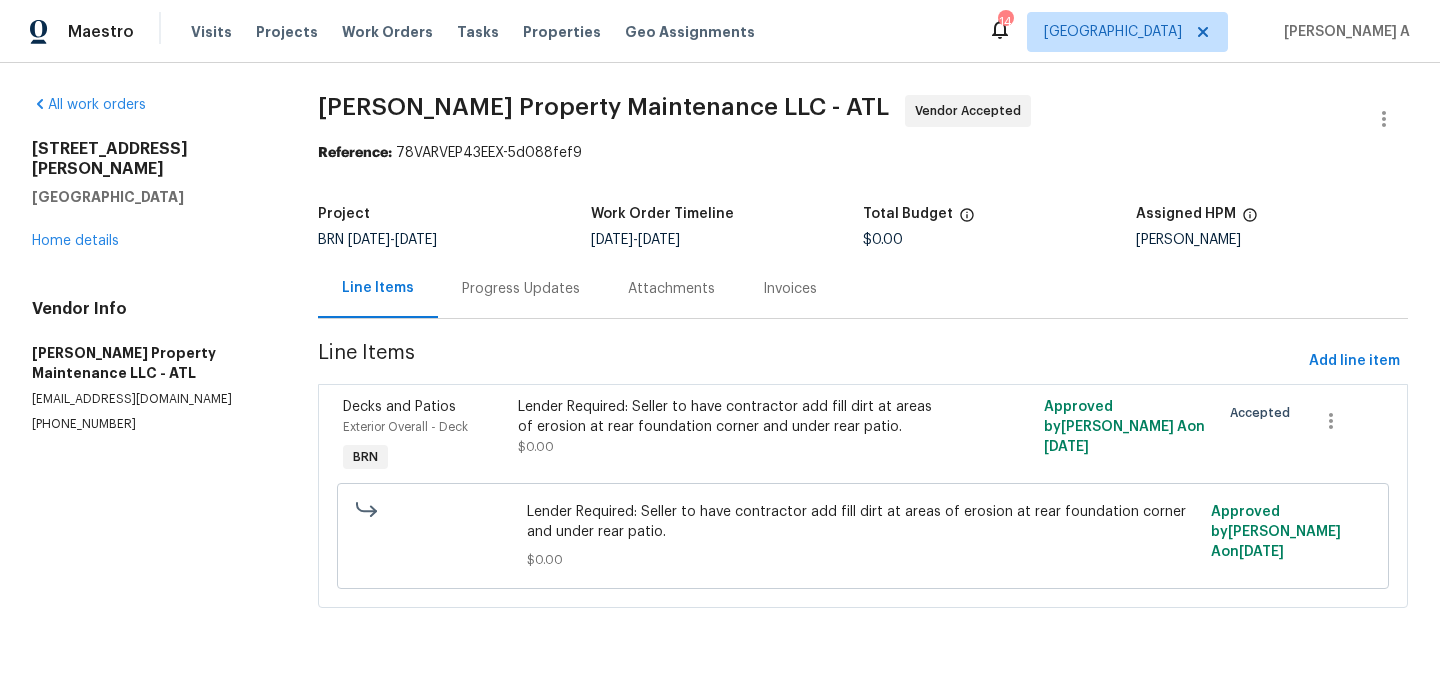 click on "Lender Required: Seller to have contractor add fill dirt at areas of erosion at rear foundation corner and under rear patio. $0.00" at bounding box center [731, 427] 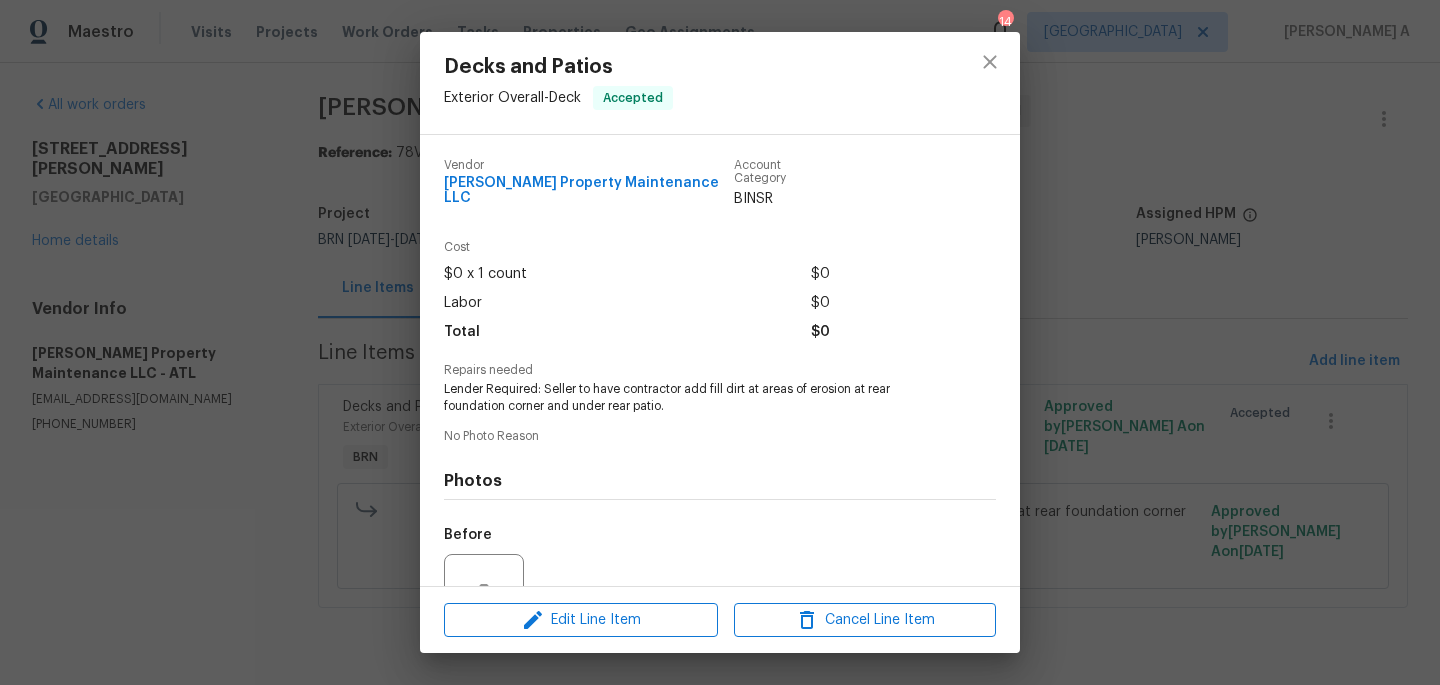scroll, scrollTop: 185, scrollLeft: 0, axis: vertical 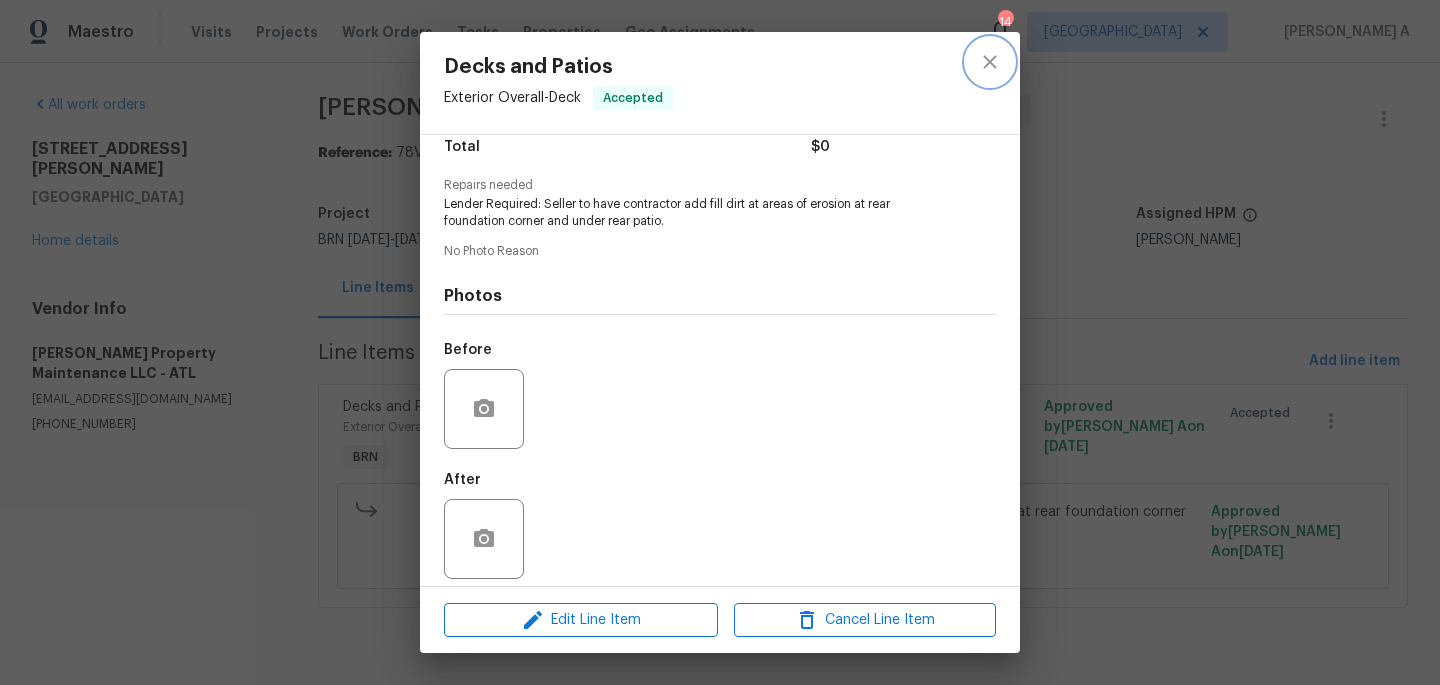 click at bounding box center (990, 62) 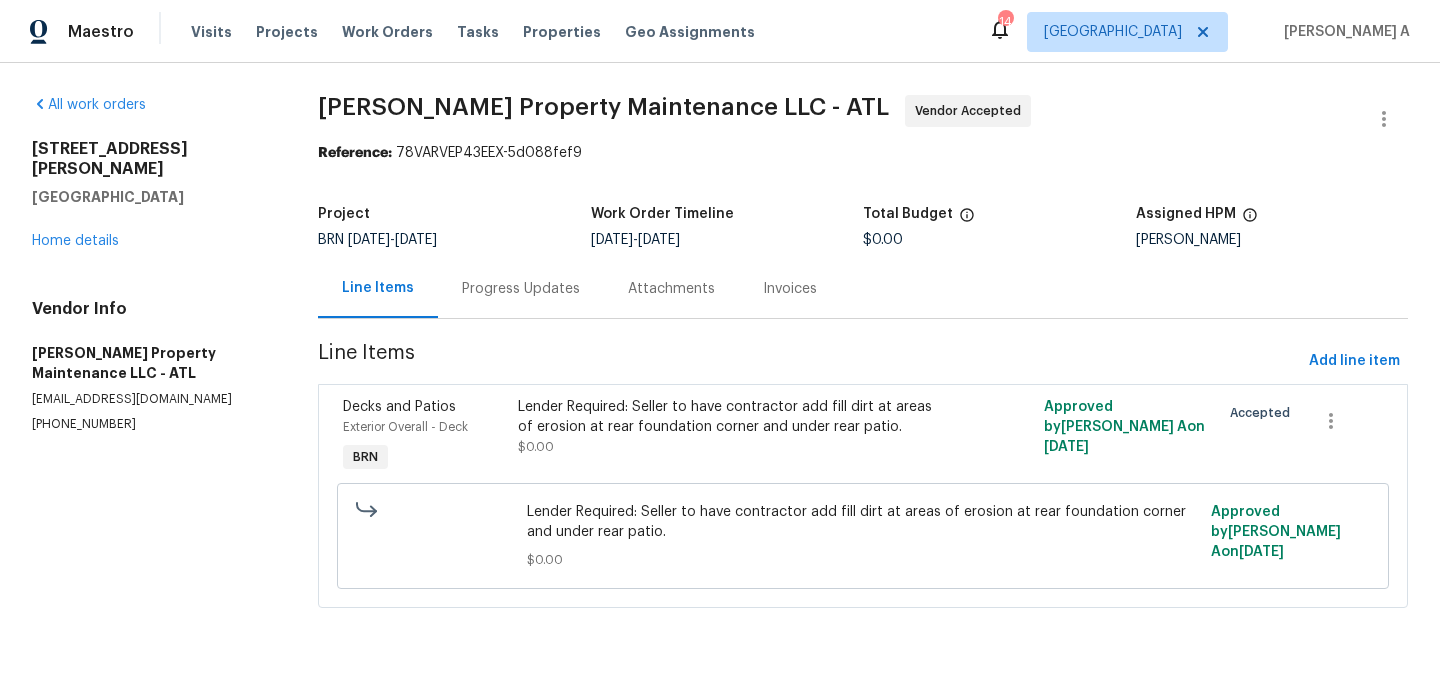 click on "Progress Updates" at bounding box center (521, 288) 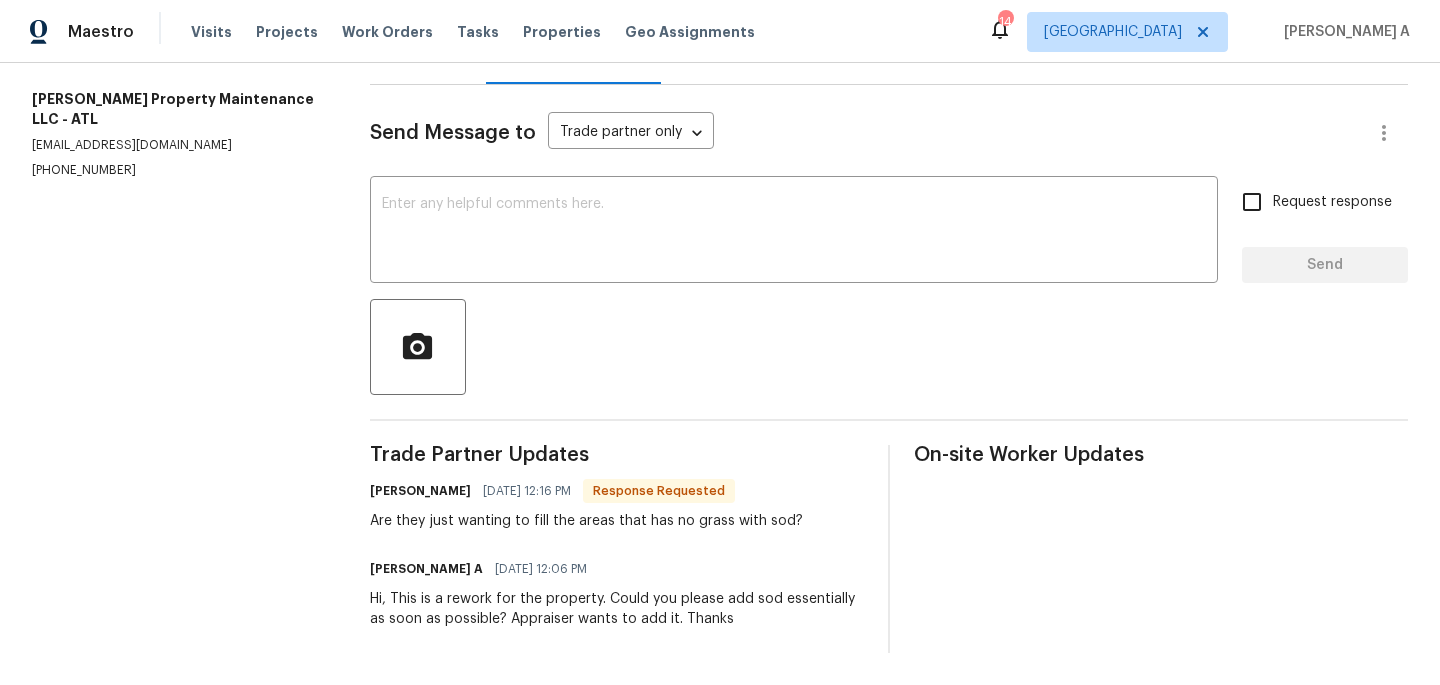 scroll, scrollTop: 5, scrollLeft: 0, axis: vertical 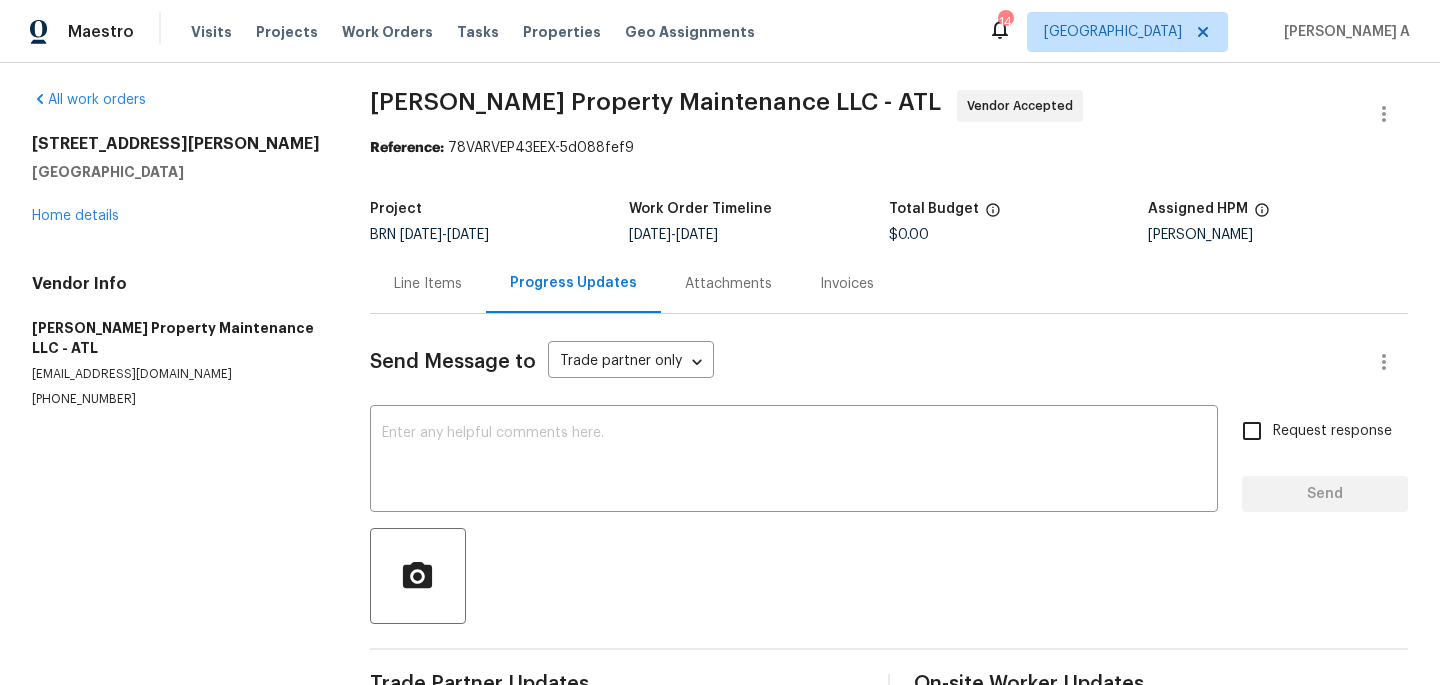 click on "Send Message to Trade partner only Trade partner only ​ x ​ Request response Send Trade Partner Updates Daniel glen  07/17/2025 12:16 PM Response Requested Are they just wanting to fill the areas that has no grass with sod? Akshay Ajaya Kumar A 07/17/2025 12:06 PM Hi, This is a rework for the property. Could you please add sod essentially as soon as possible? Appraiser wants to add it. Thanks On-site Worker Updates" at bounding box center (889, 598) 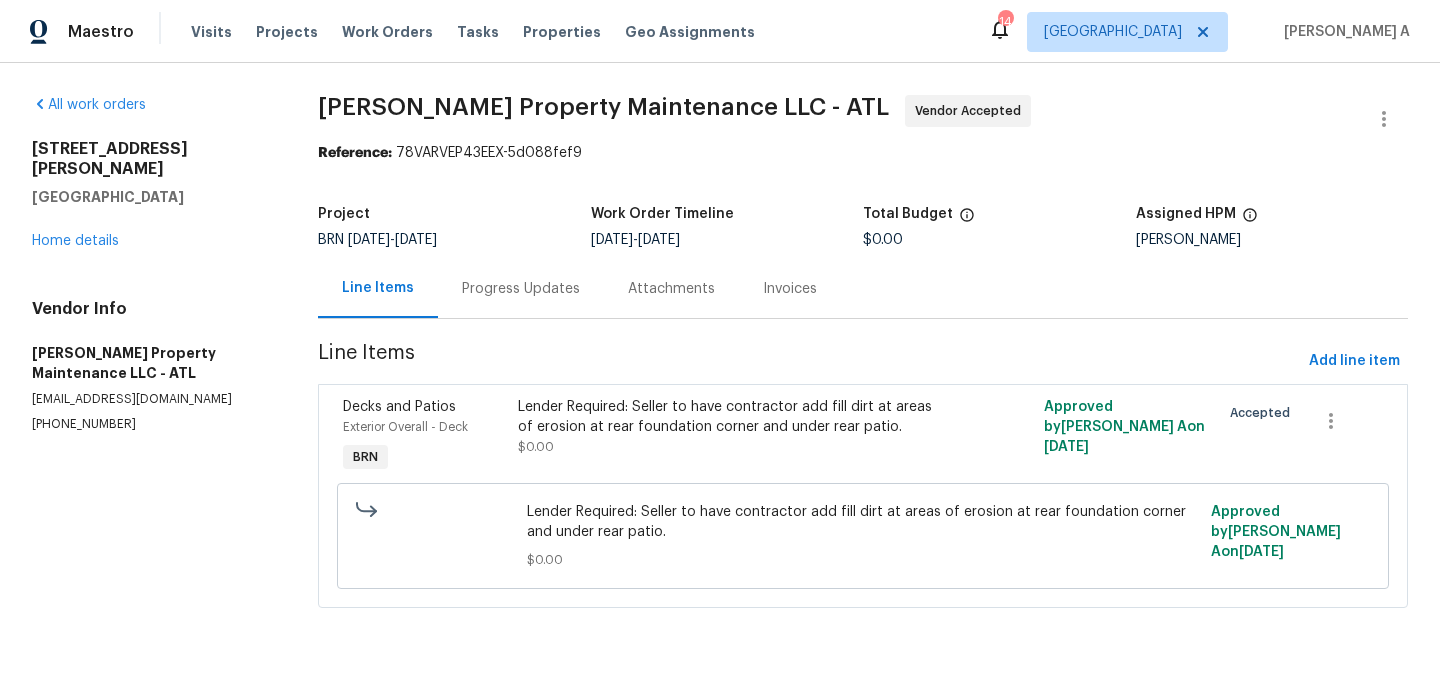 scroll, scrollTop: 0, scrollLeft: 0, axis: both 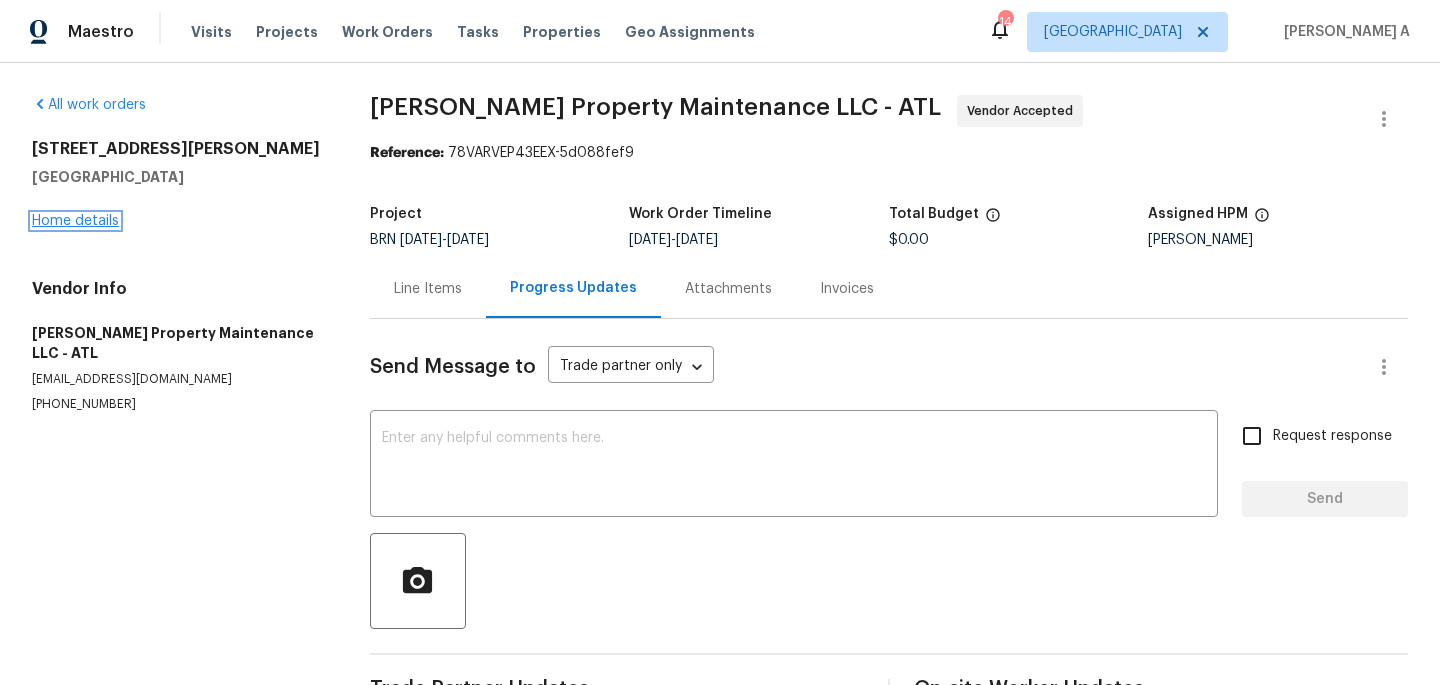 click on "Home details" at bounding box center [75, 221] 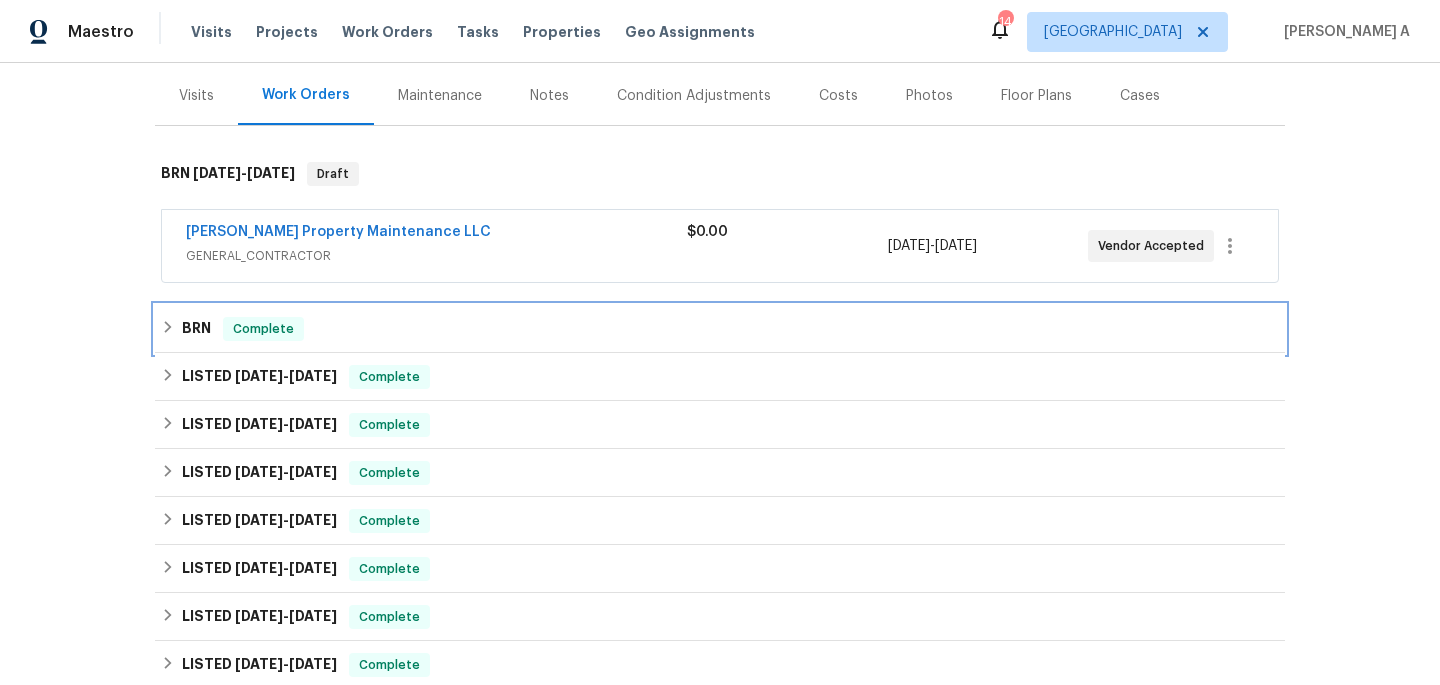 click on "BRN   Complete" at bounding box center [720, 329] 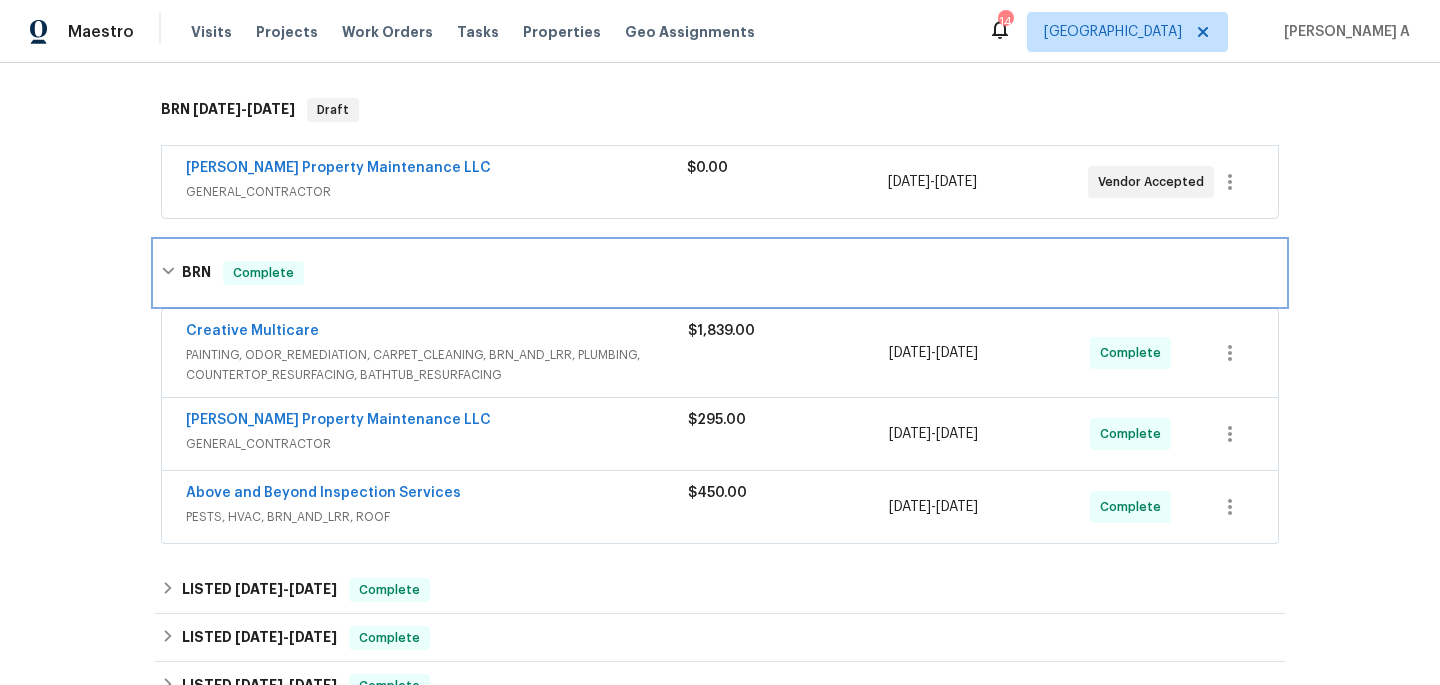 scroll, scrollTop: 312, scrollLeft: 0, axis: vertical 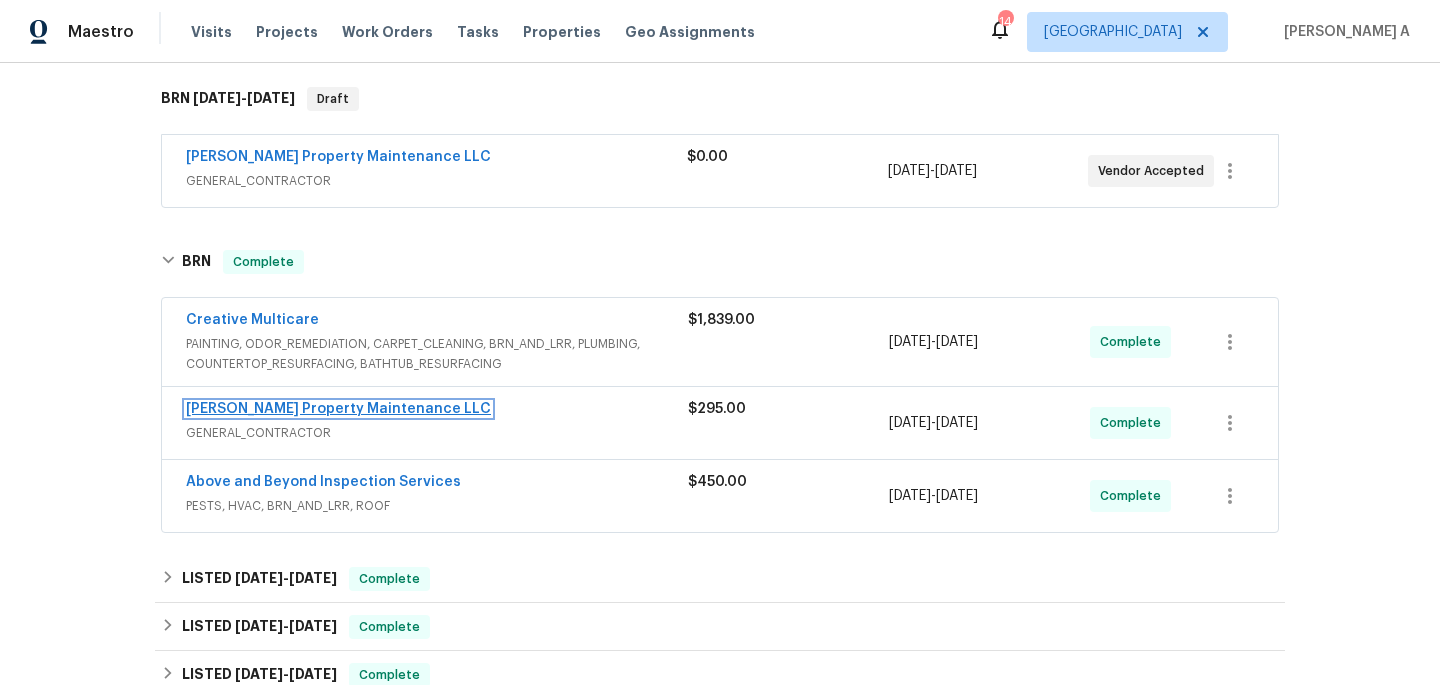 click on "Glen Property Maintenance LLC" at bounding box center [338, 409] 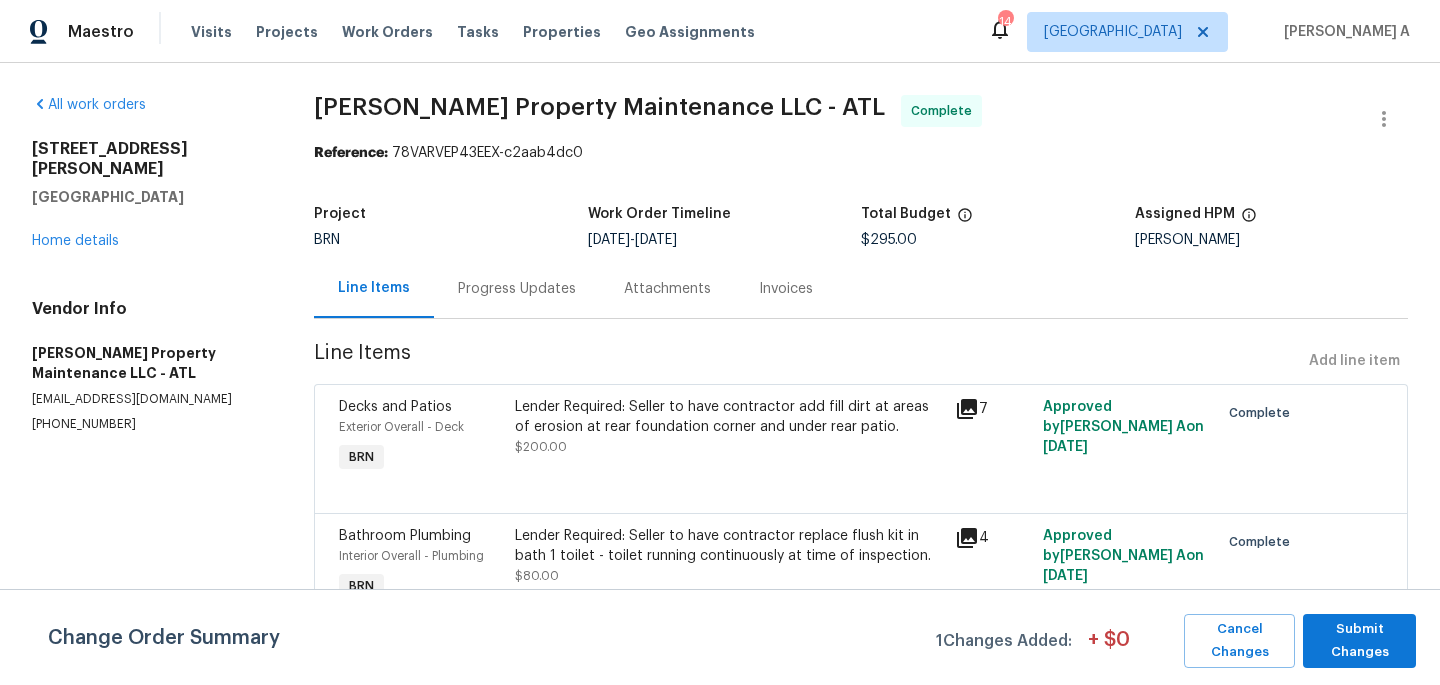 scroll, scrollTop: 51, scrollLeft: 0, axis: vertical 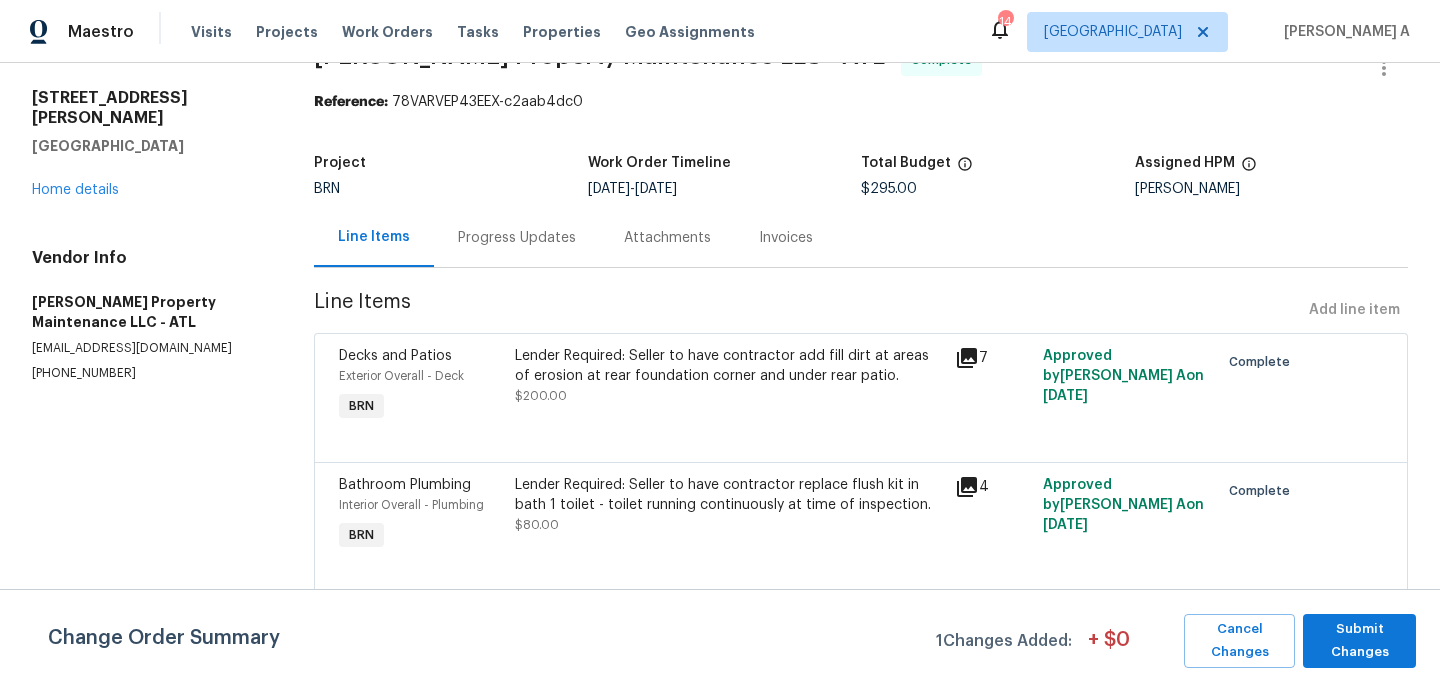 click on "Lender Required: Seller to have contractor add fill dirt at areas of erosion at rear foundation corner and under rear patio." at bounding box center (729, 366) 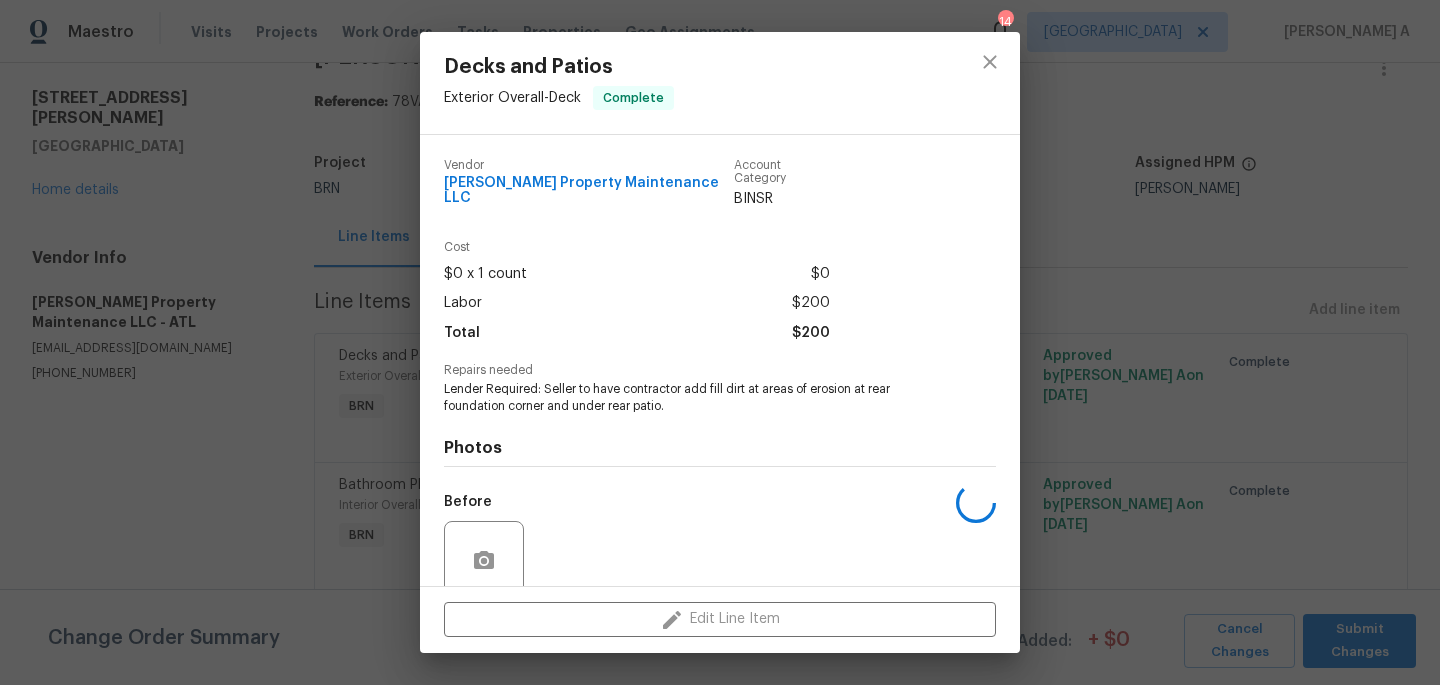 scroll, scrollTop: 152, scrollLeft: 0, axis: vertical 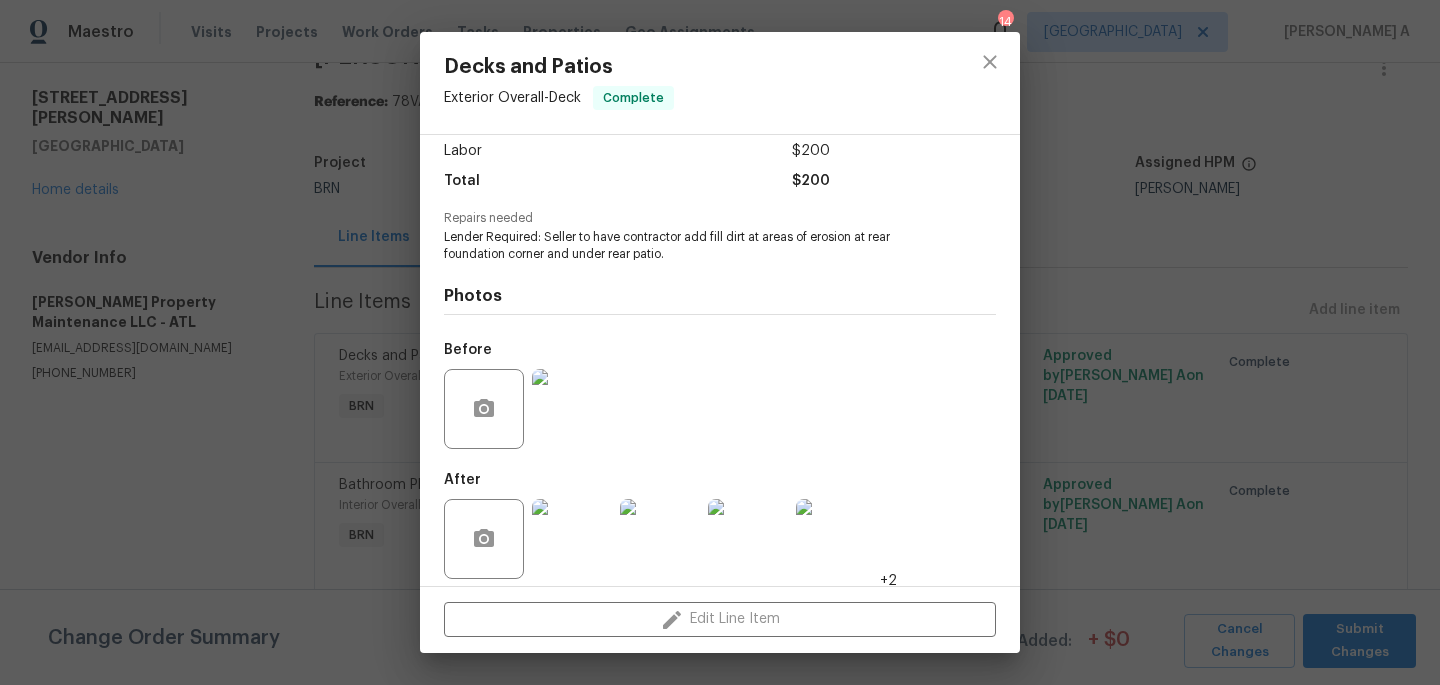 click at bounding box center [572, 409] 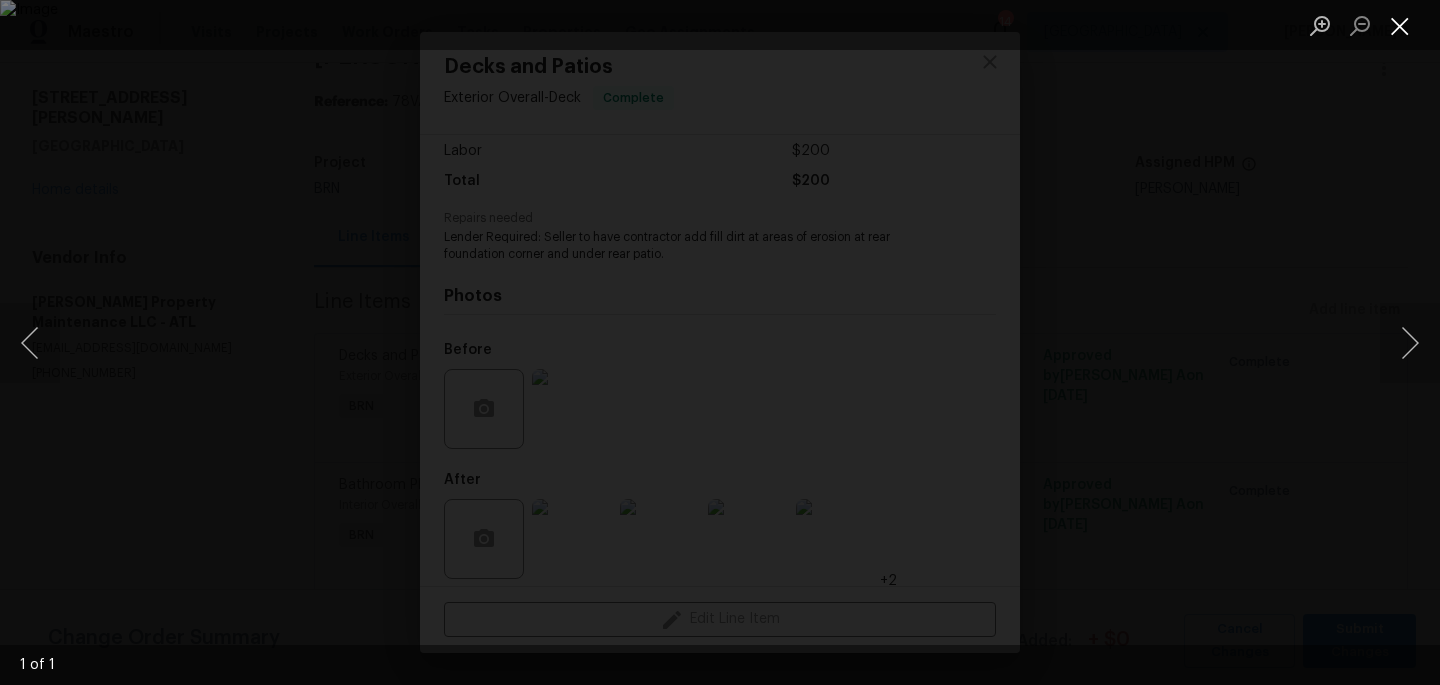 click at bounding box center [1400, 25] 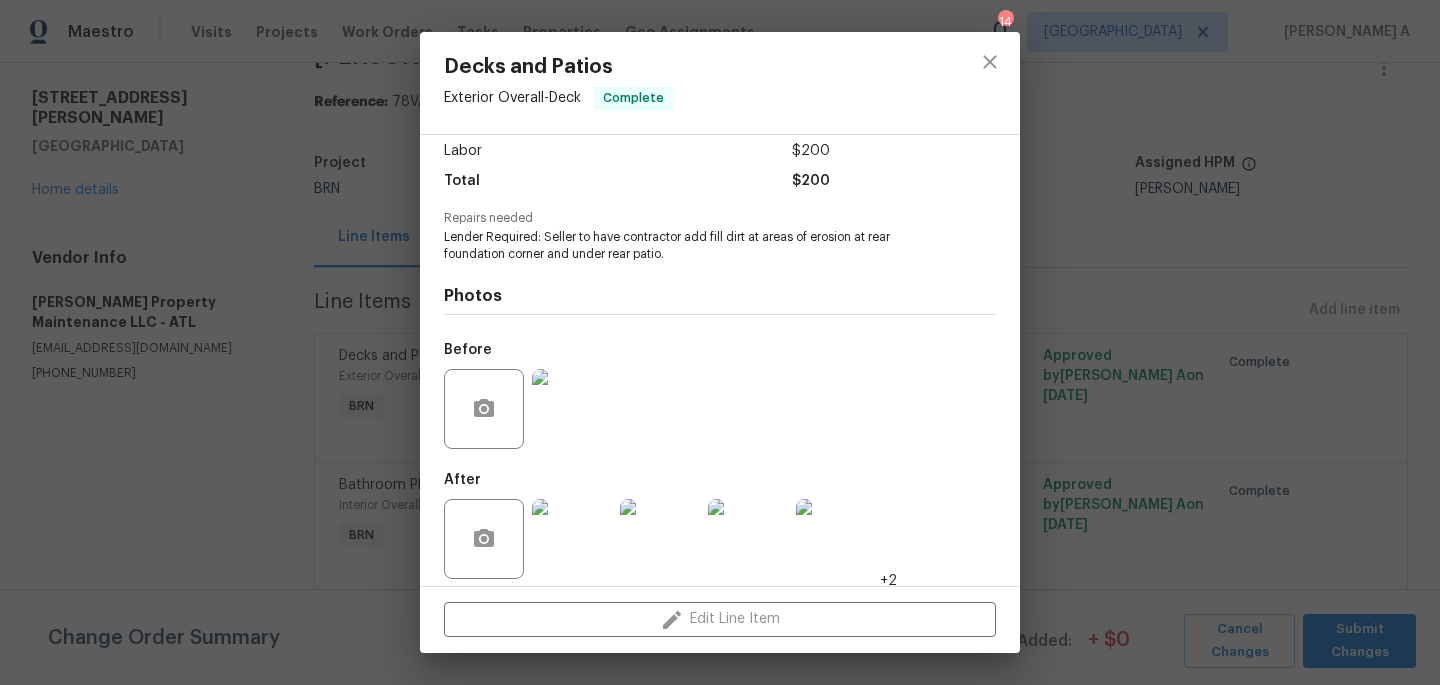 click at bounding box center [572, 539] 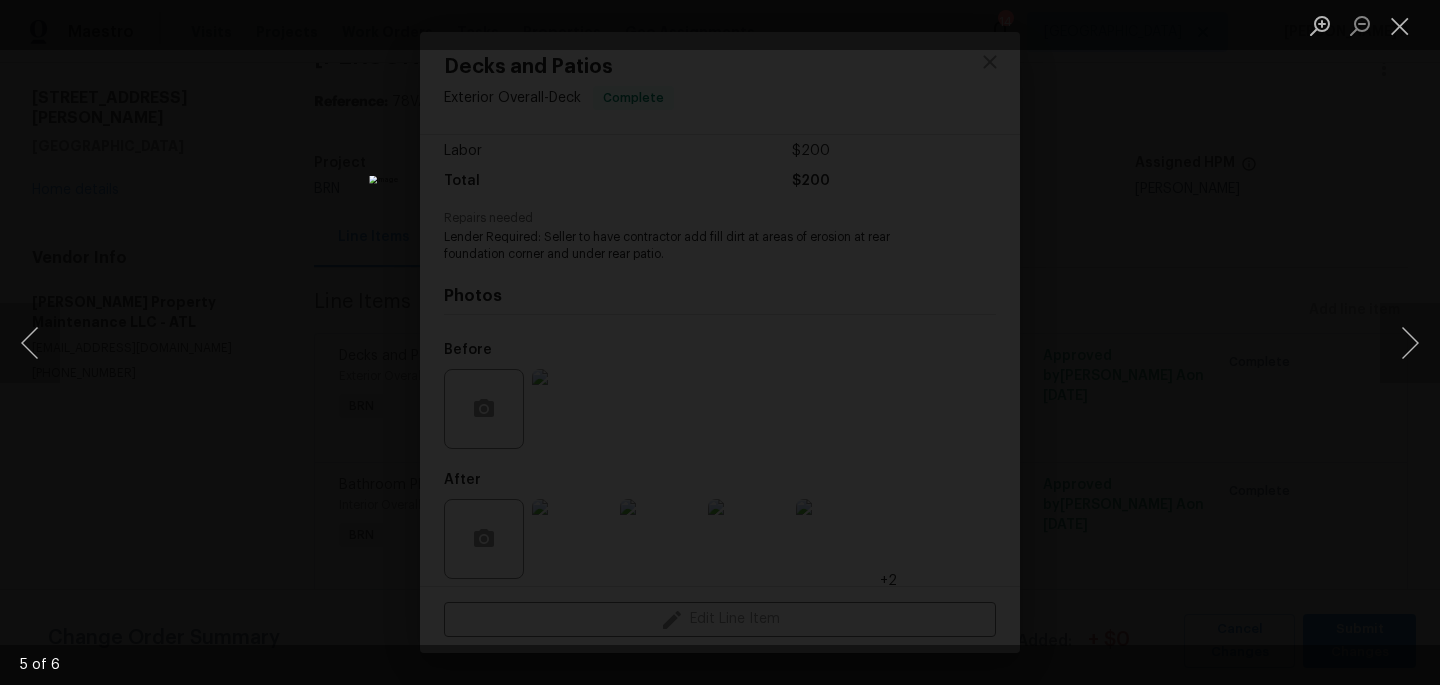 click at bounding box center [1400, 25] 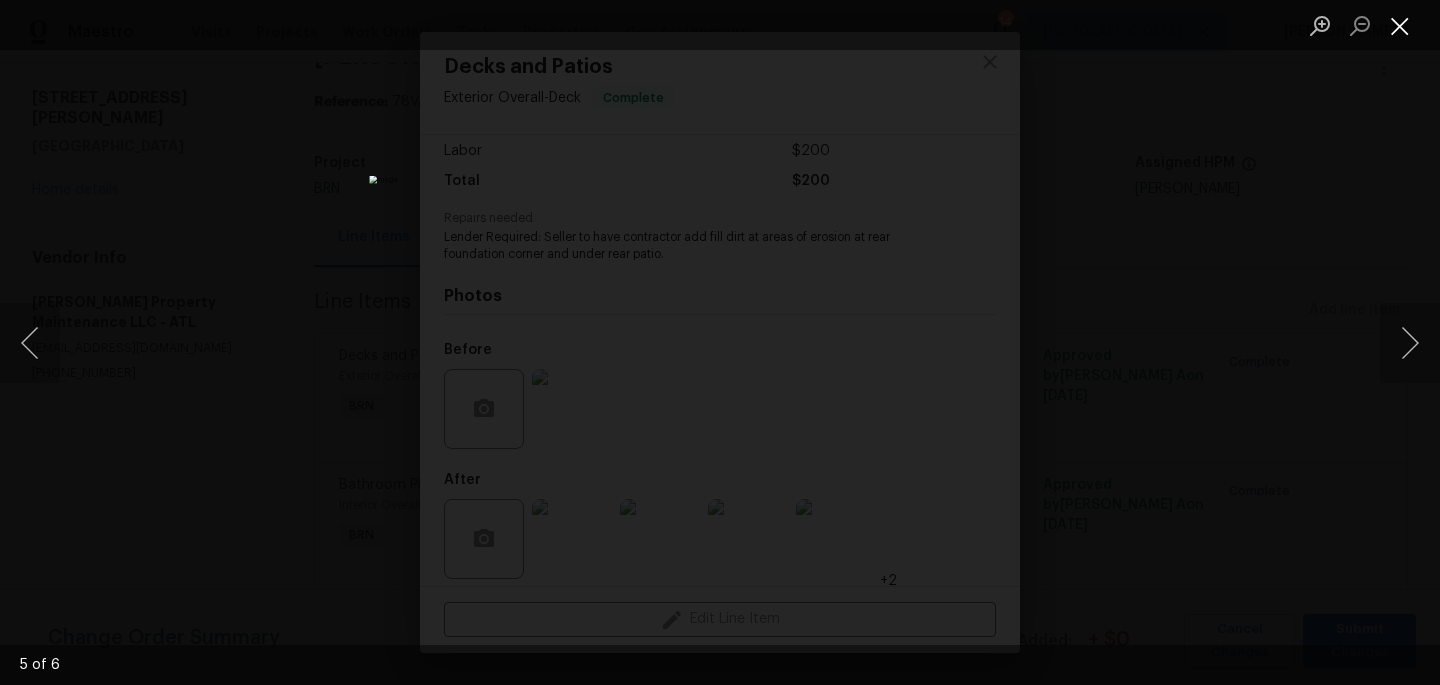 click at bounding box center (1400, 25) 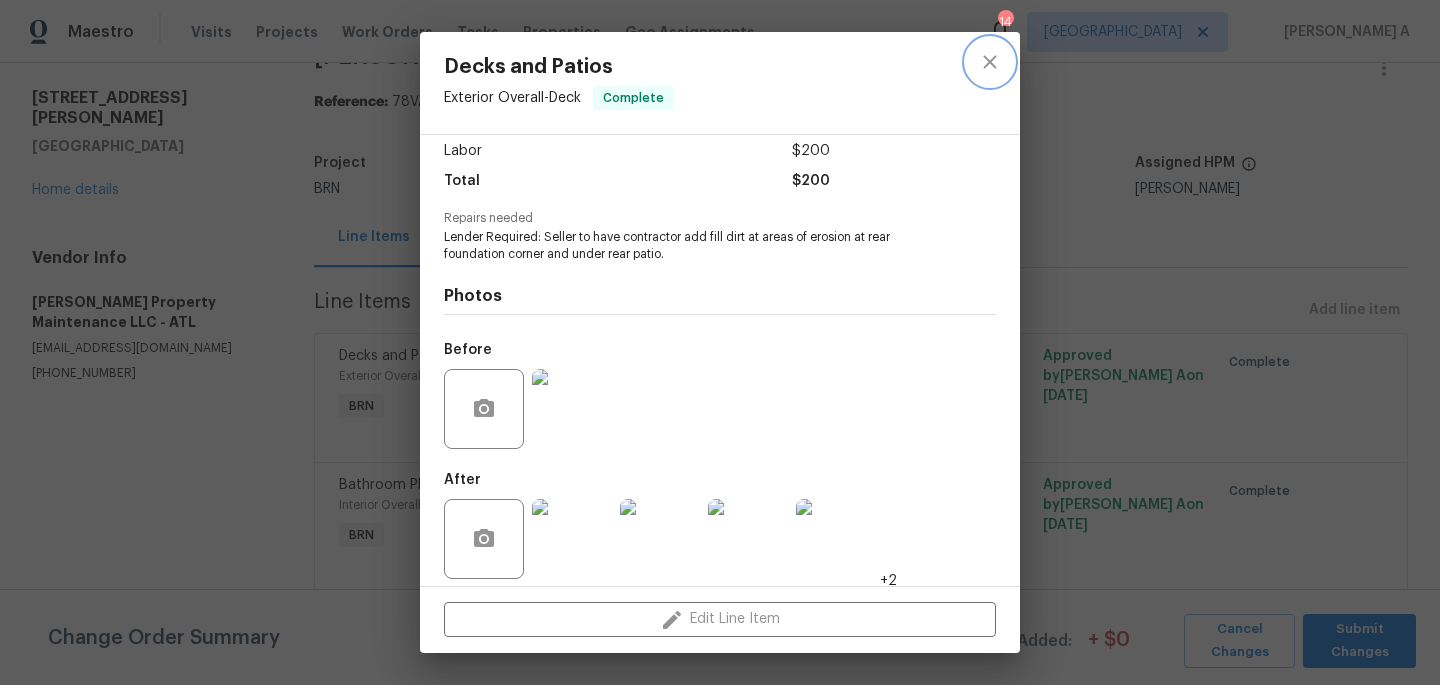 click at bounding box center [990, 62] 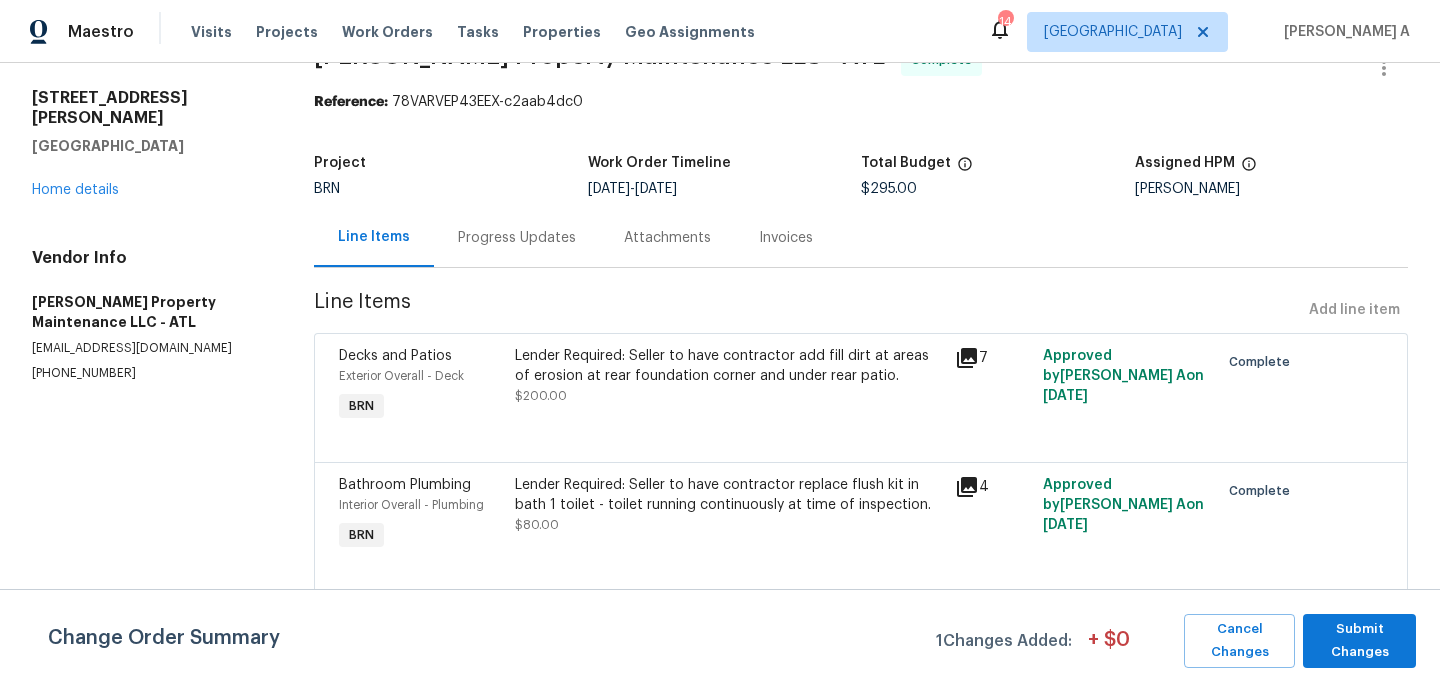 scroll, scrollTop: 0, scrollLeft: 0, axis: both 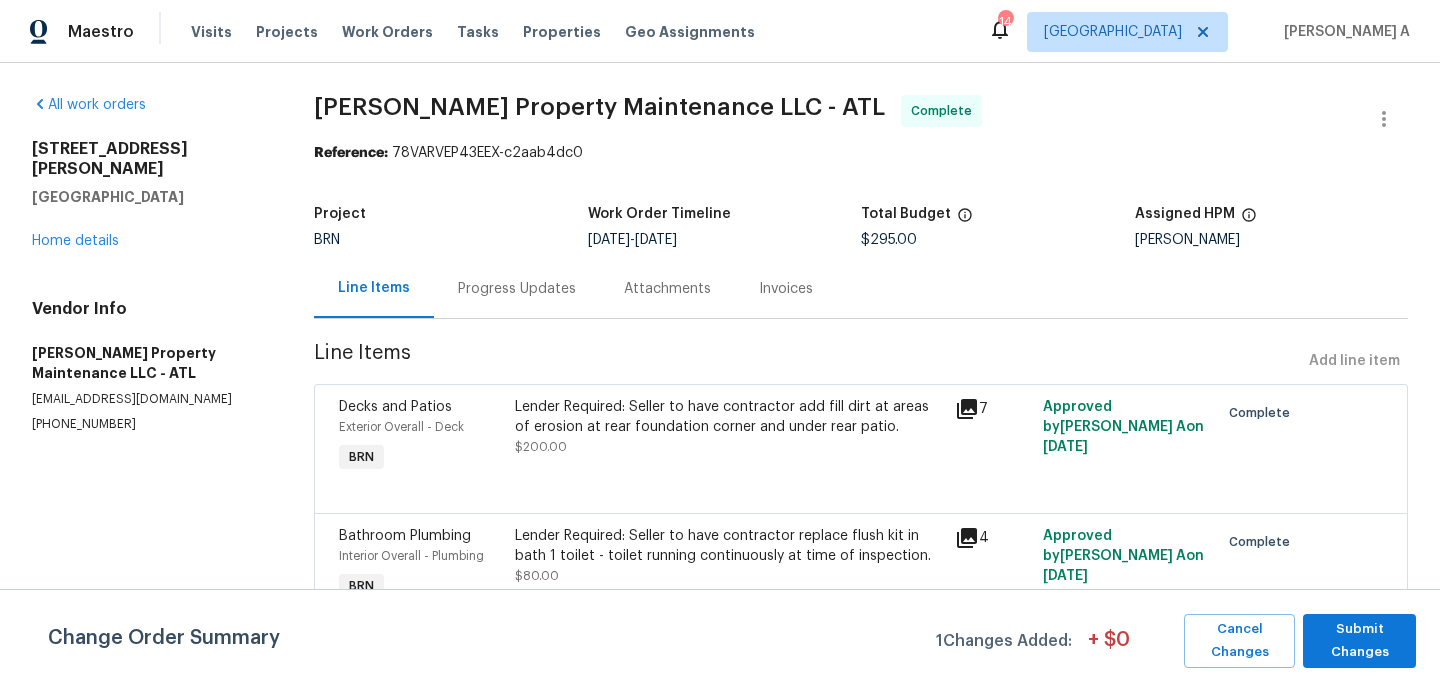 click on "89 Elsberry Rd Dallas, GA 30157 Home details" at bounding box center (149, 195) 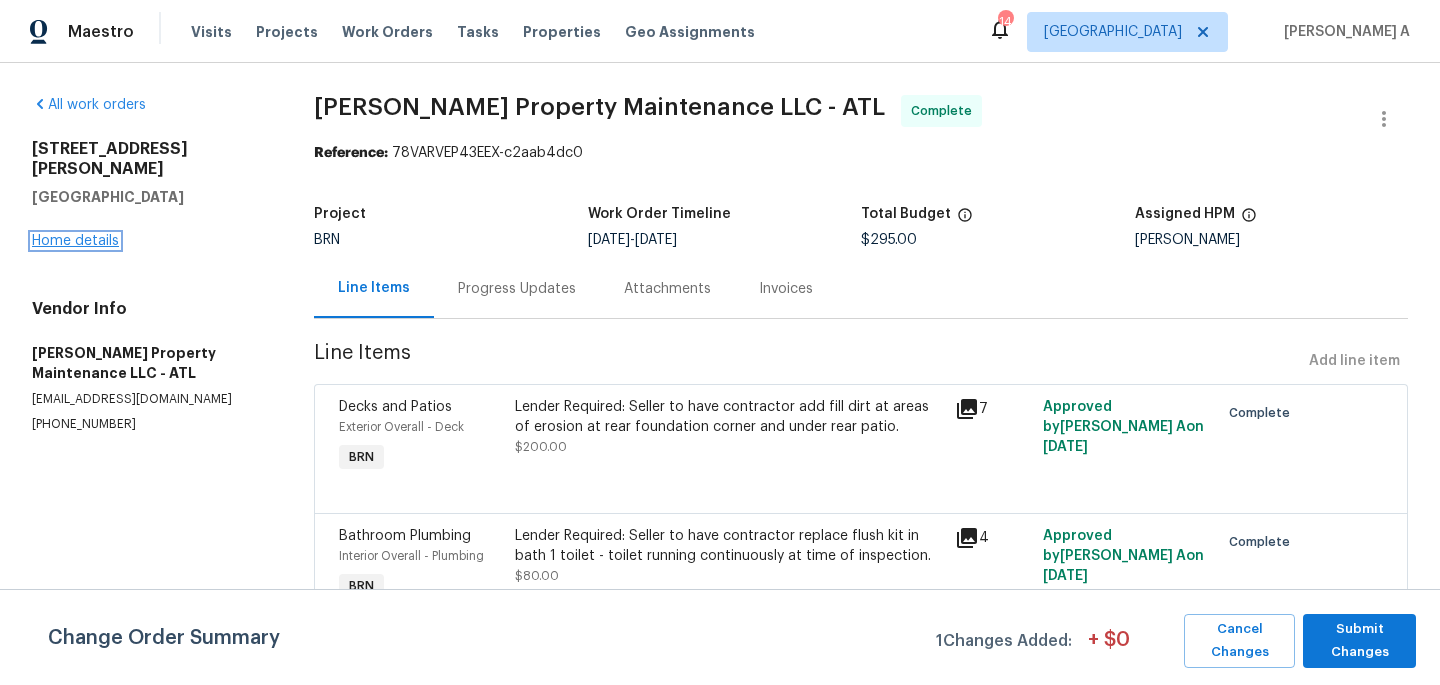 click on "Home details" at bounding box center (75, 241) 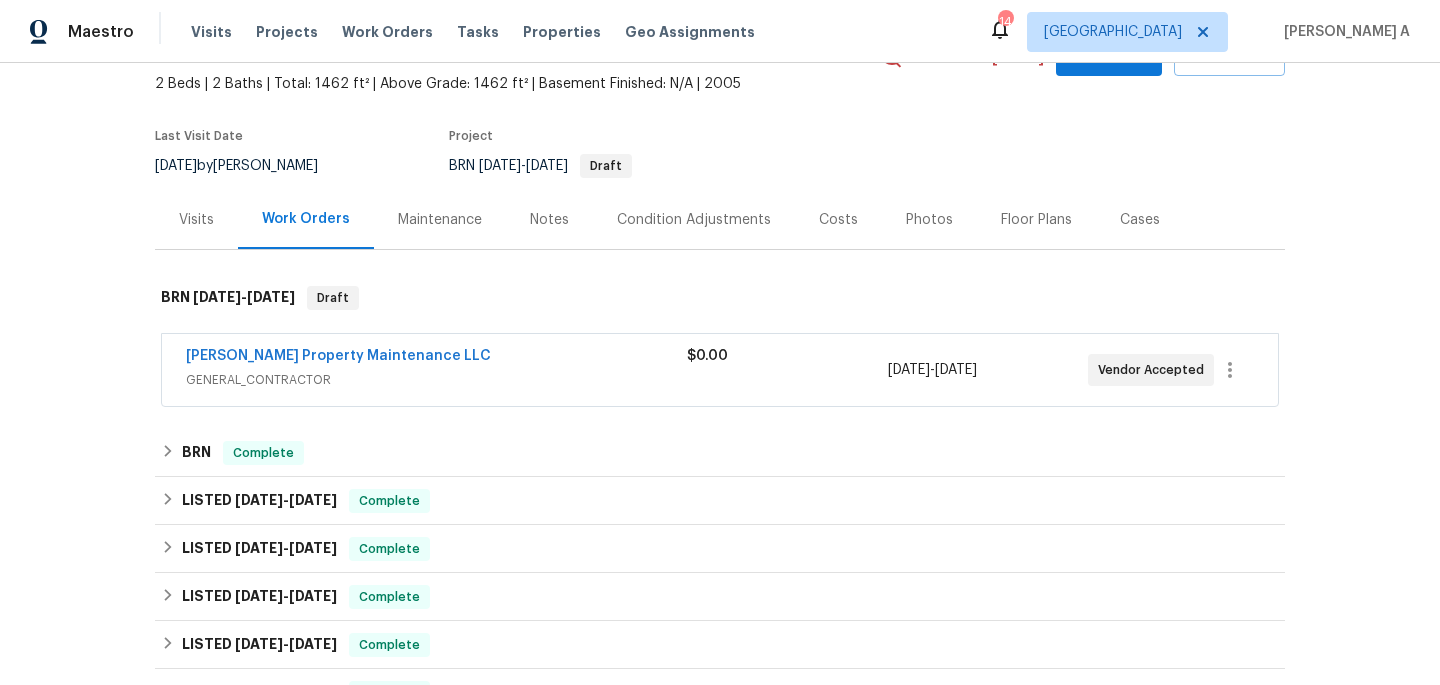 scroll, scrollTop: 140, scrollLeft: 0, axis: vertical 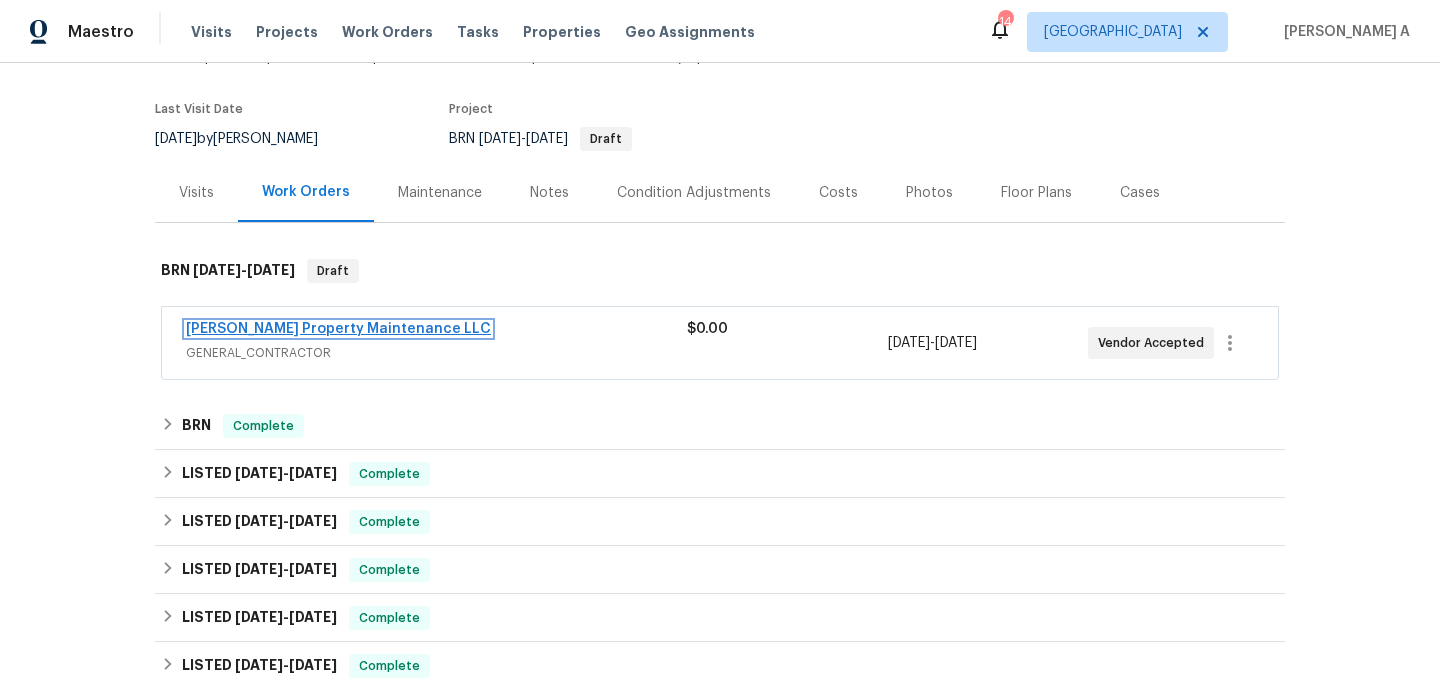 click on "Glen Property Maintenance LLC" at bounding box center [338, 329] 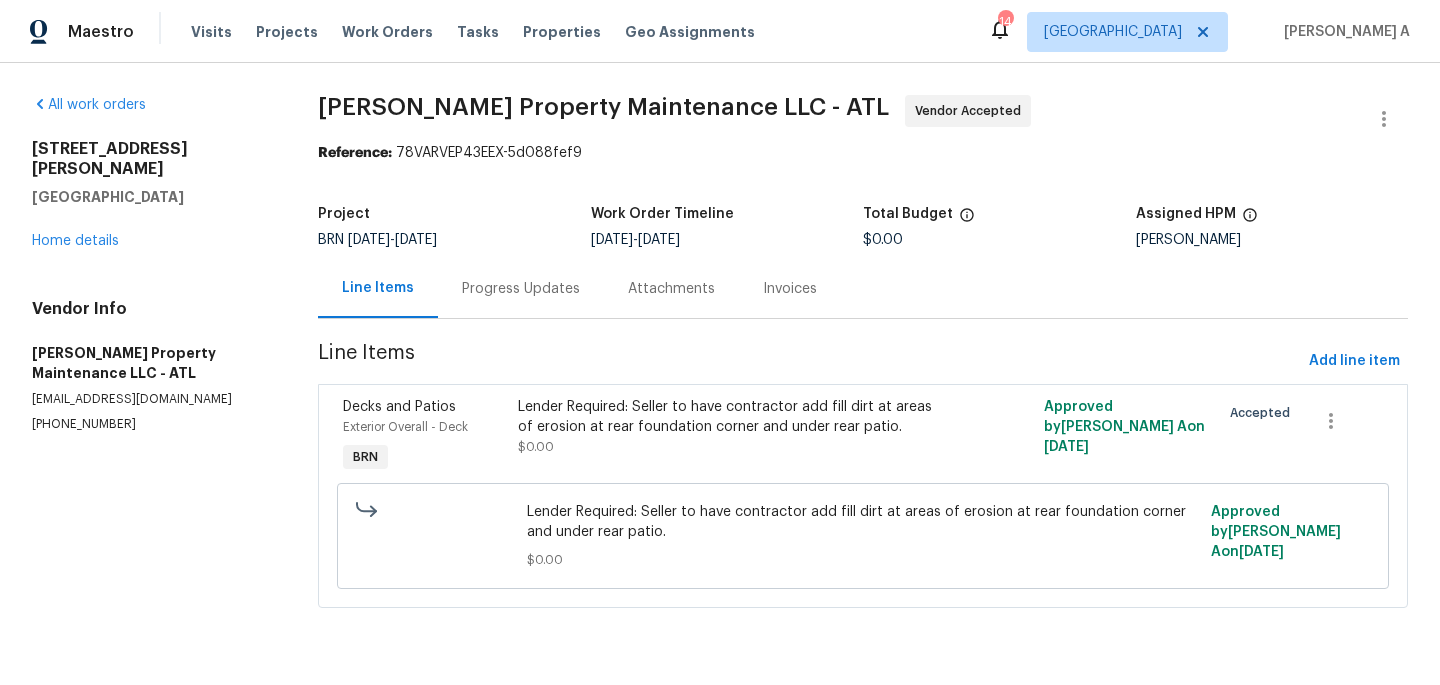 click on "Progress Updates" at bounding box center (521, 288) 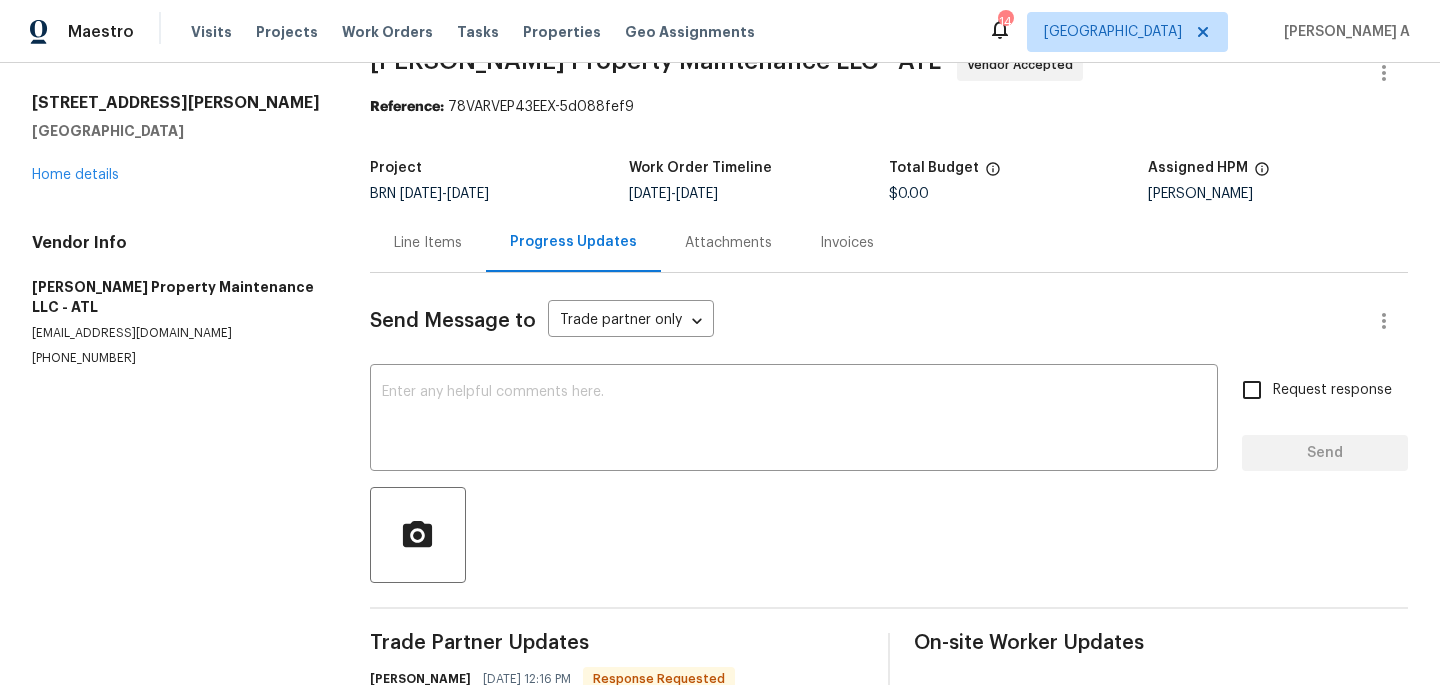 scroll, scrollTop: 0, scrollLeft: 0, axis: both 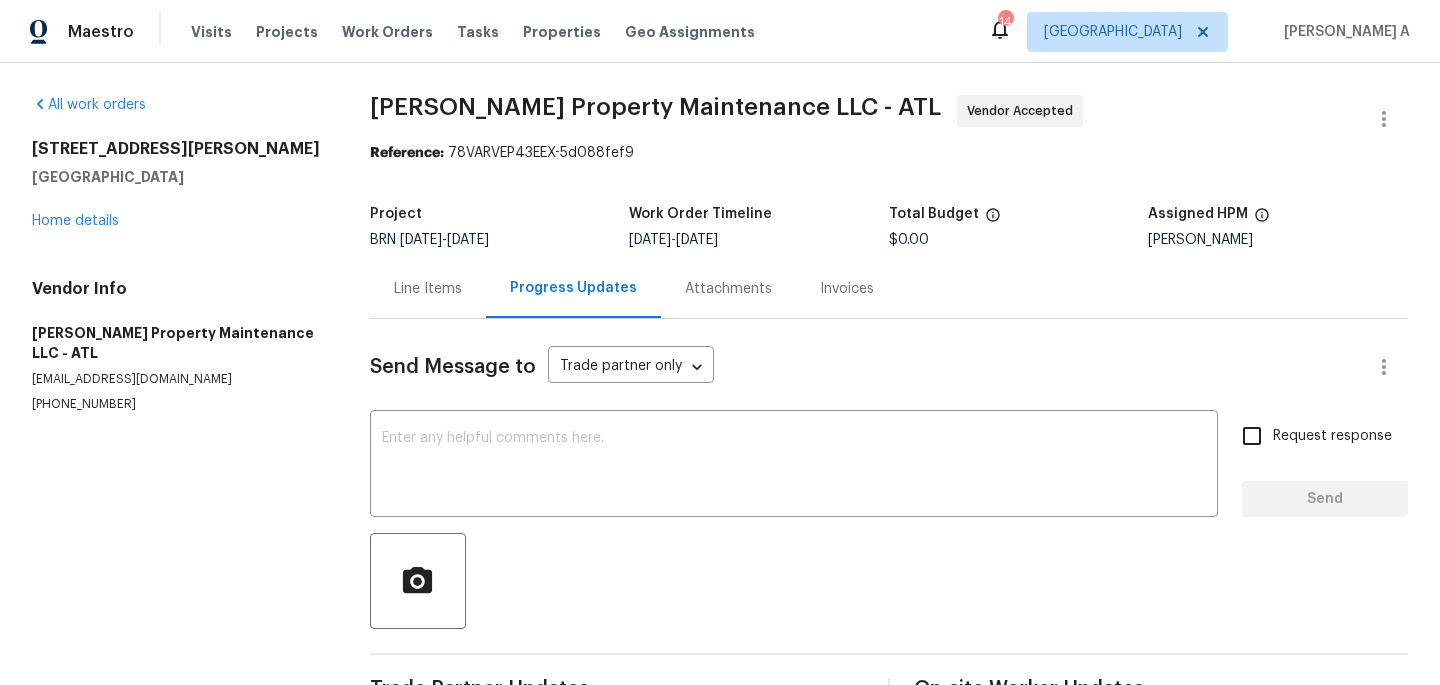 click on "Line Items" at bounding box center [428, 289] 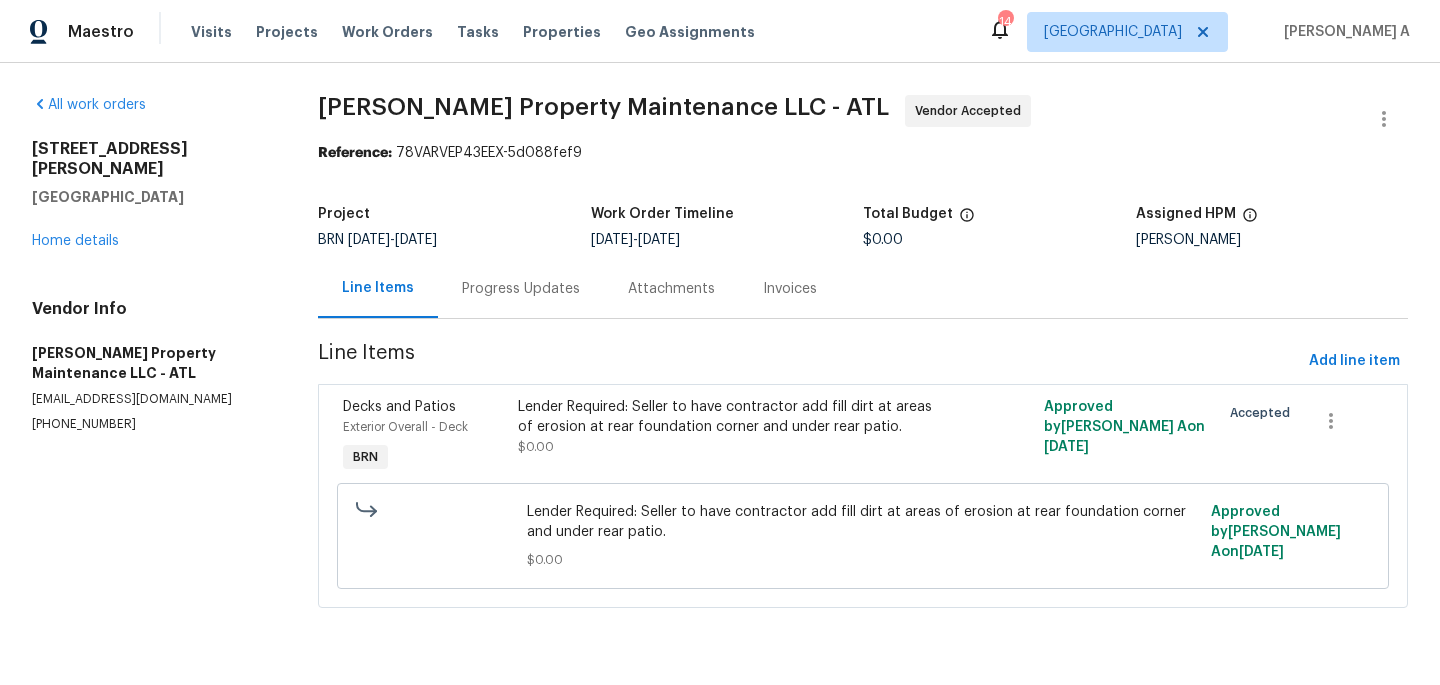 click on "Progress Updates" at bounding box center (521, 289) 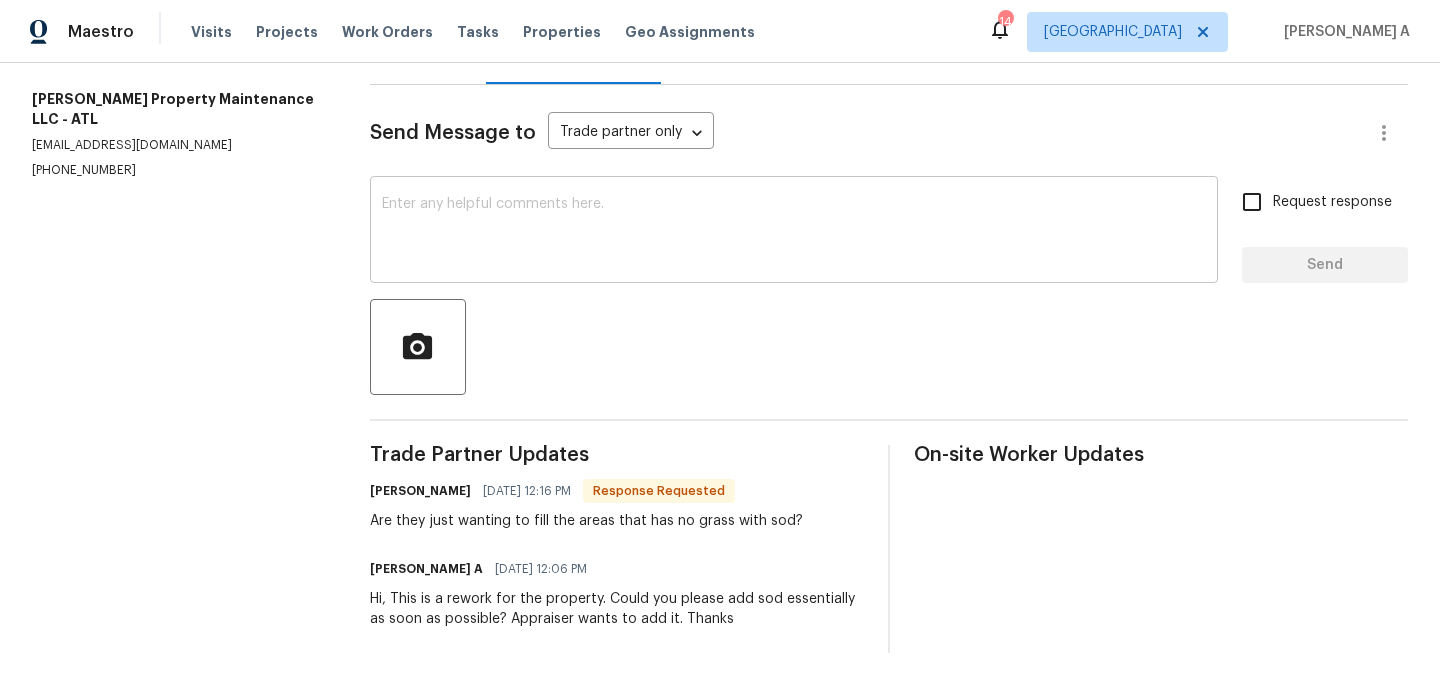 scroll, scrollTop: 0, scrollLeft: 0, axis: both 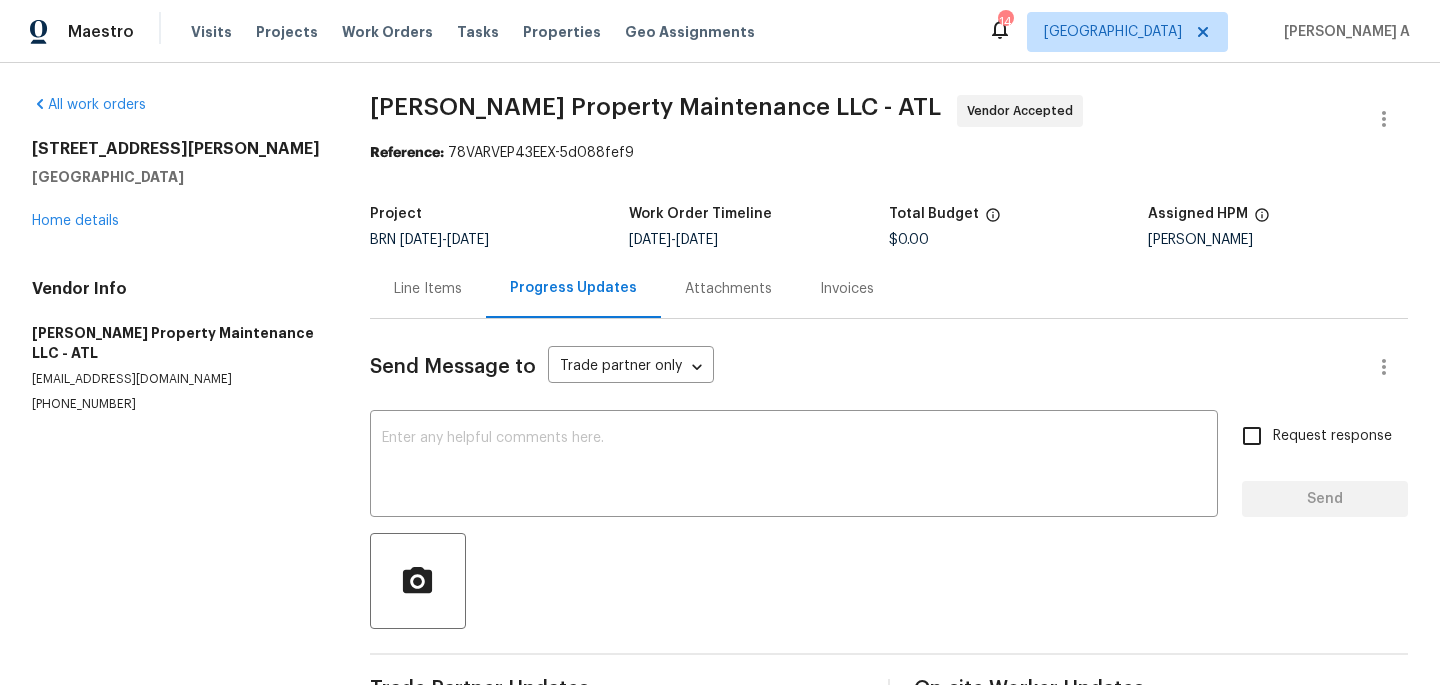 click on "Line Items" at bounding box center (428, 288) 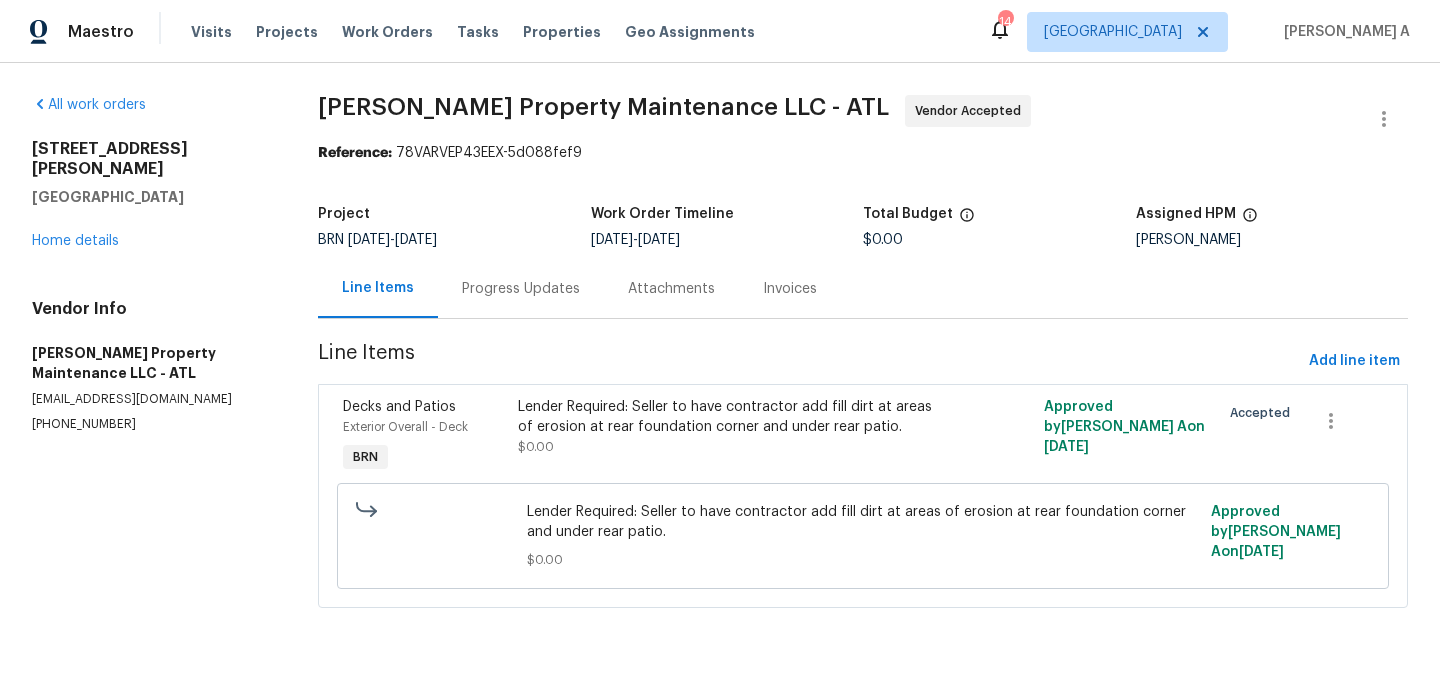 click on "Lender Required: Seller to have contractor add fill dirt at areas of erosion at rear foundation corner and under rear patio." at bounding box center (731, 417) 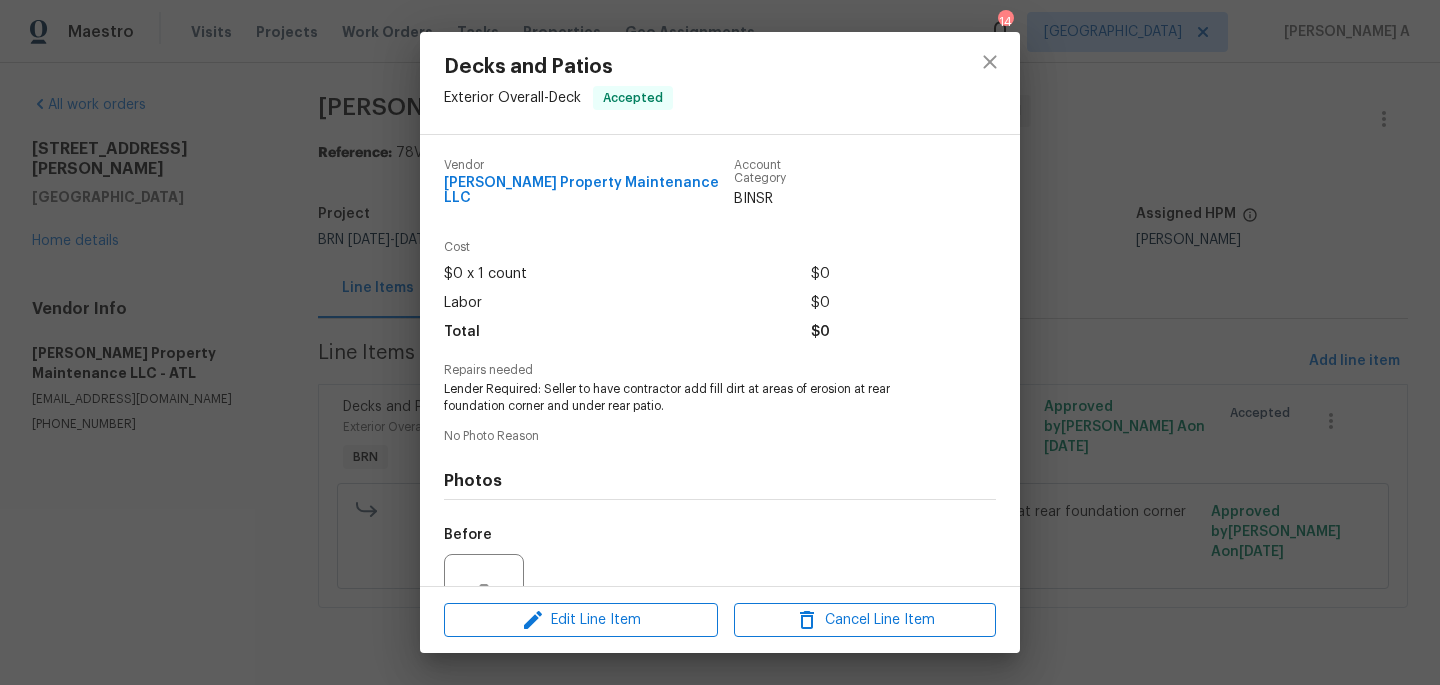scroll, scrollTop: 185, scrollLeft: 0, axis: vertical 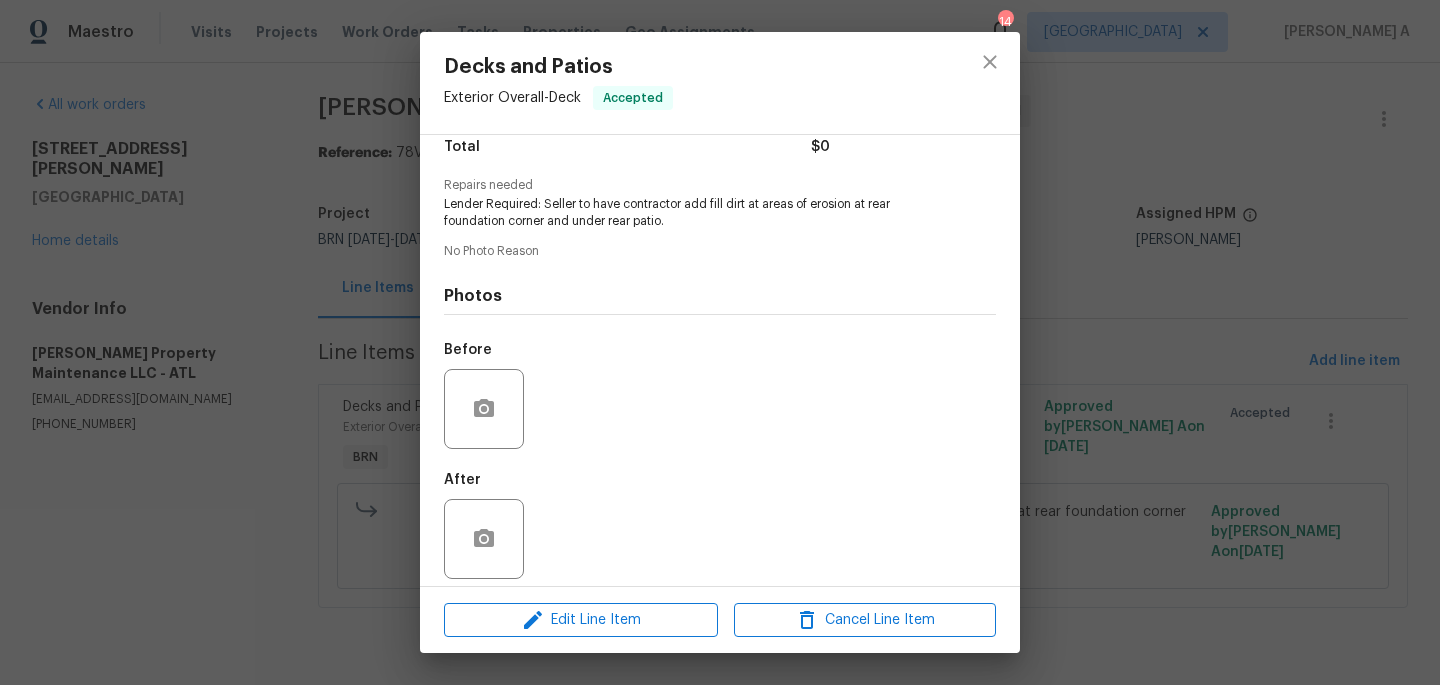 click on "Lender Required: Seller to have contractor add fill dirt at areas of erosion at rear foundation corner and under rear patio." at bounding box center (692, 213) 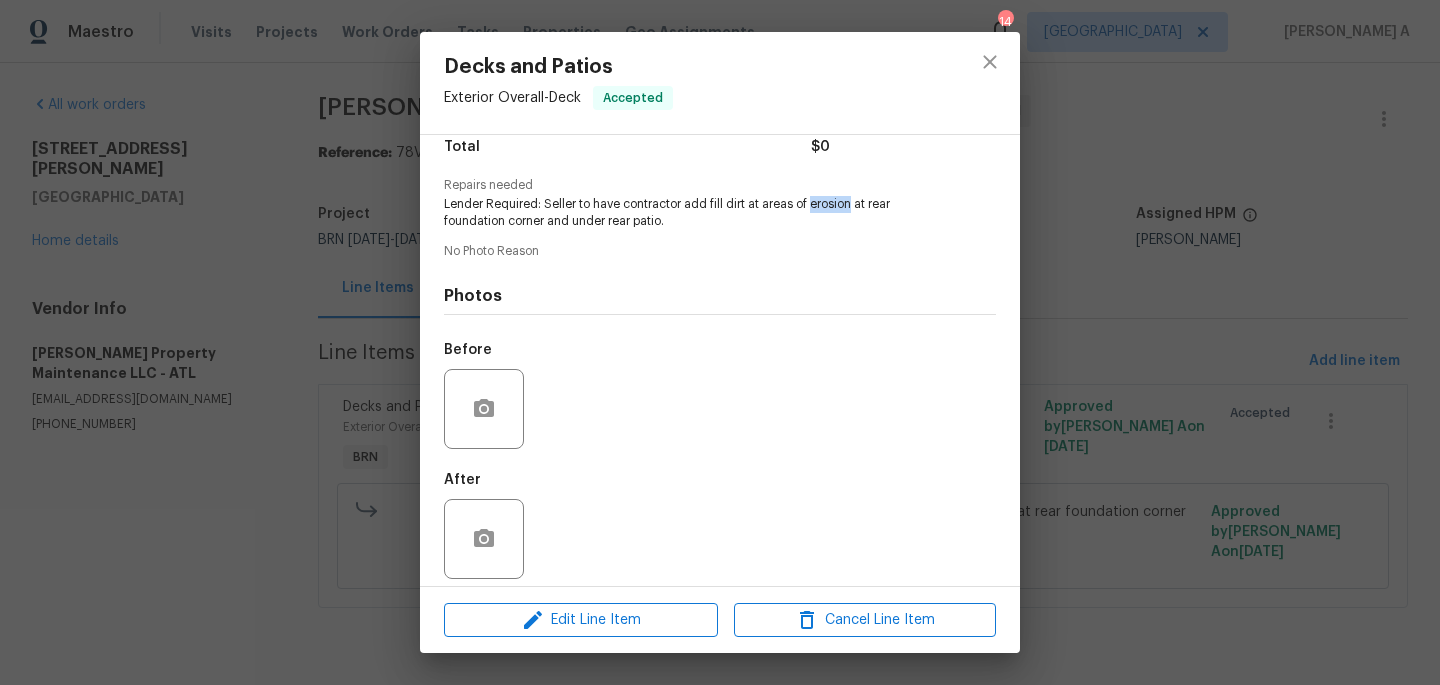 click on "Lender Required: Seller to have contractor add fill dirt at areas of erosion at rear foundation corner and under rear patio." at bounding box center [692, 213] 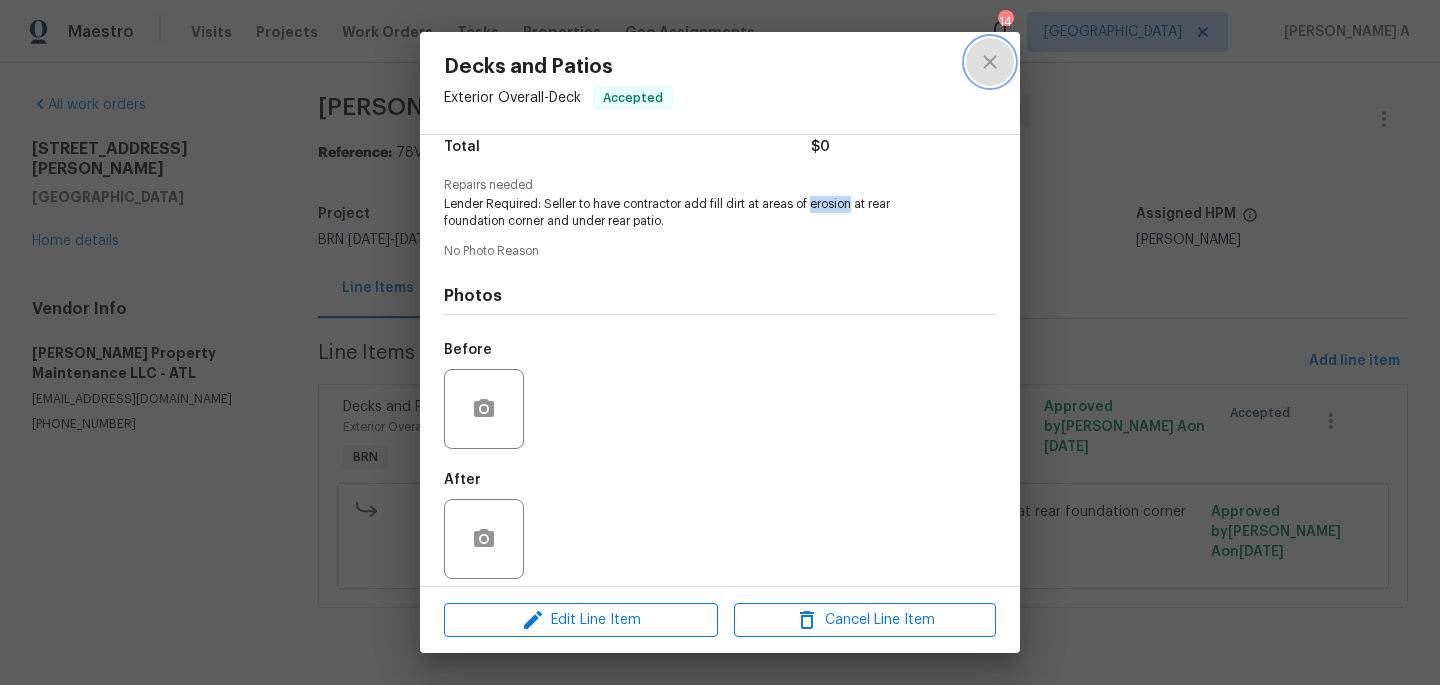 click 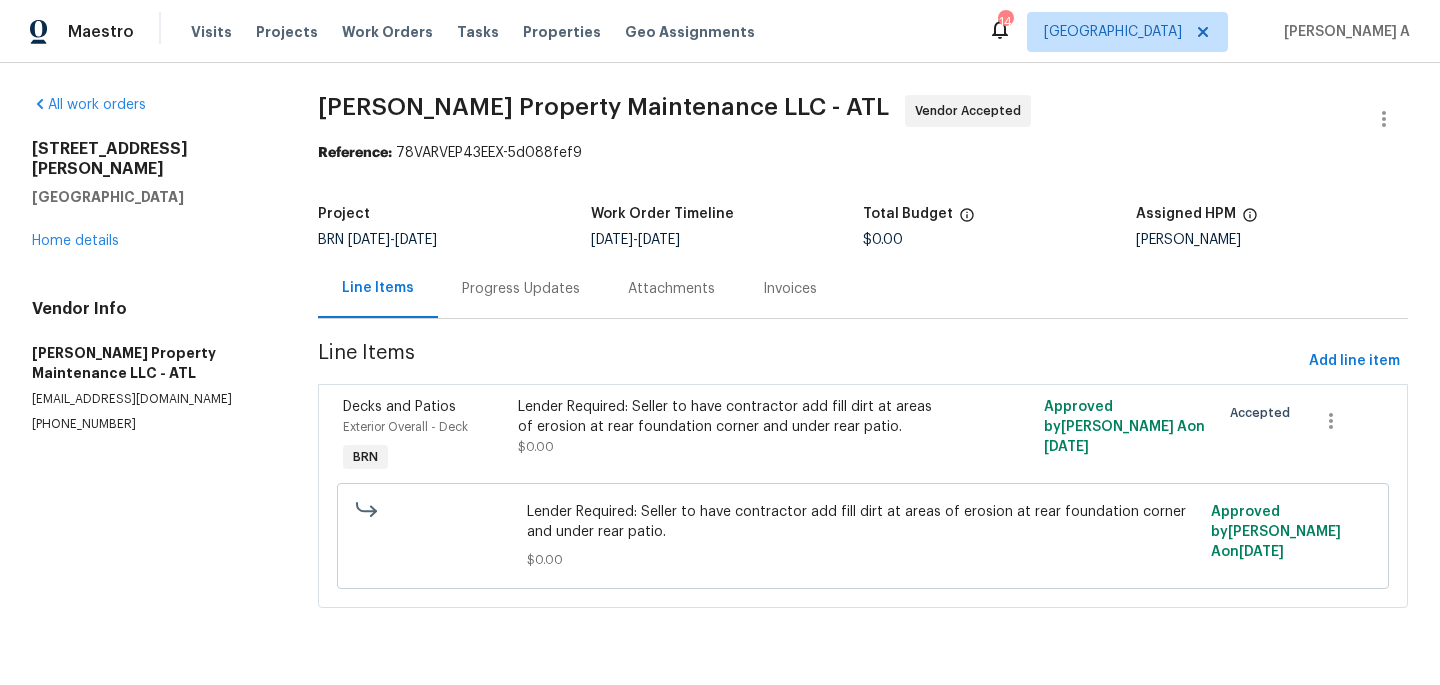 click on "Progress Updates" at bounding box center [521, 289] 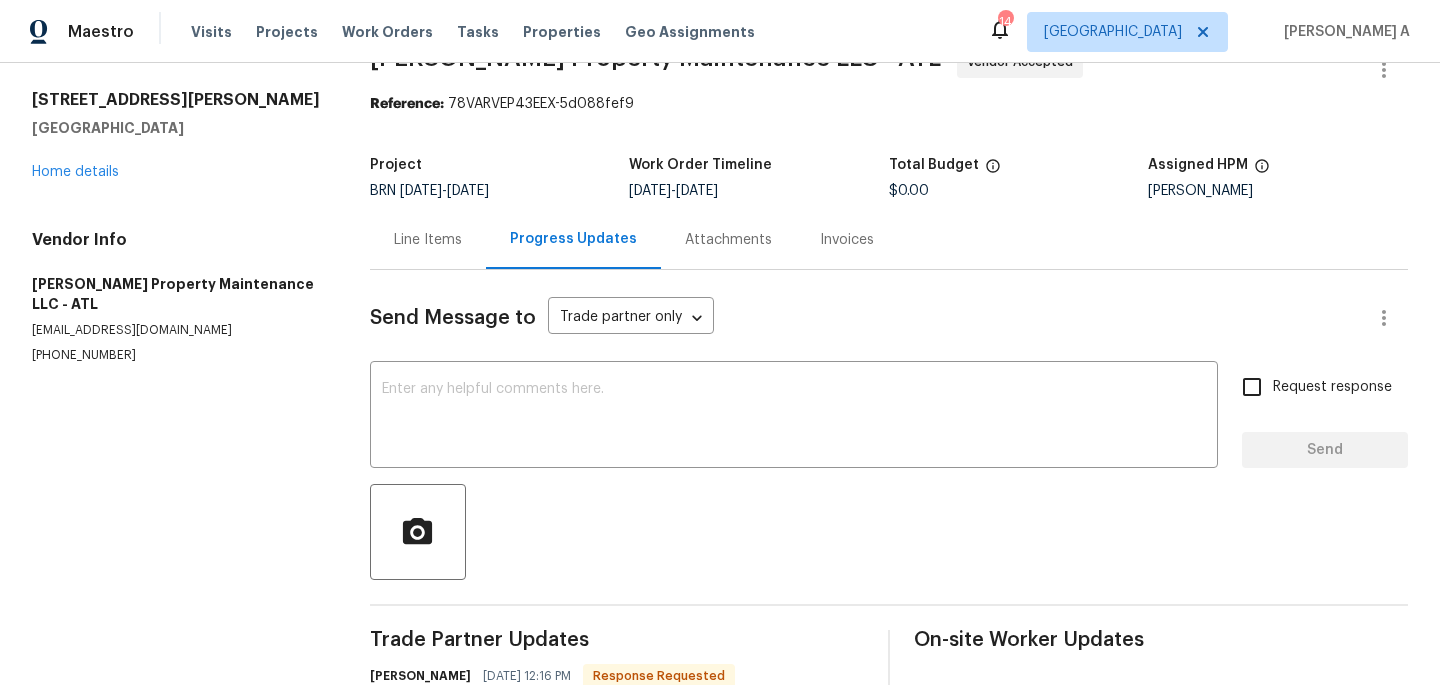 scroll, scrollTop: 0, scrollLeft: 0, axis: both 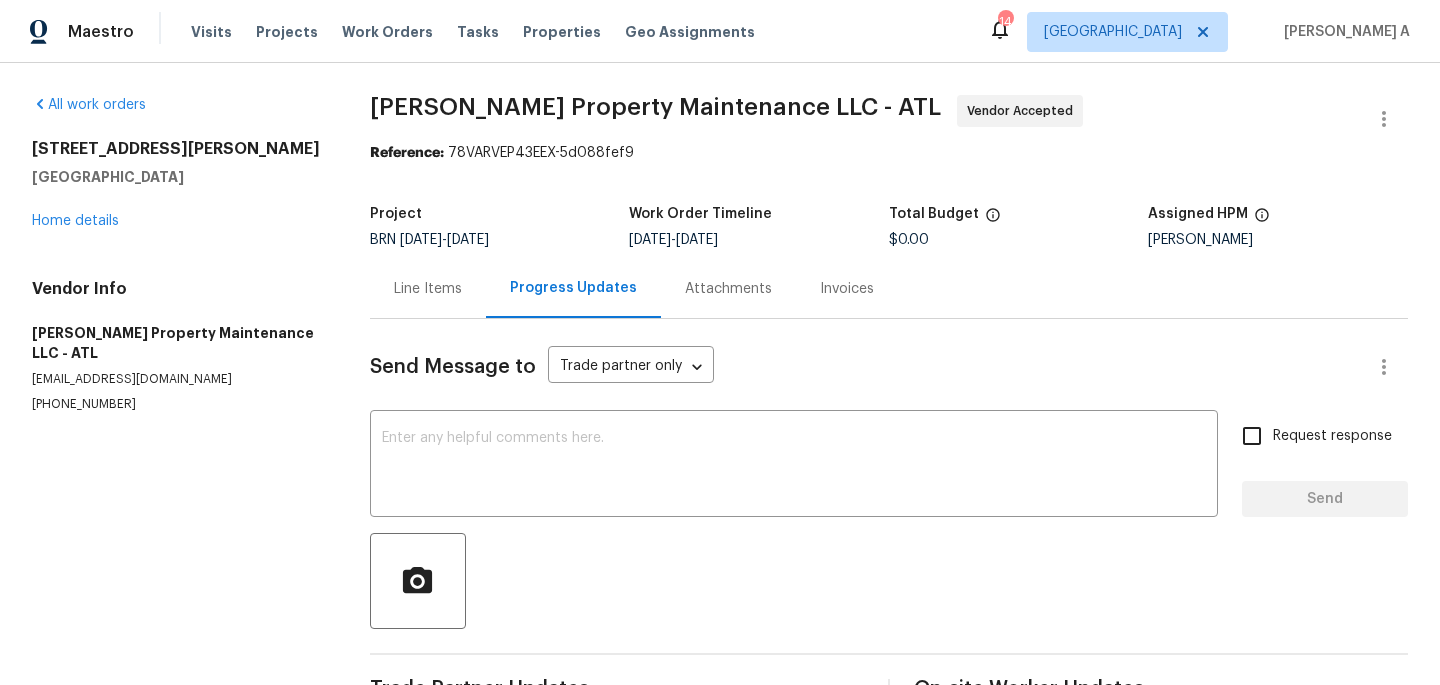 click on "Line Items" at bounding box center (428, 288) 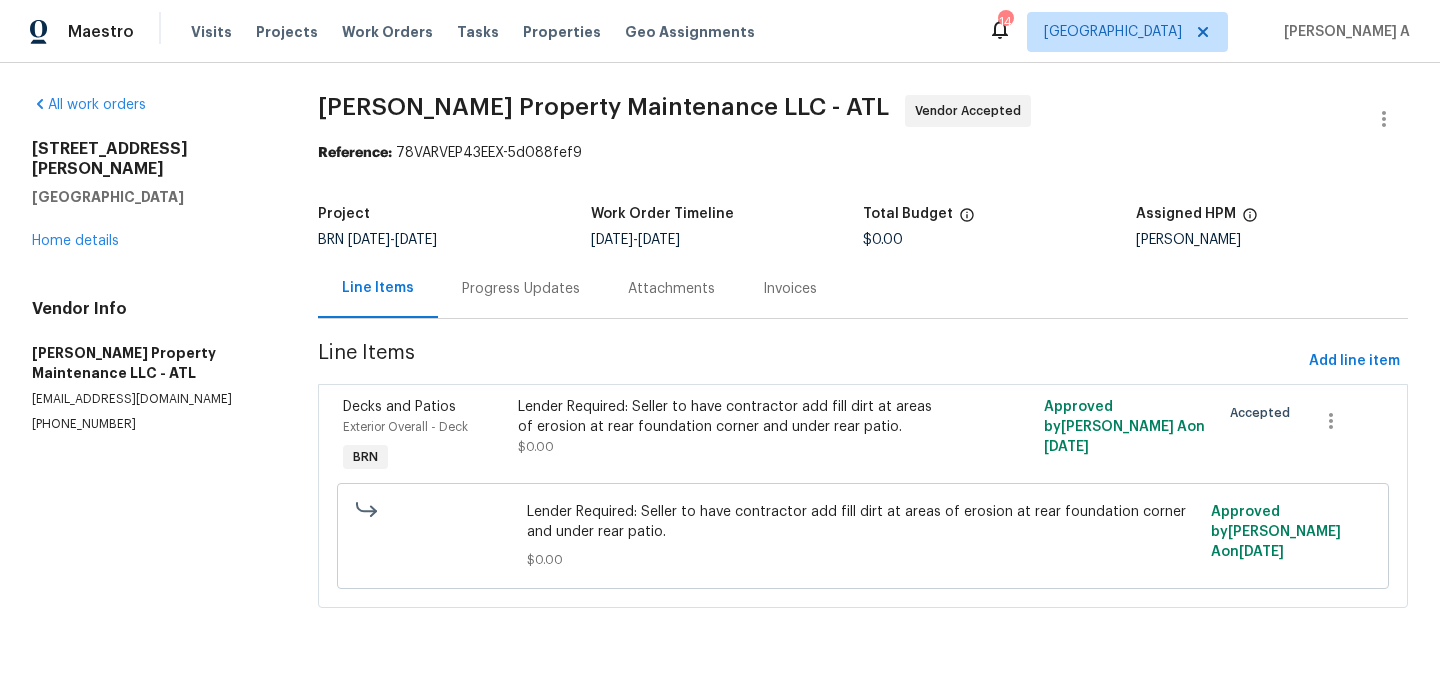 click on "Progress Updates" at bounding box center (521, 289) 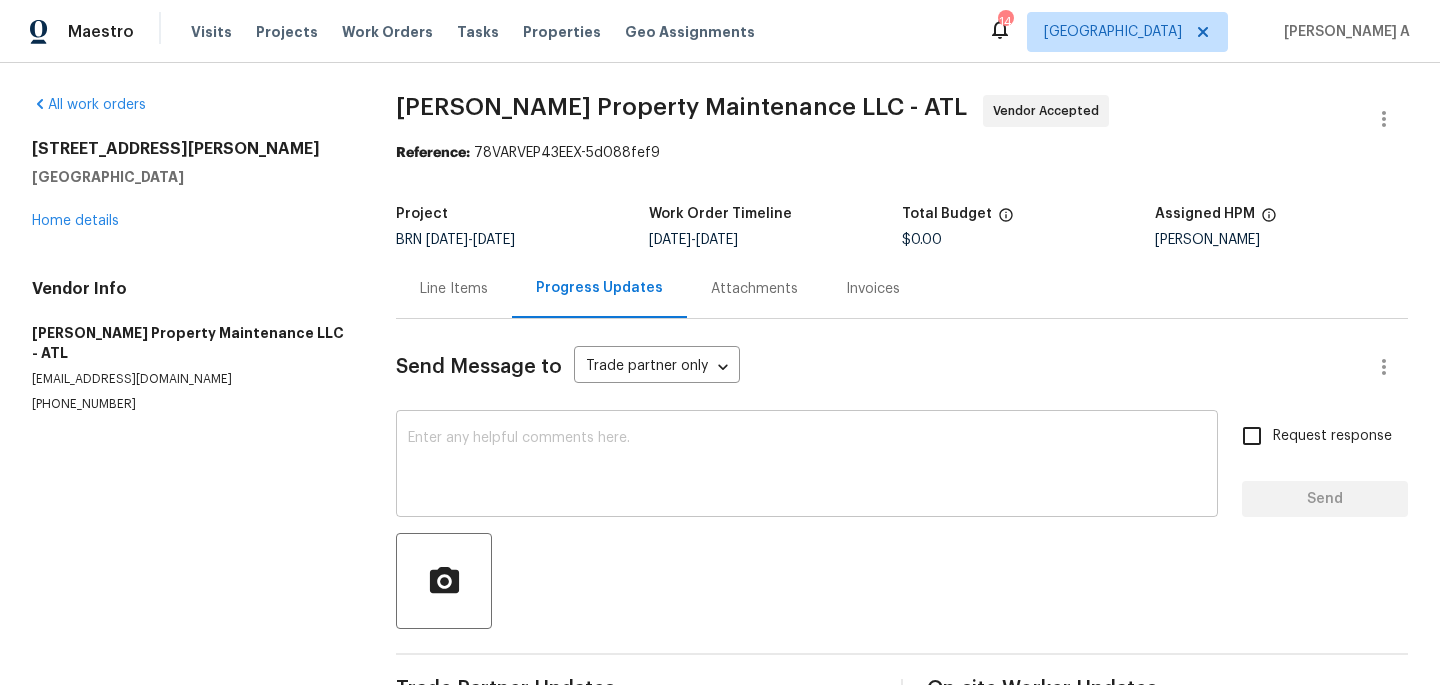 scroll, scrollTop: 62, scrollLeft: 0, axis: vertical 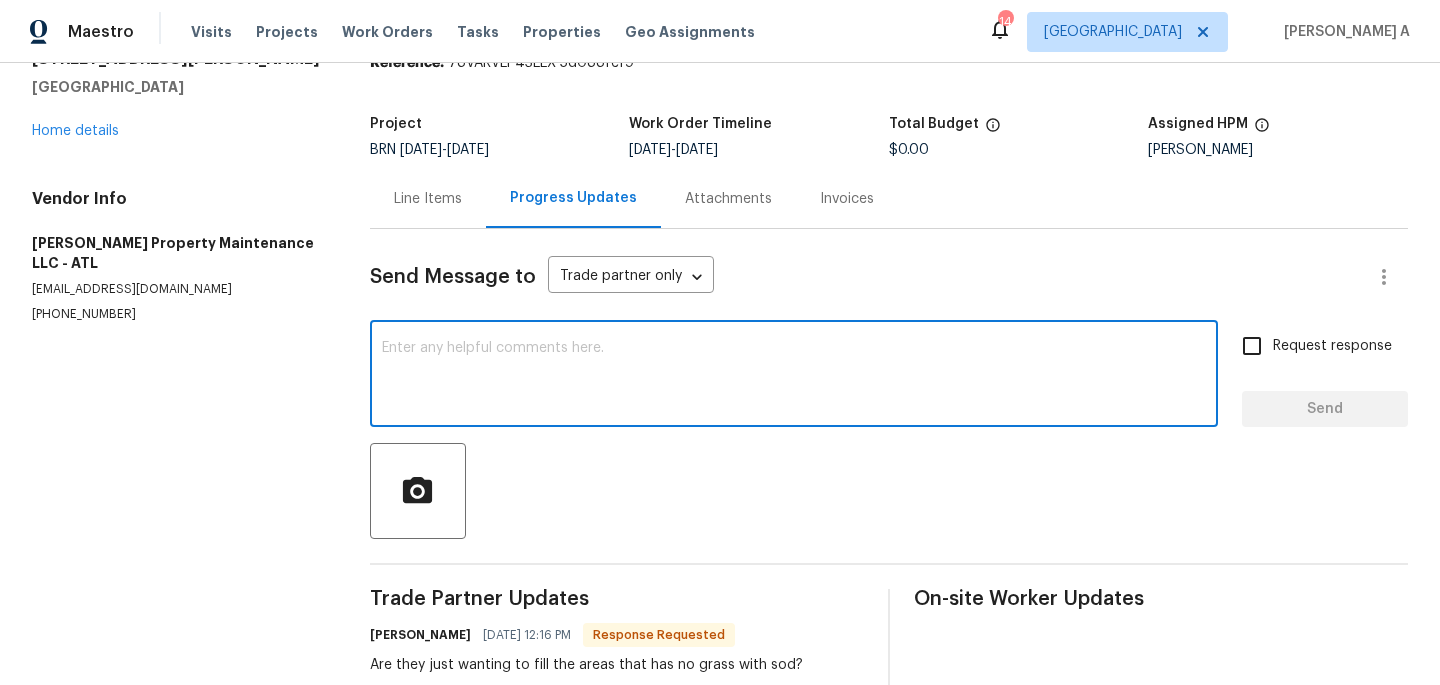 click at bounding box center (794, 376) 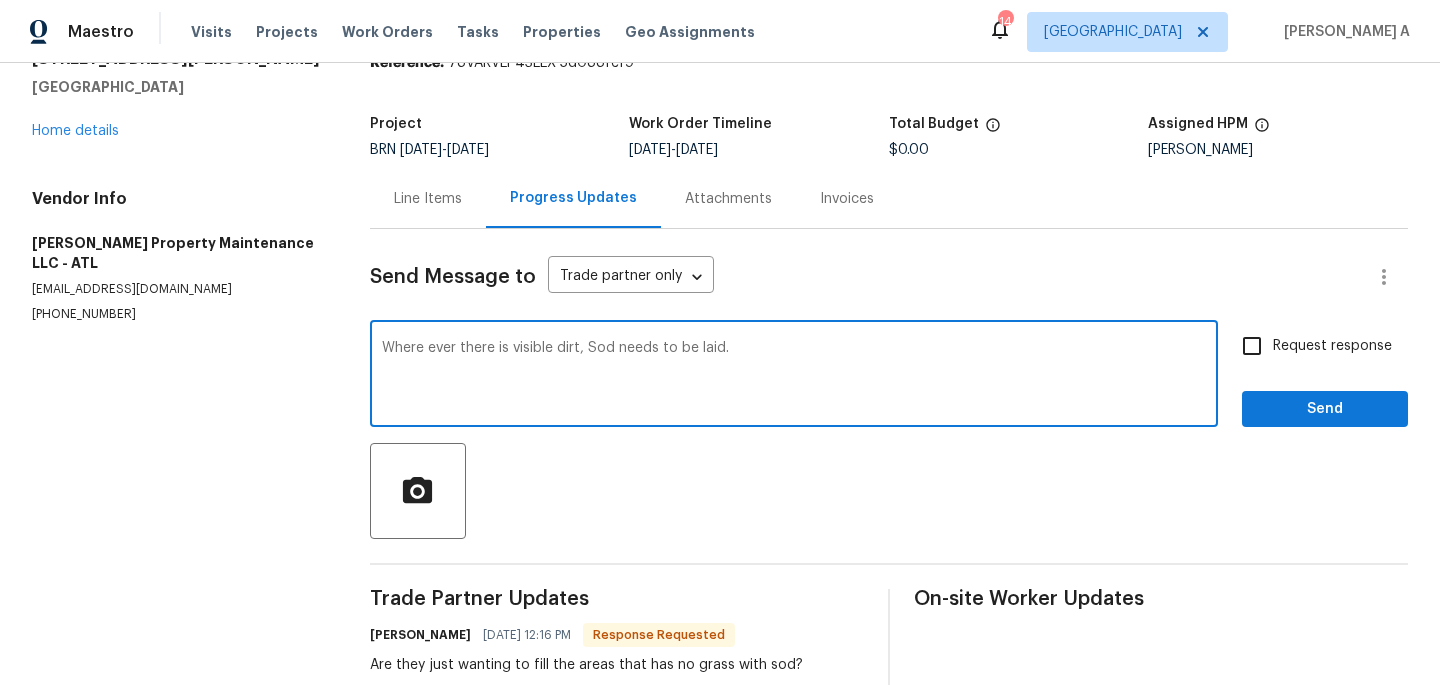 click on "Replace with" at bounding box center (0, 0) 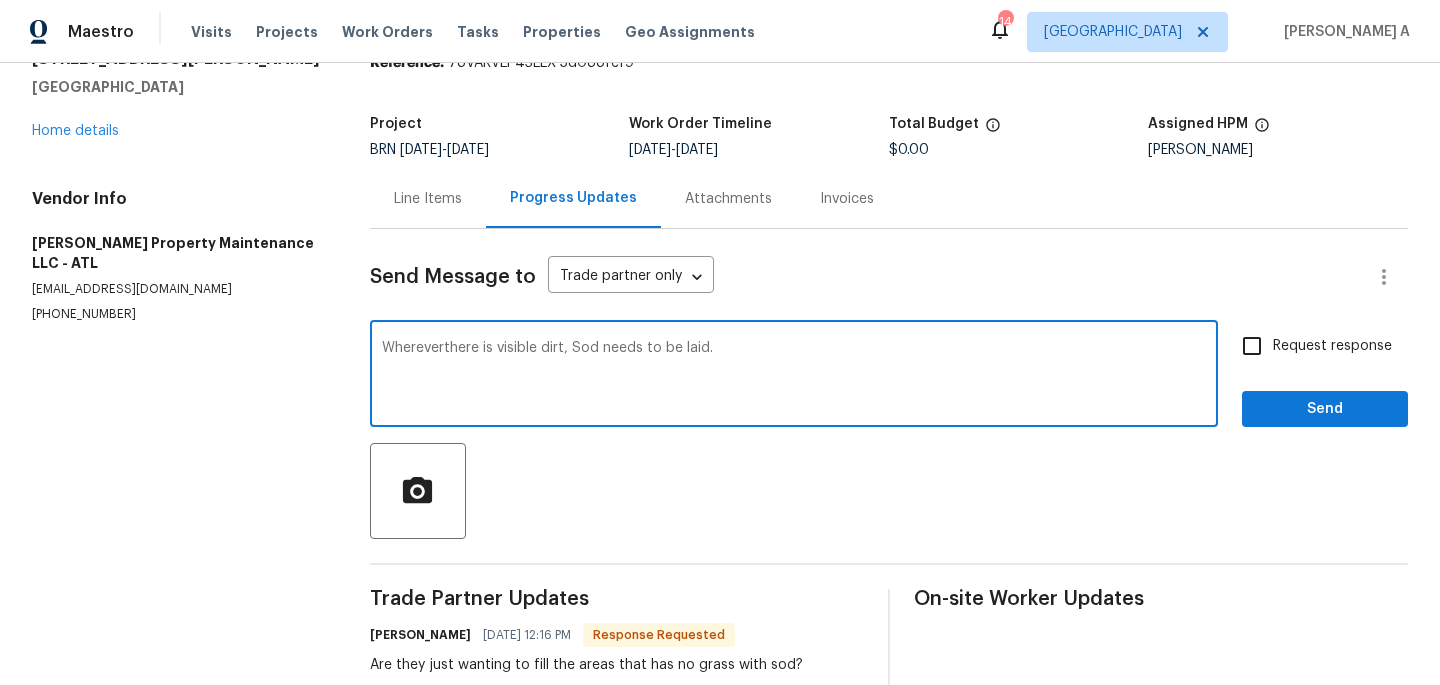 type on "Wherever there is visible dirt, Sod needs to be laid." 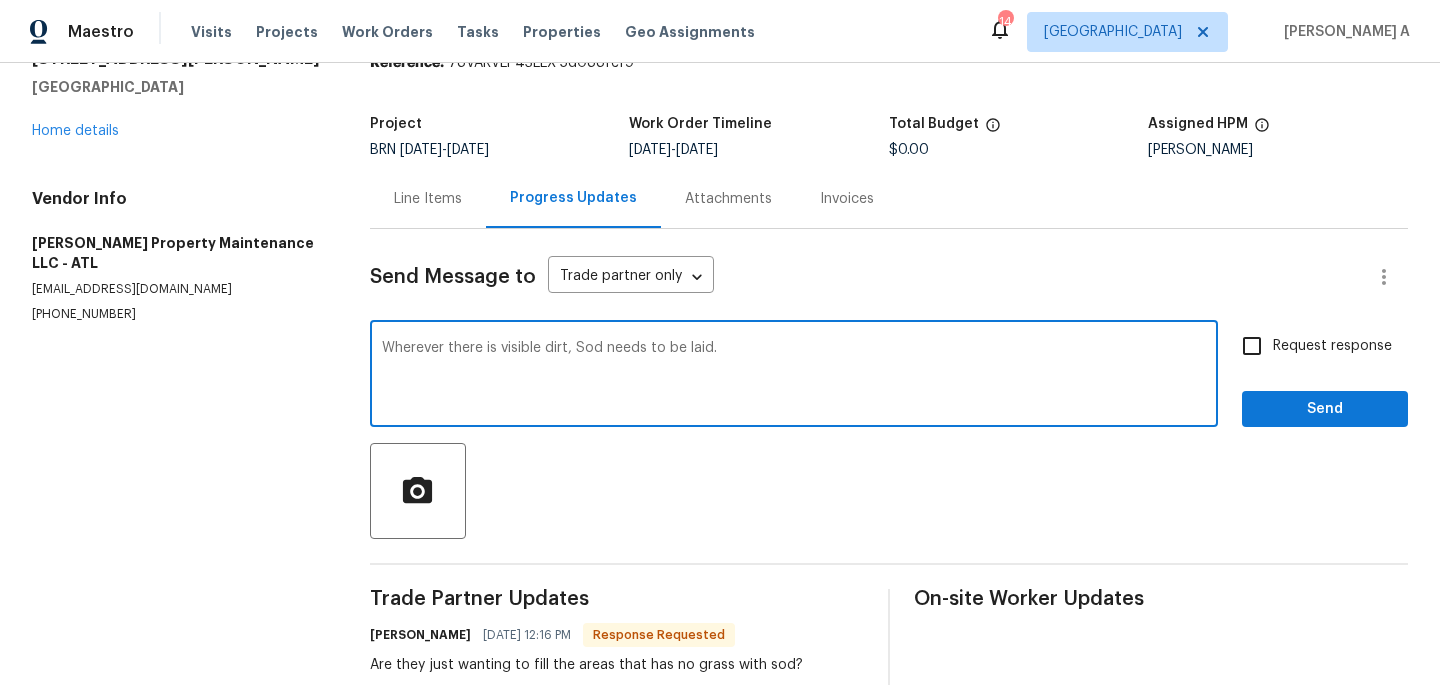click on "Wherever there is visible dirt, Sod needs to be laid." at bounding box center (794, 376) 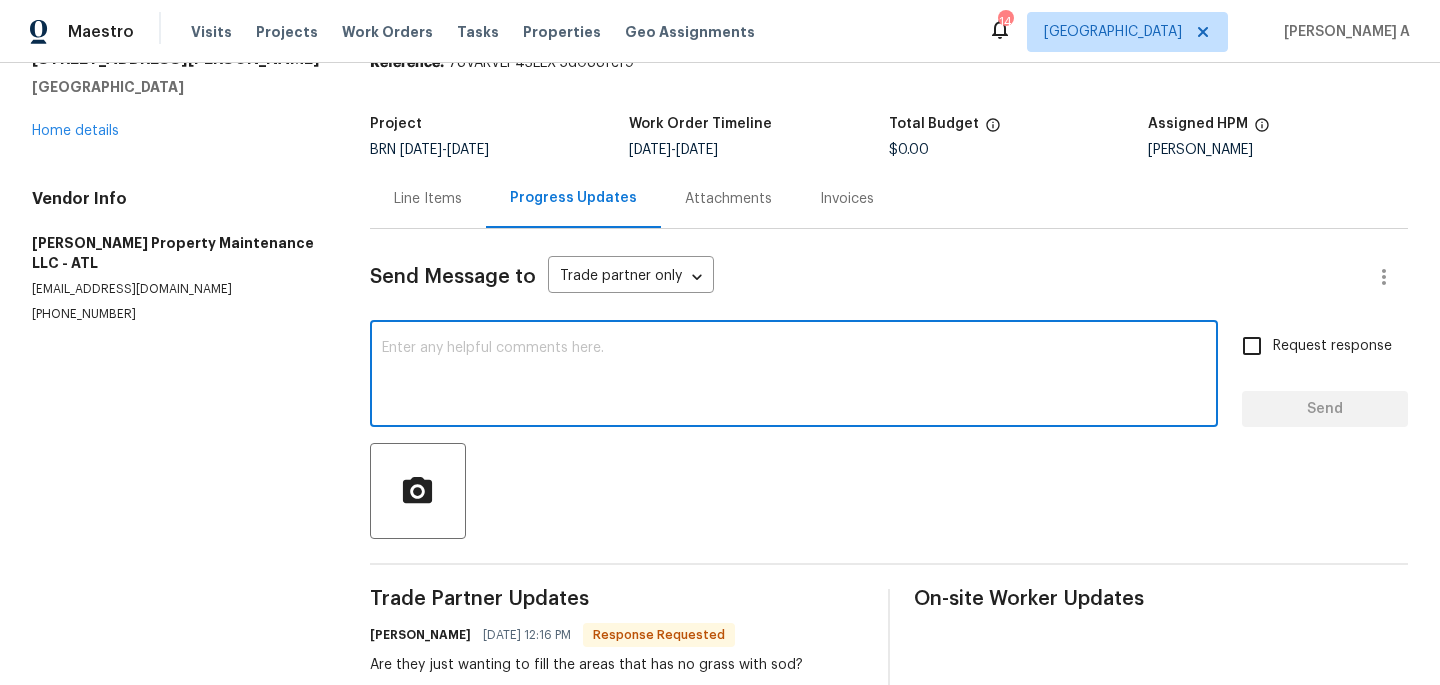 click at bounding box center [794, 376] 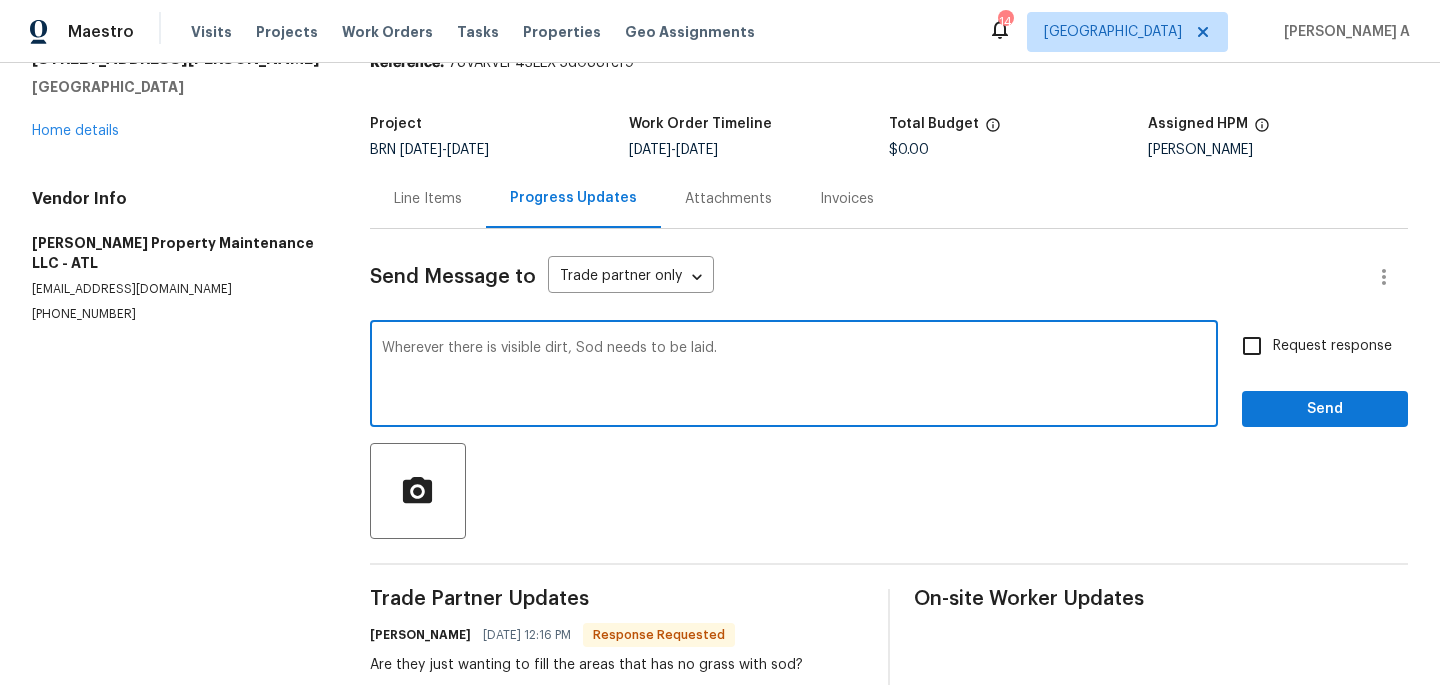 type on "Wherever there is visible dirt, Sod needs to be laid." 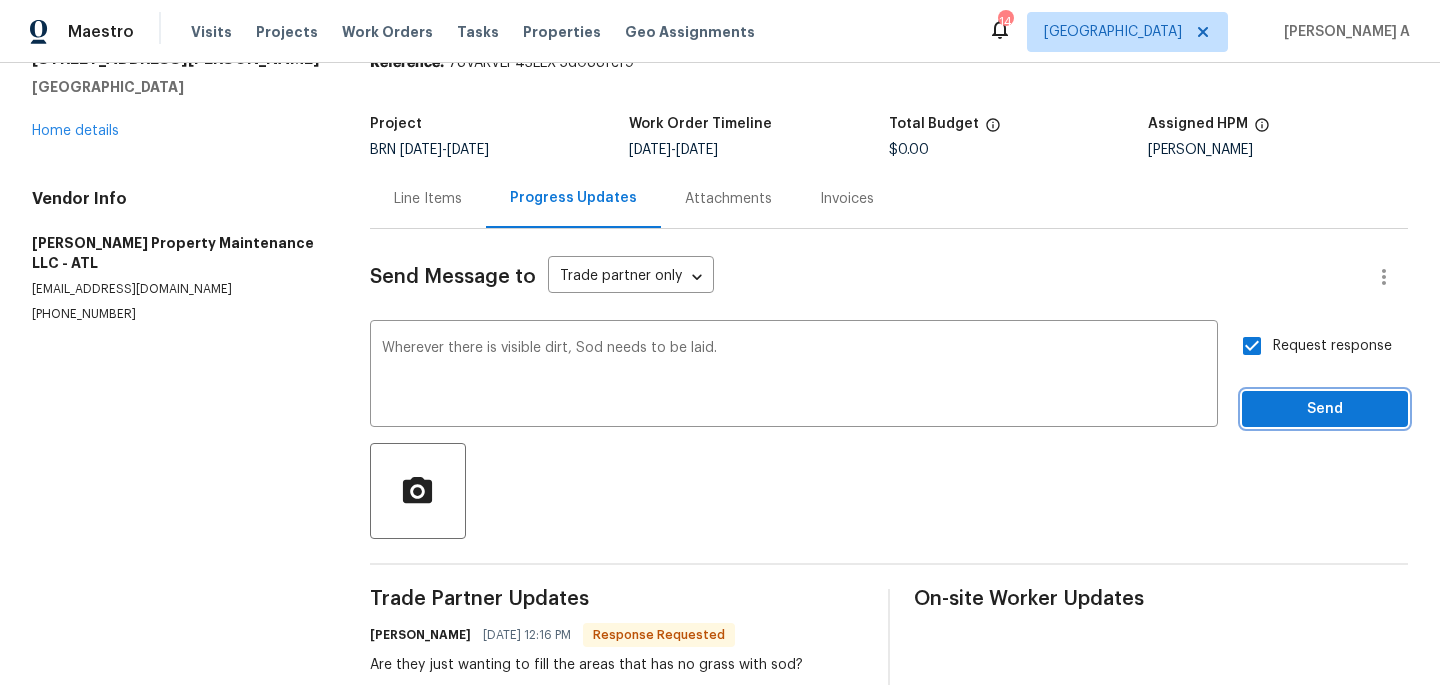 click on "Send" at bounding box center [1325, 409] 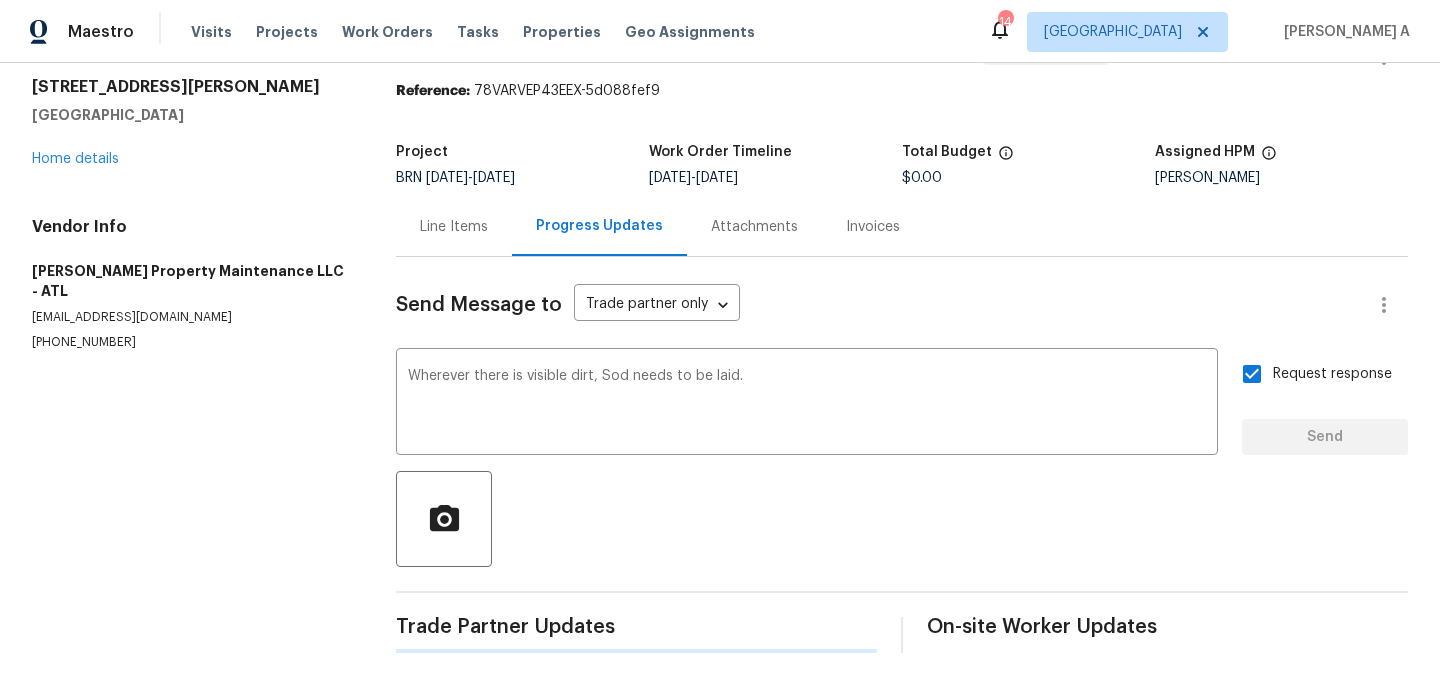 type 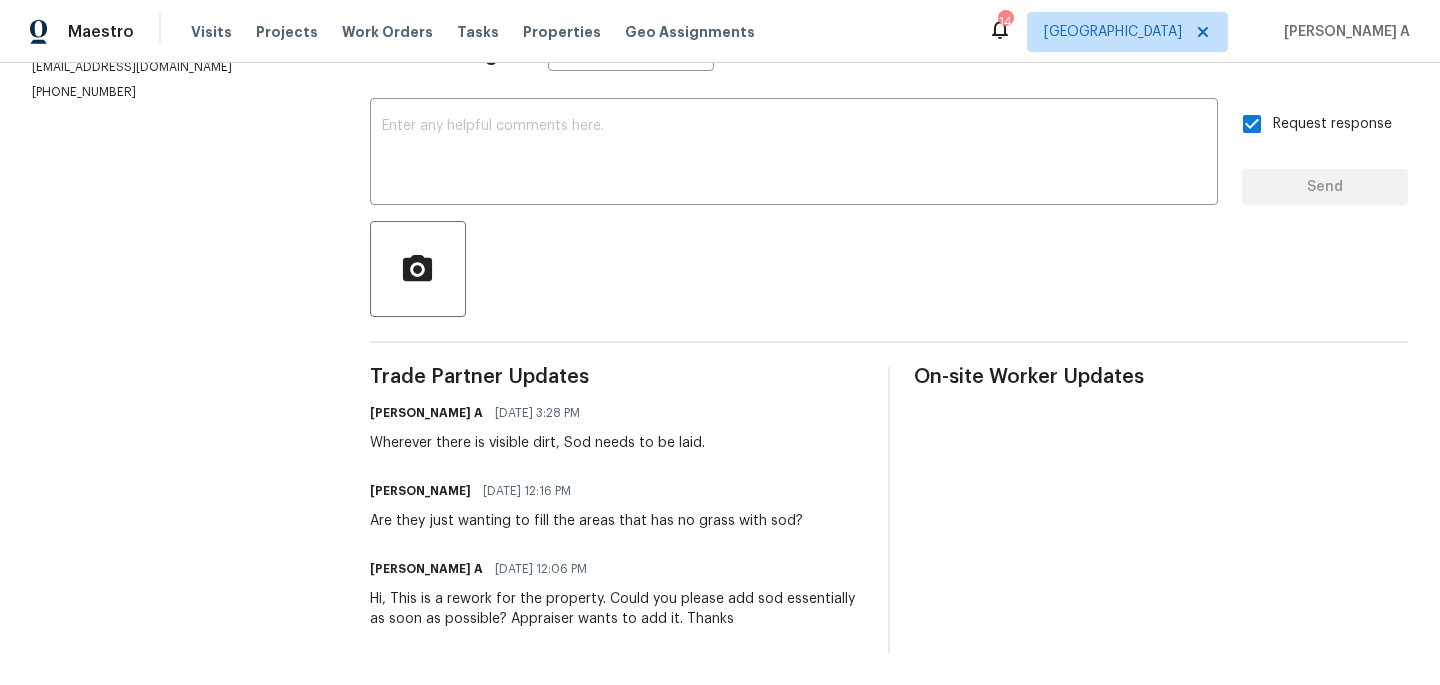 scroll, scrollTop: 0, scrollLeft: 0, axis: both 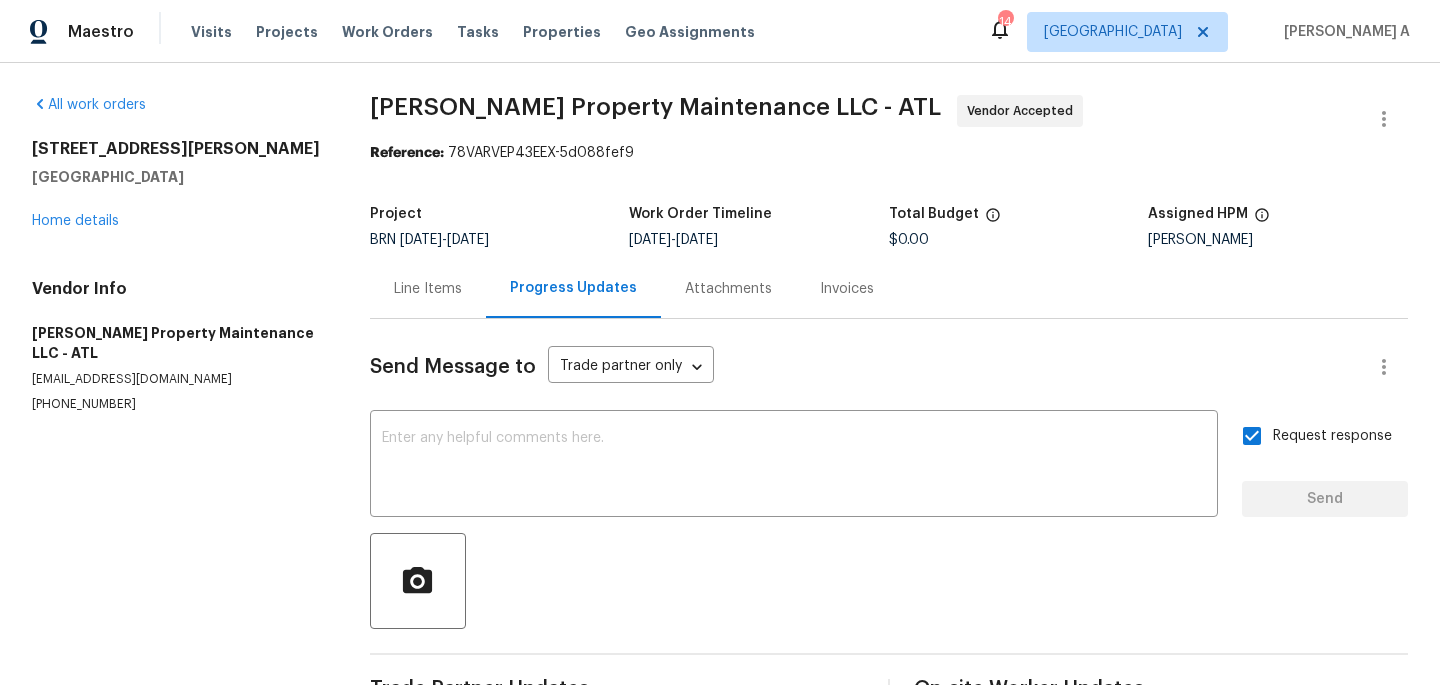 click on "Line Items" at bounding box center [428, 289] 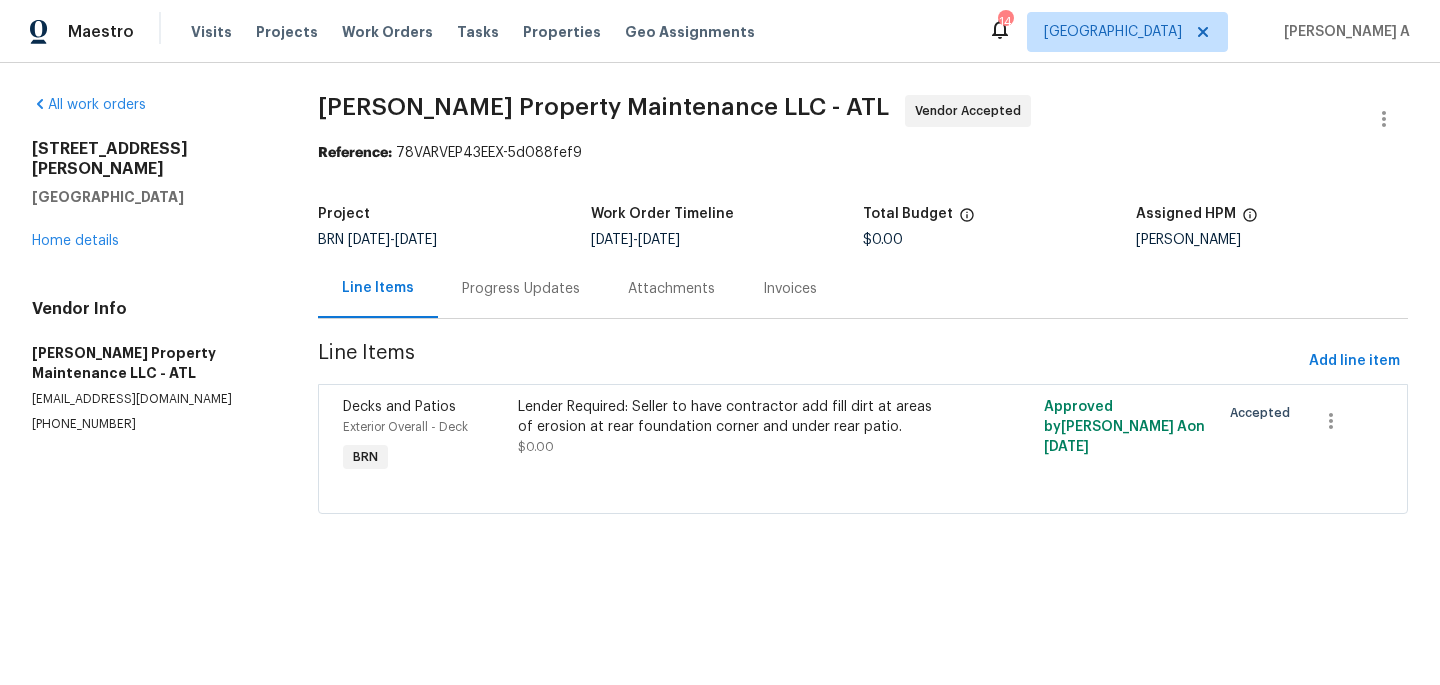 click on "Progress Updates" at bounding box center [521, 288] 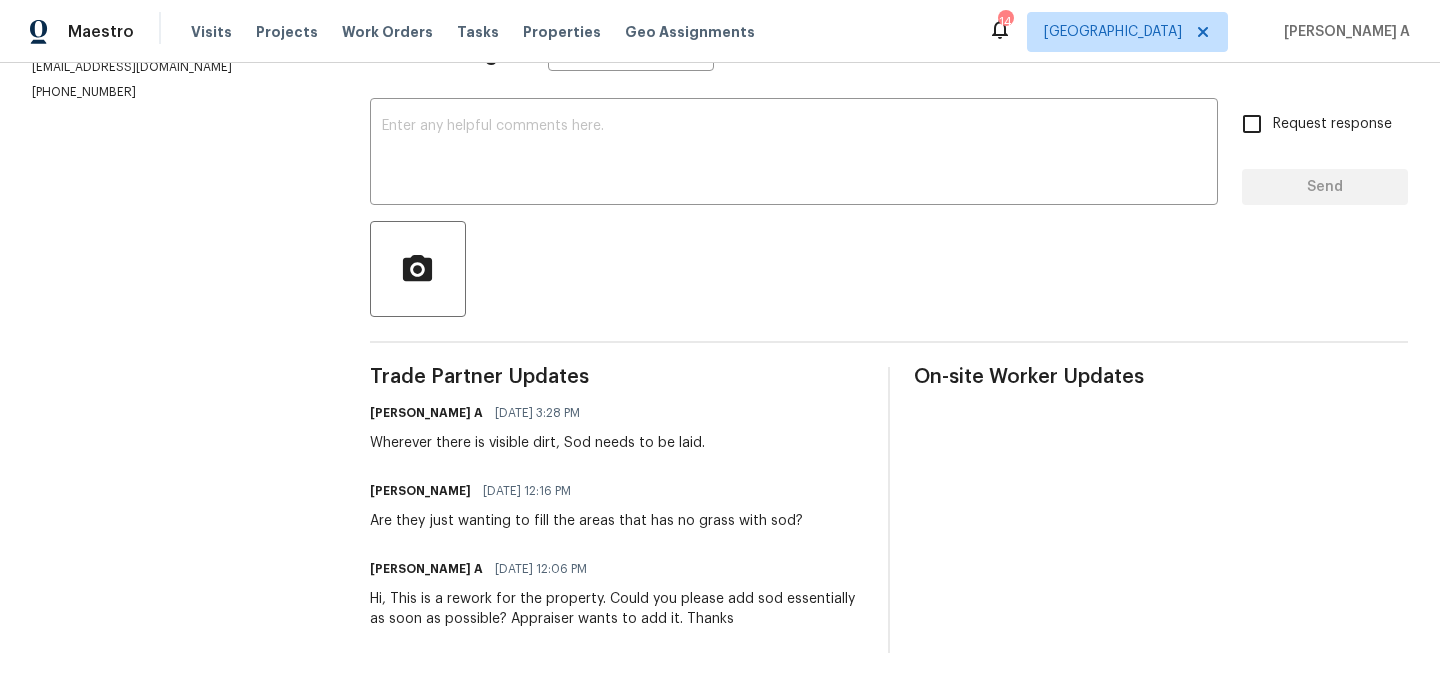 scroll, scrollTop: 0, scrollLeft: 0, axis: both 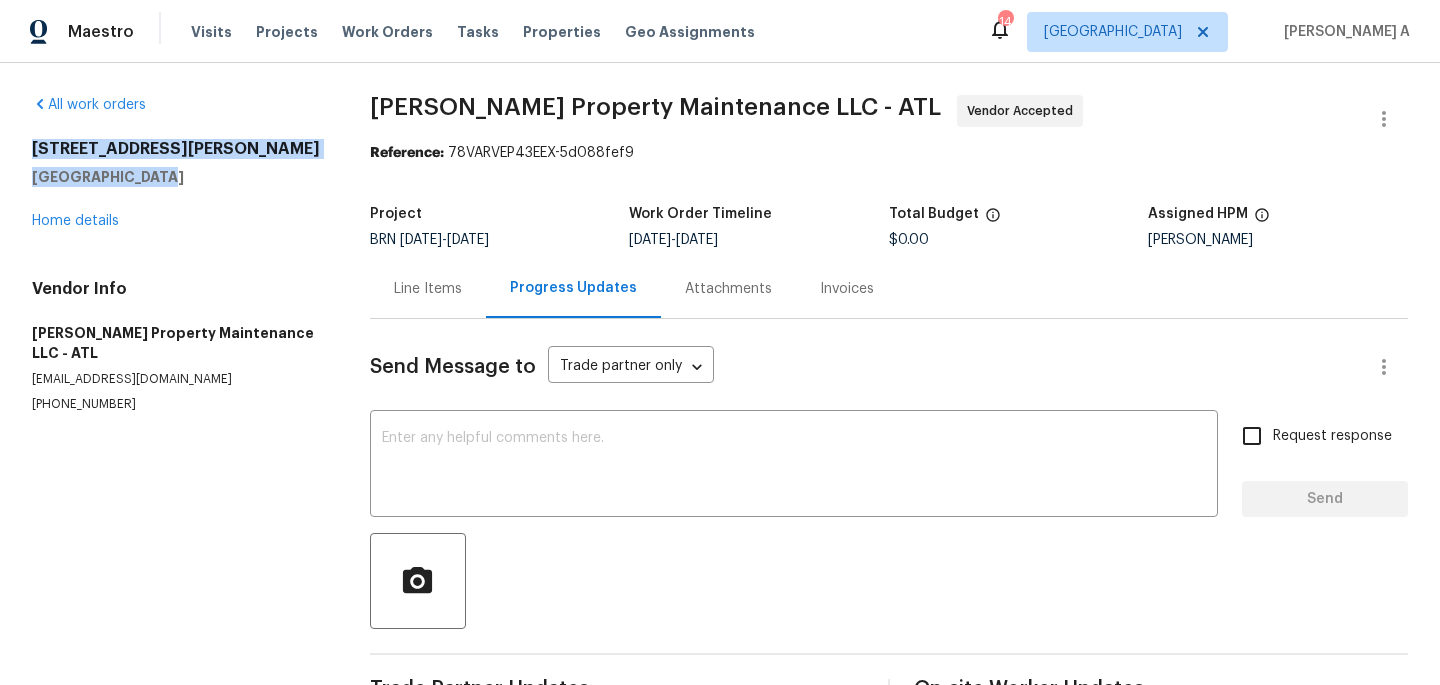 drag, startPoint x: 22, startPoint y: 144, endPoint x: 169, endPoint y: 180, distance: 151.34398 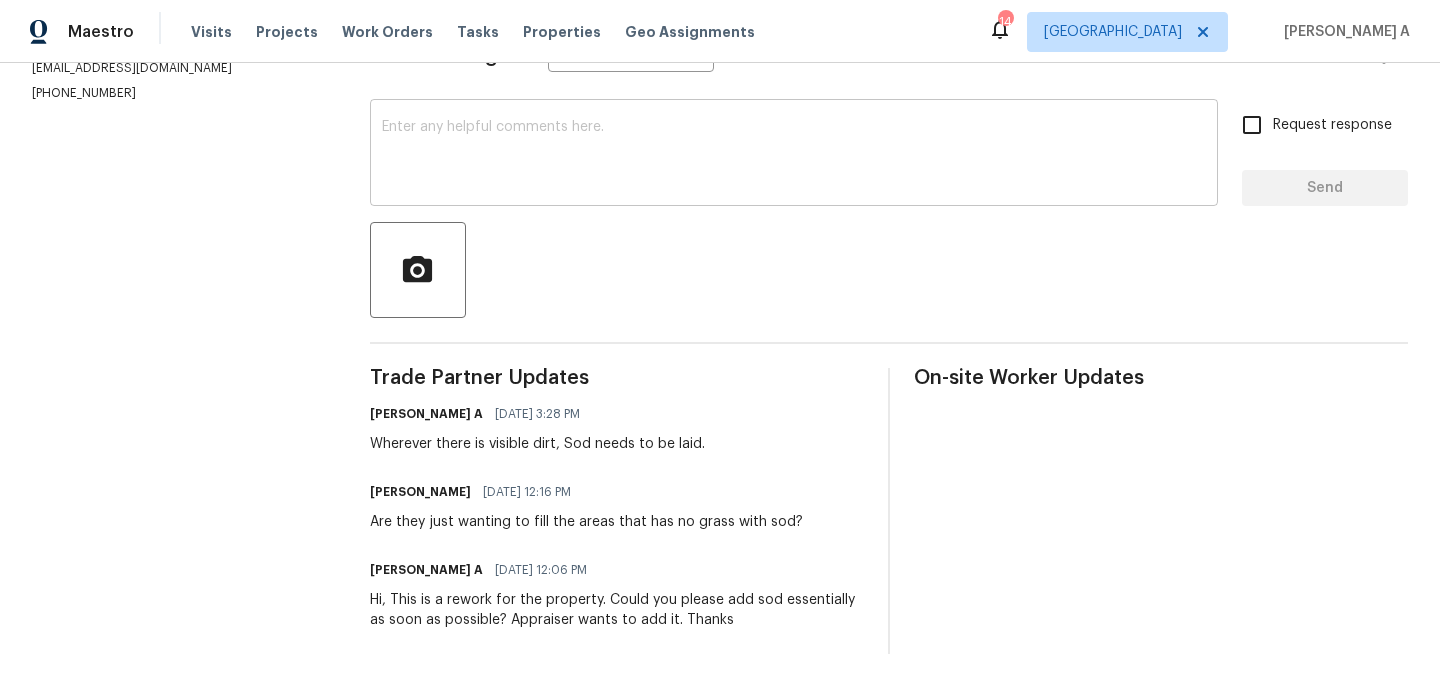 scroll, scrollTop: 312, scrollLeft: 0, axis: vertical 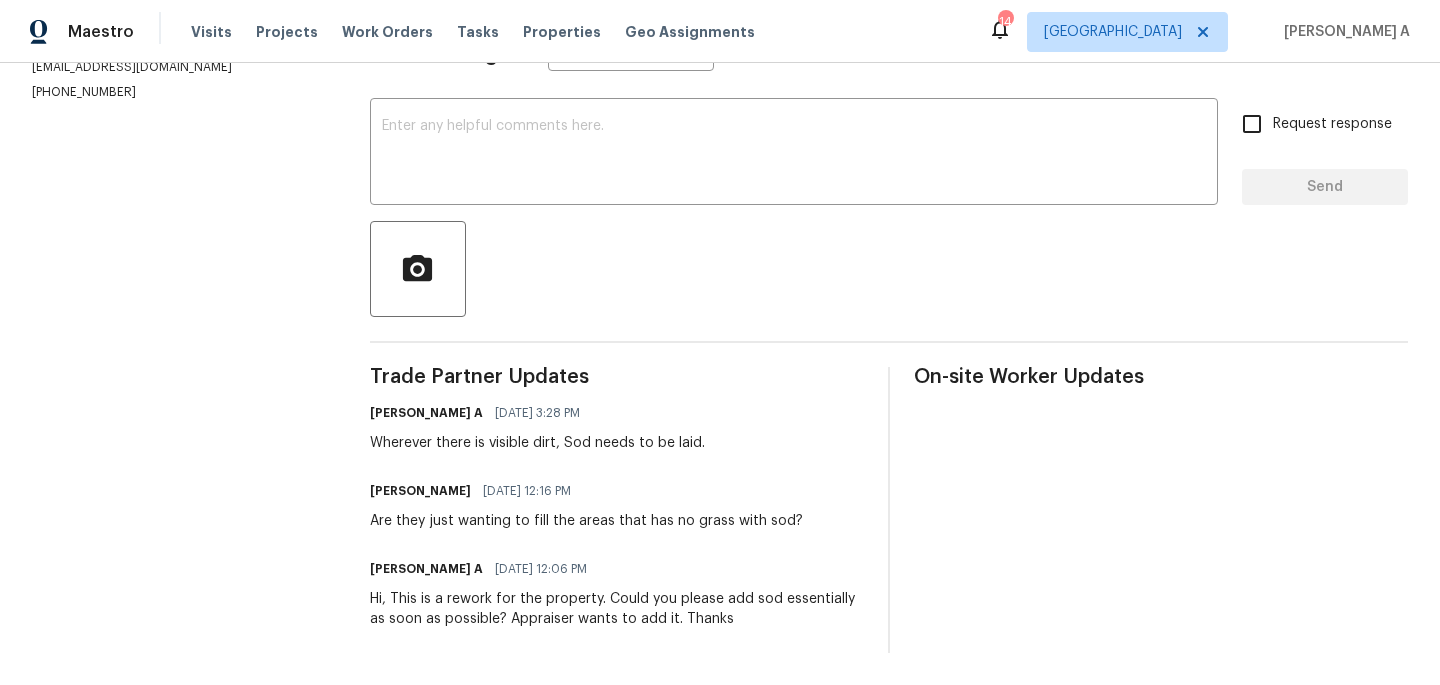 drag, startPoint x: 457, startPoint y: 520, endPoint x: 602, endPoint y: 518, distance: 145.0138 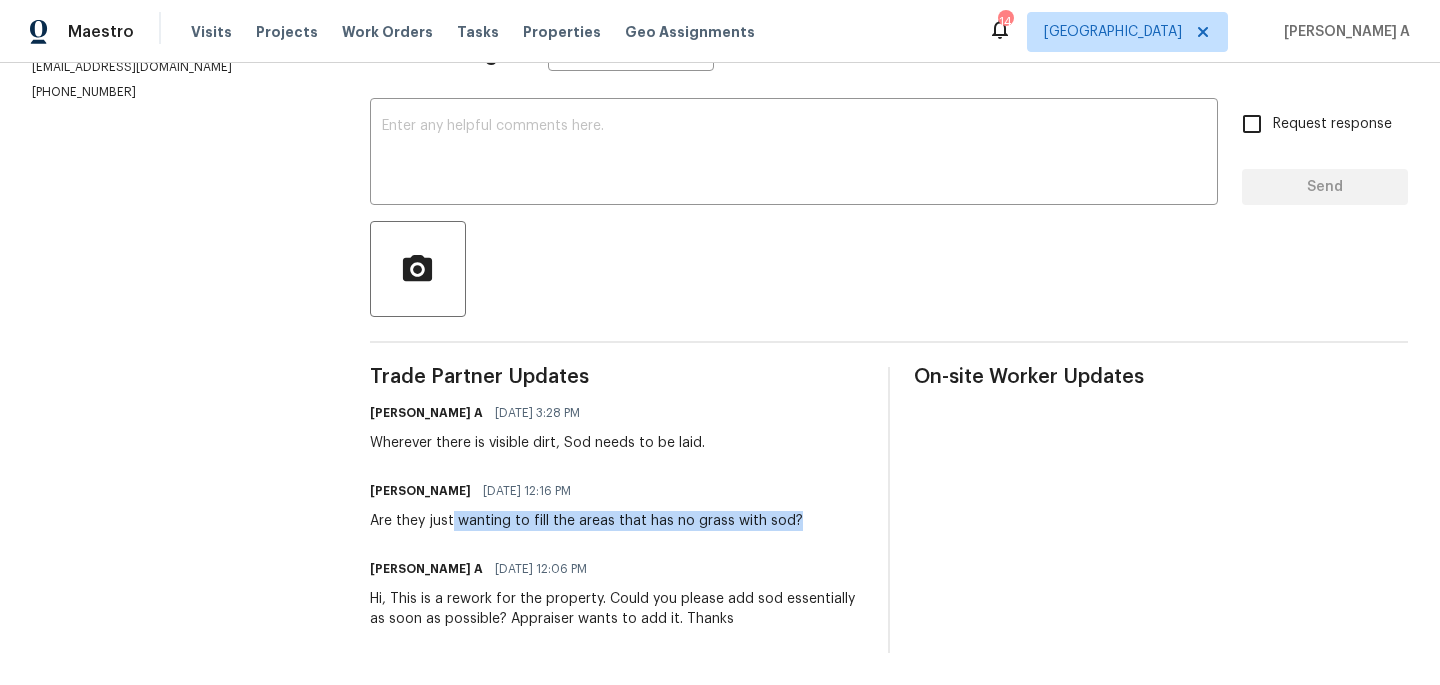 drag, startPoint x: 457, startPoint y: 522, endPoint x: 834, endPoint y: 514, distance: 377.08487 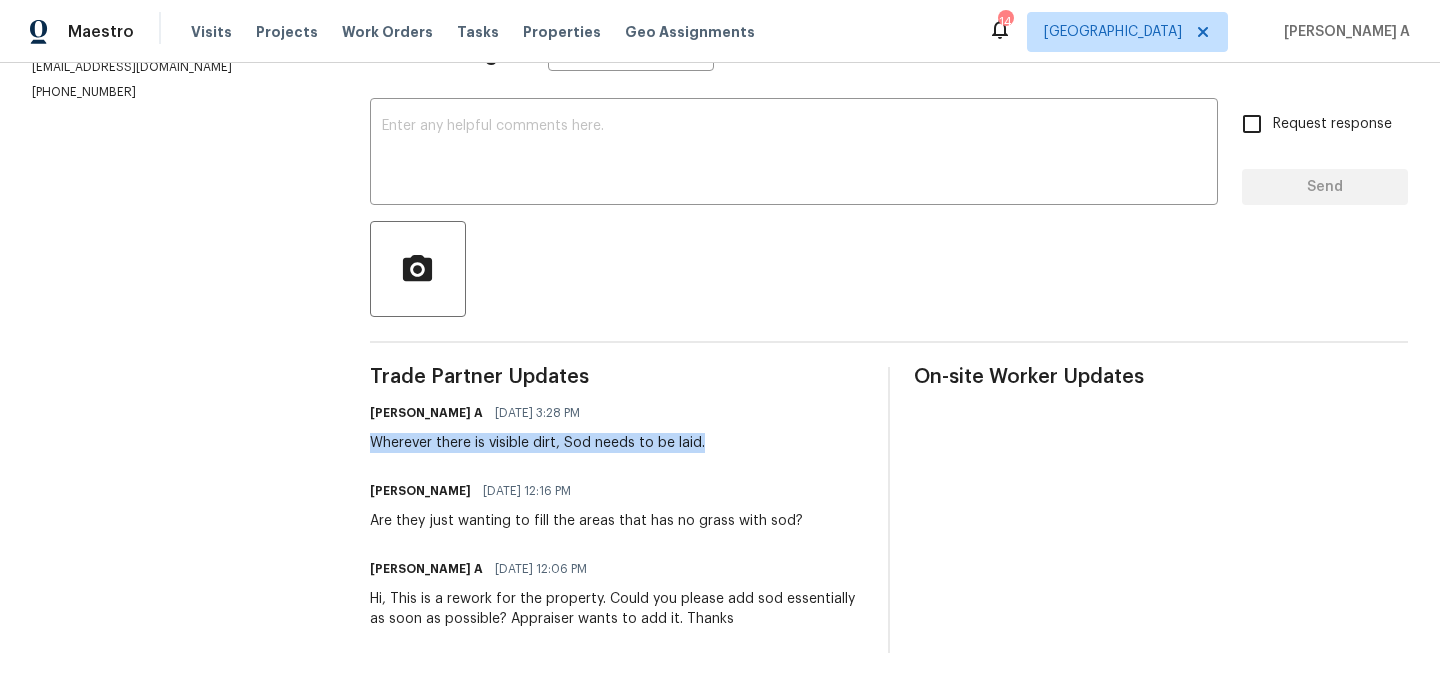 drag, startPoint x: 357, startPoint y: 434, endPoint x: 731, endPoint y: 437, distance: 374.01202 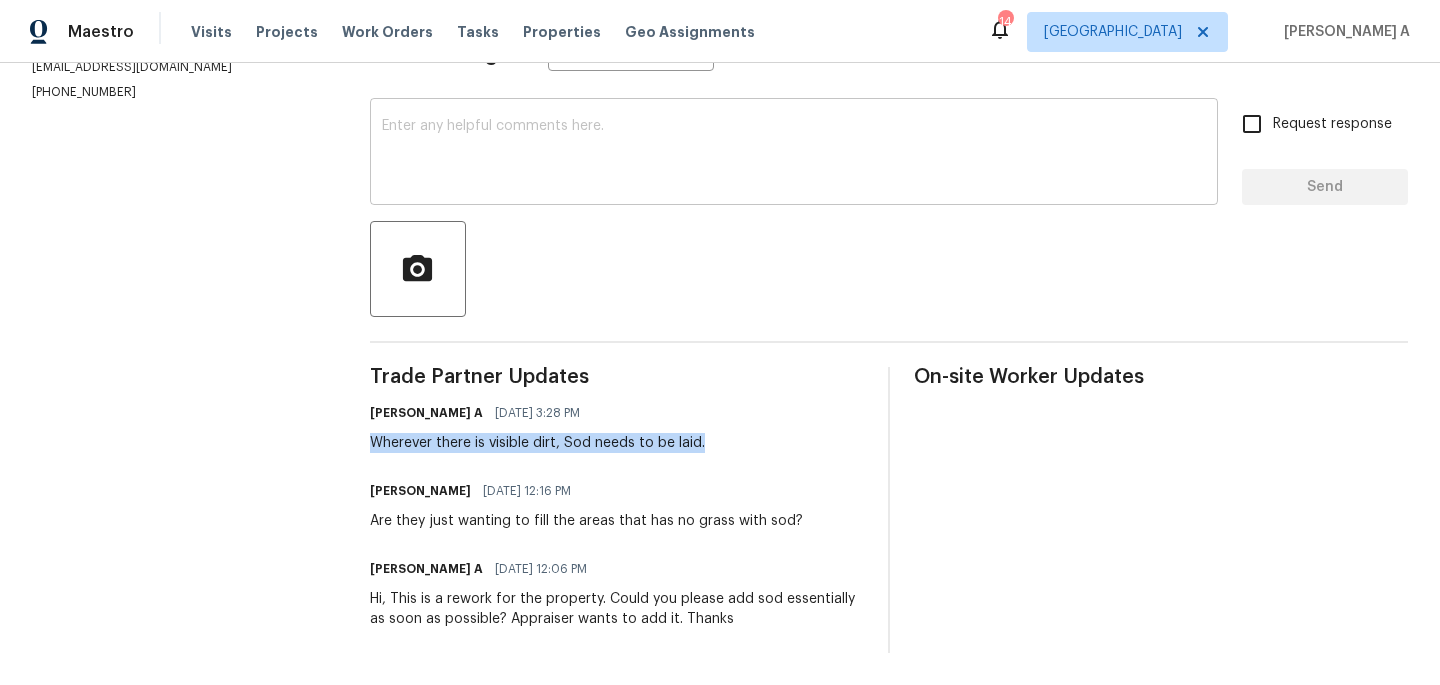 scroll, scrollTop: 0, scrollLeft: 0, axis: both 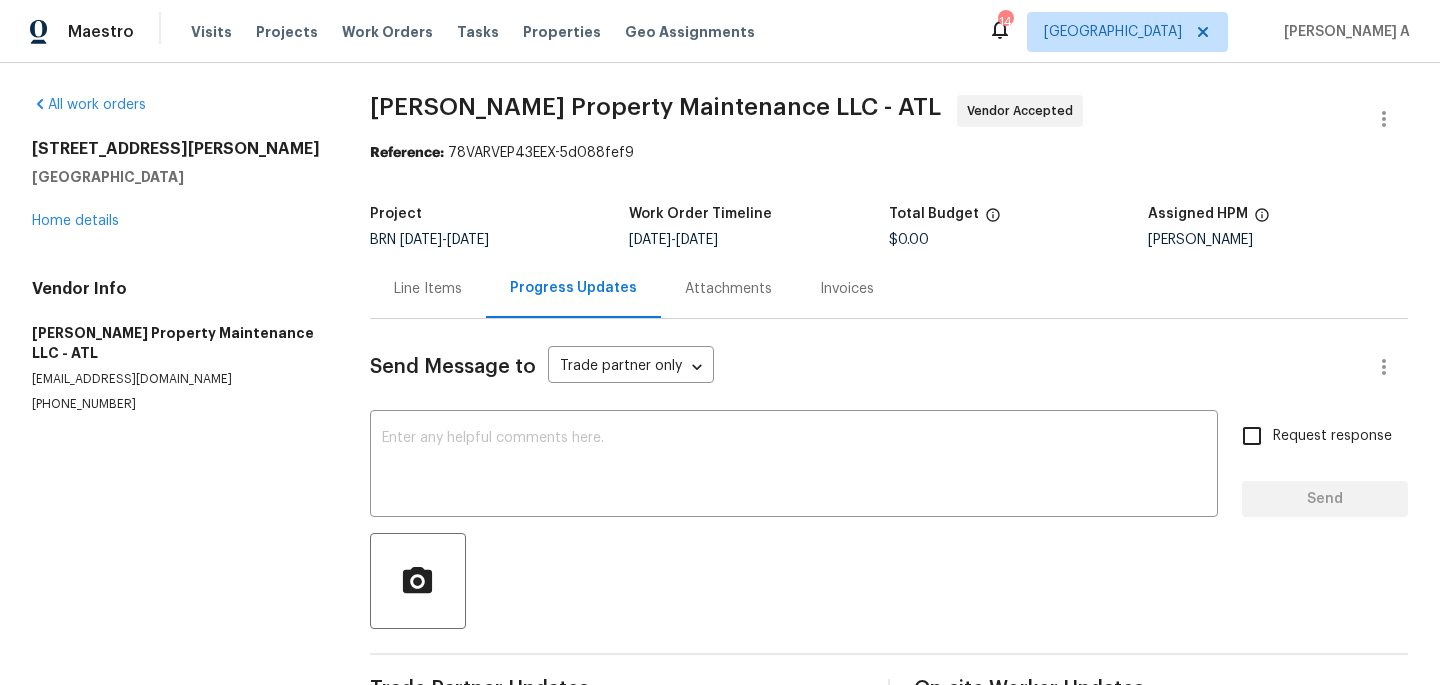 click on "Line Items" at bounding box center [428, 289] 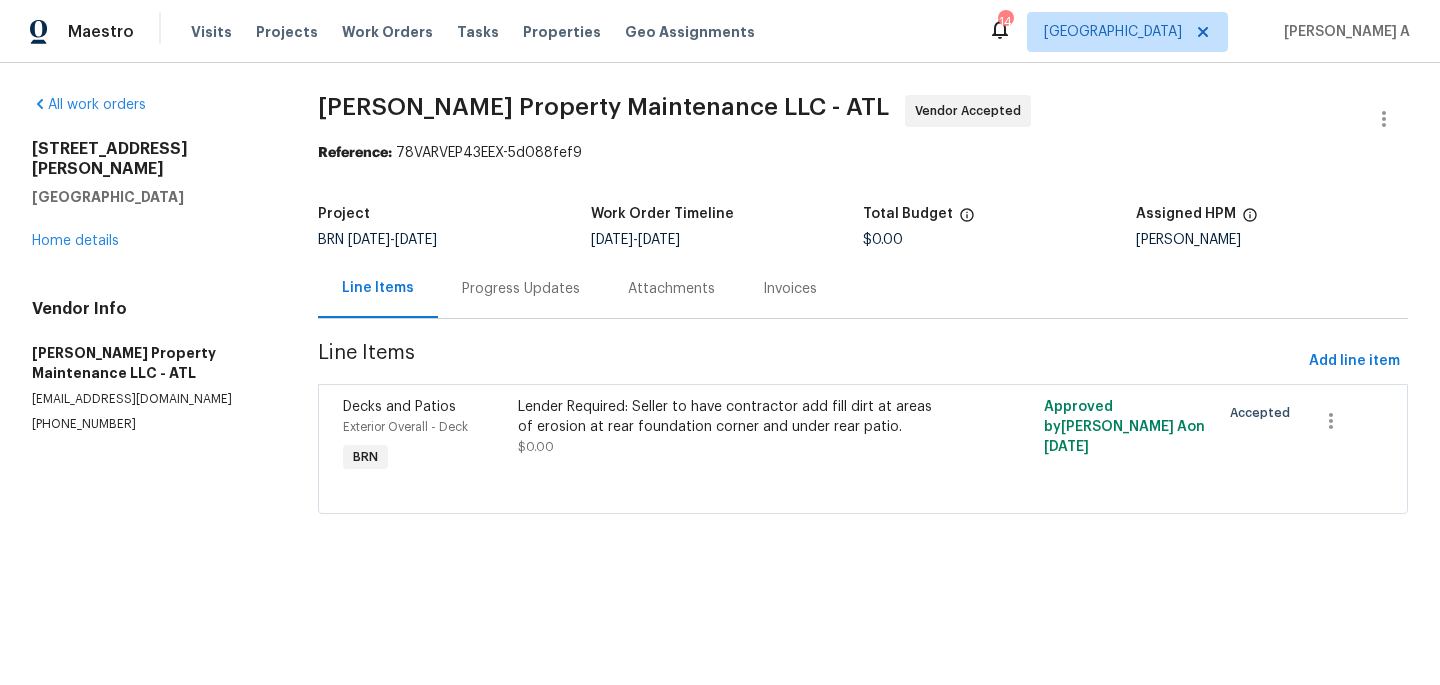click on "Lender Required: Seller to have contractor add fill dirt at areas of erosion at rear foundation corner and under rear patio. $0.00" at bounding box center (731, 427) 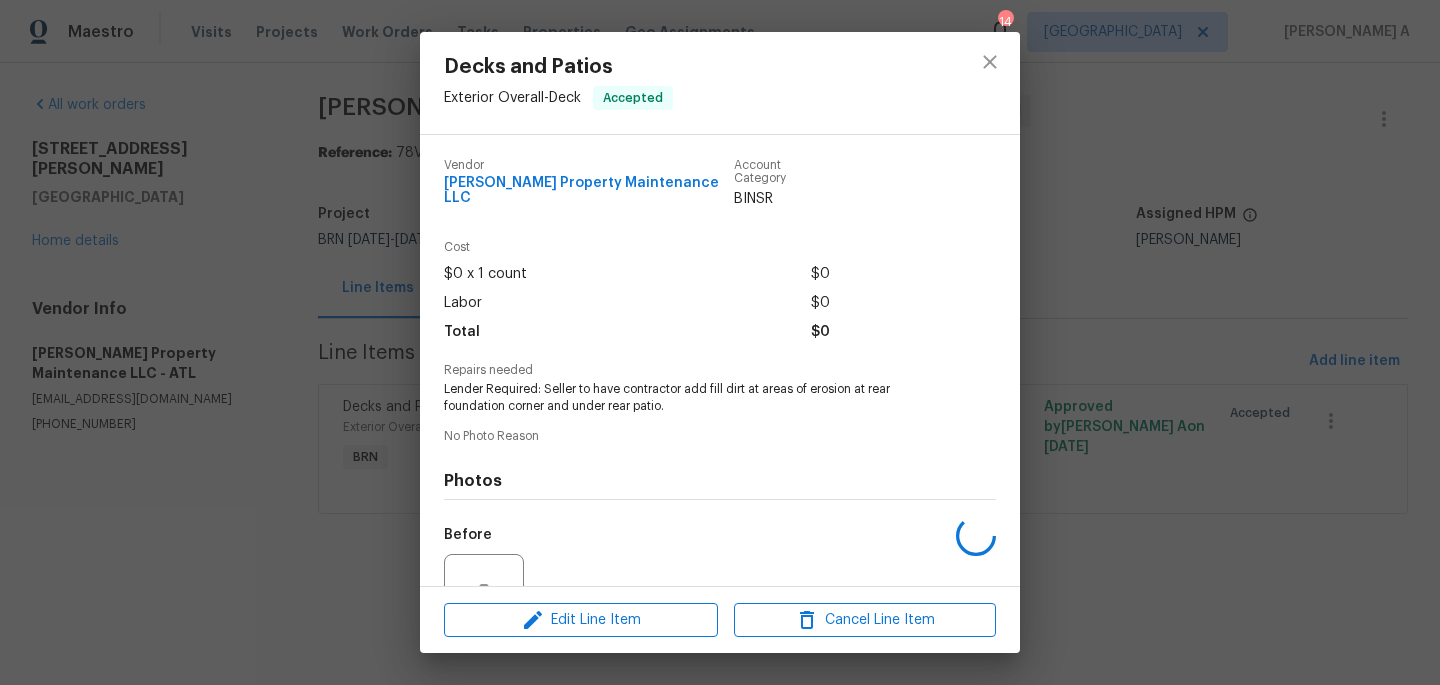 scroll, scrollTop: 185, scrollLeft: 0, axis: vertical 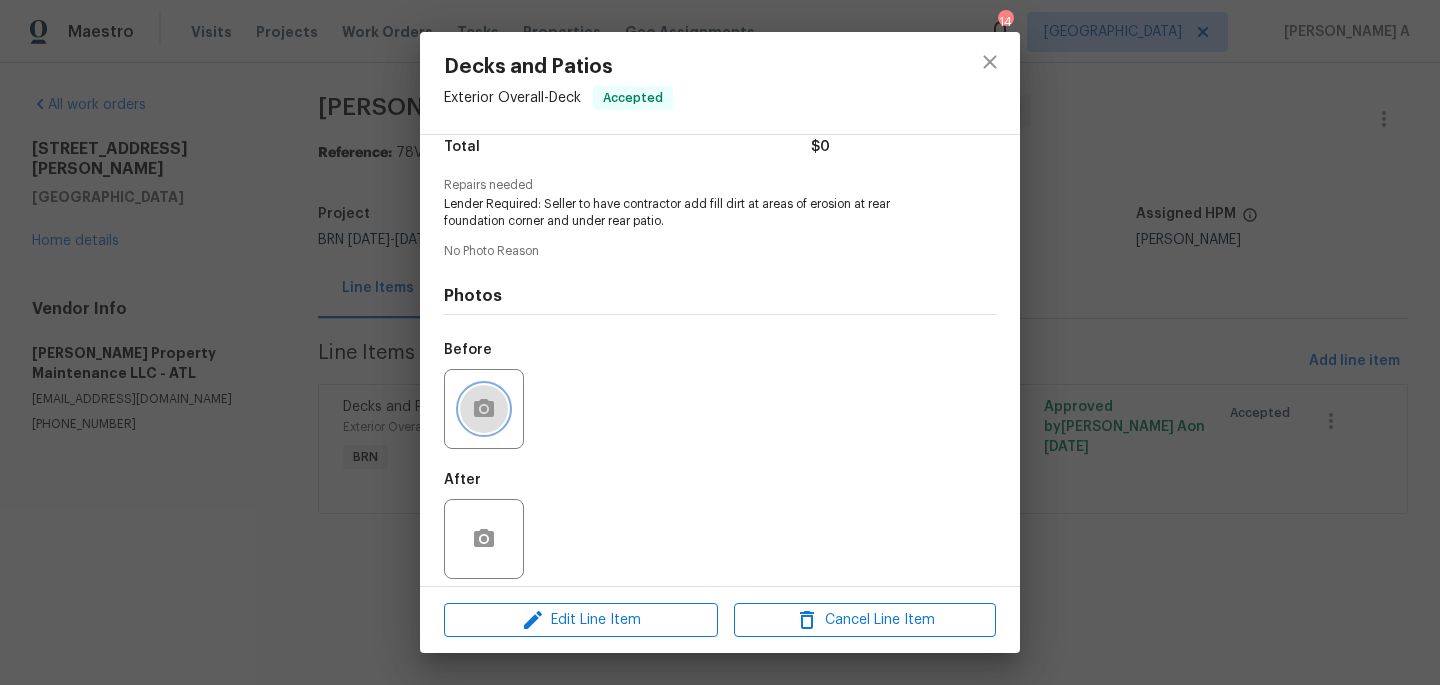 click 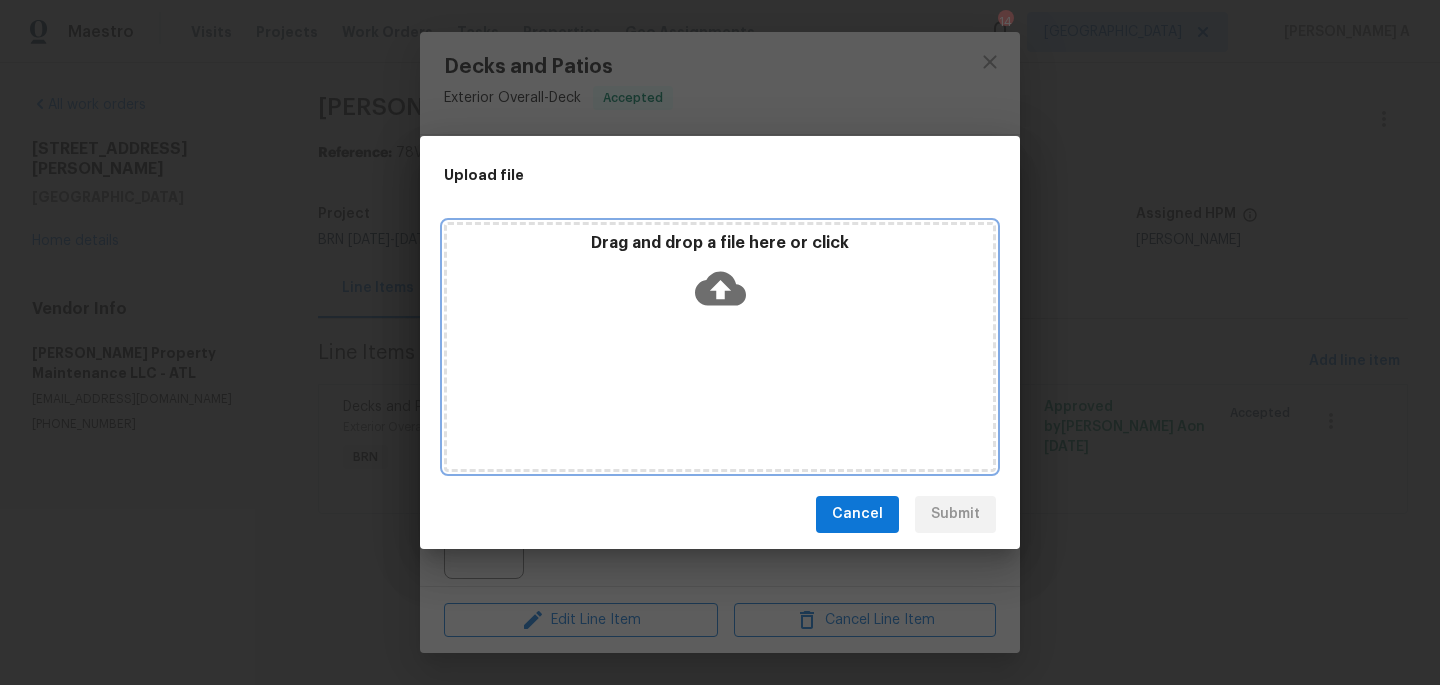 click 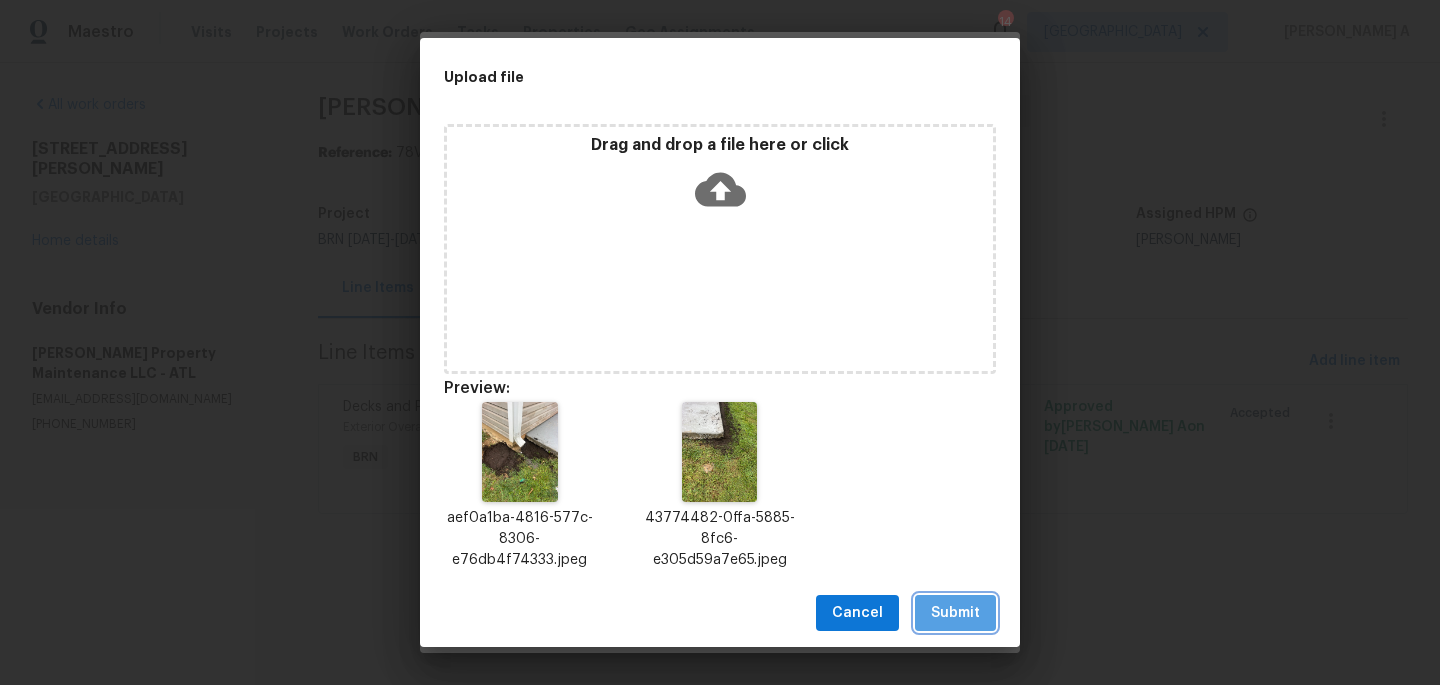 click on "Submit" at bounding box center [955, 613] 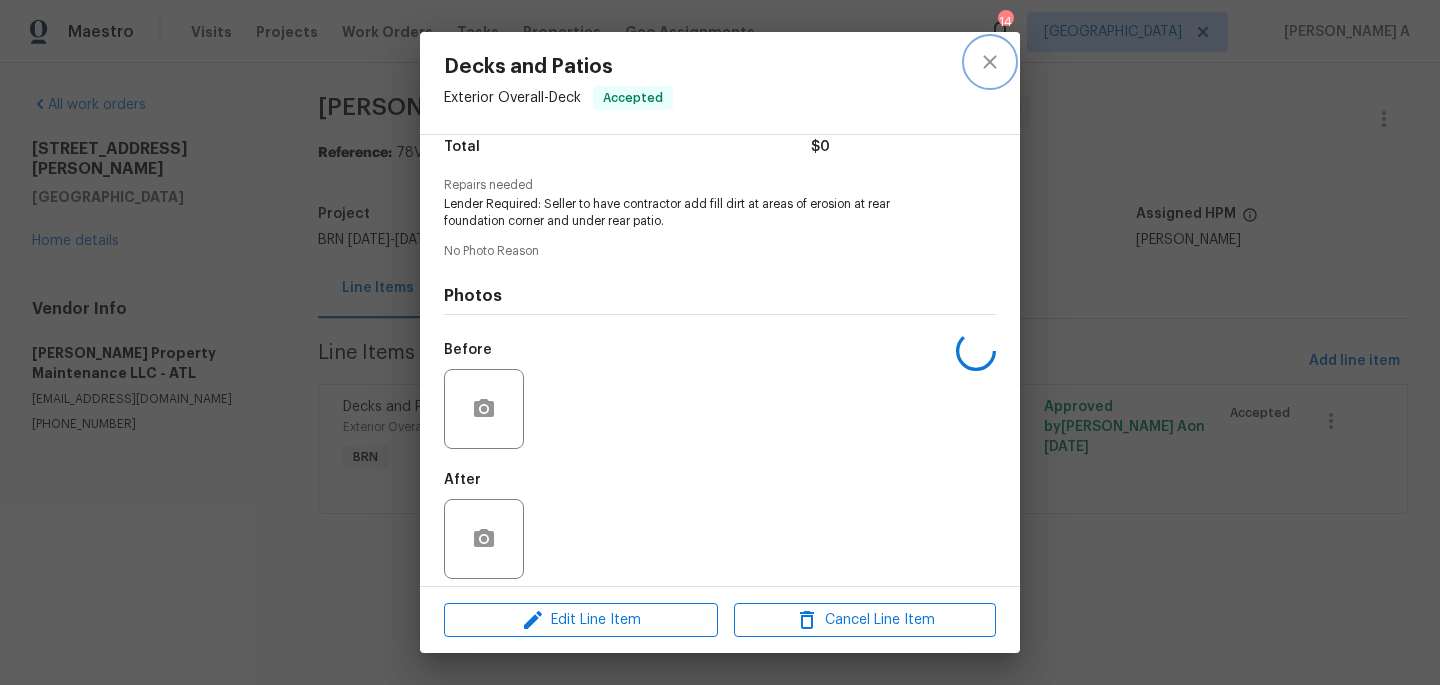 click at bounding box center [990, 62] 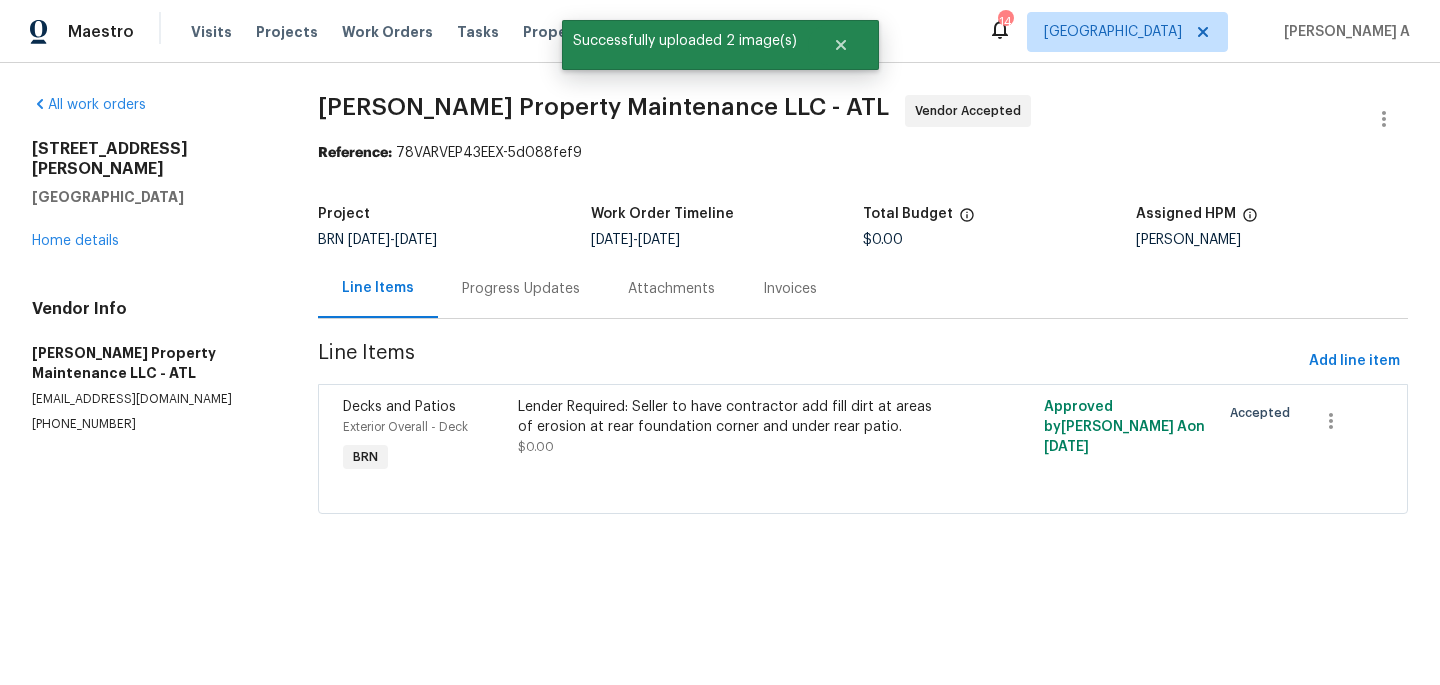 click on "Lender Required: Seller to have contractor add fill dirt at areas of erosion at rear foundation corner and under rear patio. $0.00" at bounding box center (731, 427) 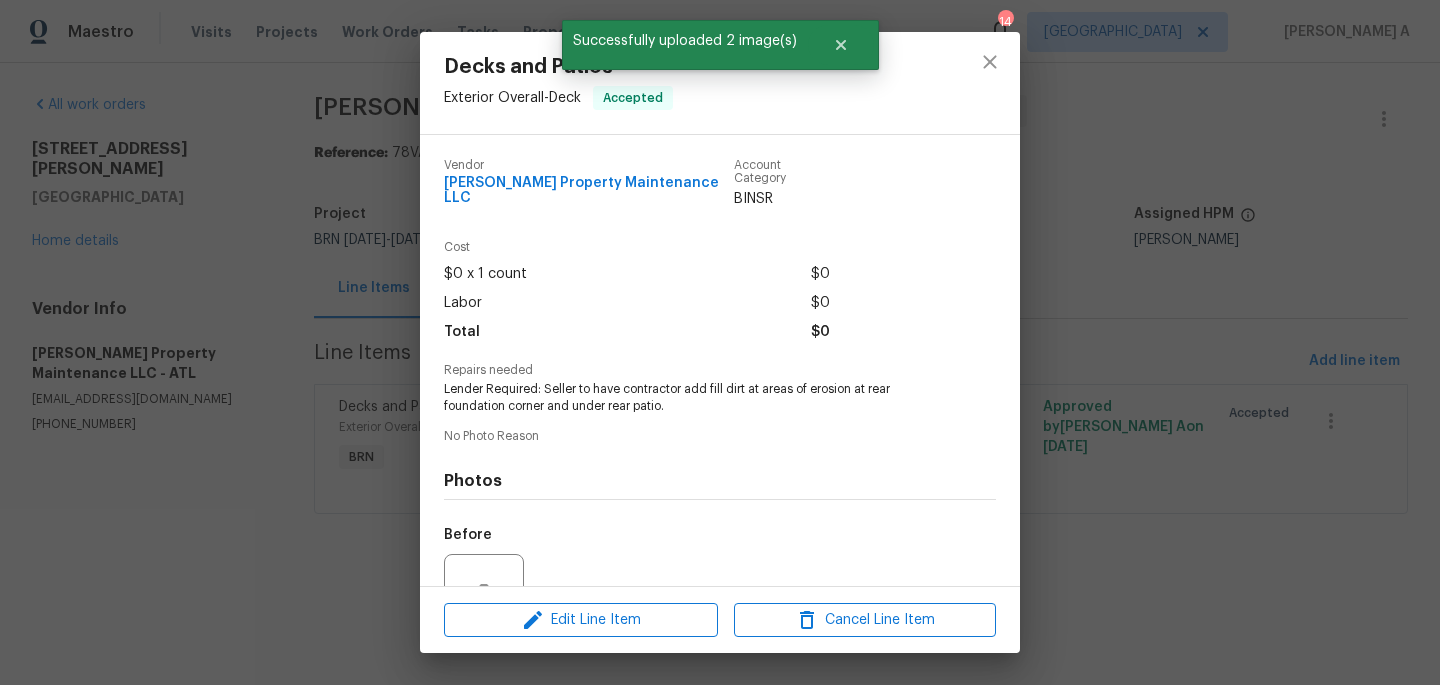 scroll, scrollTop: 185, scrollLeft: 0, axis: vertical 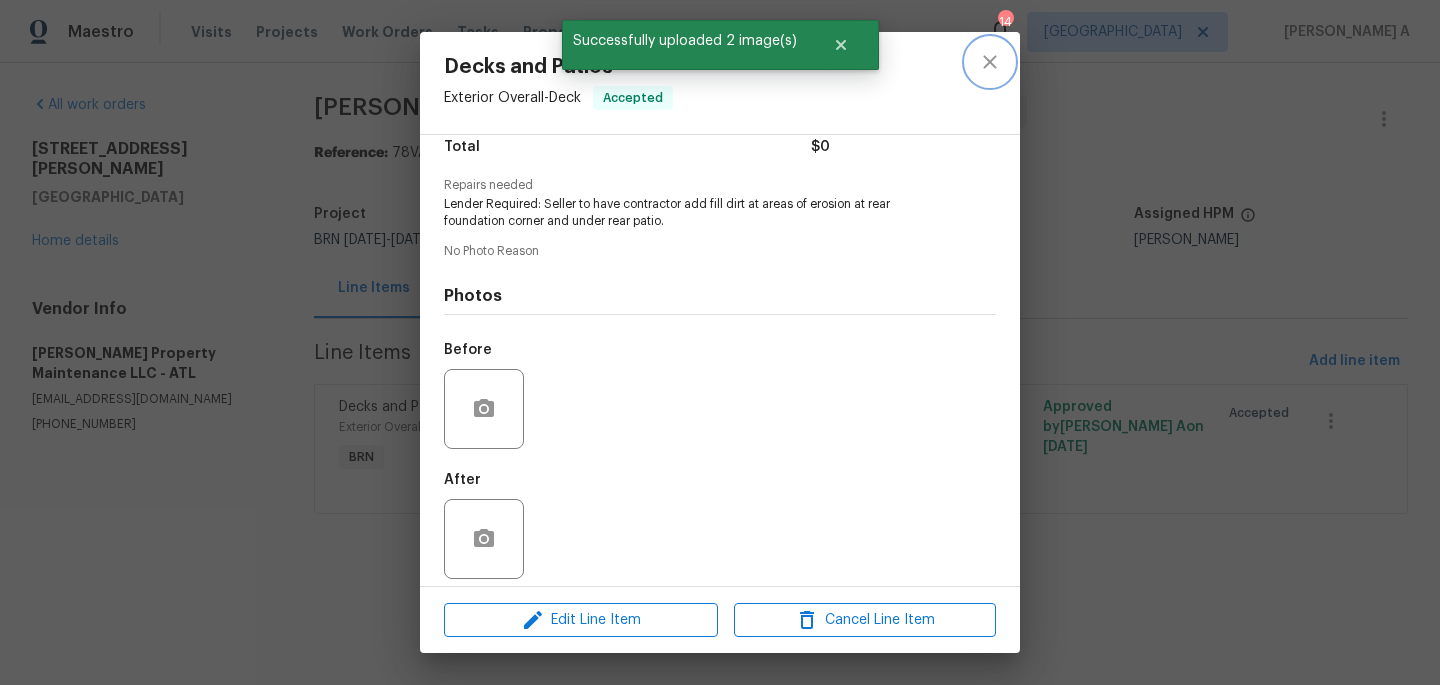 click 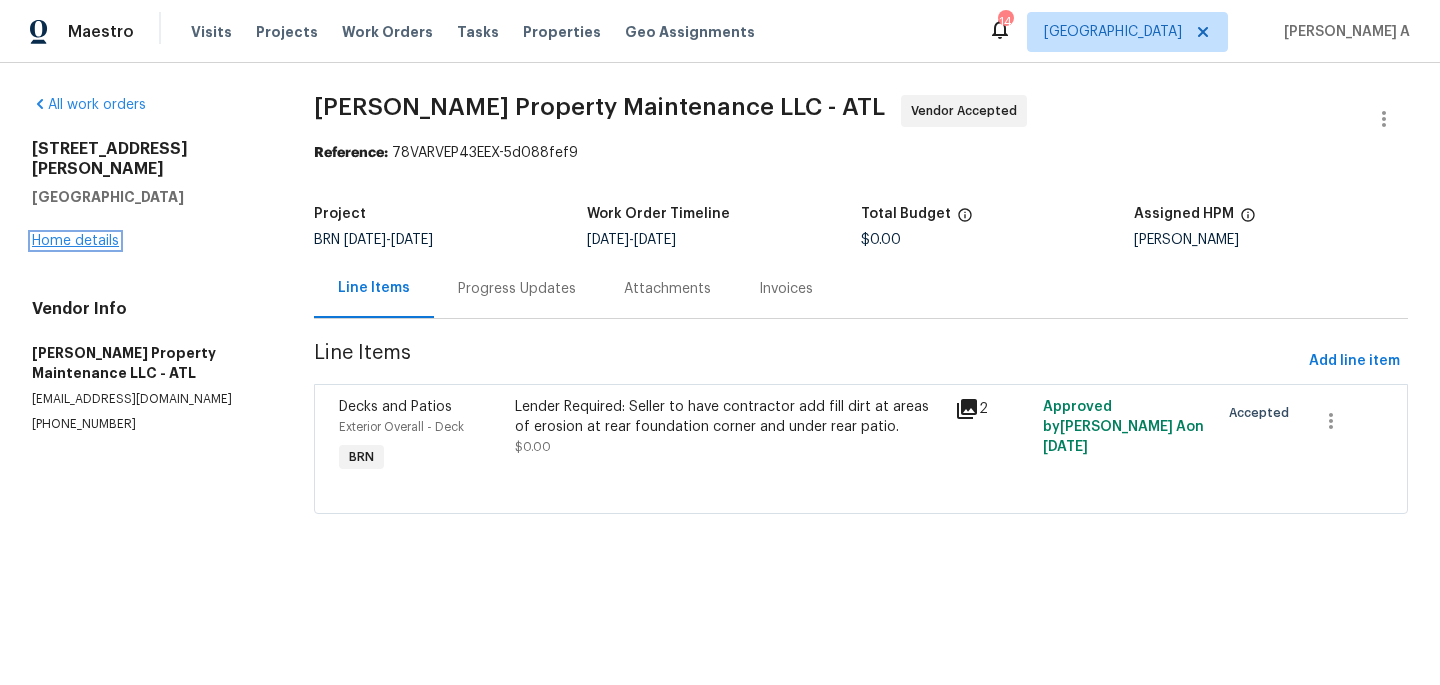 click on "Home details" at bounding box center (75, 241) 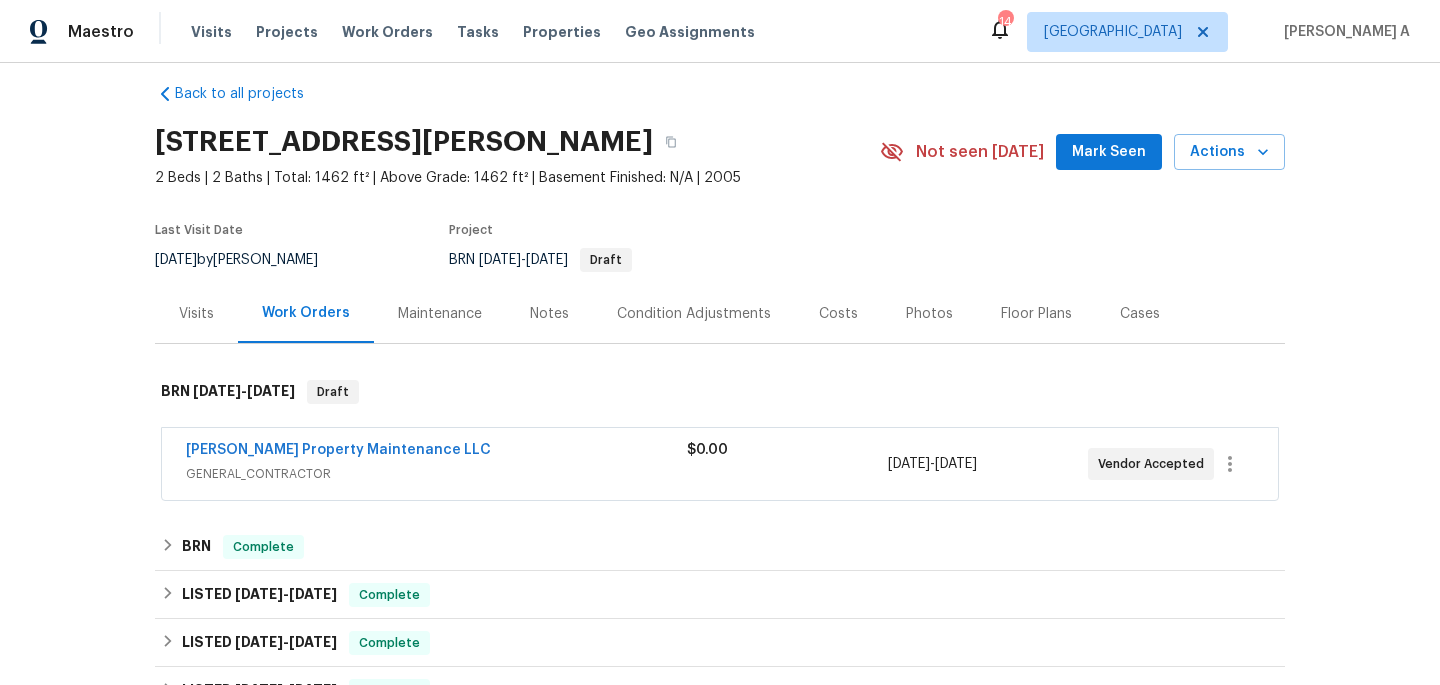 scroll, scrollTop: 24, scrollLeft: 0, axis: vertical 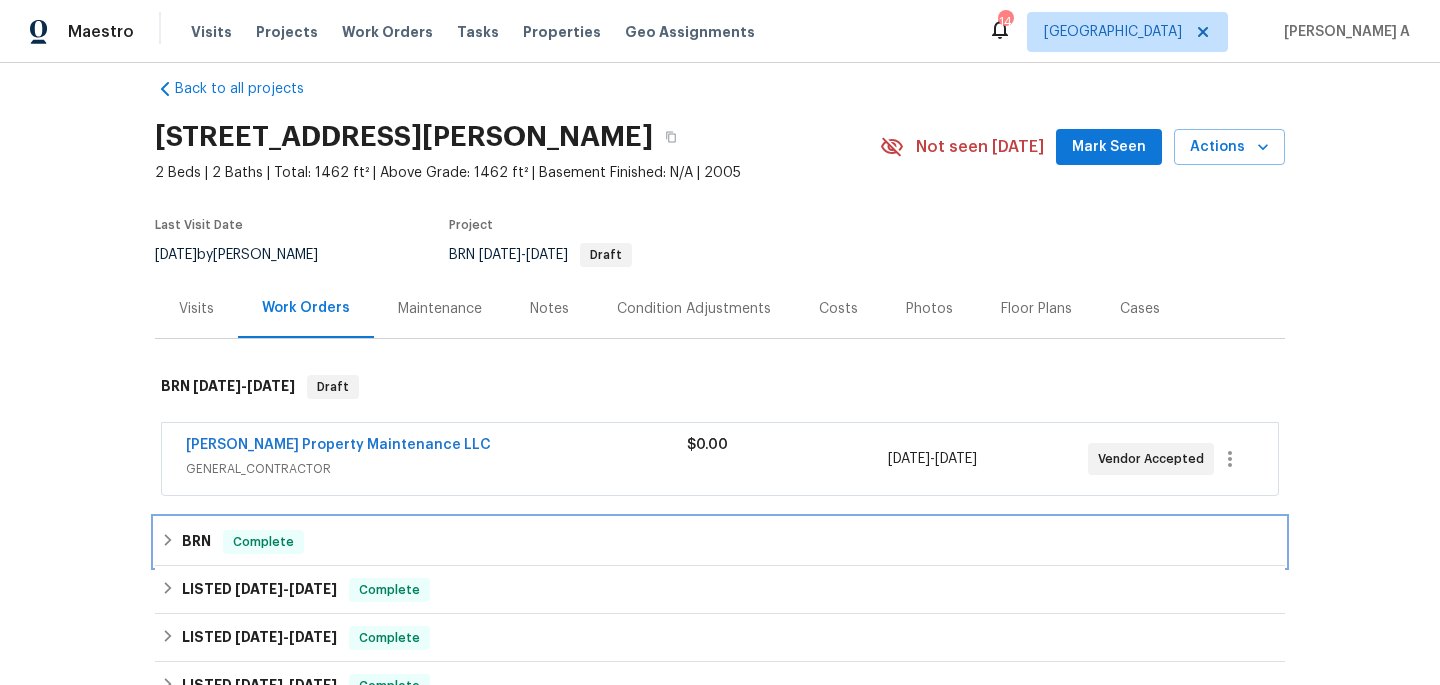 click on "BRN   Complete" at bounding box center (720, 542) 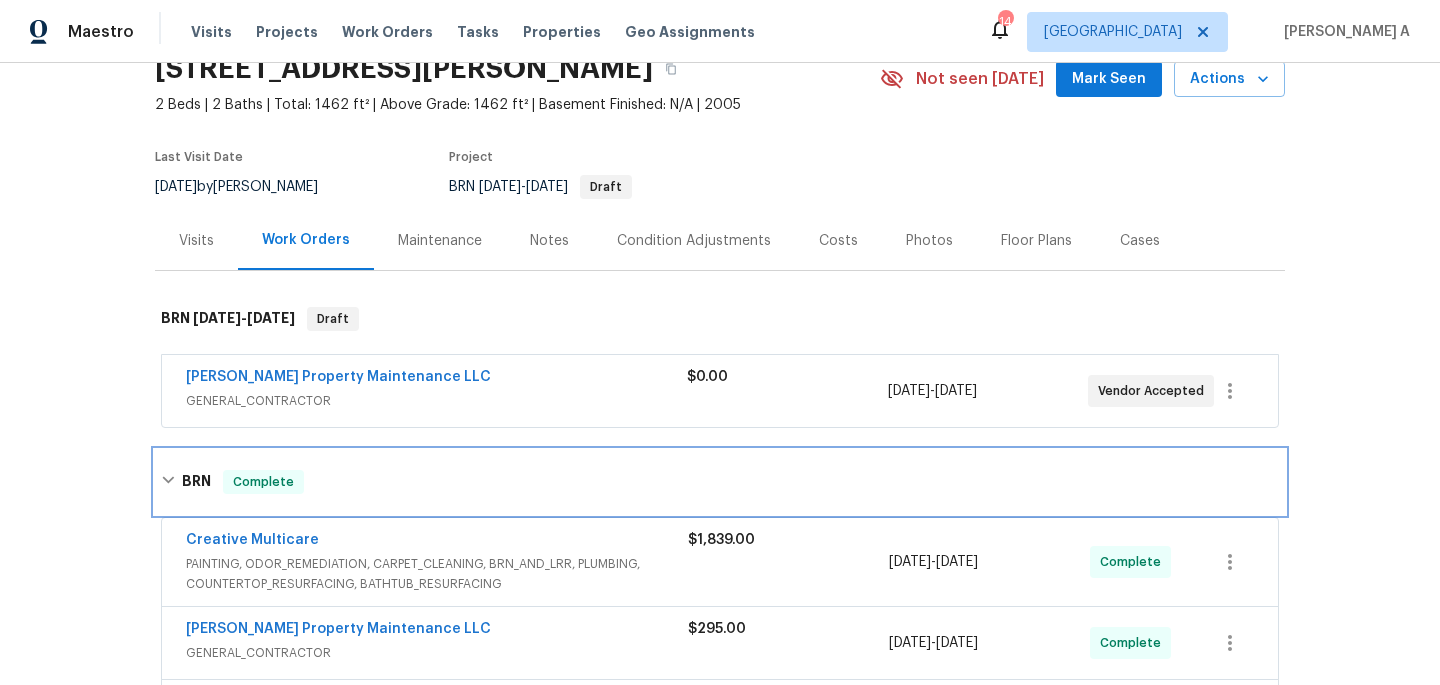 scroll, scrollTop: 136, scrollLeft: 0, axis: vertical 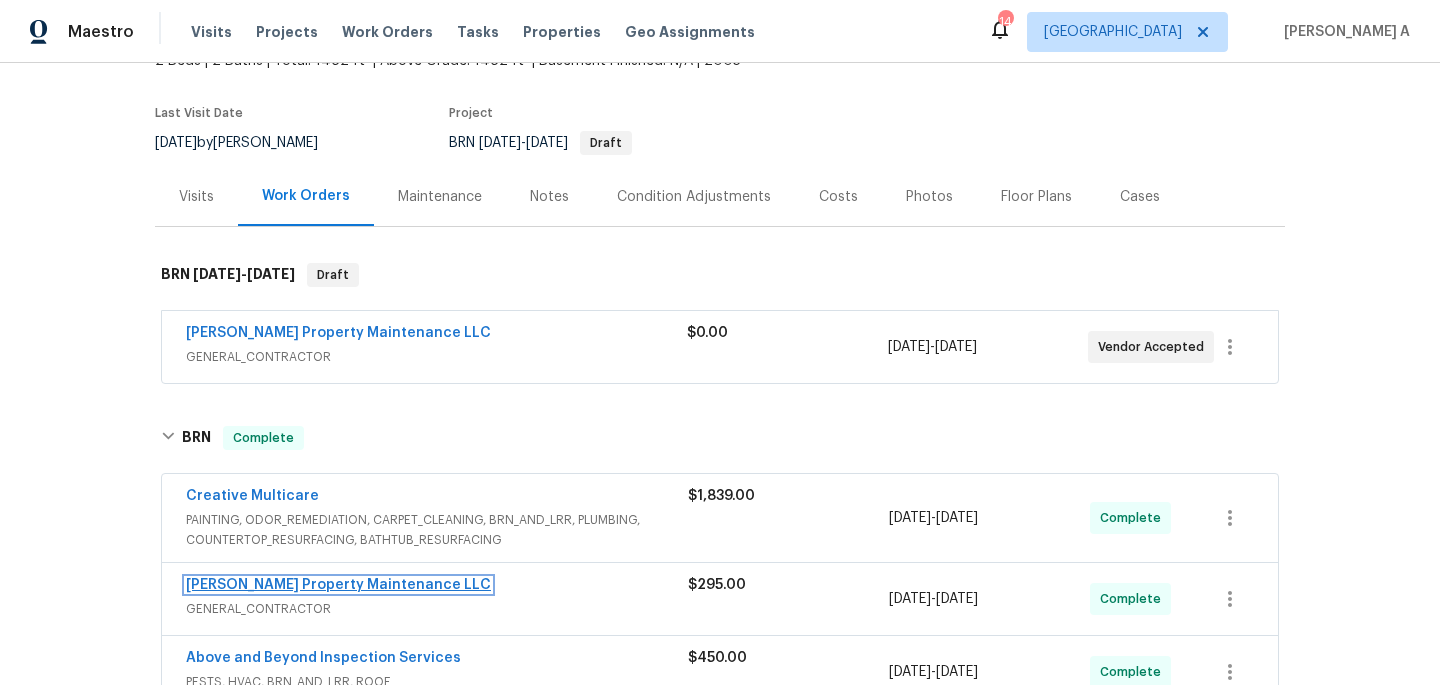 click on "Glen Property Maintenance LLC" at bounding box center [338, 585] 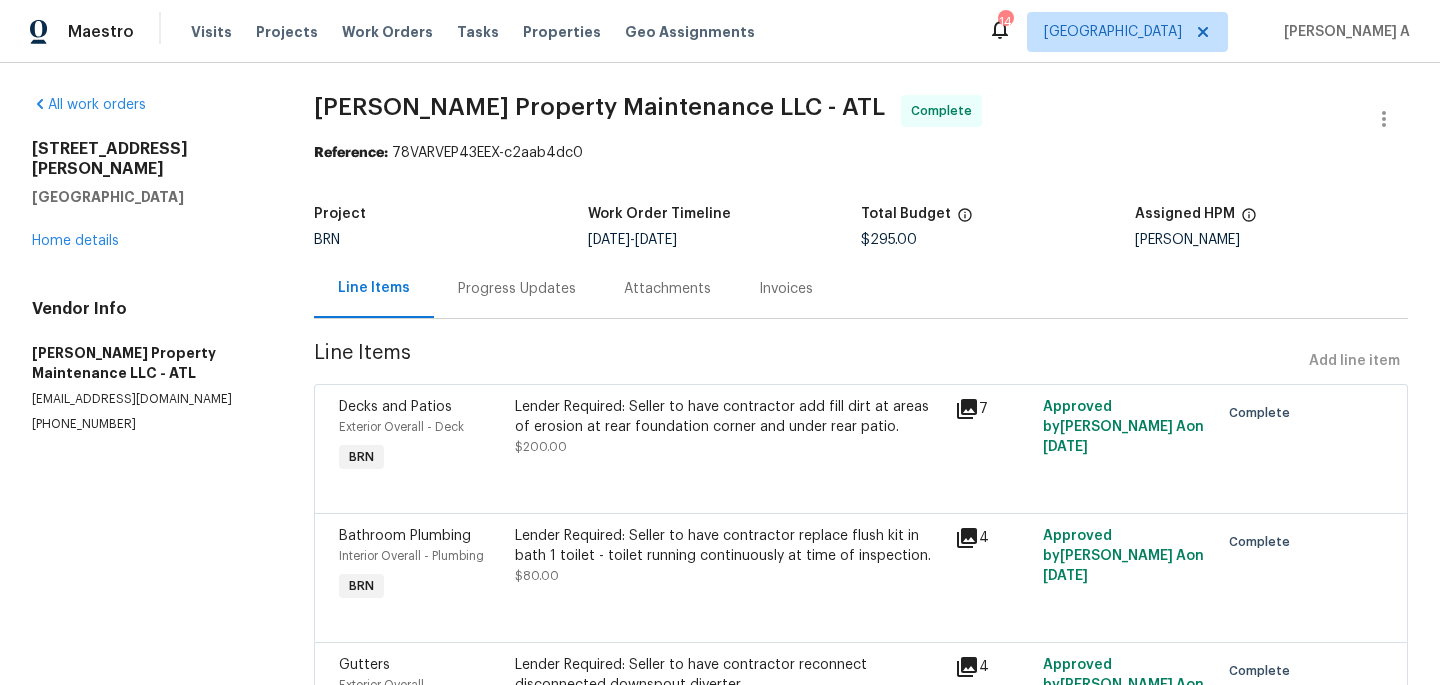 click on "Lender Required: Seller to have contractor add fill dirt at areas of erosion at rear foundation corner and under rear patio. $200.00" at bounding box center [729, 427] 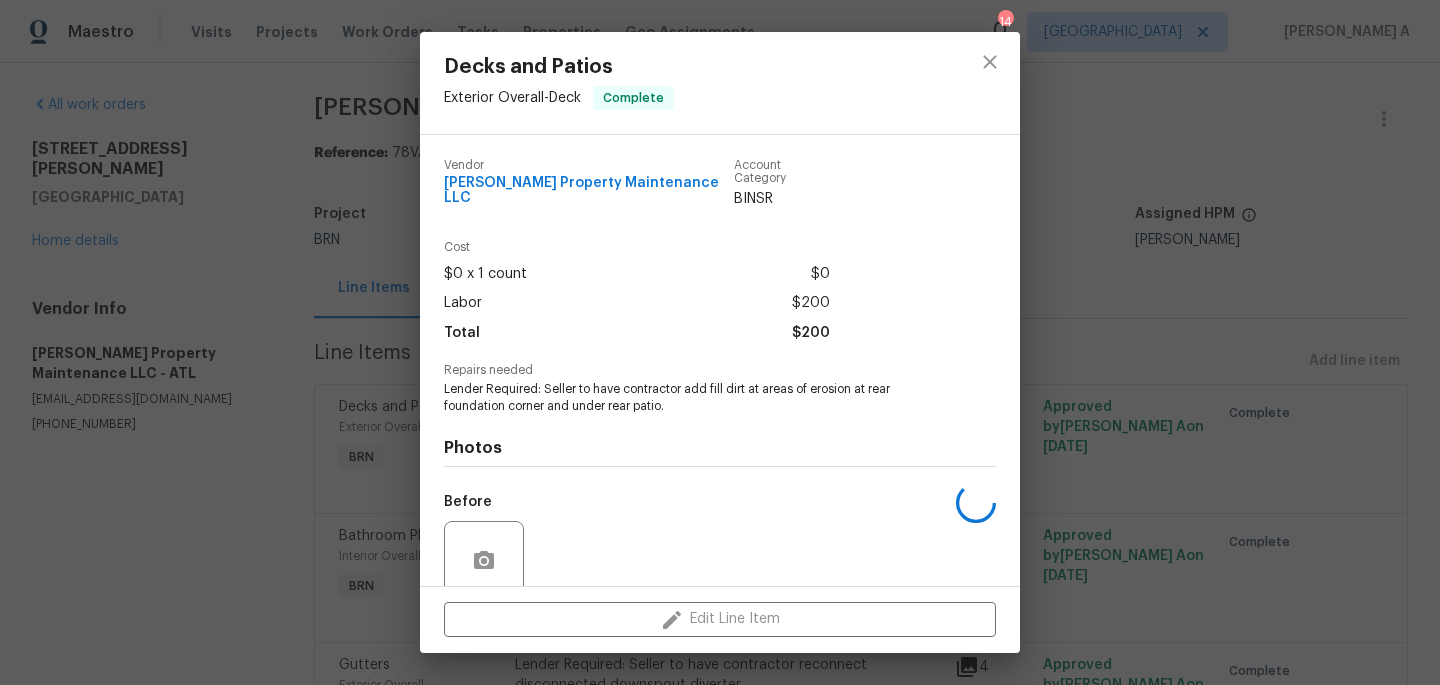 scroll, scrollTop: 152, scrollLeft: 0, axis: vertical 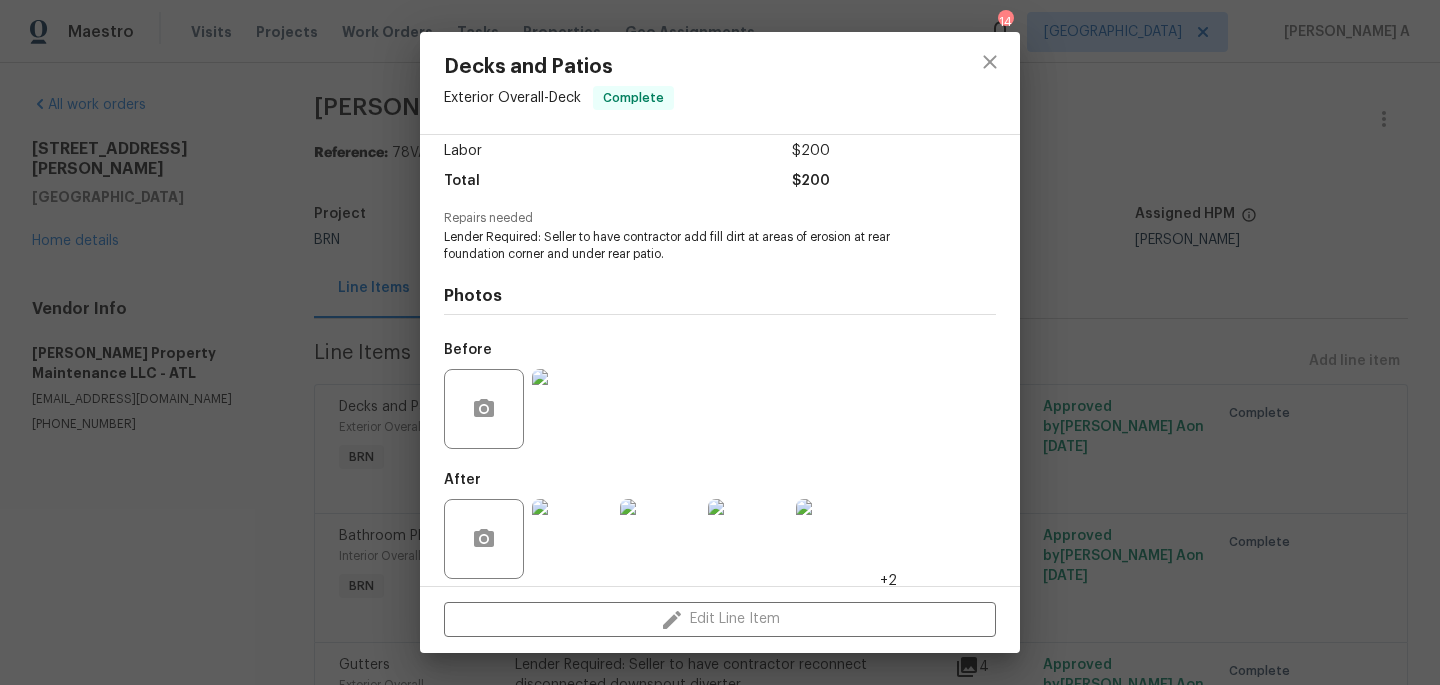 click at bounding box center [572, 409] 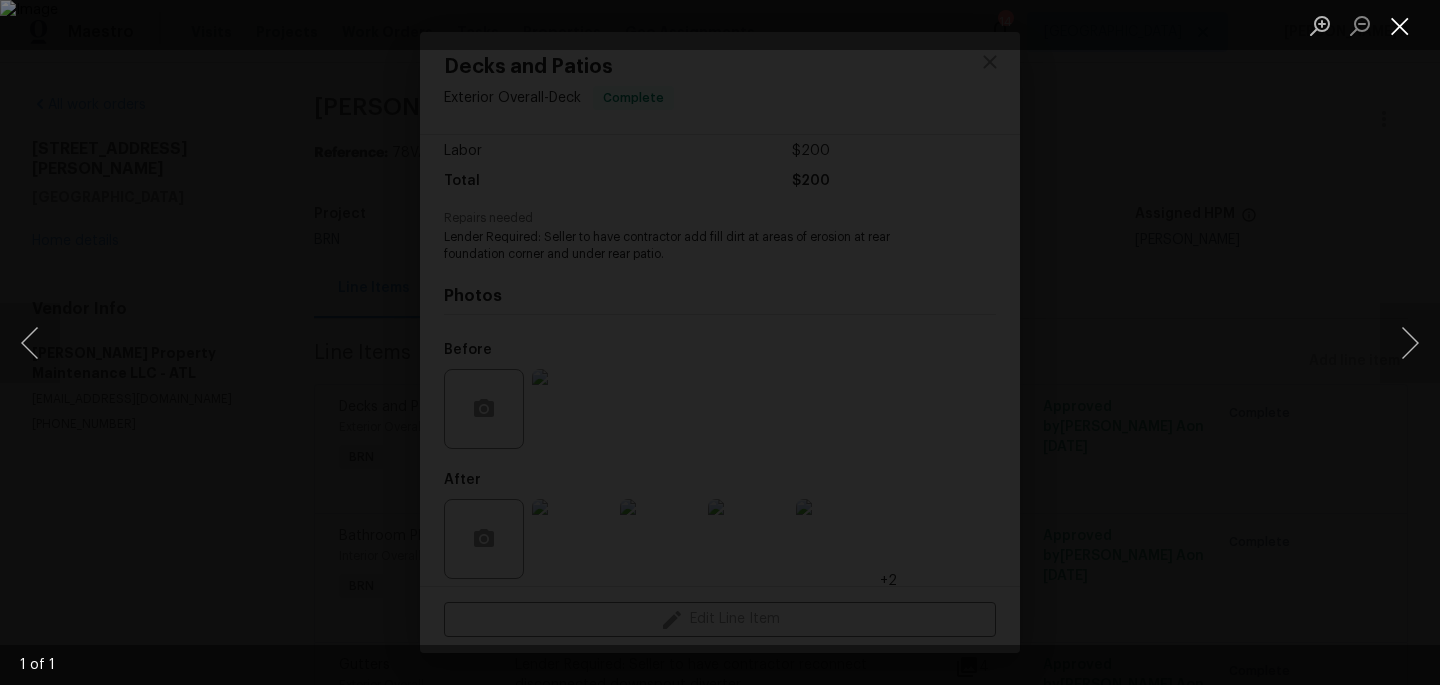 click at bounding box center [1400, 25] 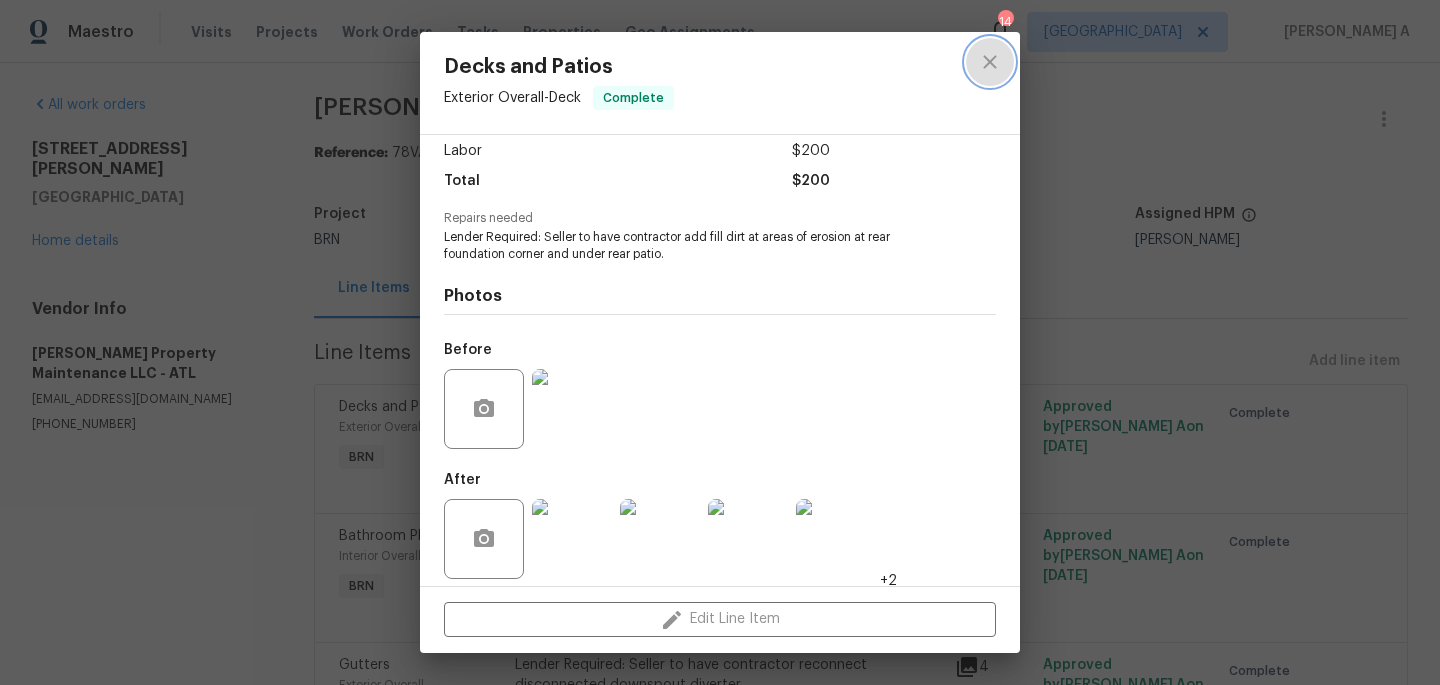 click 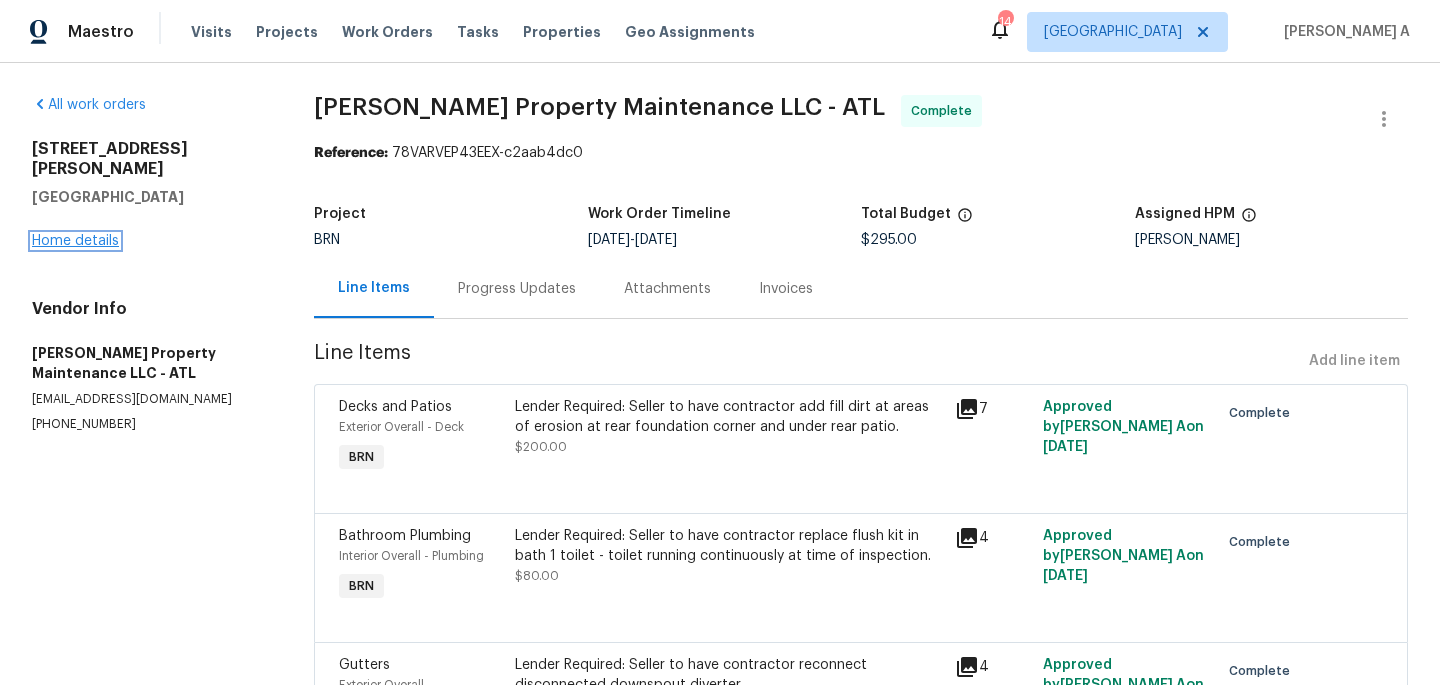 click on "Home details" at bounding box center [75, 241] 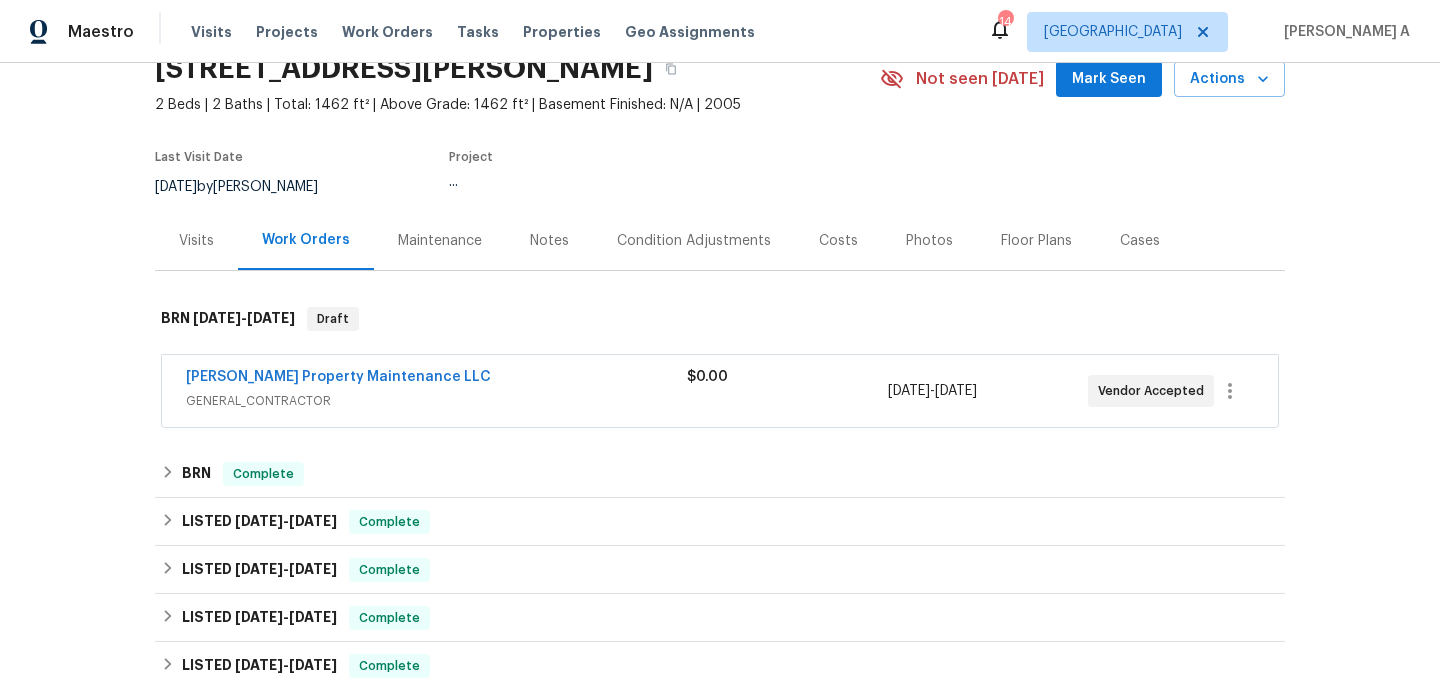 scroll, scrollTop: 218, scrollLeft: 0, axis: vertical 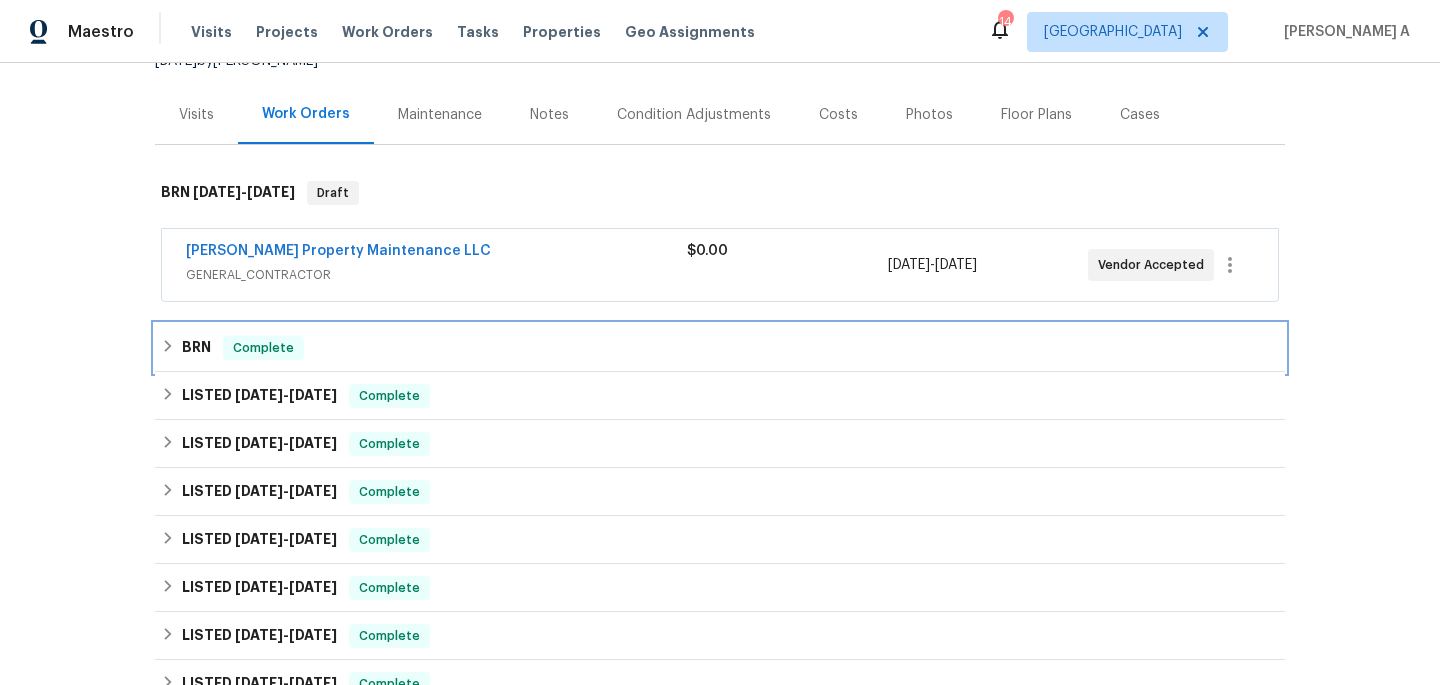 click on "BRN   Complete" at bounding box center [720, 348] 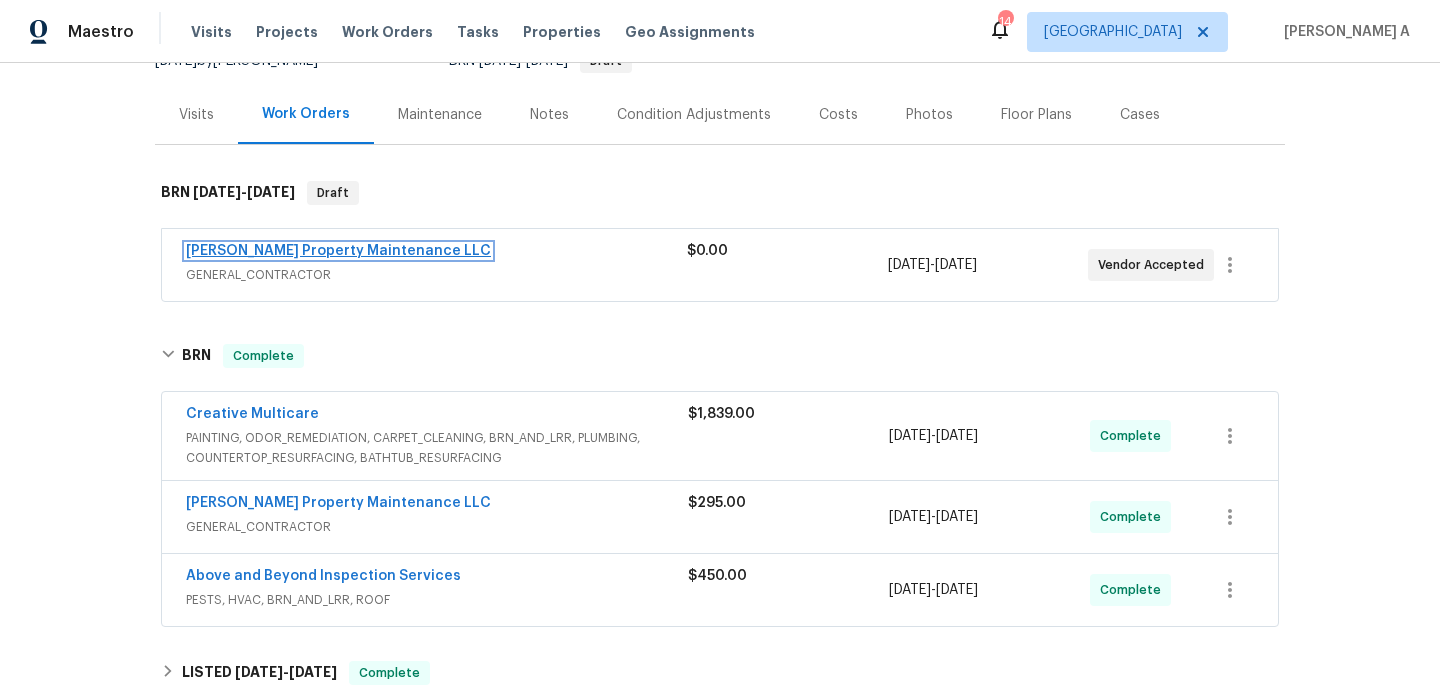 click on "Glen Property Maintenance LLC" at bounding box center (338, 251) 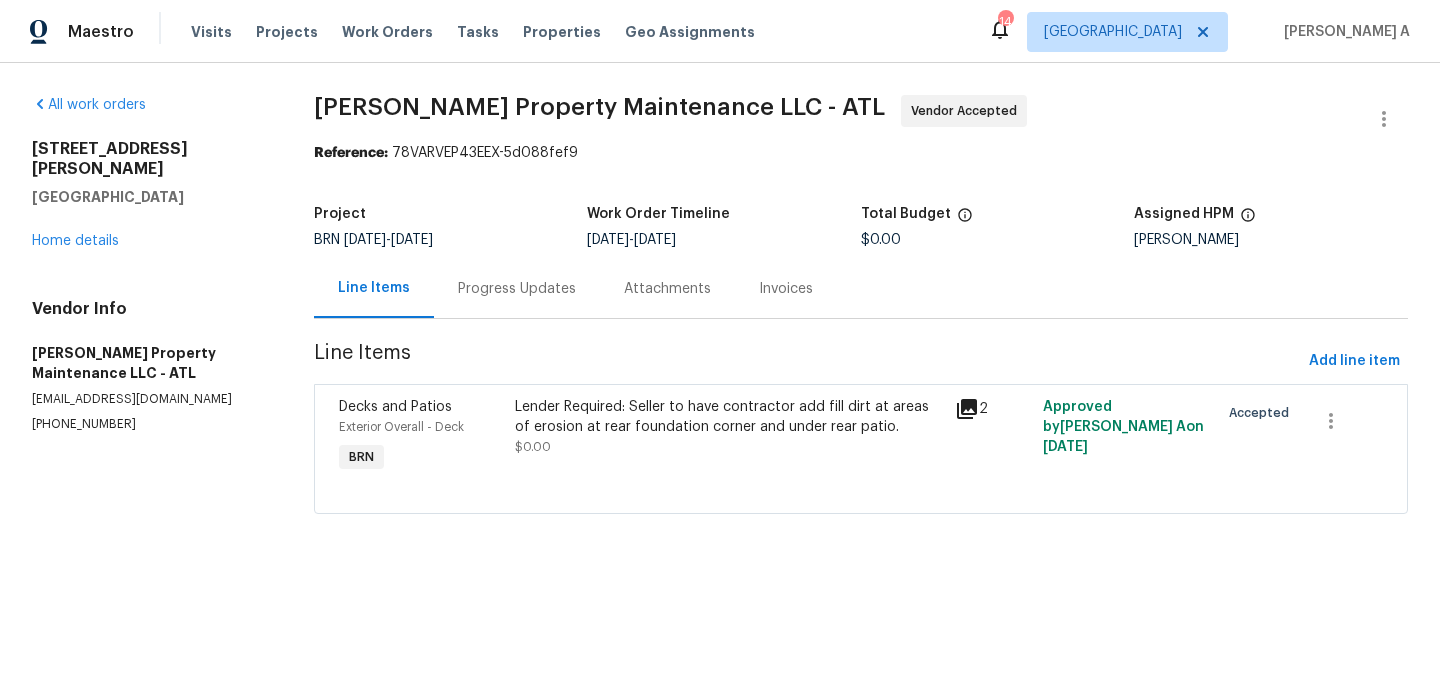 click on "Decks and Patios Exterior Overall - Deck BRN Lender Required: Seller to have contractor add fill dirt at areas of erosion at rear foundation corner and under rear patio. $0.00   2 Approved by  Akshay Ajaya Kumar A  on   7/17/2025 Accepted" at bounding box center (861, 449) 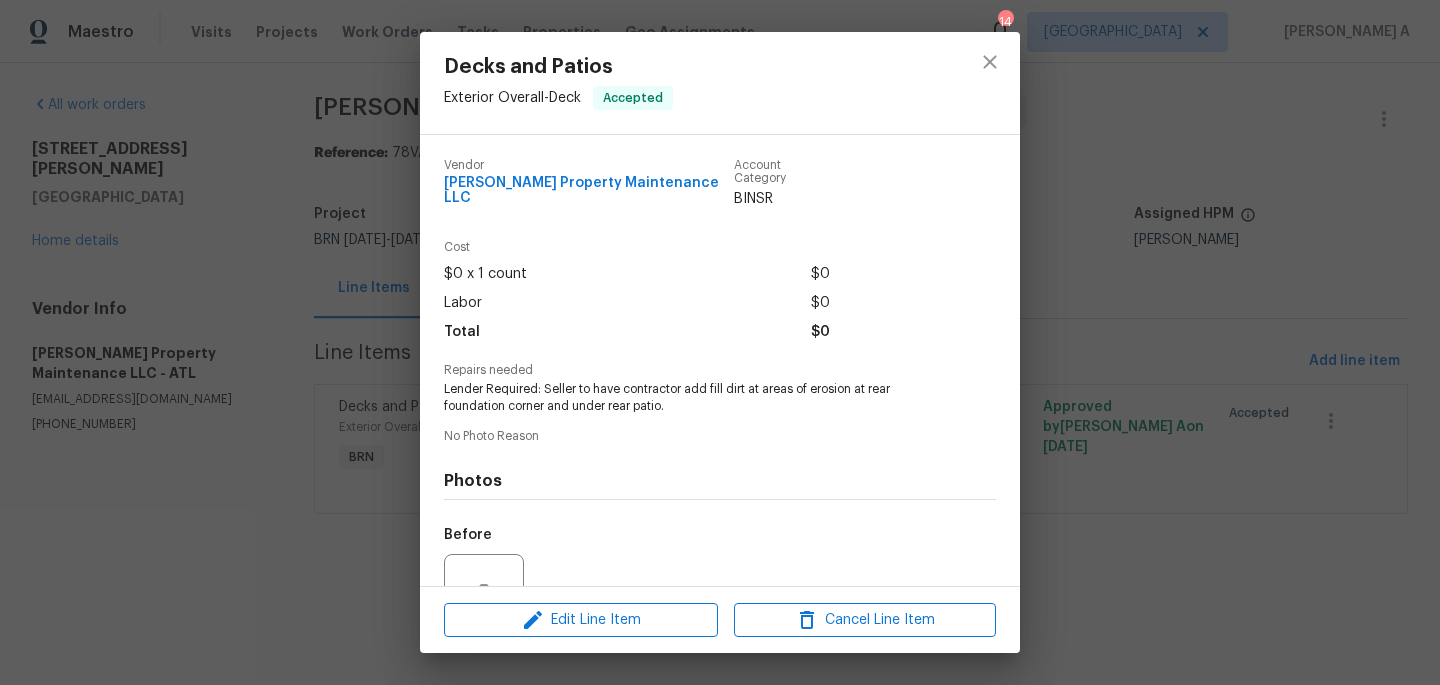 scroll, scrollTop: 185, scrollLeft: 0, axis: vertical 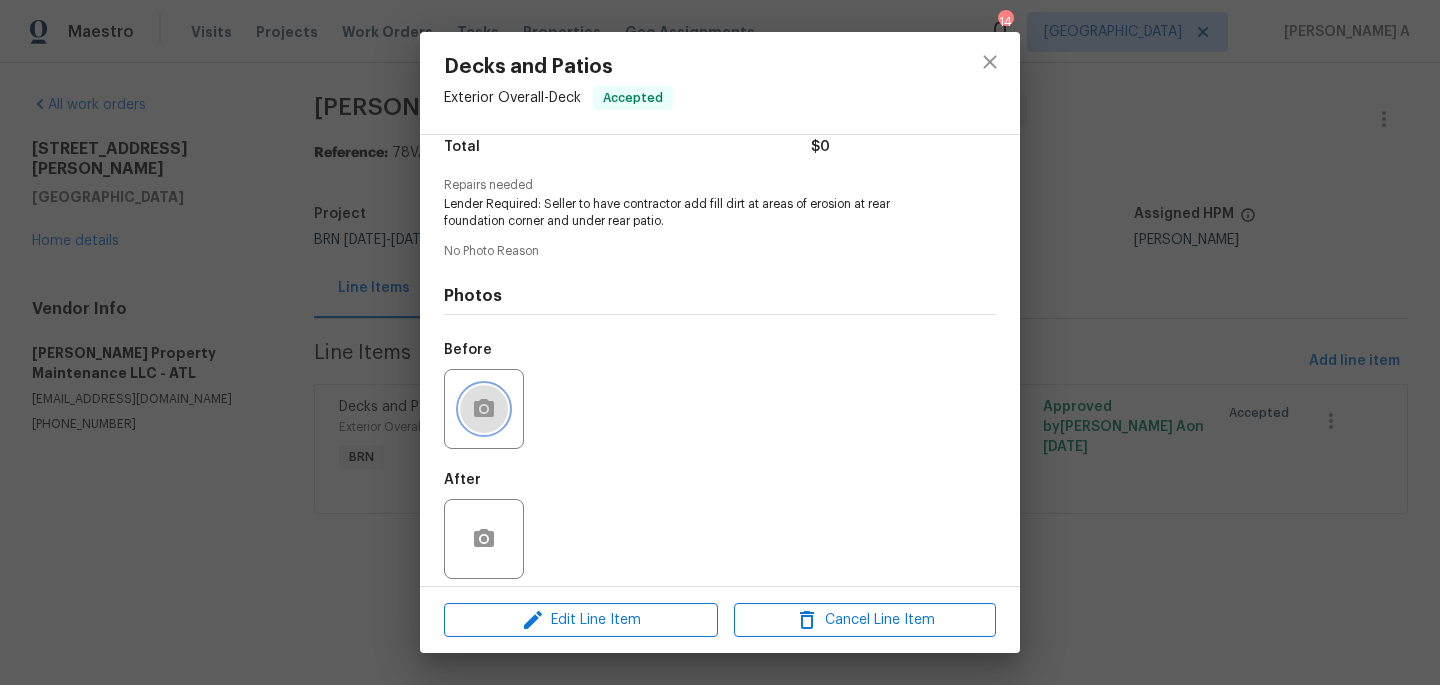 click 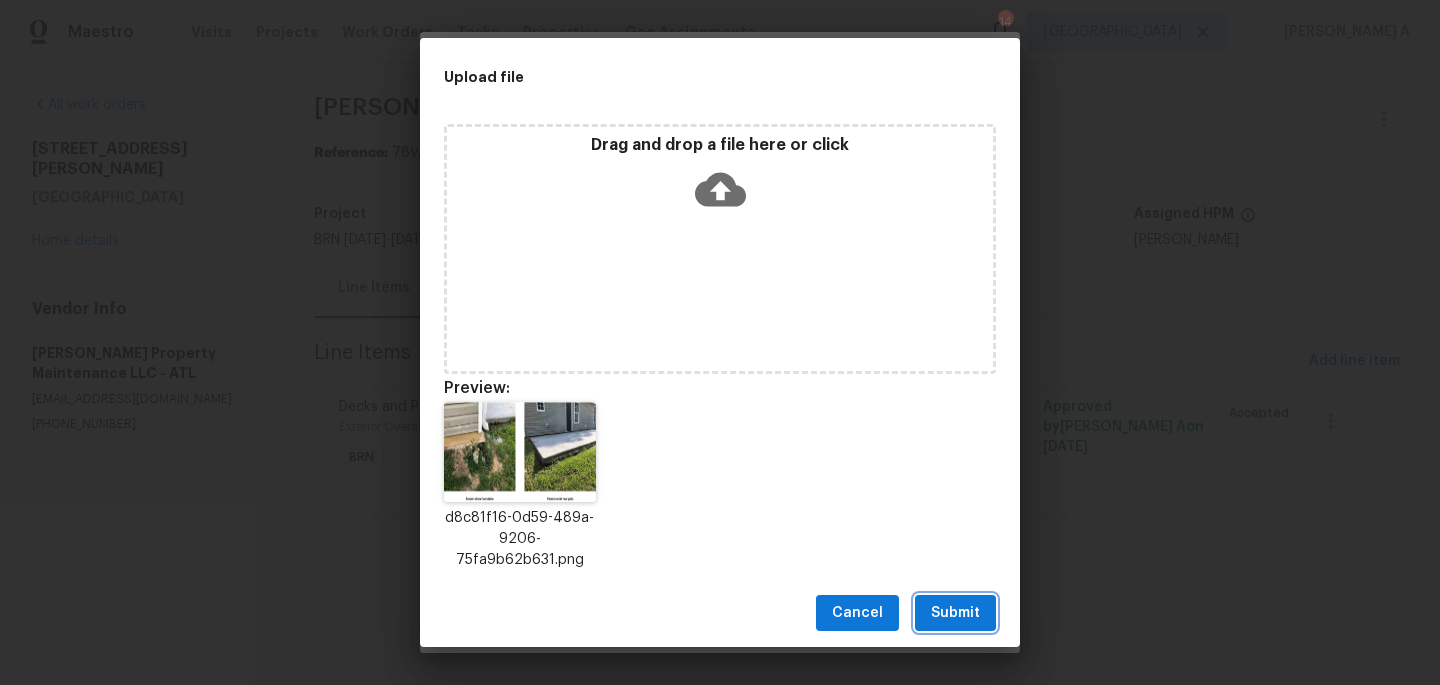 click on "Submit" at bounding box center [955, 613] 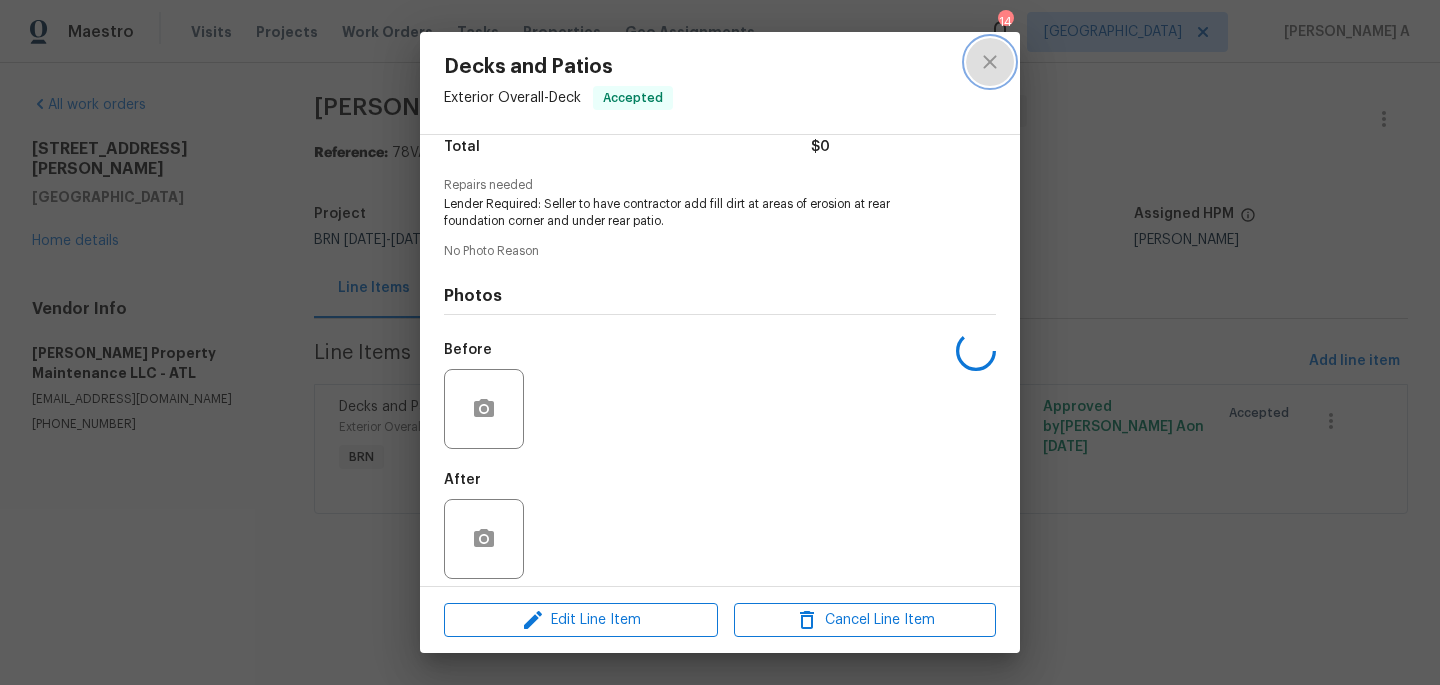 click 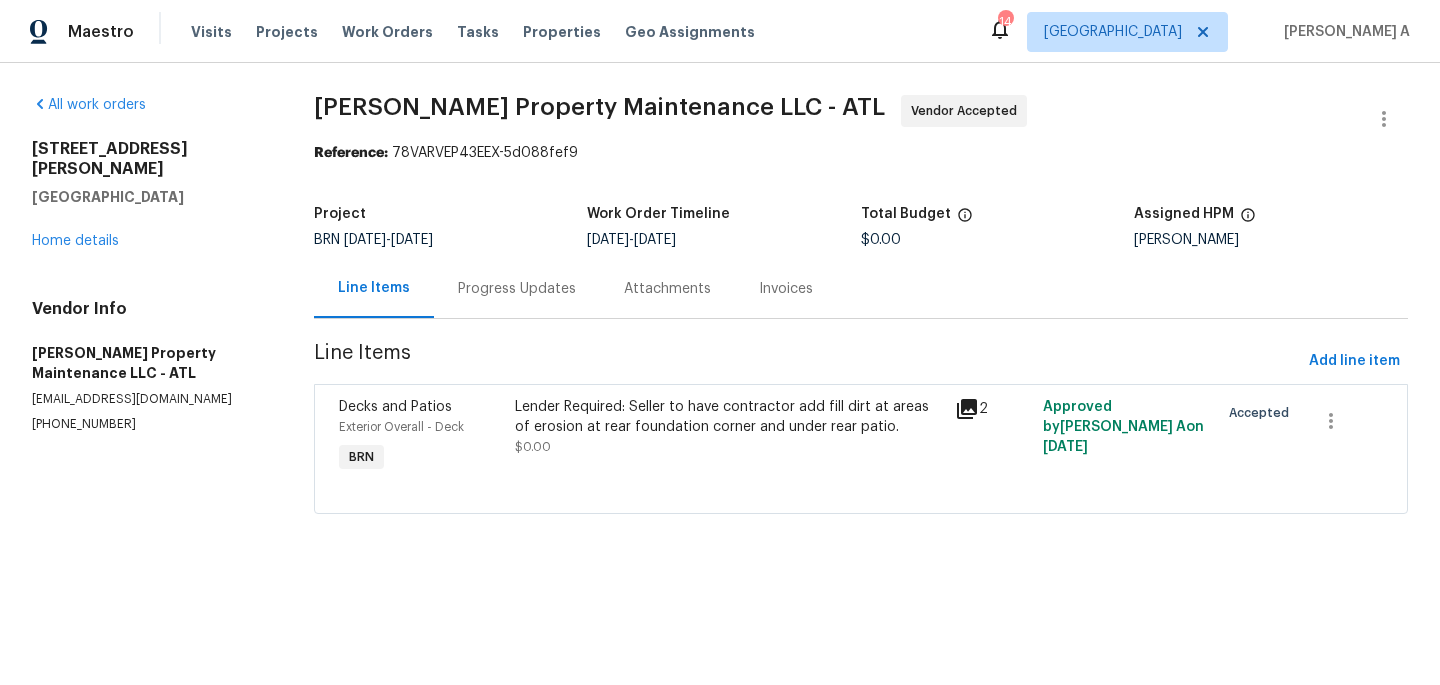 click on "89 Elsberry Rd Dallas, GA 30157 Home details" at bounding box center (149, 195) 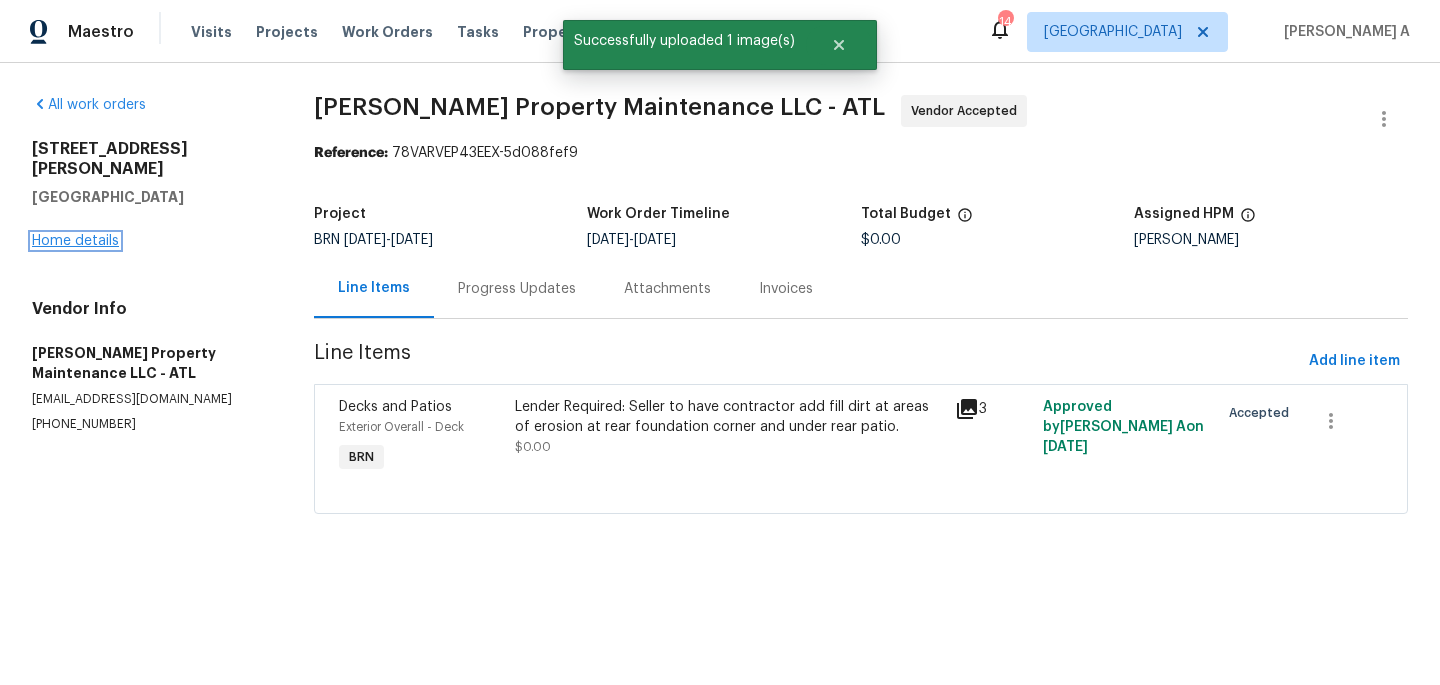 click on "Home details" at bounding box center (75, 241) 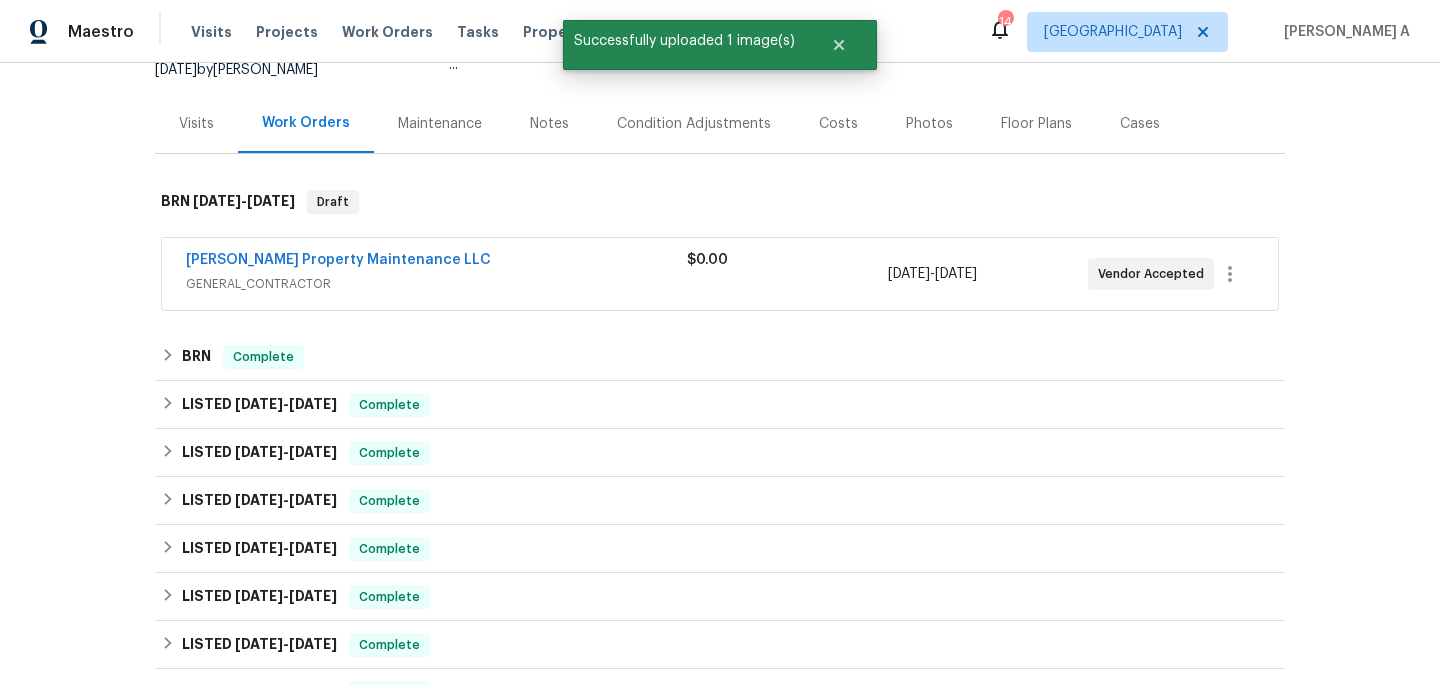 scroll, scrollTop: 643, scrollLeft: 0, axis: vertical 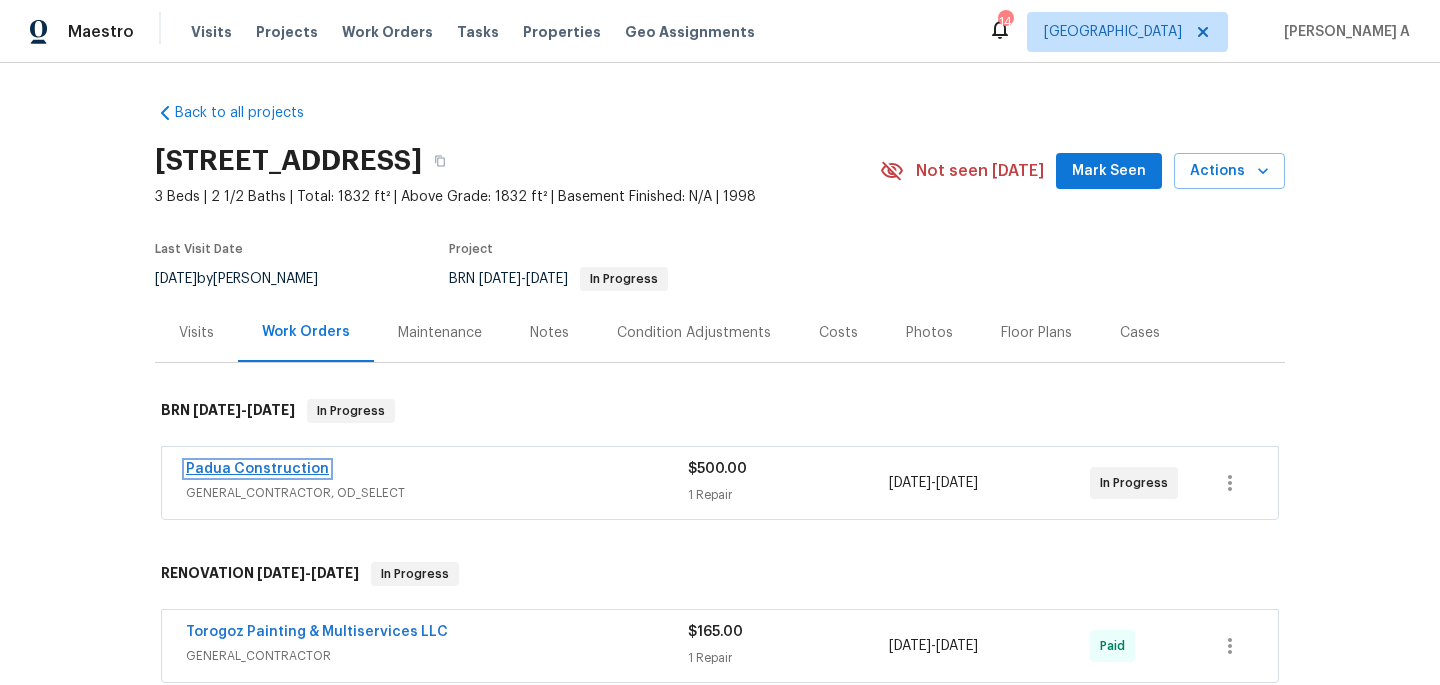 click on "Padua Construction" at bounding box center (257, 469) 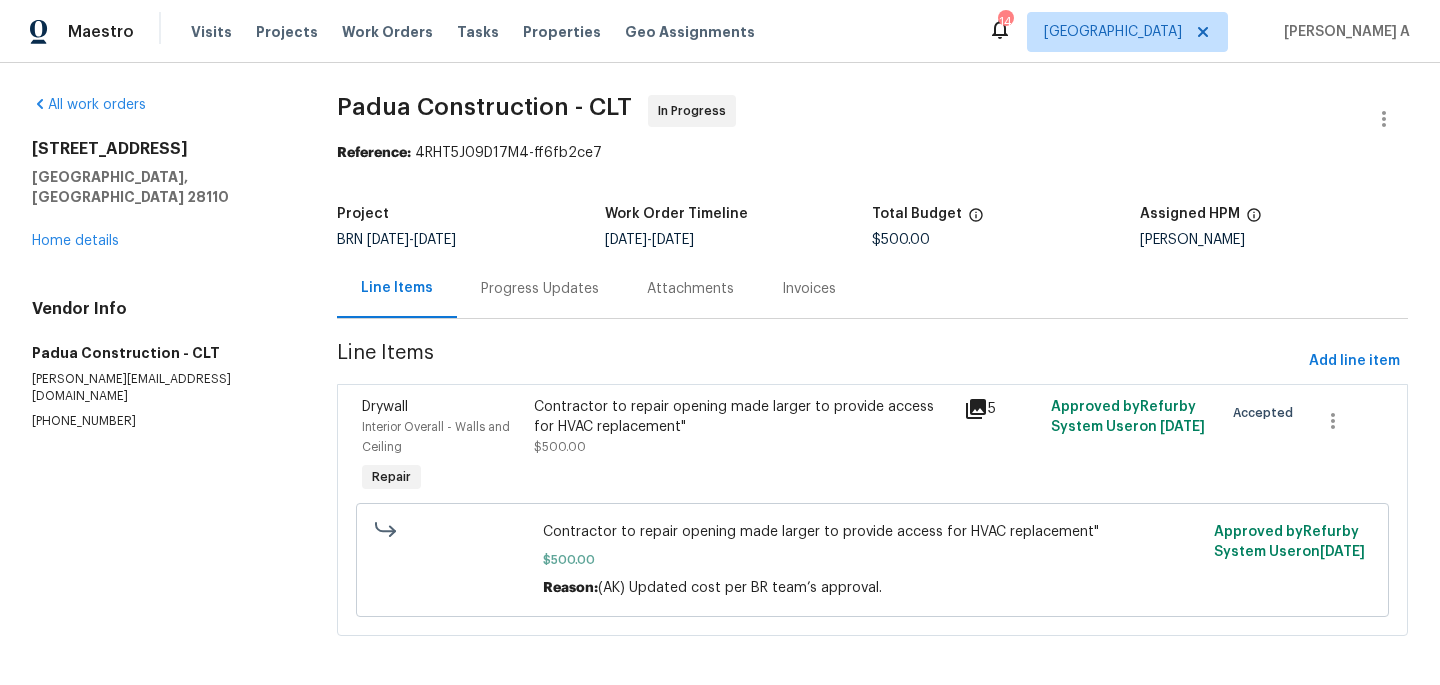 click on "Progress Updates" at bounding box center (540, 288) 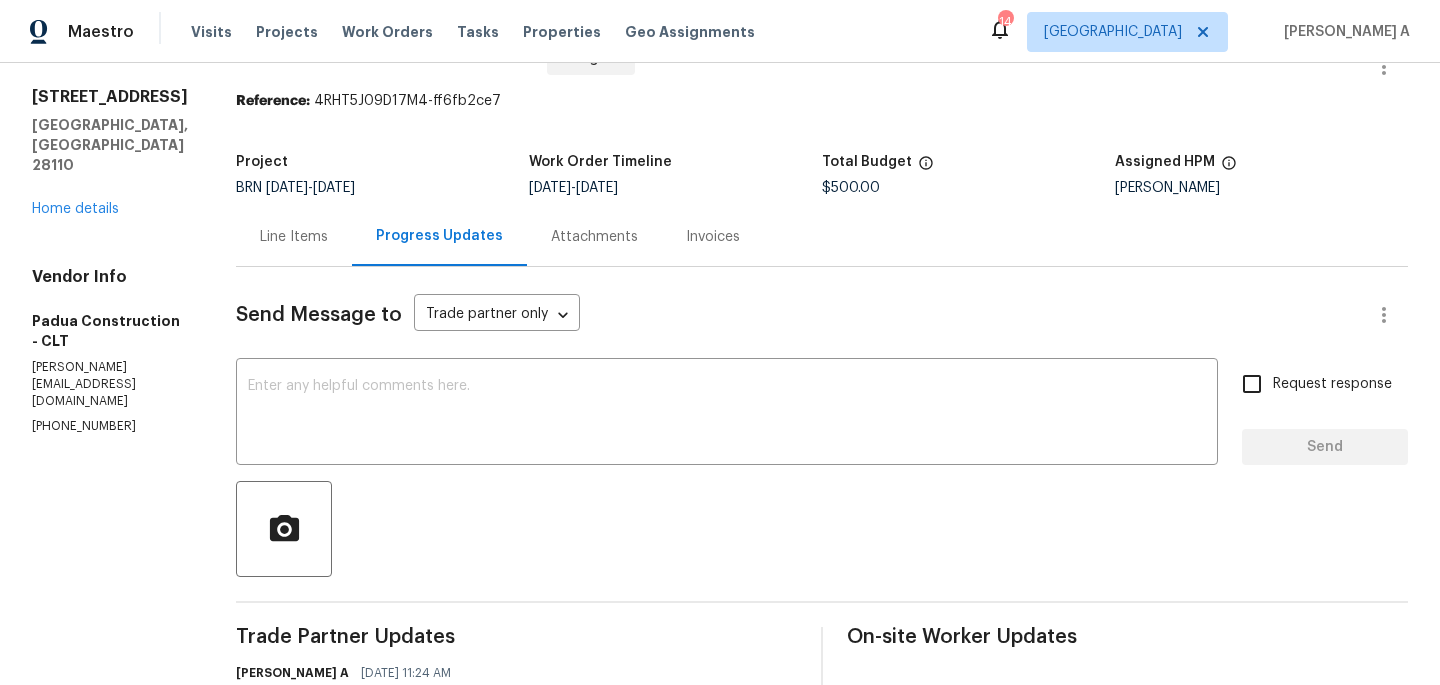 scroll, scrollTop: 0, scrollLeft: 0, axis: both 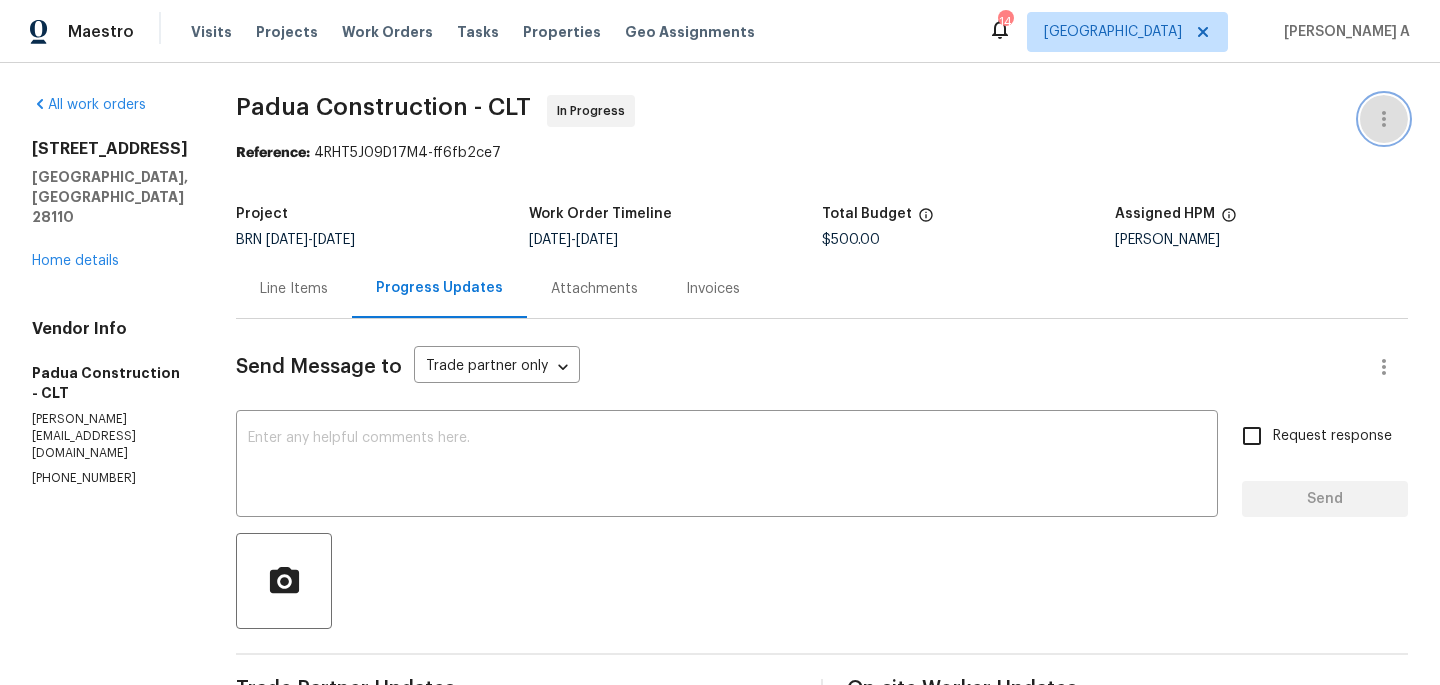 click 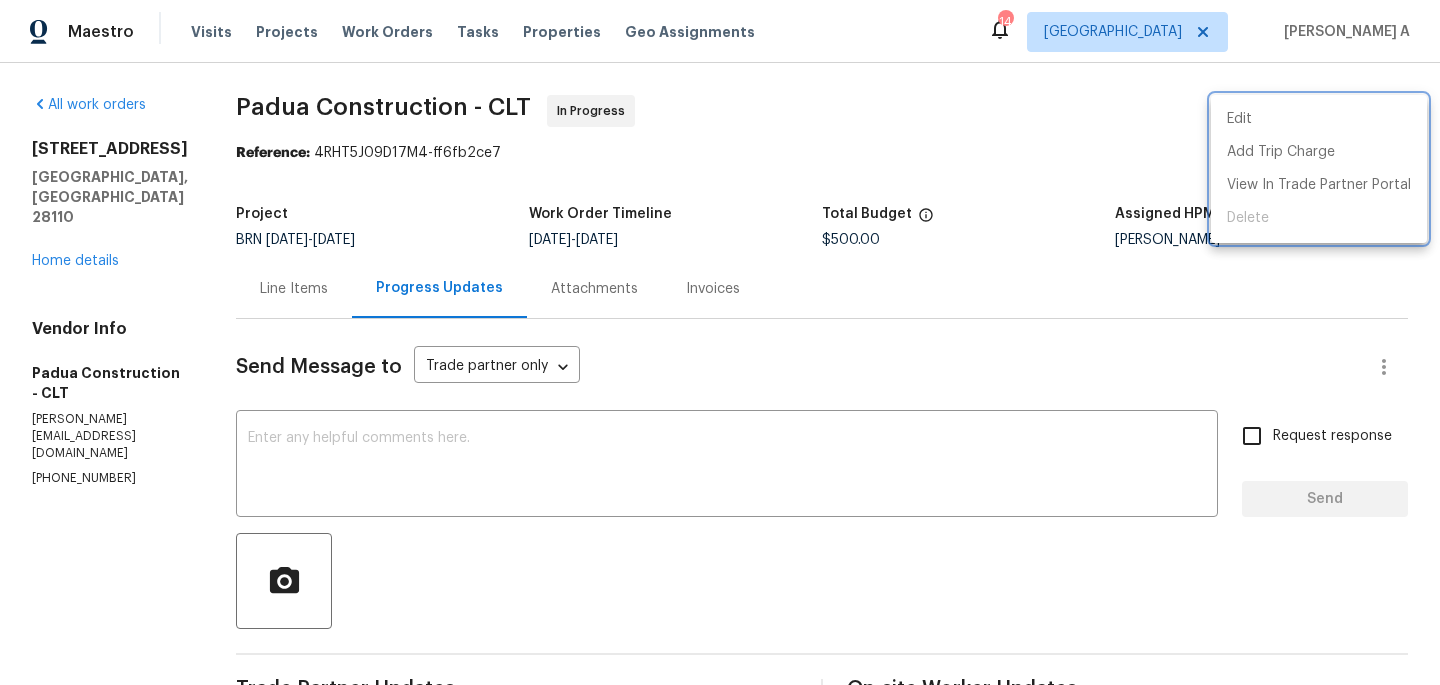 click at bounding box center [720, 342] 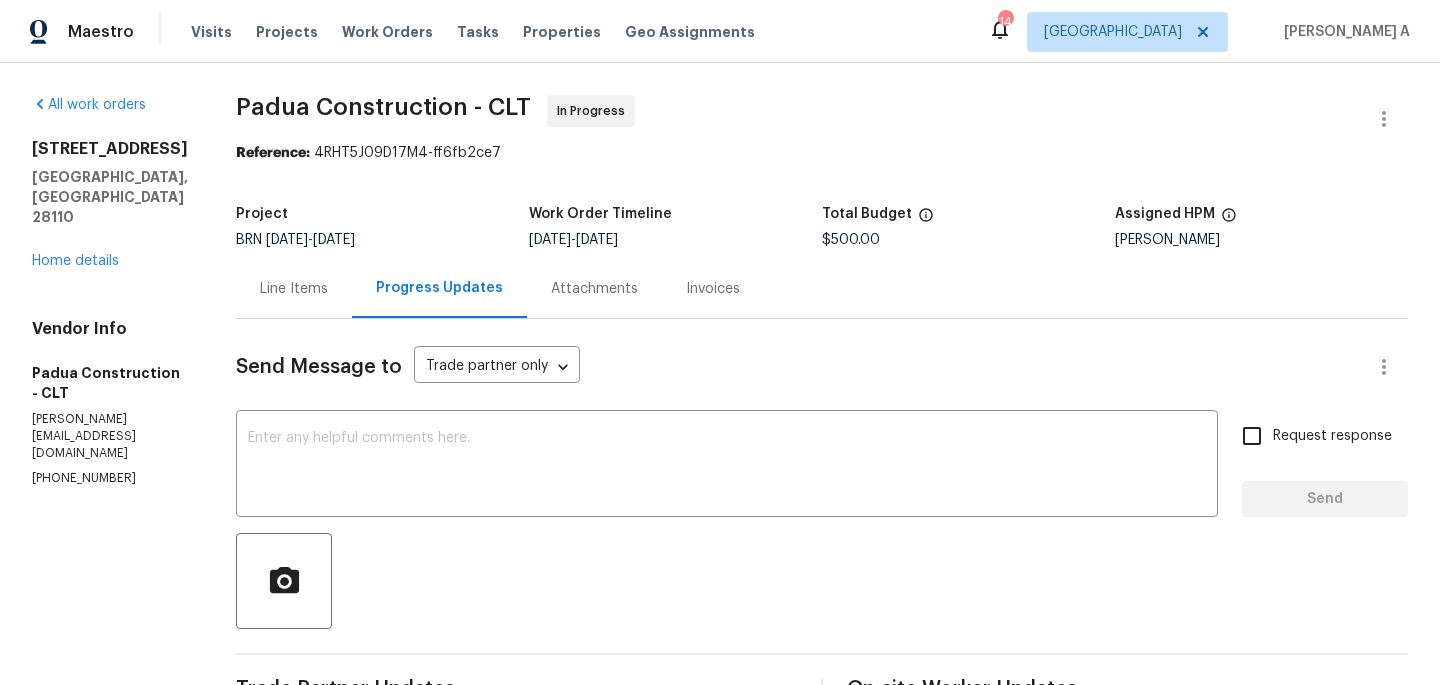 click on "Line Items" at bounding box center [294, 289] 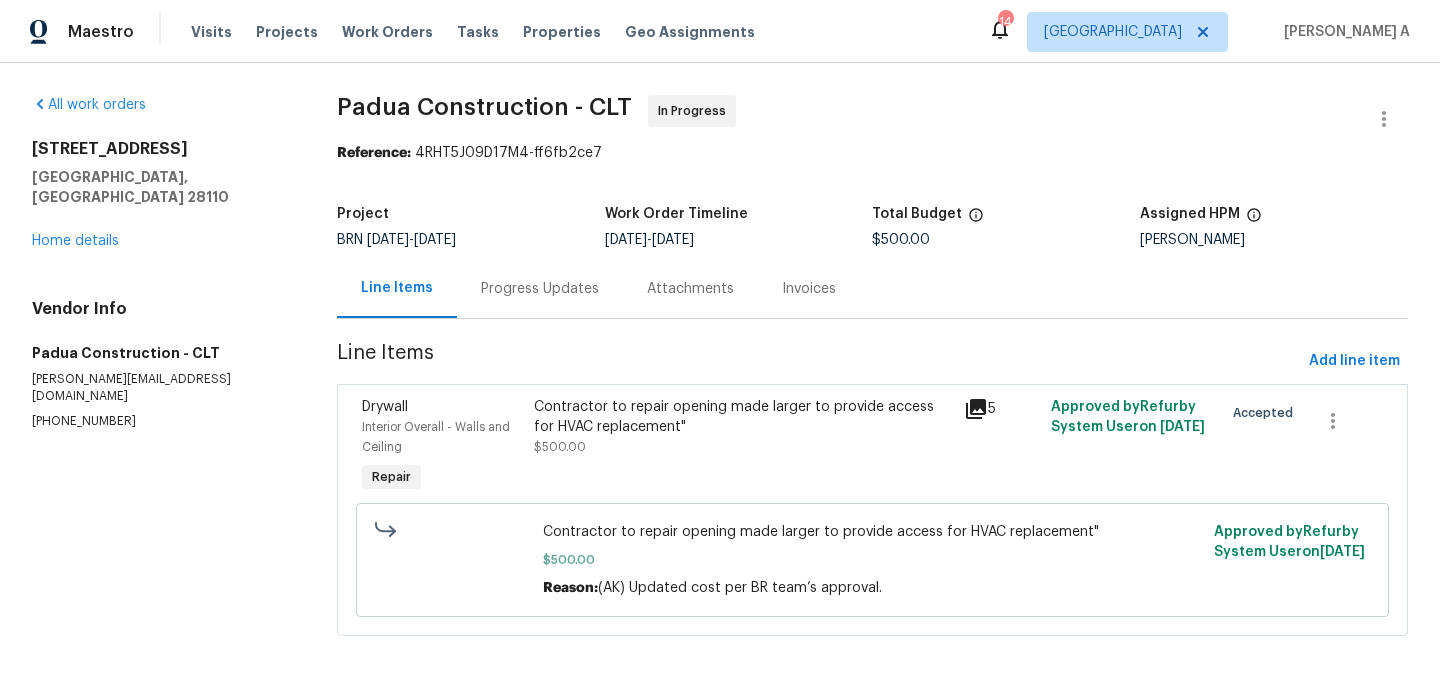 scroll, scrollTop: 8, scrollLeft: 0, axis: vertical 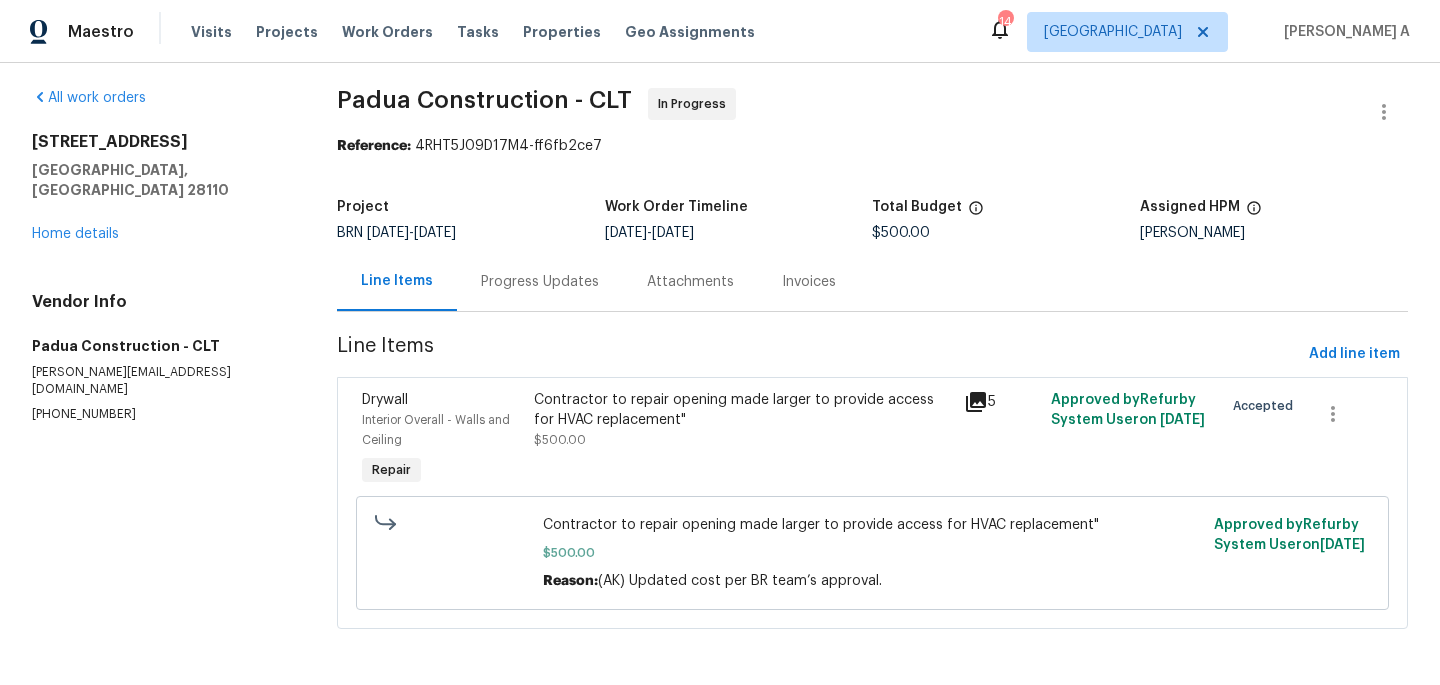 click on "Progress Updates" at bounding box center (540, 282) 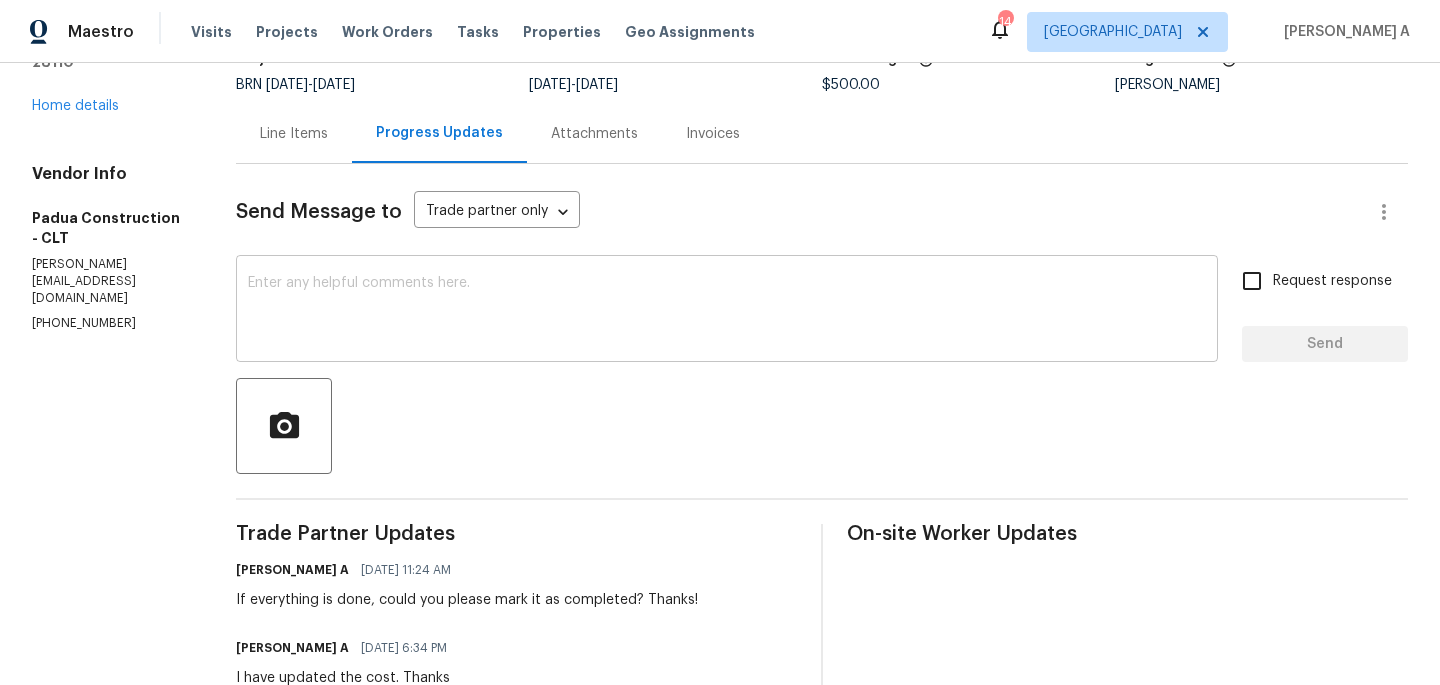 scroll, scrollTop: 0, scrollLeft: 0, axis: both 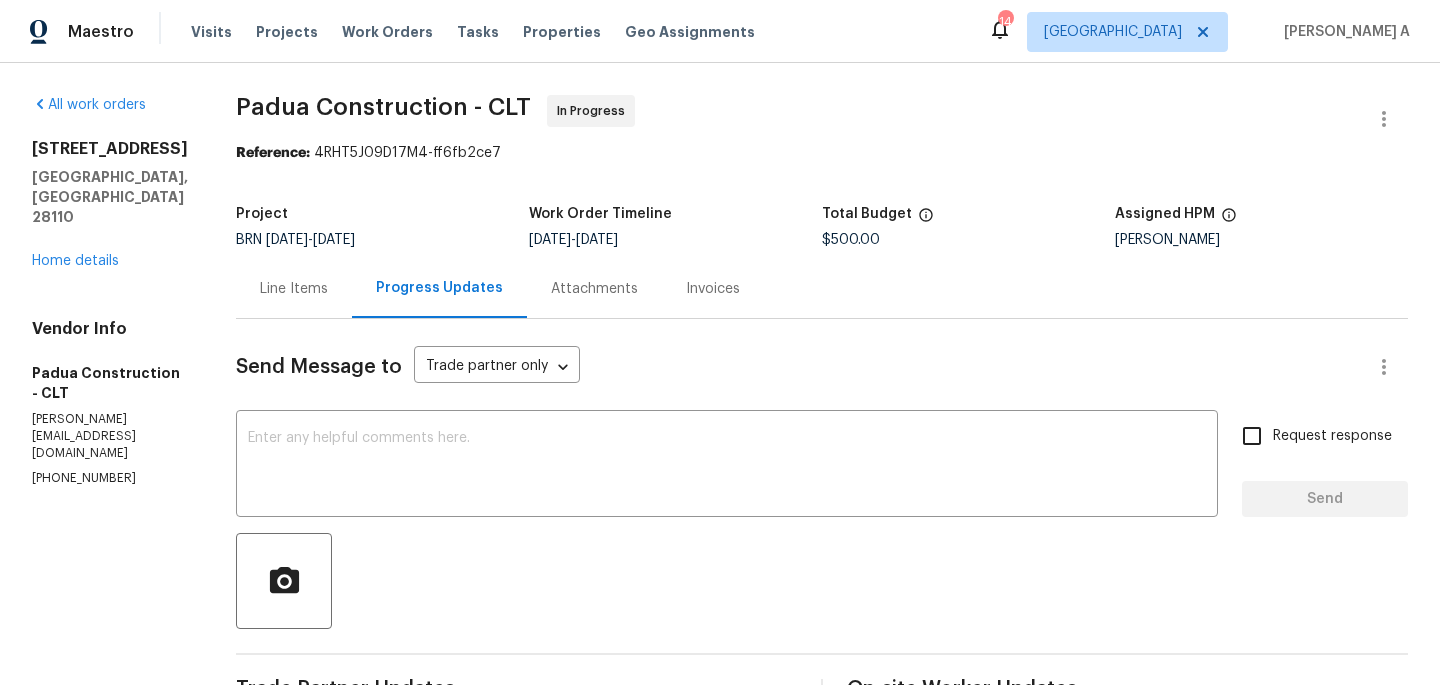 click on "Line Items" at bounding box center [294, 289] 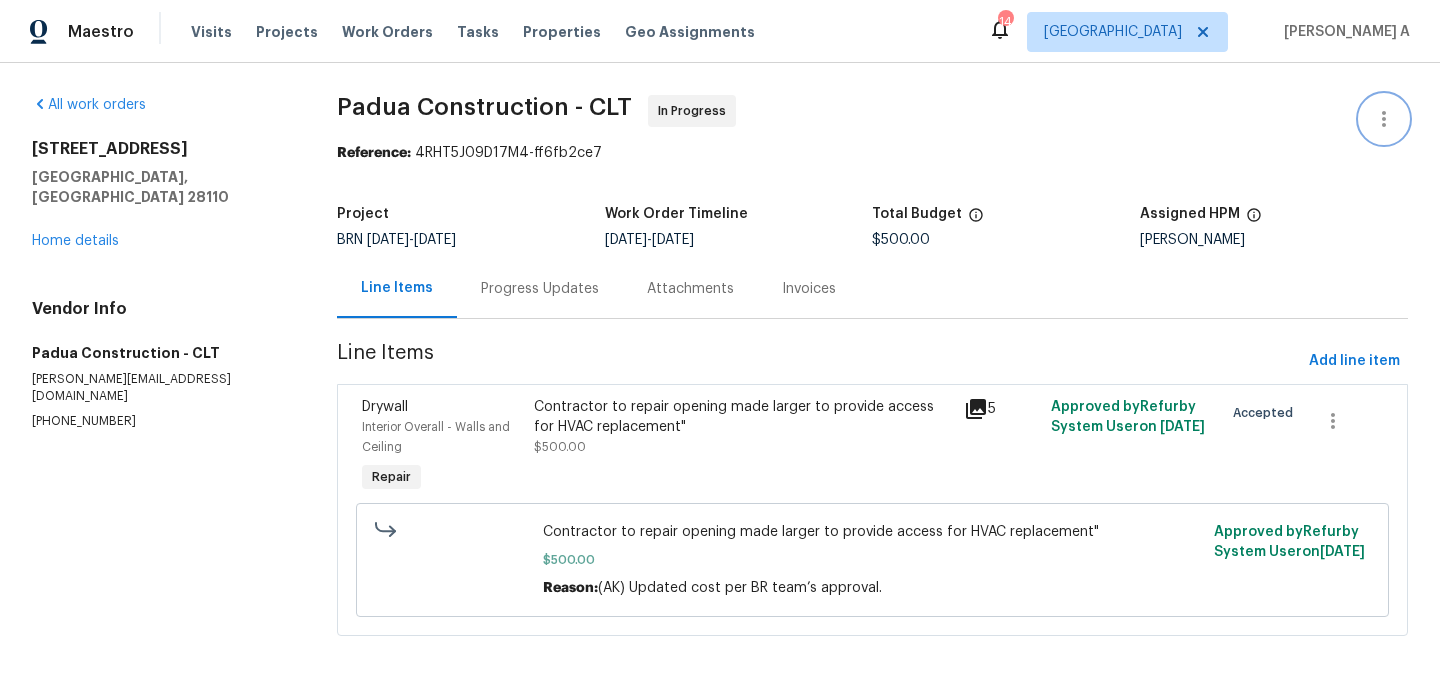click 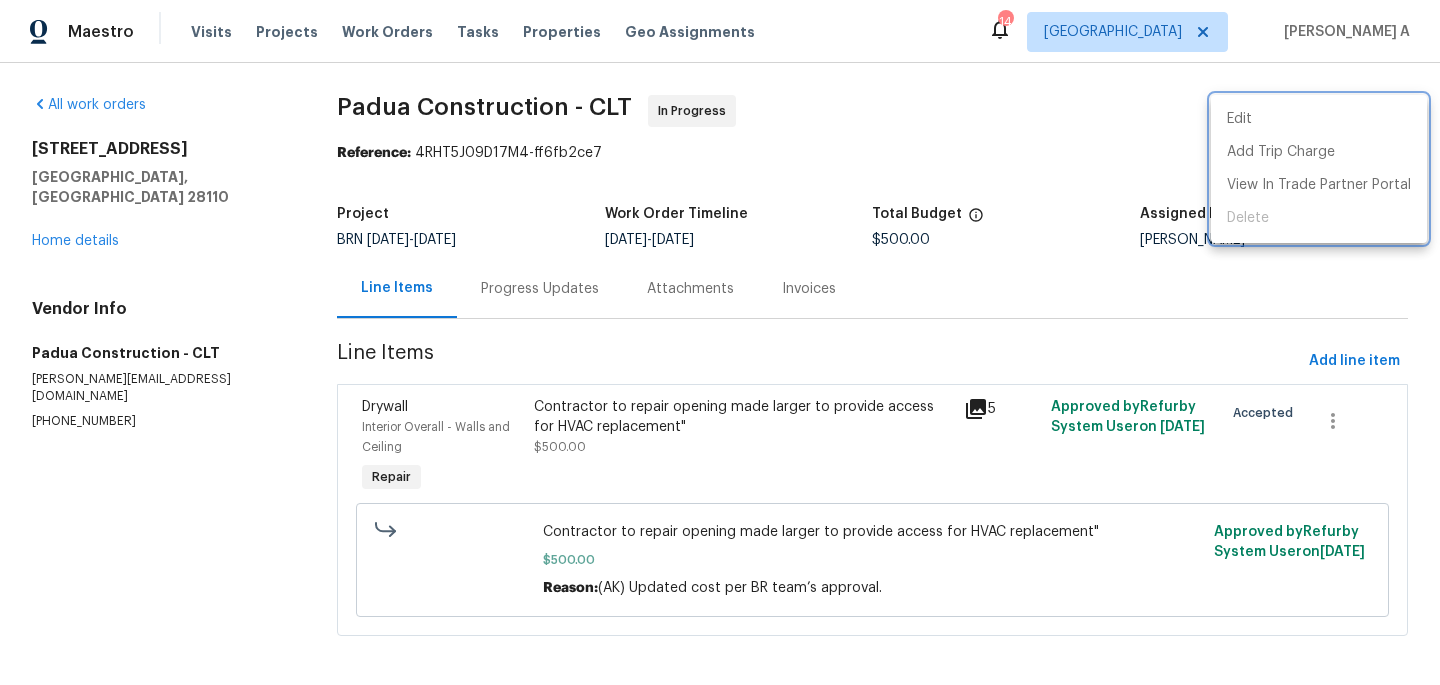 click at bounding box center (720, 342) 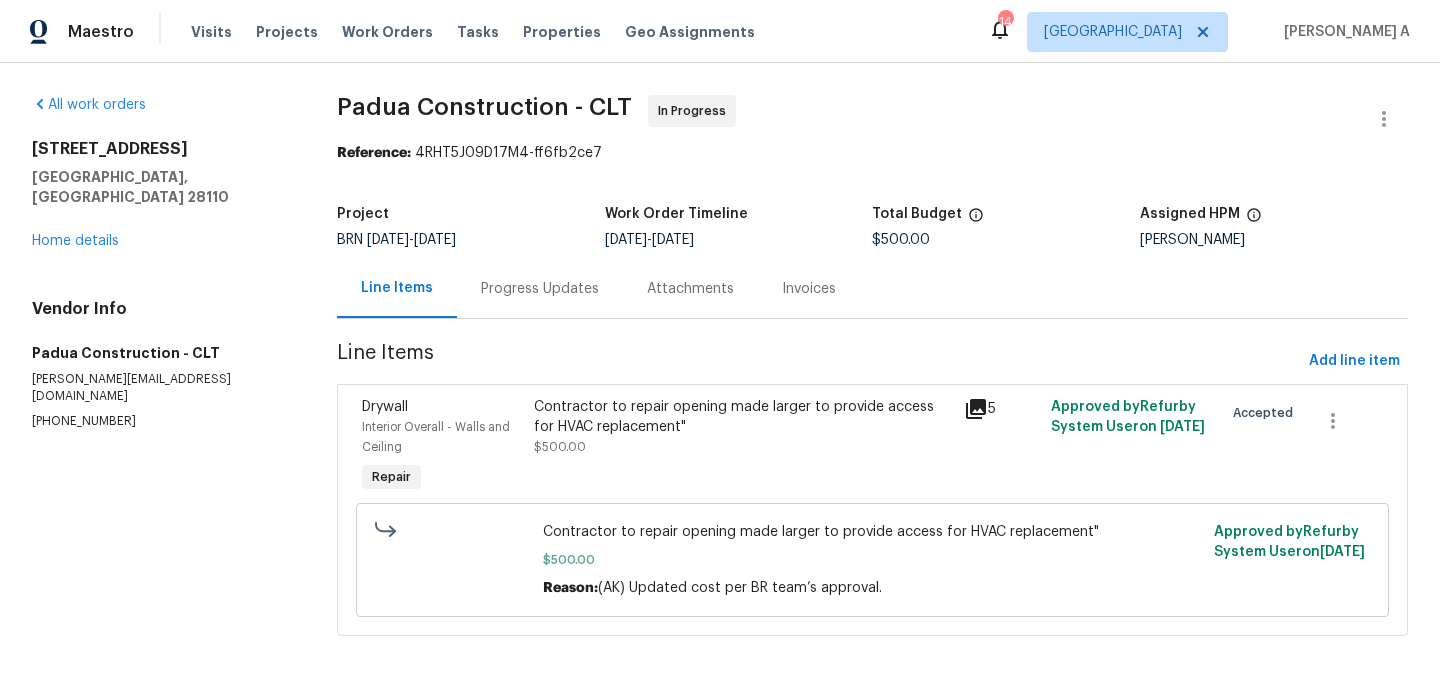 click on "Progress Updates" at bounding box center [540, 289] 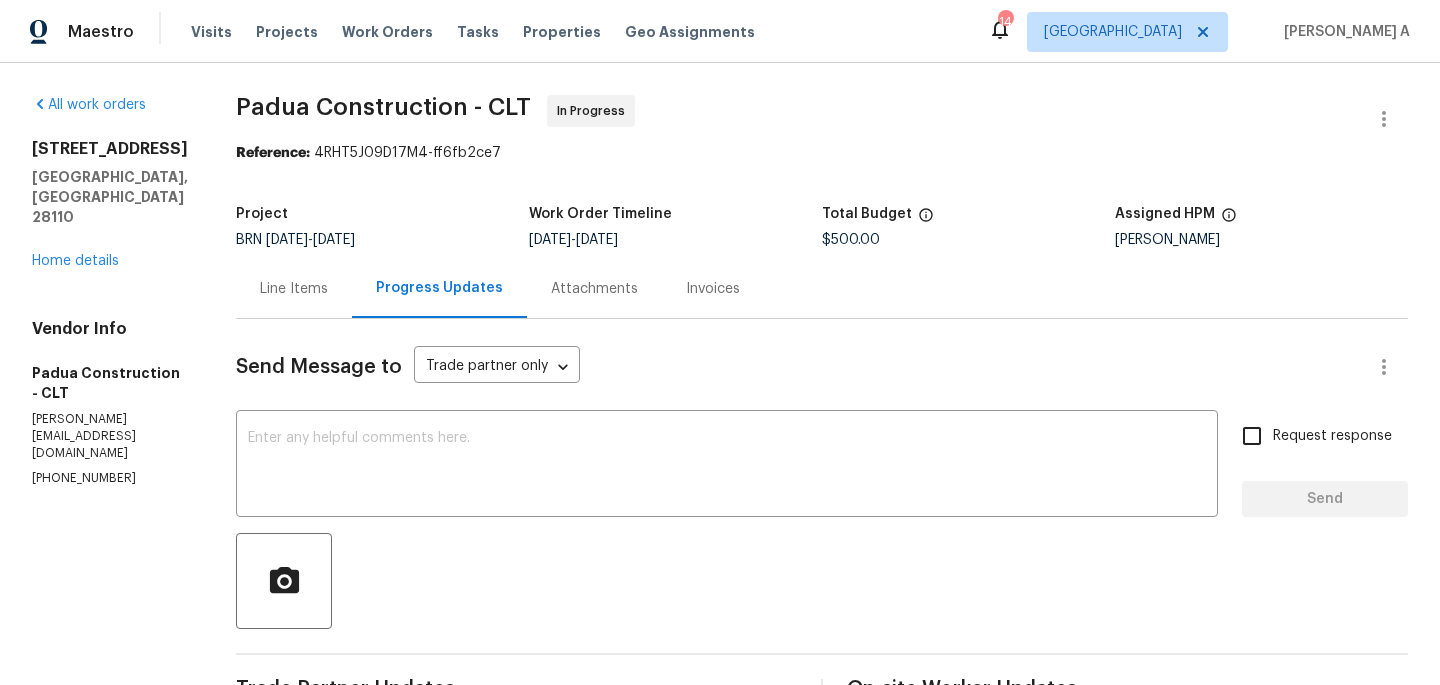 click on "(305) 319-1110" at bounding box center (110, 478) 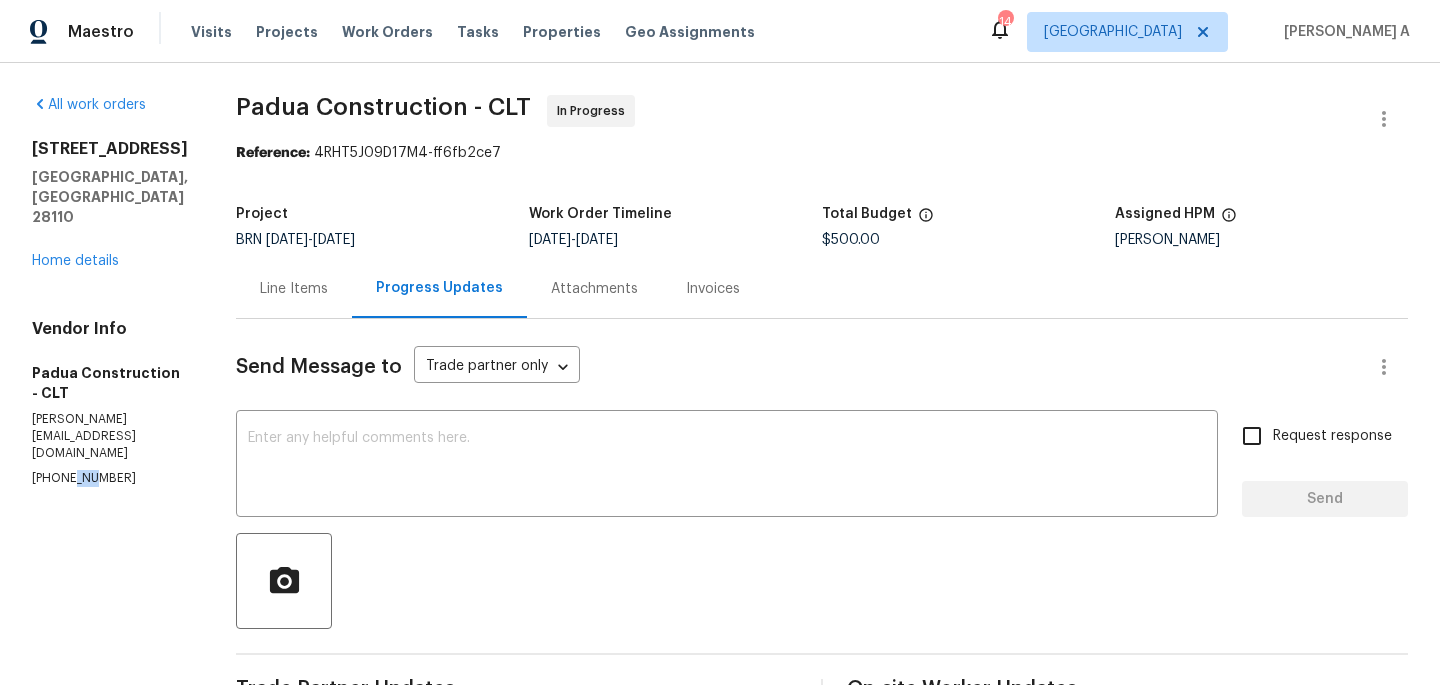 click on "(305) 319-1110" at bounding box center (110, 478) 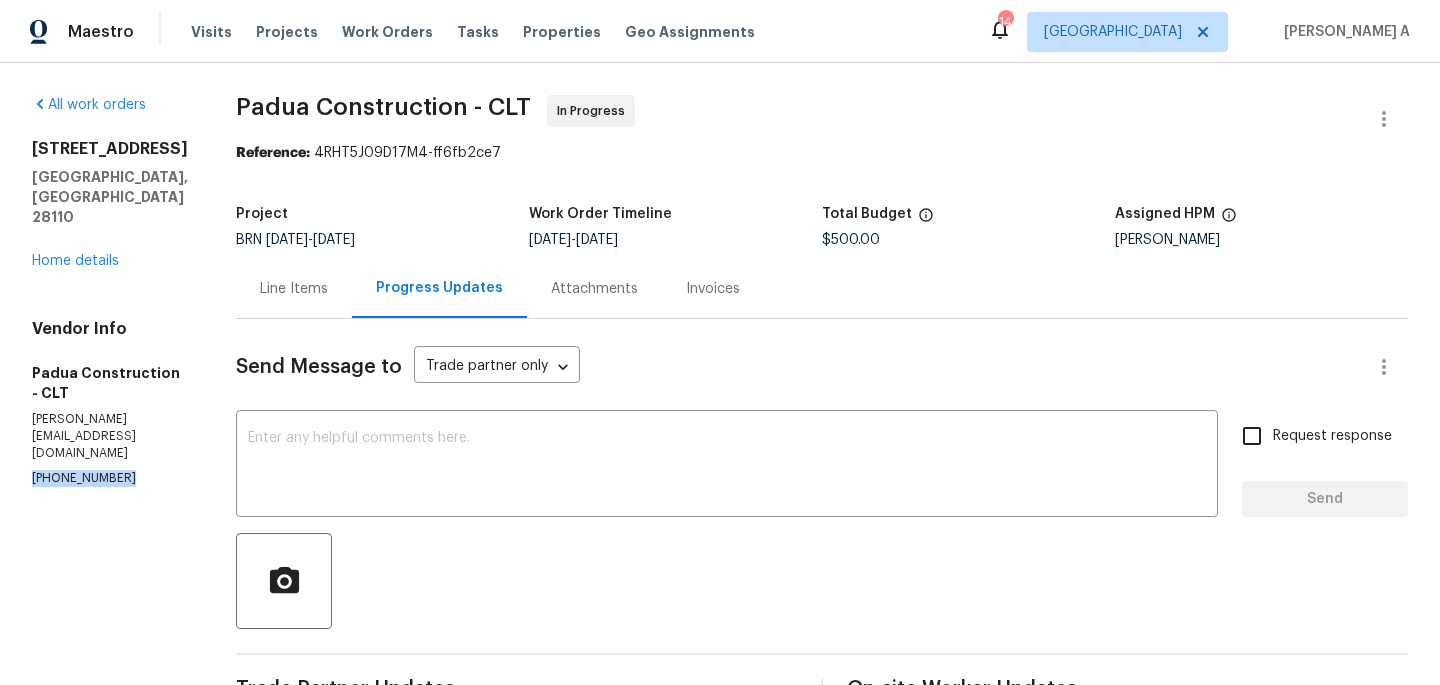 click on "(305) 319-1110" at bounding box center (110, 478) 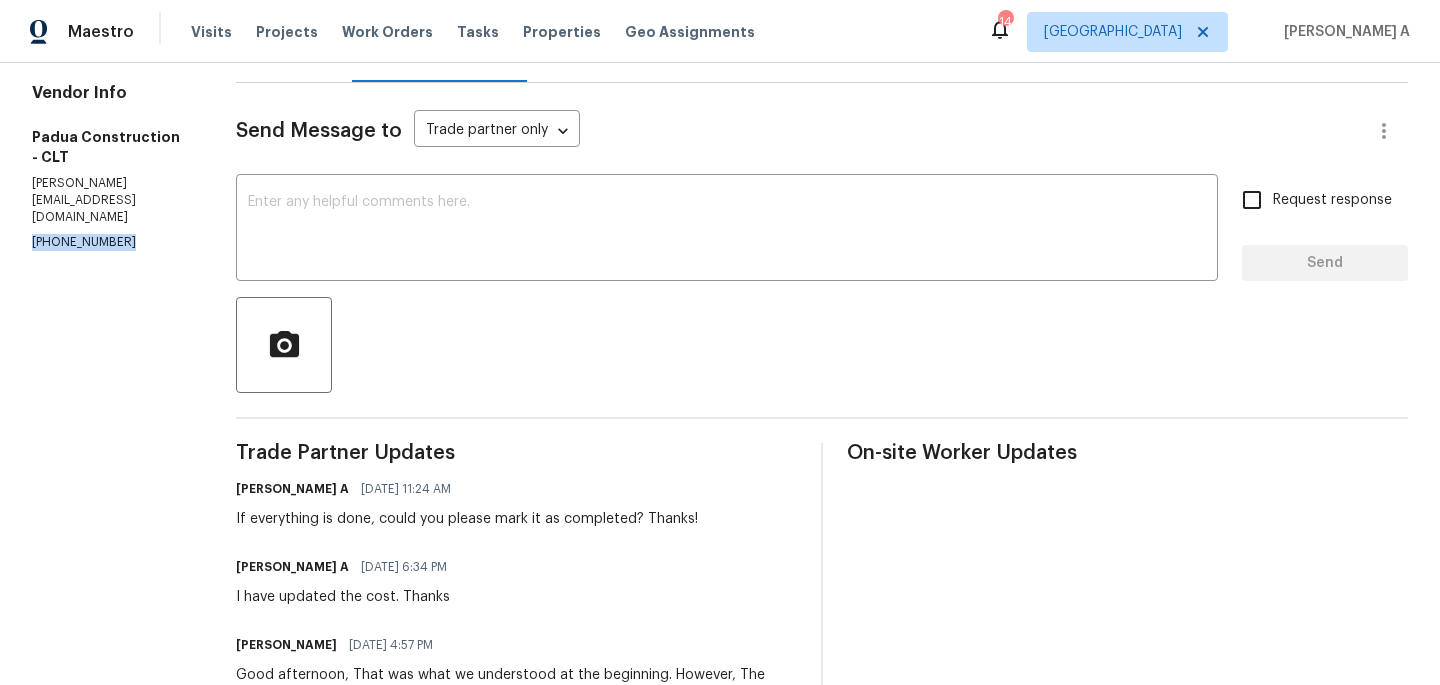 scroll, scrollTop: 338, scrollLeft: 0, axis: vertical 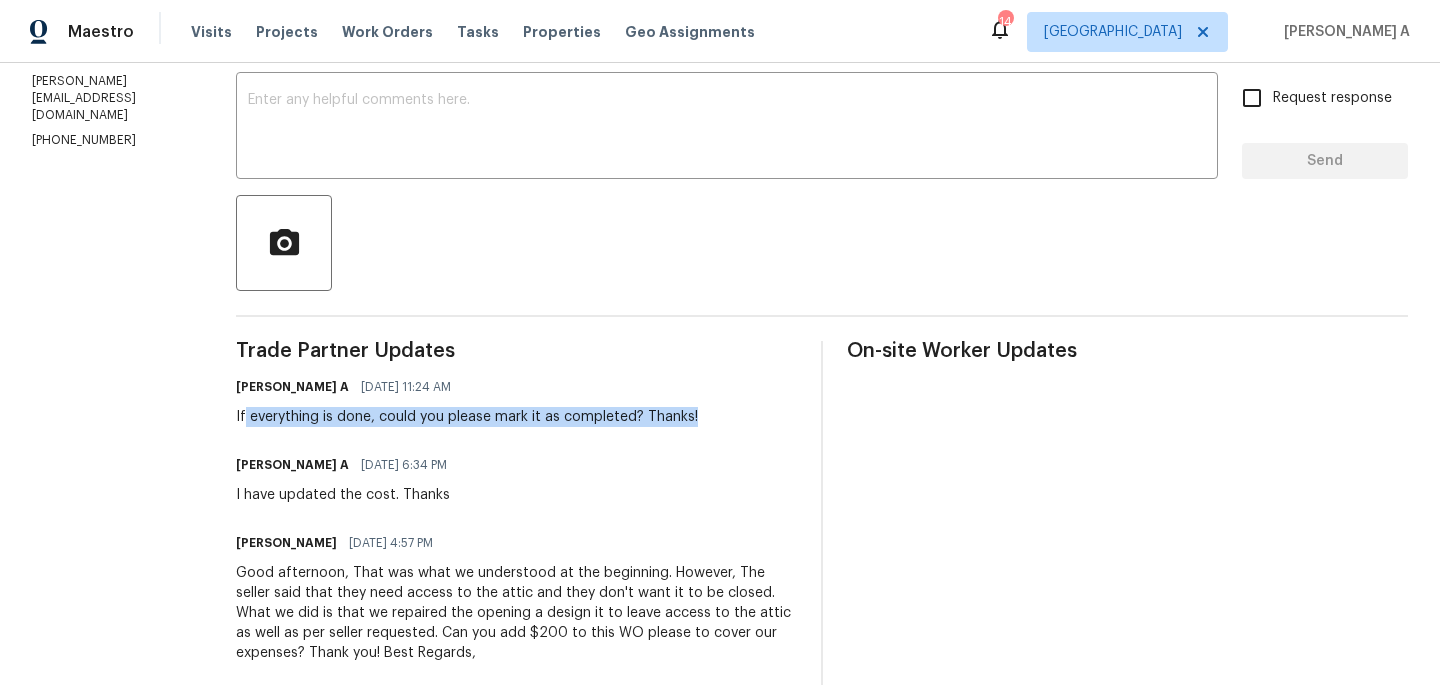 drag, startPoint x: 229, startPoint y: 413, endPoint x: 697, endPoint y: 417, distance: 468.0171 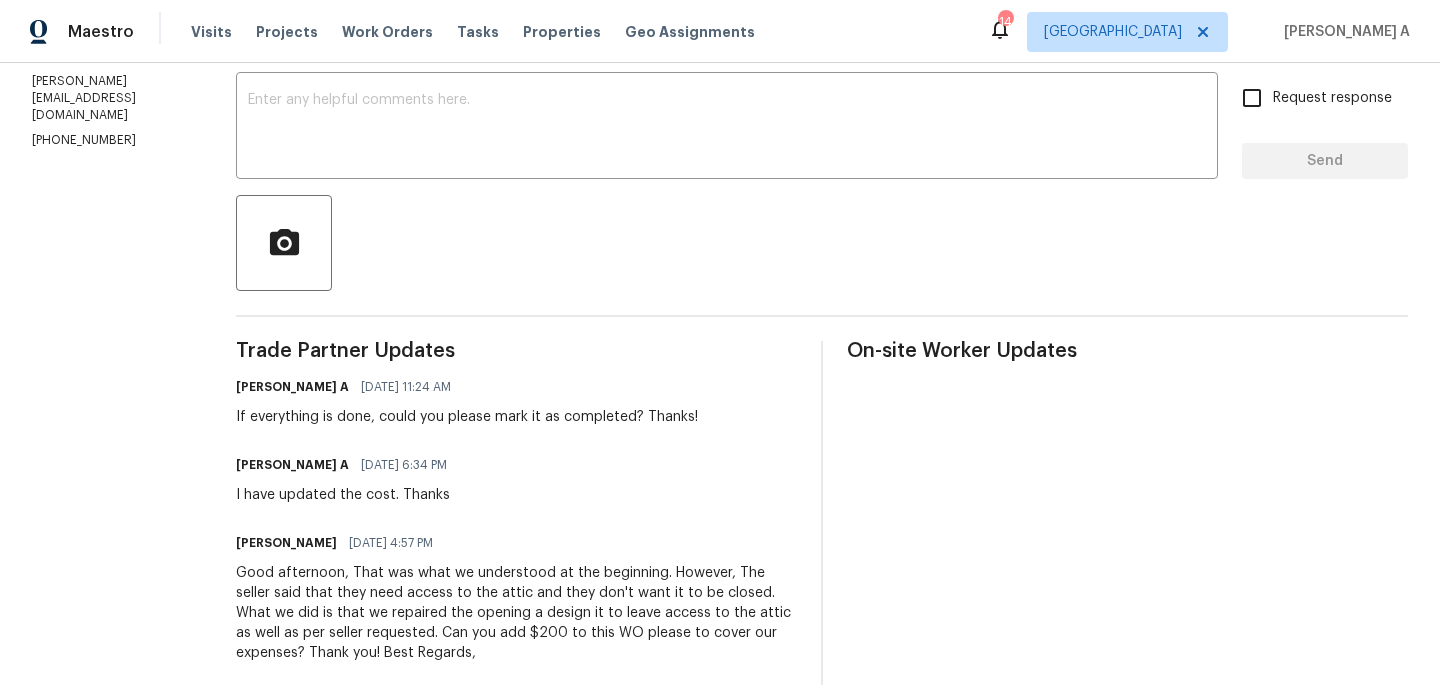 click on "If everything is done, could you please mark it as completed? Thanks!" at bounding box center [467, 417] 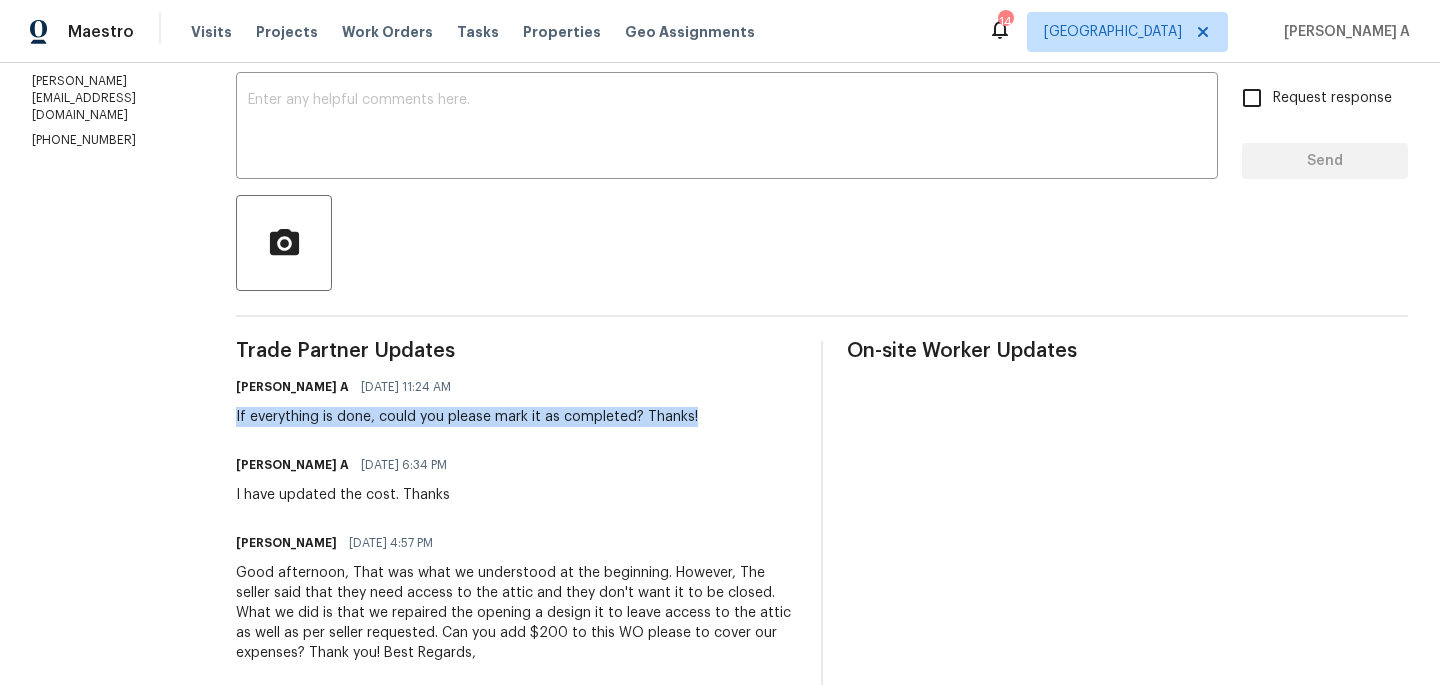 copy on "If everything is done, could you please mark it as completed? Thanks!" 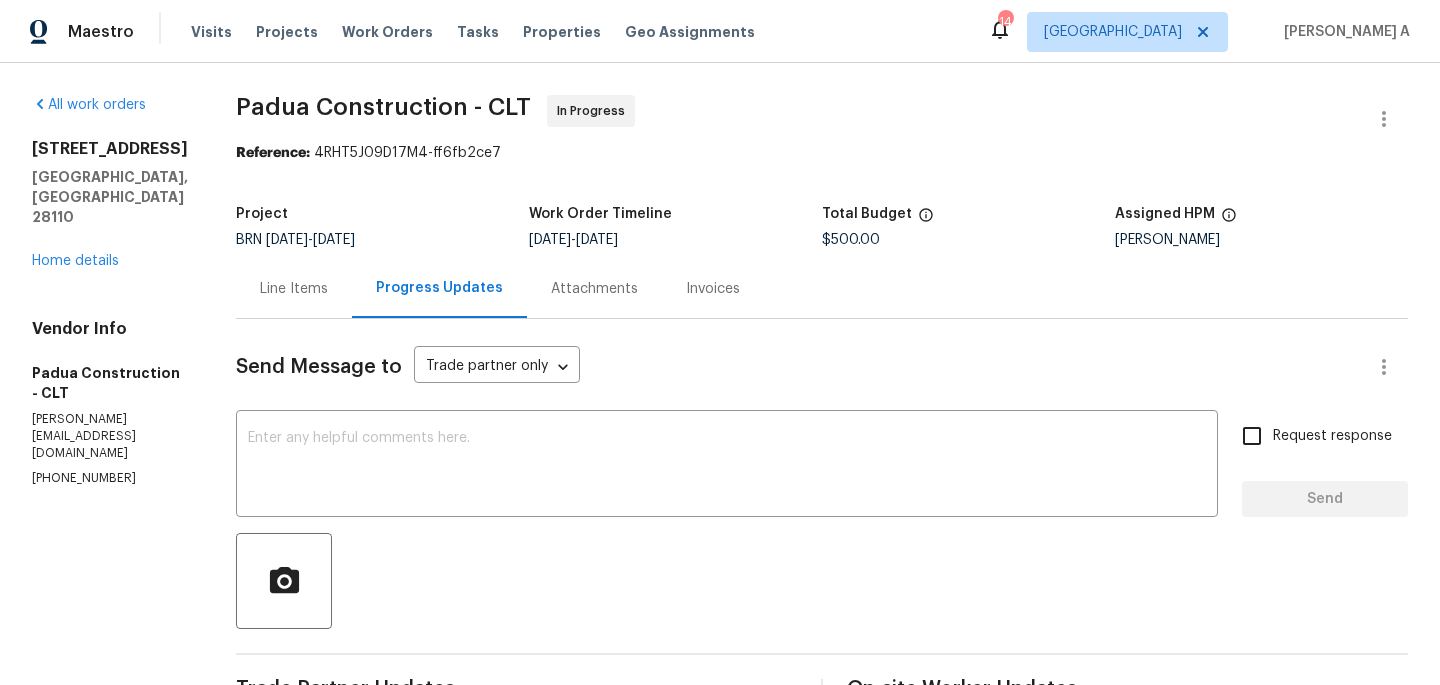 click on "Line Items" at bounding box center (294, 289) 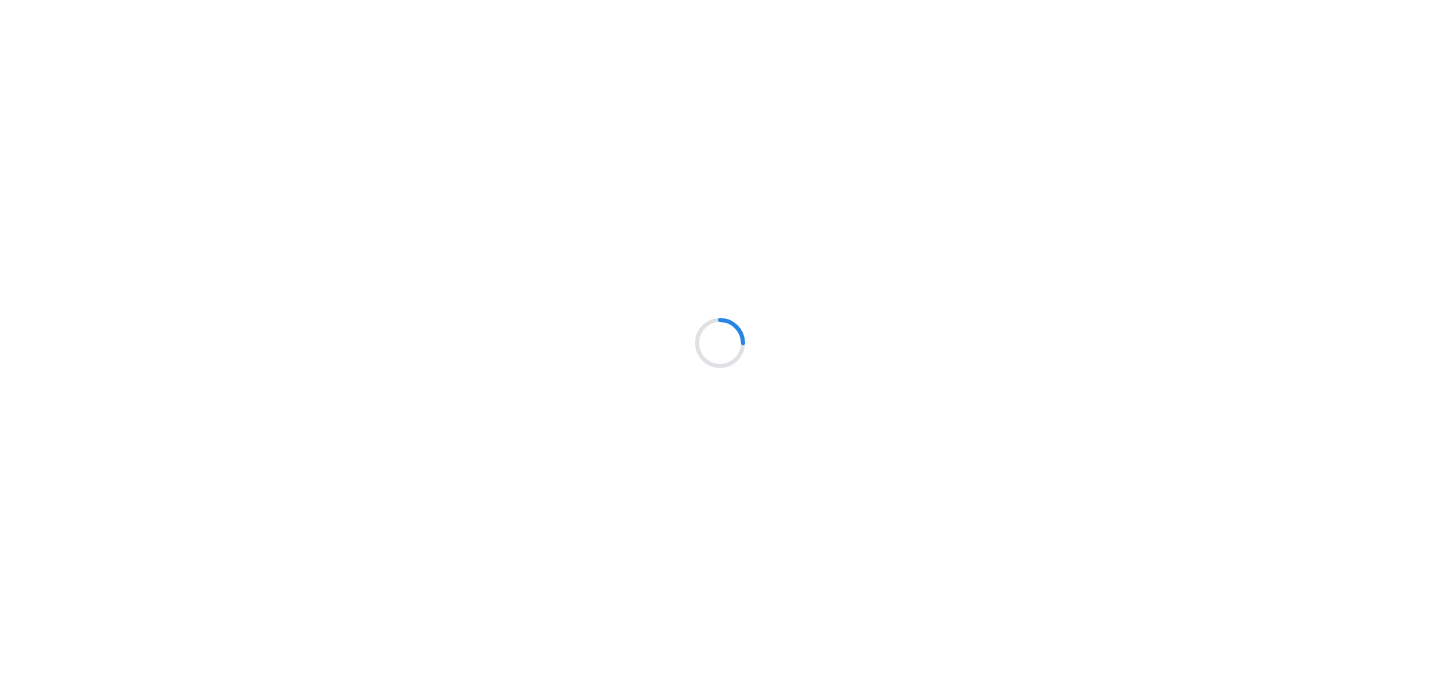 scroll, scrollTop: 0, scrollLeft: 0, axis: both 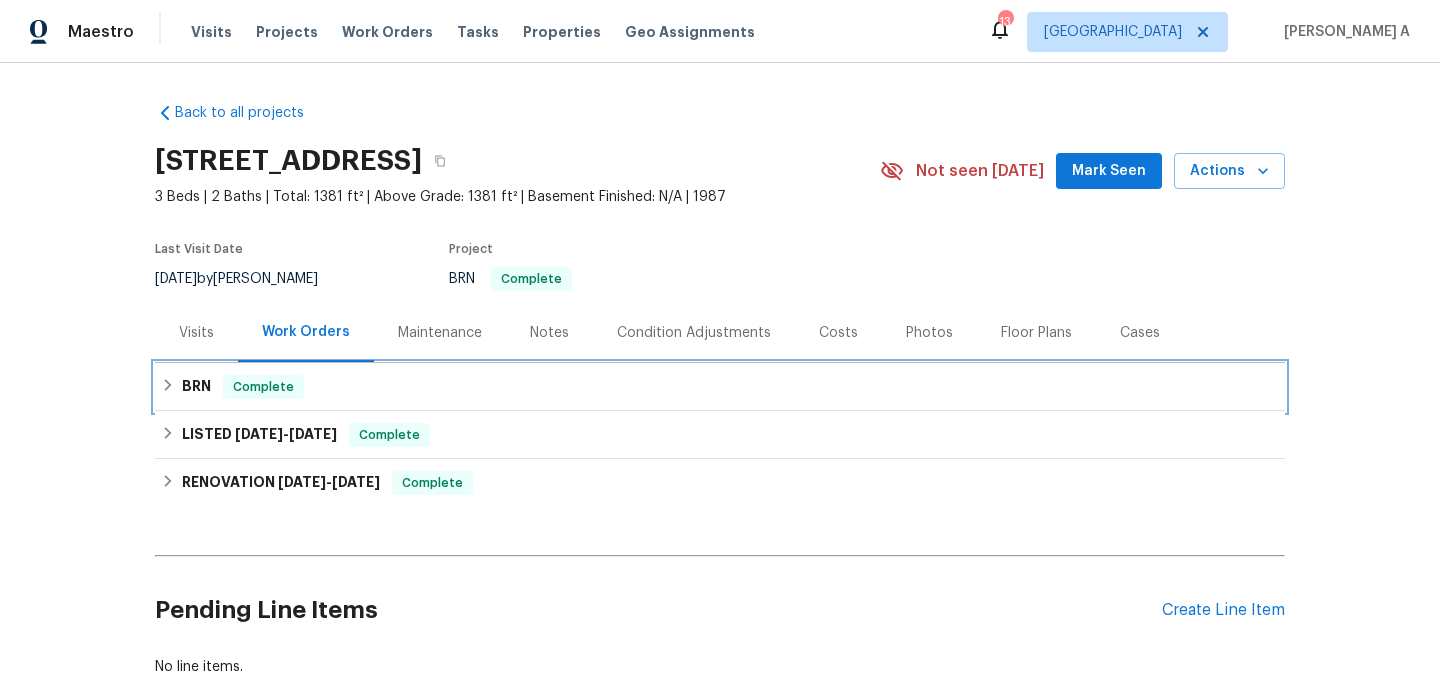 click on "BRN   Complete" at bounding box center (720, 387) 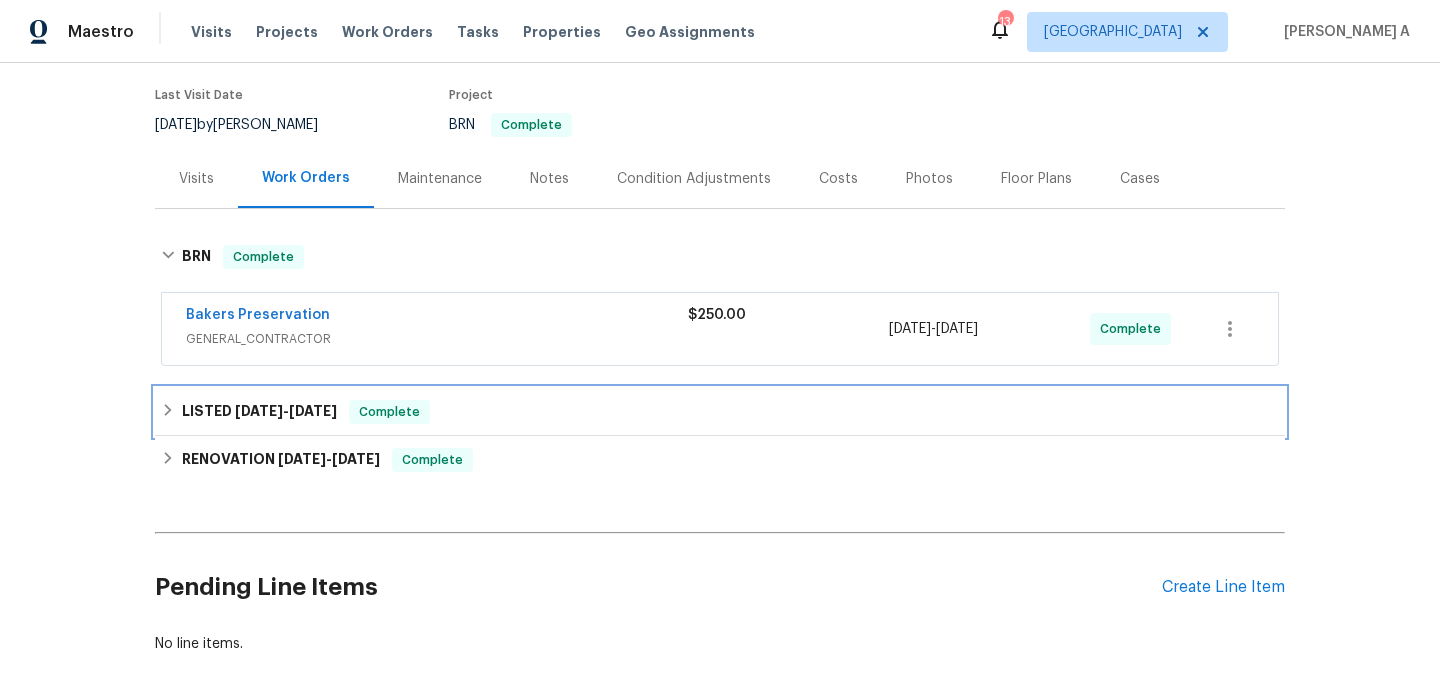click on "LISTED   [DATE]  -  [DATE] Complete" at bounding box center [720, 412] 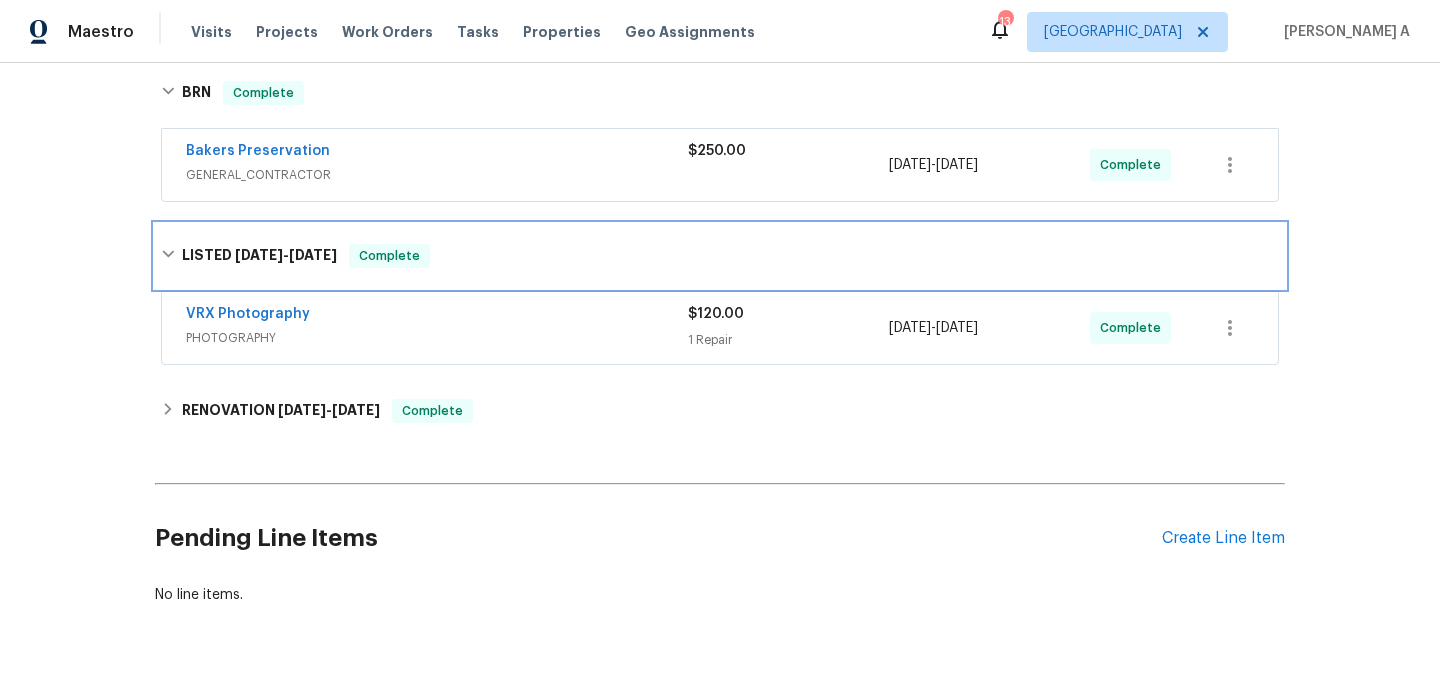 scroll, scrollTop: 346, scrollLeft: 0, axis: vertical 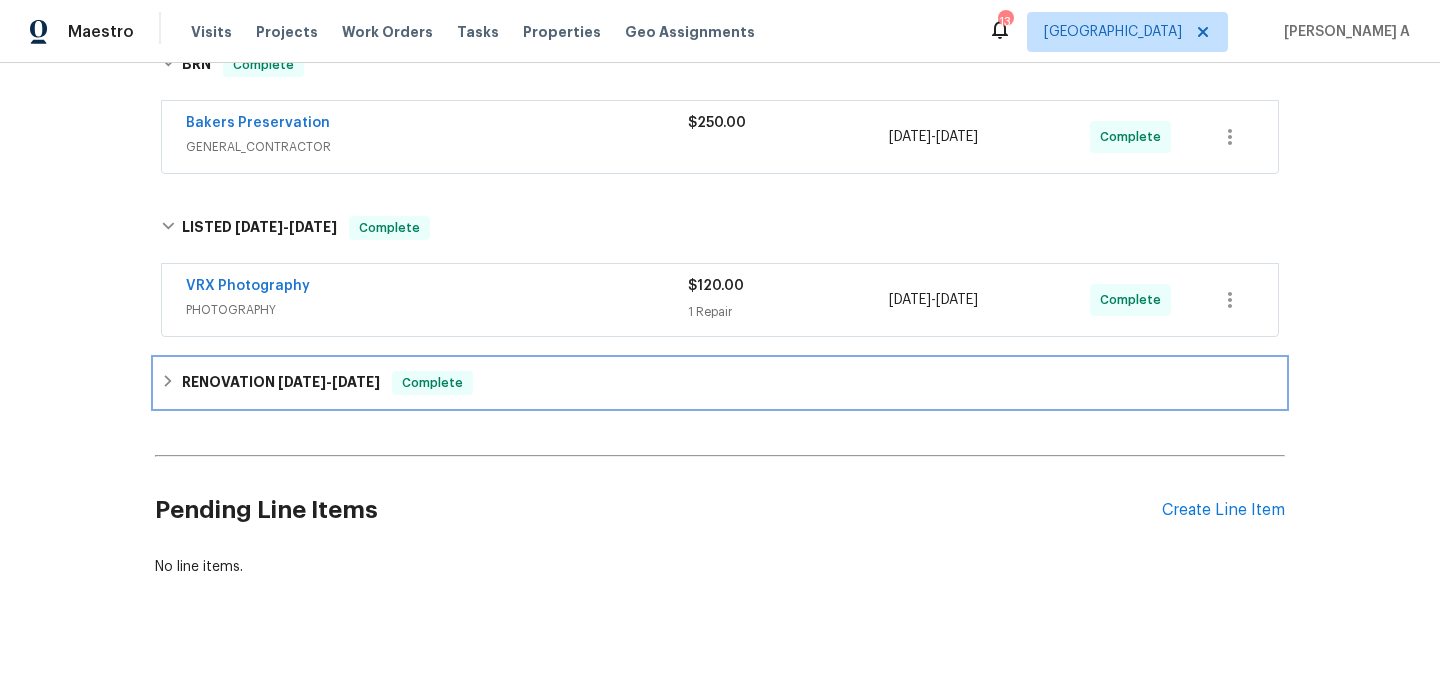 click on "RENOVATION   [DATE]  -  [DATE] Complete" at bounding box center [720, 383] 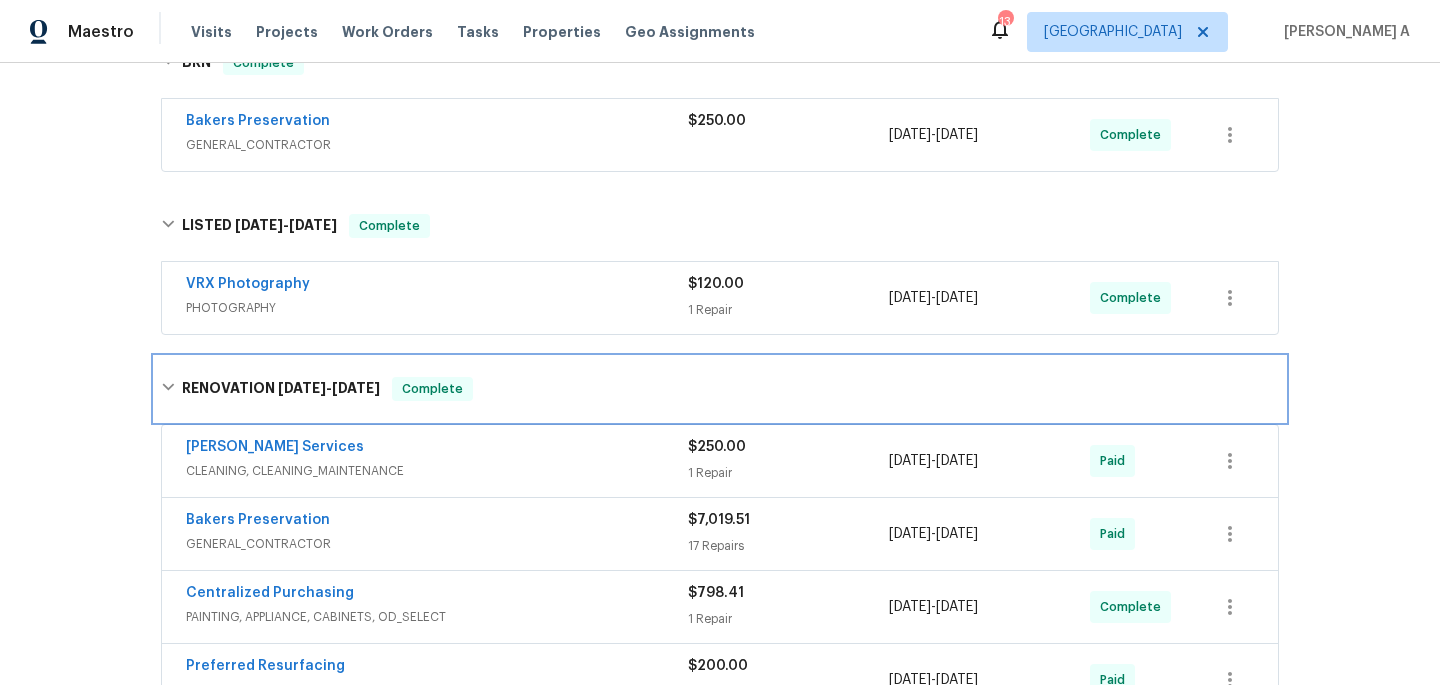 scroll, scrollTop: 346, scrollLeft: 0, axis: vertical 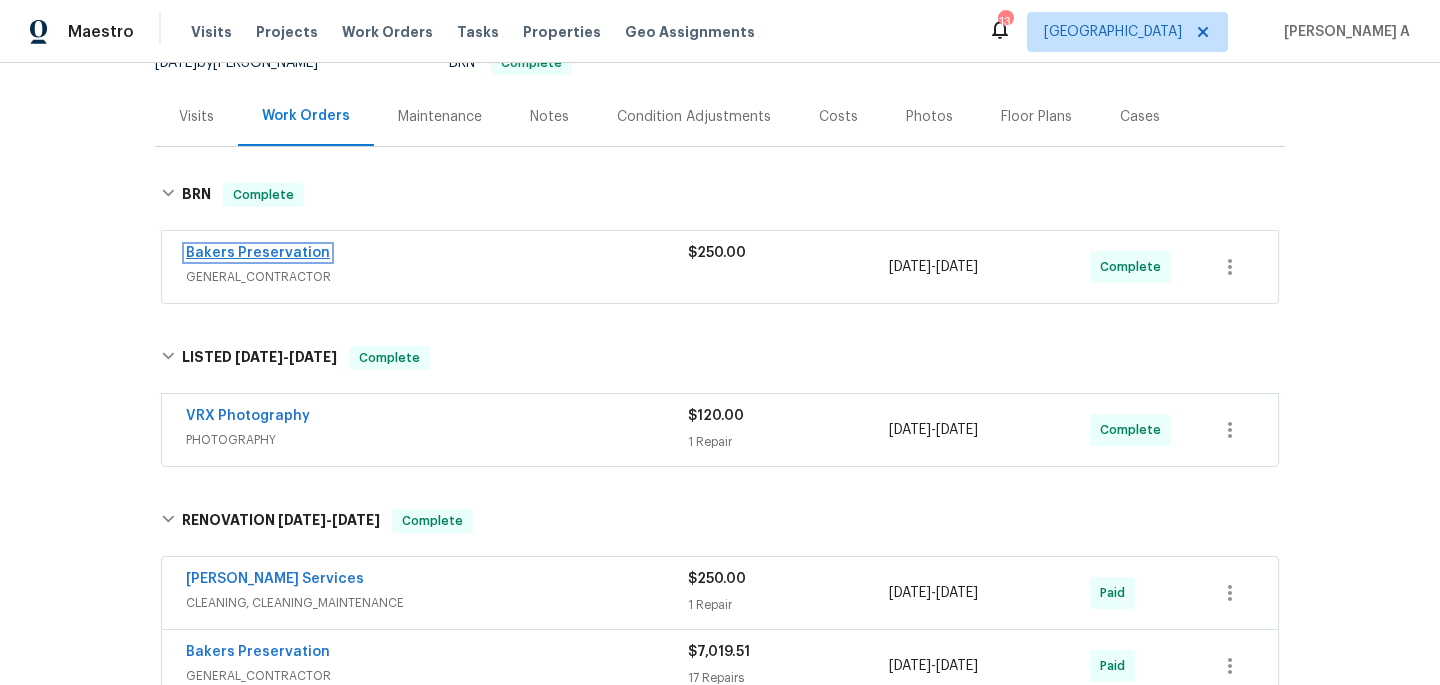 click on "Bakers Preservation" at bounding box center (258, 253) 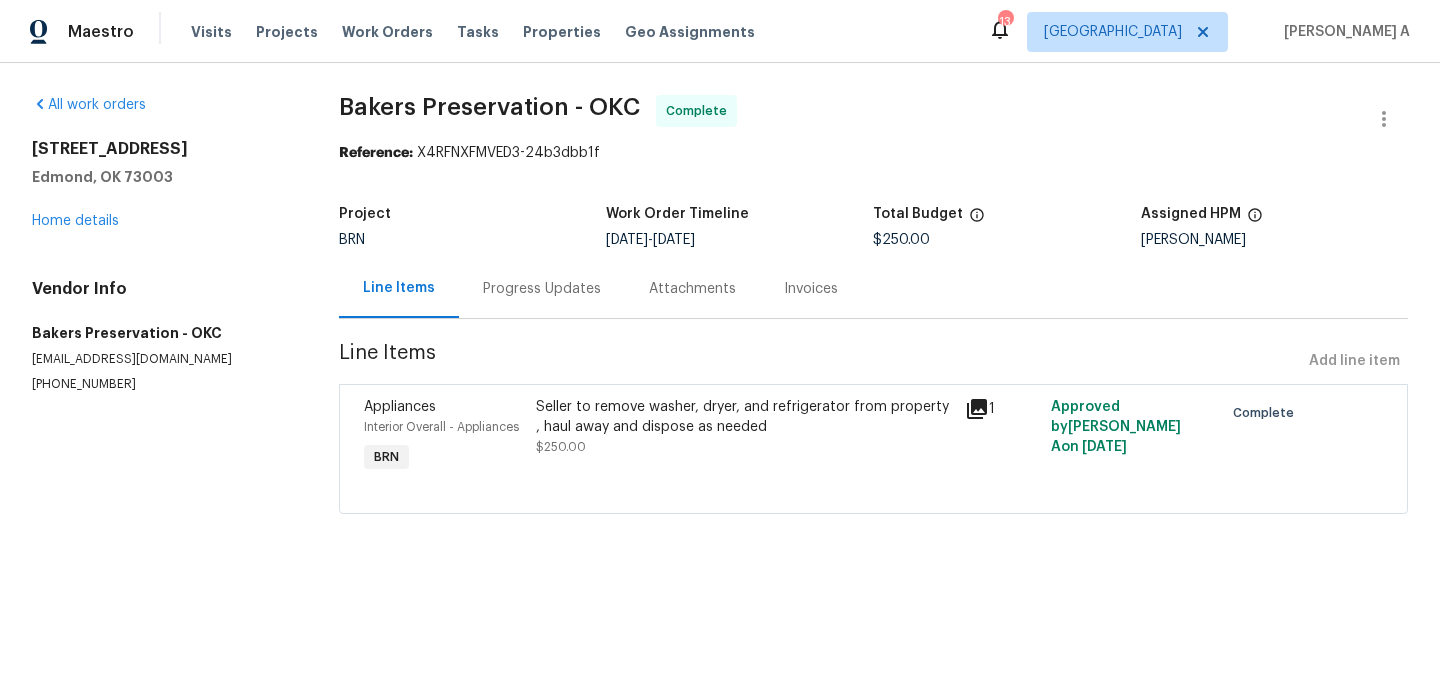 click on "Progress Updates" at bounding box center [542, 289] 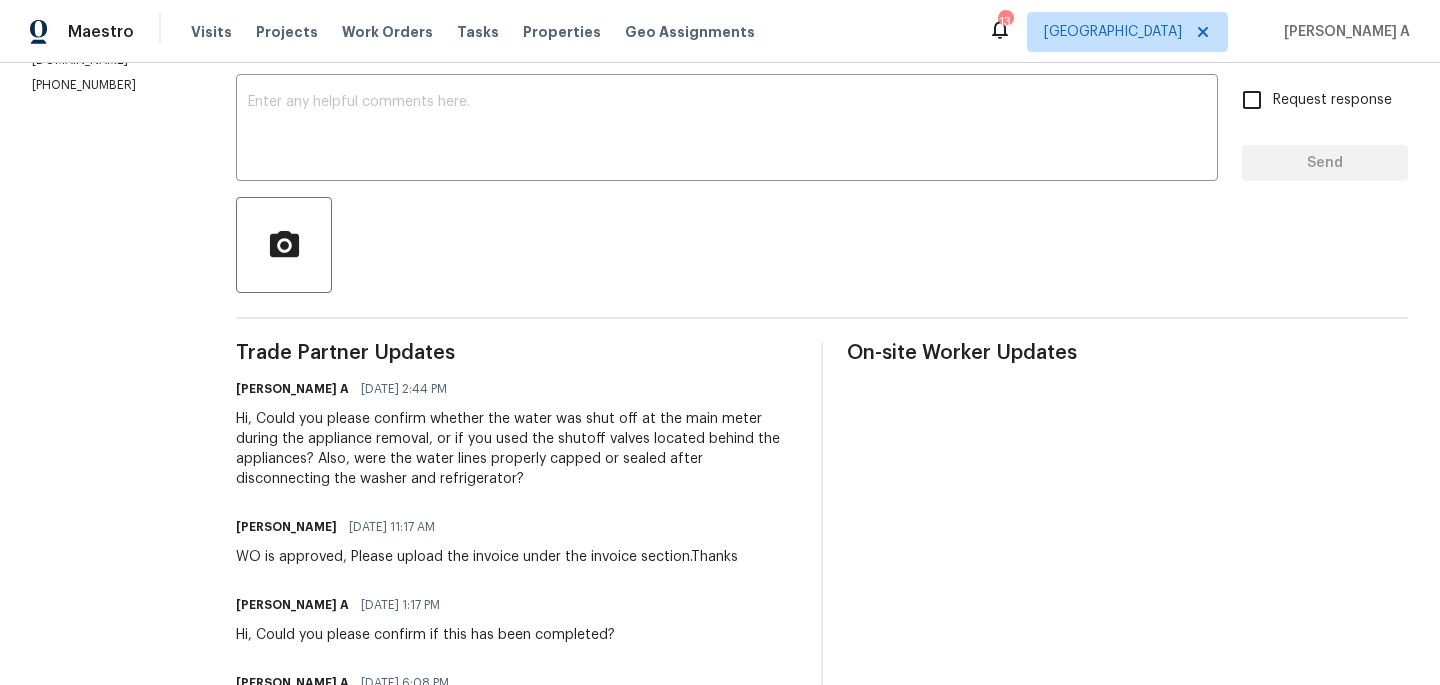 scroll, scrollTop: 0, scrollLeft: 0, axis: both 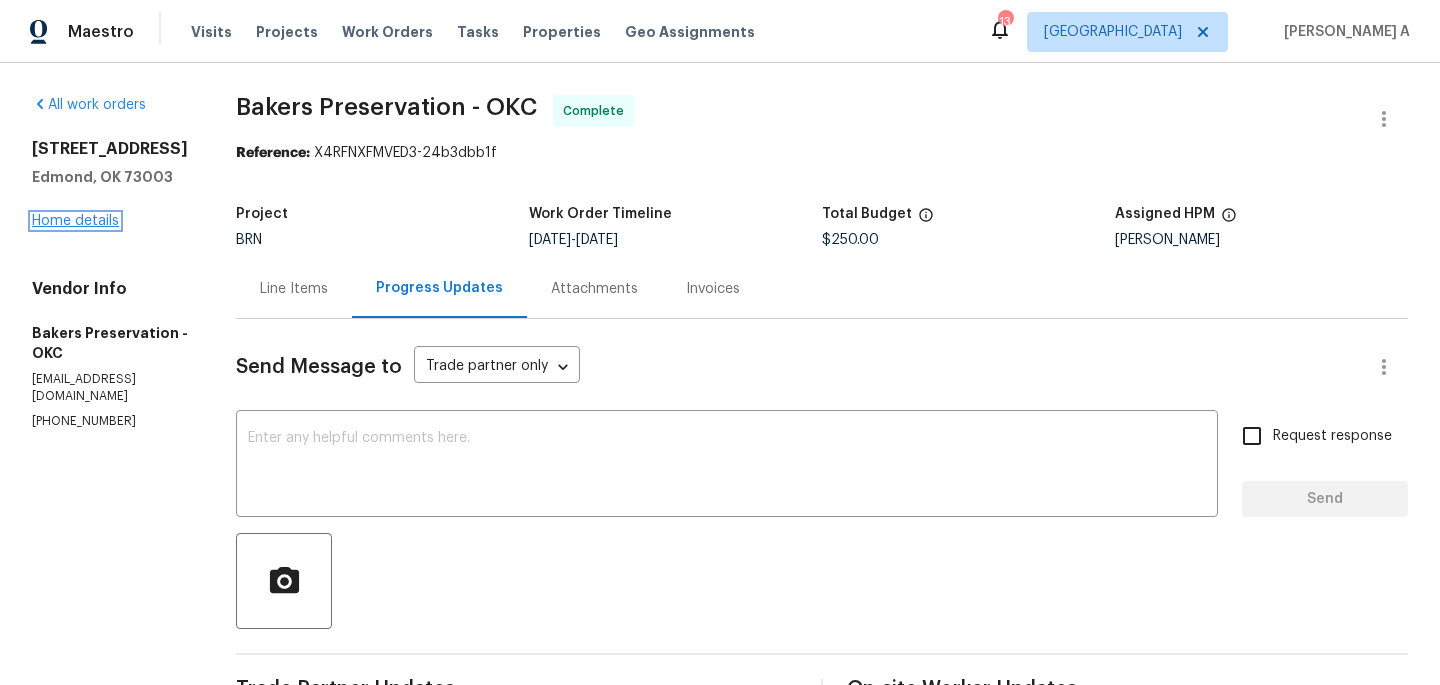 click on "Home details" at bounding box center [75, 221] 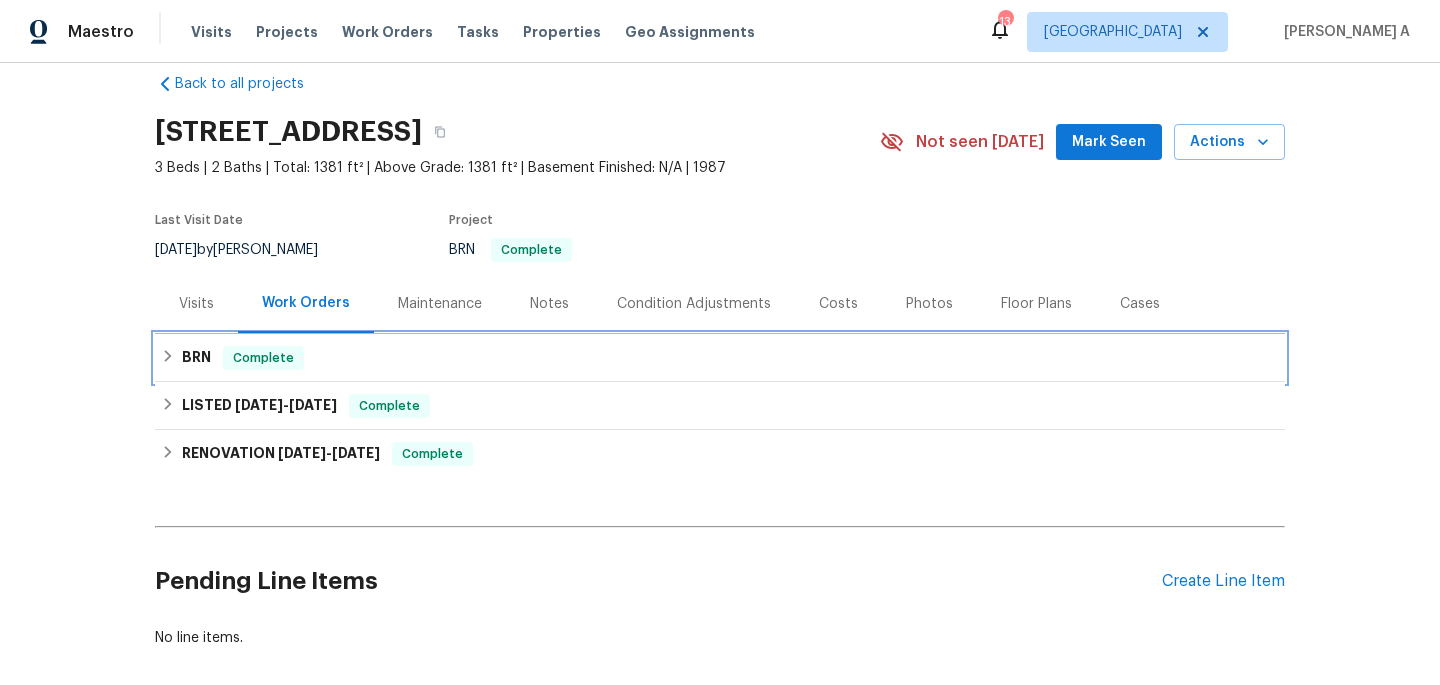 click on "BRN   Complete" at bounding box center (720, 358) 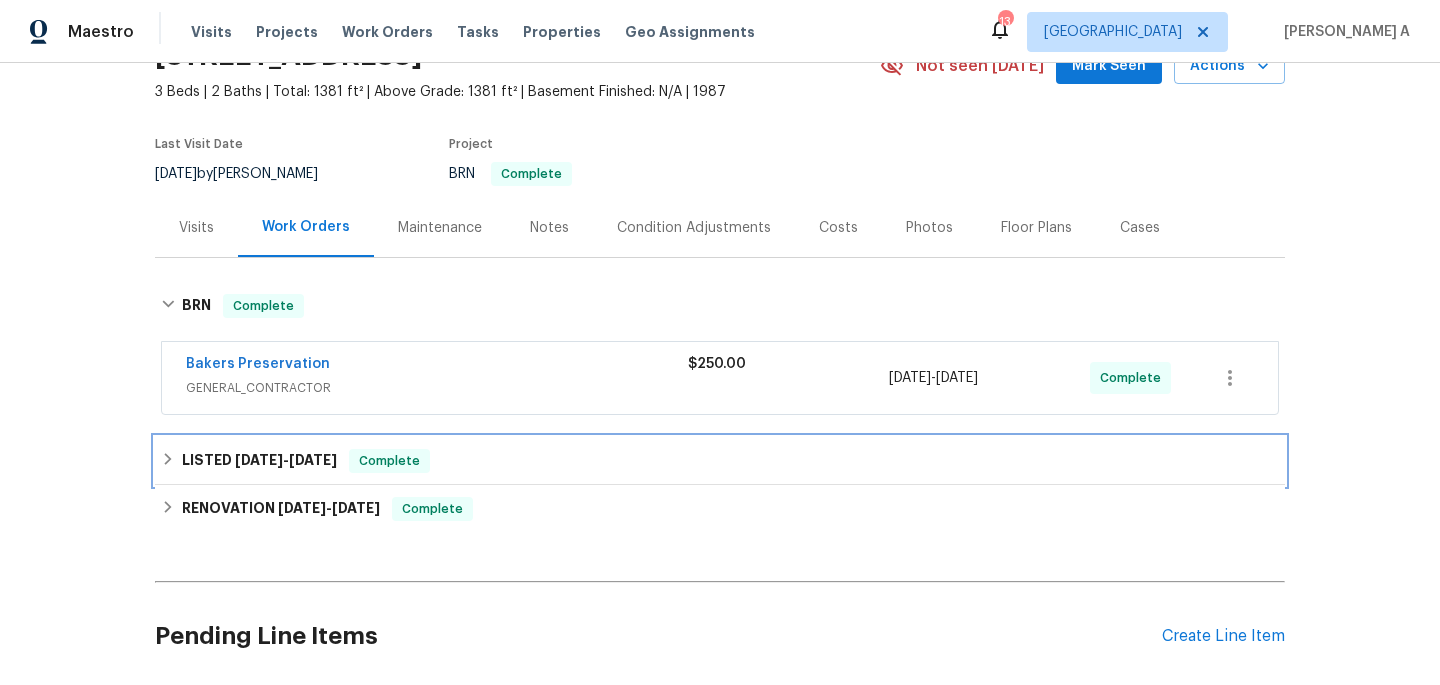 click on "Complete" at bounding box center (389, 461) 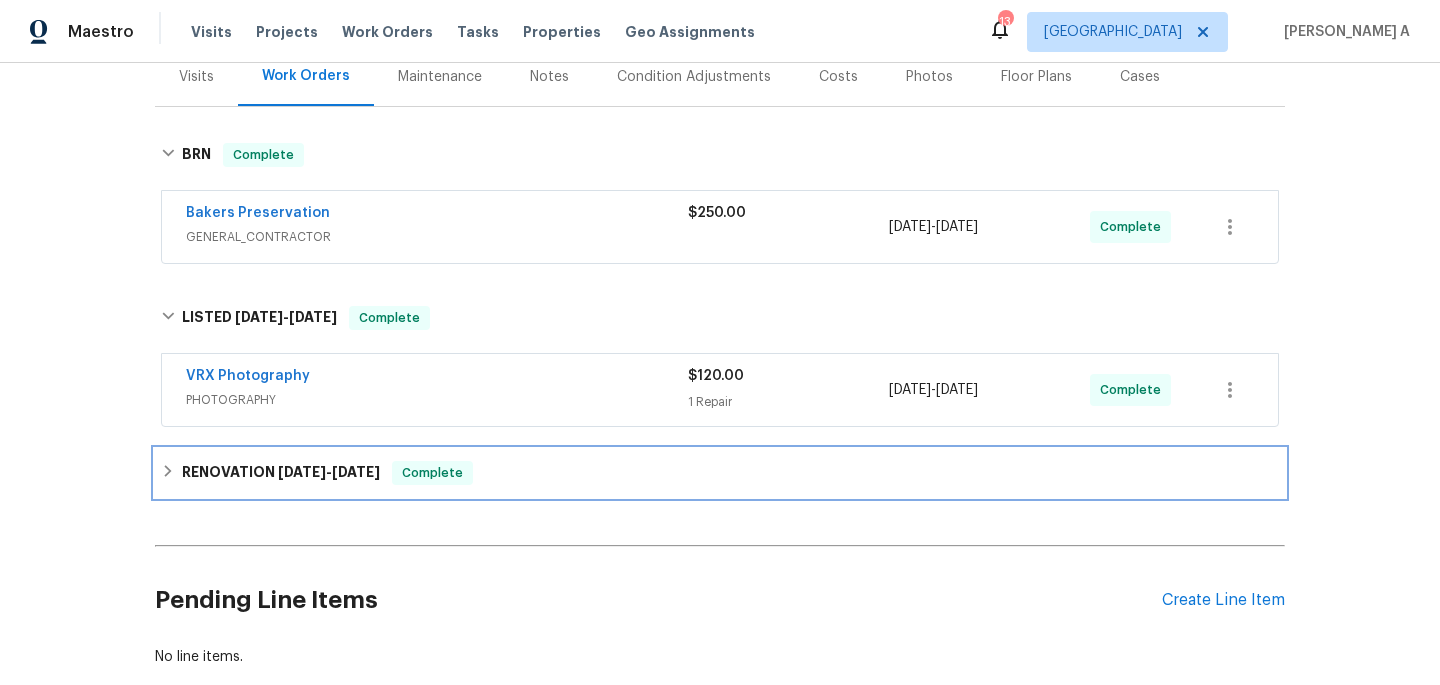 click on "RENOVATION   [DATE]  -  [DATE]" at bounding box center [281, 473] 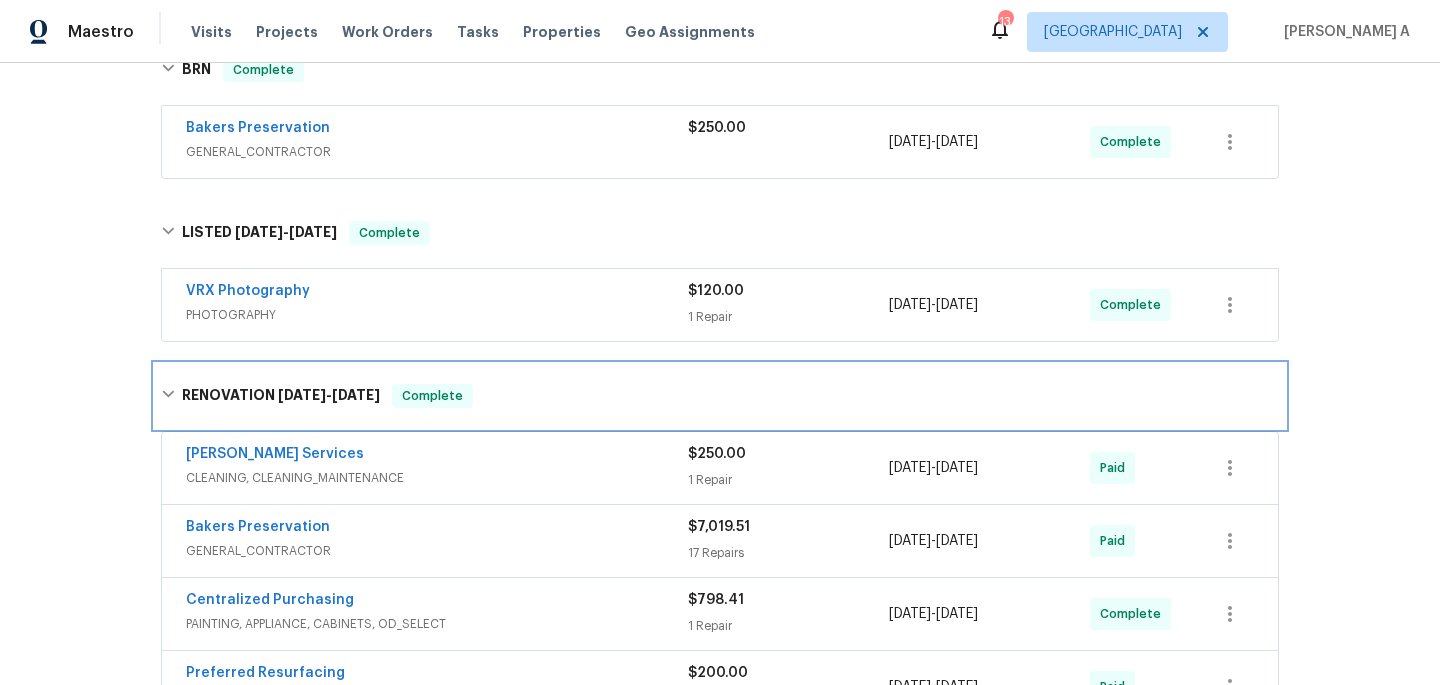 scroll, scrollTop: 344, scrollLeft: 0, axis: vertical 